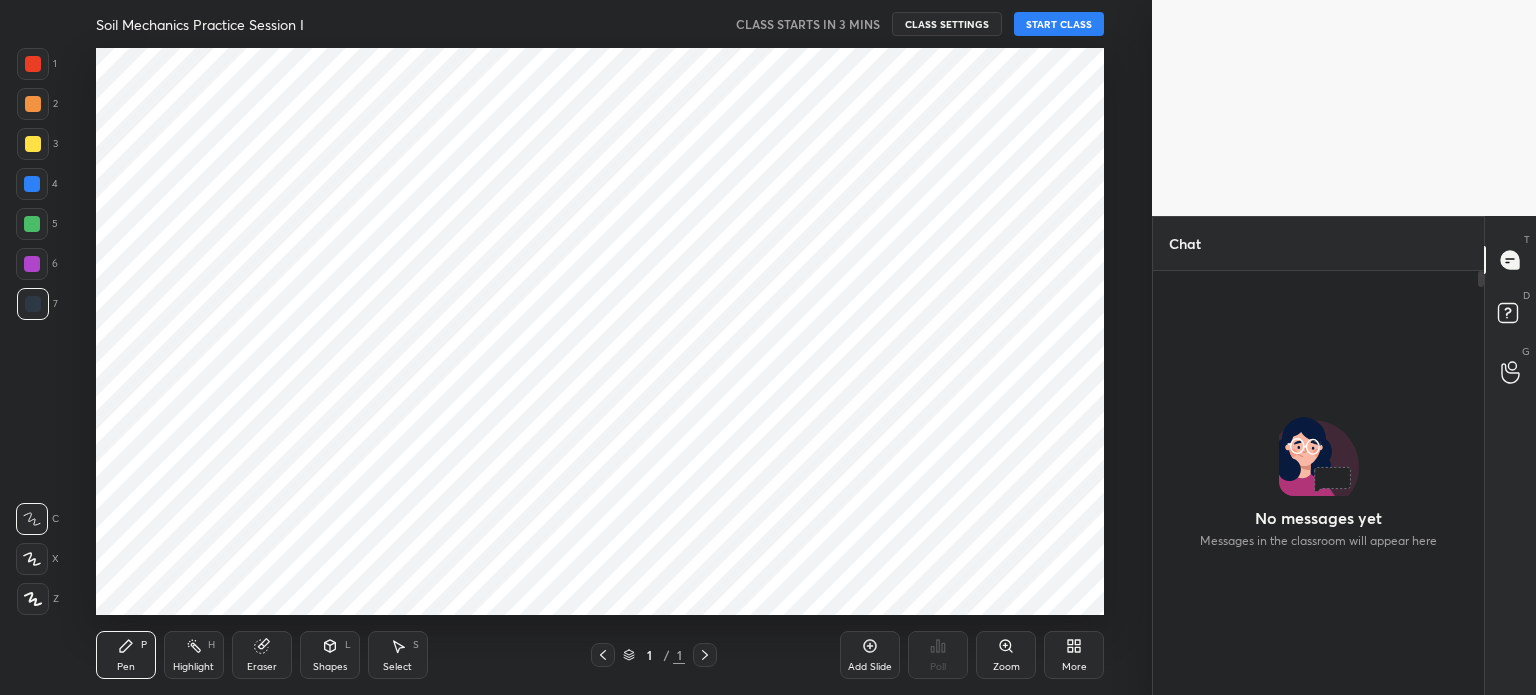 scroll, scrollTop: 0, scrollLeft: 0, axis: both 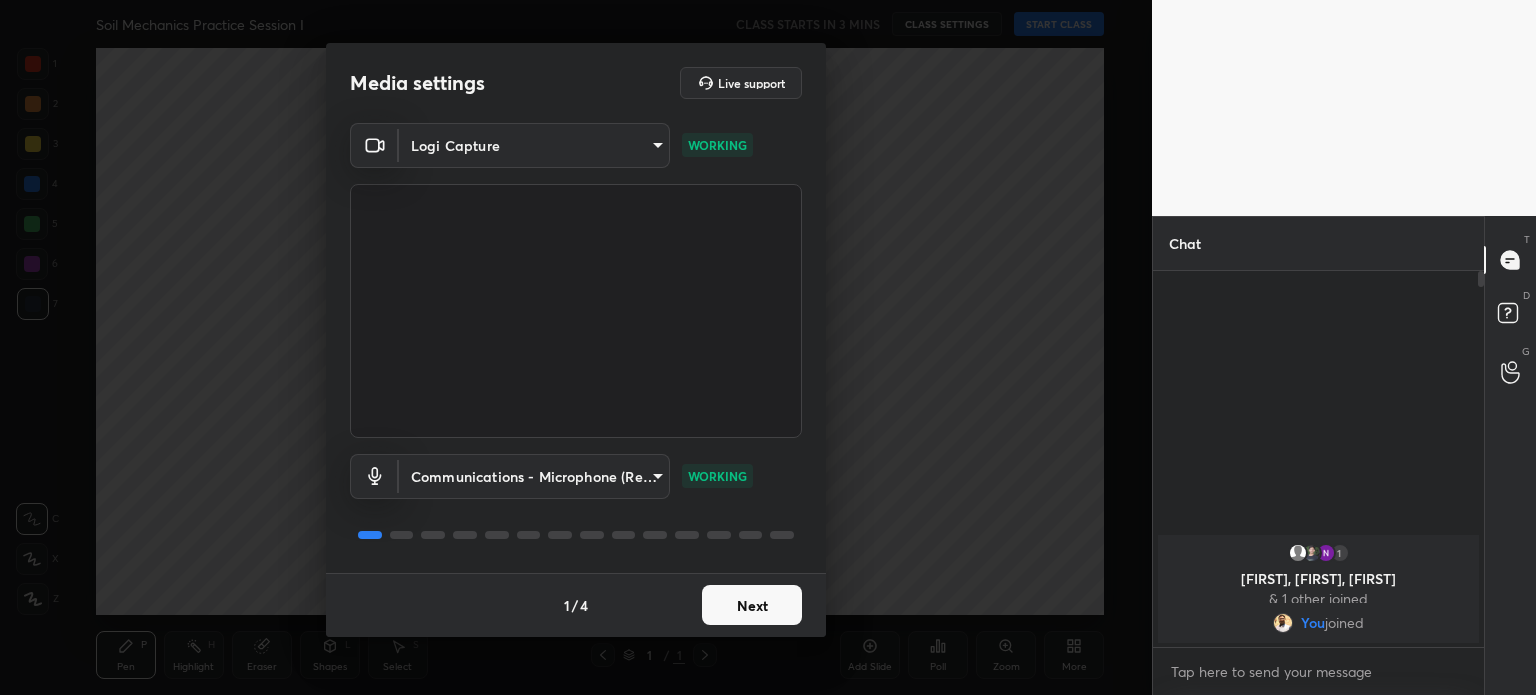 click on "1 obaid, Aakil, Nikita & 1 other joined You joined 2 NEW MESSAGES Enable hand raising Enable raise hand to speak to learners. Once enabled, chat will be turned off temporarily. Enable x Doubts asked by learners will show up here Raise hand disabled You have disabled Raise hand currently. Enable it to invite learners to speak Enable Can't raise hand Looks like educator just invited you to speak. Please wait before you can raise your hand again. Got it T Messages (T) D Doubts (D) G Raise Hand (G) Report an issue Reason for reporting Buffering Chat not working Audio - Video sync issue Educator video quality low Attach an image Report Media settings 1 / 4" at bounding box center (768, 347) 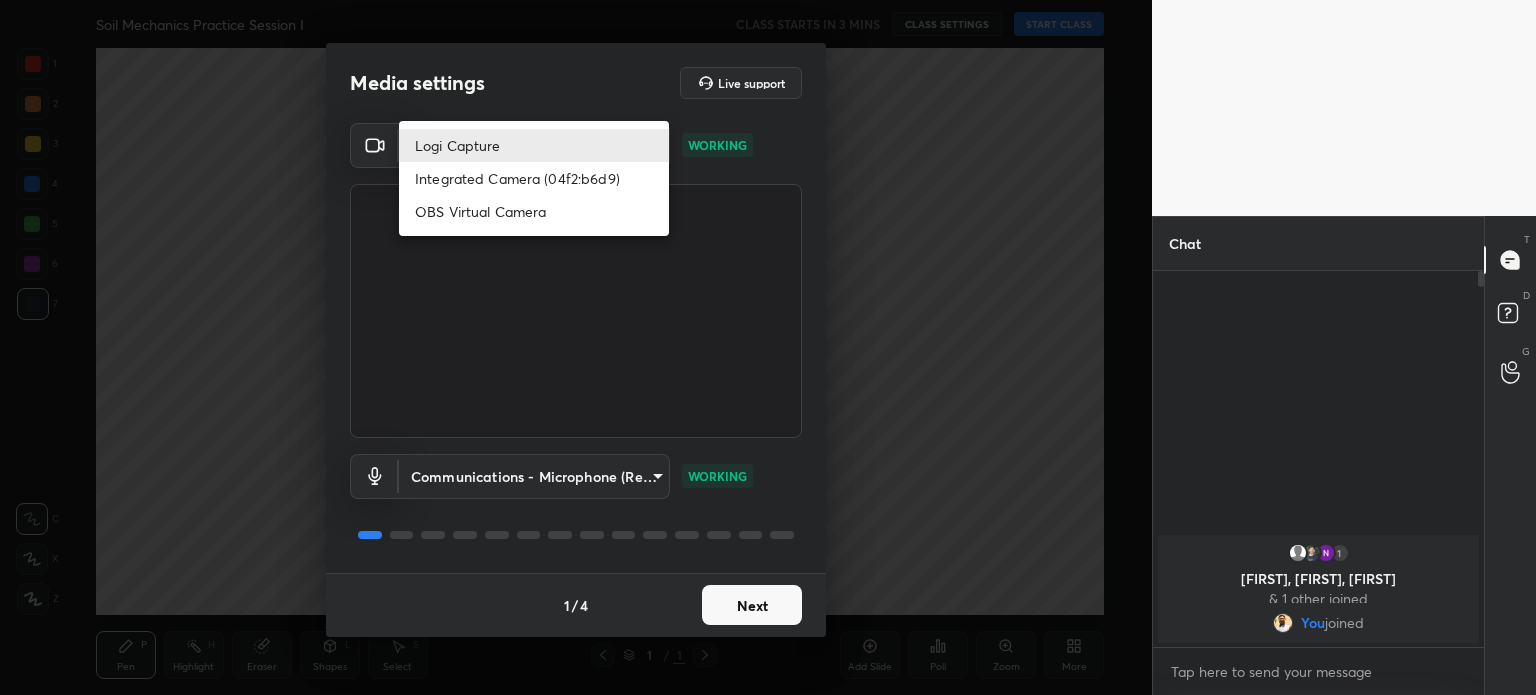 click at bounding box center [768, 347] 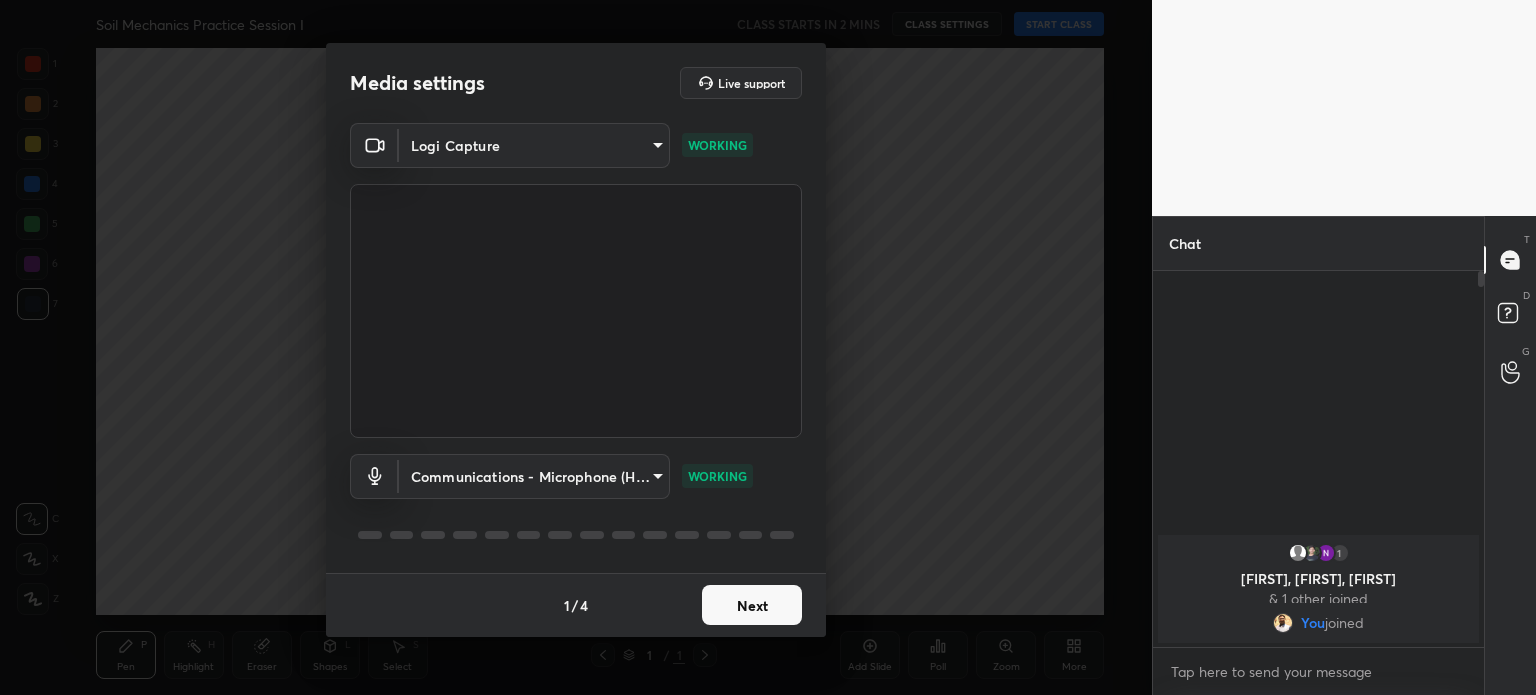 click on "1 obaid, Aakil, Nikita & 1 other joined You joined 2 NEW MESSAGES Enable hand raising Enable raise hand to speak to learners. Once enabled, chat will be turned off temporarily. Enable x Doubts asked by learners will show up here Raise hand disabled You have disabled Raise hand currently. Enable it to invite learners to speak Enable Can't raise hand Looks like educator just invited you to speak. Please wait before you can raise your hand again. Got it T Messages (T) D Doubts (D) G Raise Hand (G) Report an issue Reason for reporting Buffering Chat not working Audio - Video sync issue Educator video quality low Attach an image Report Media settings 1 / 4" at bounding box center [768, 347] 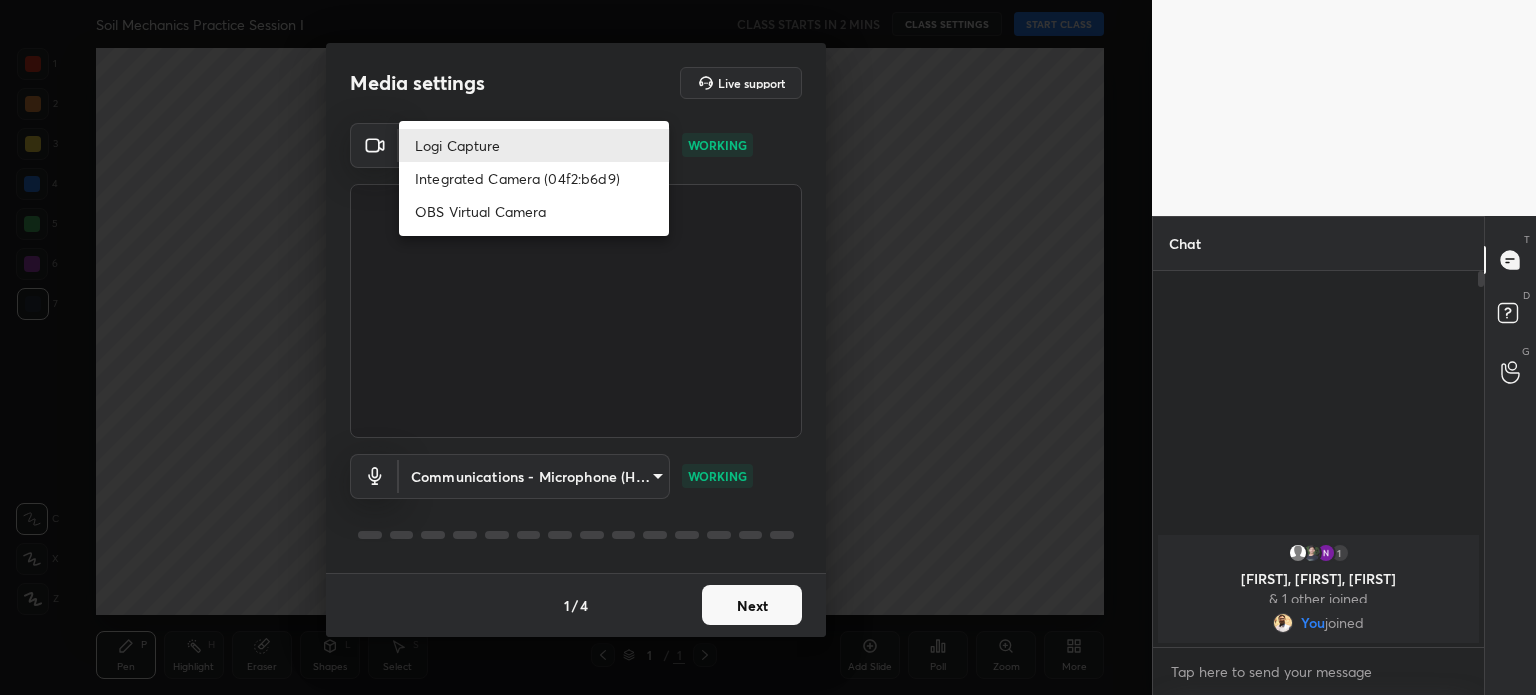 click on "Logi Capture" at bounding box center (534, 145) 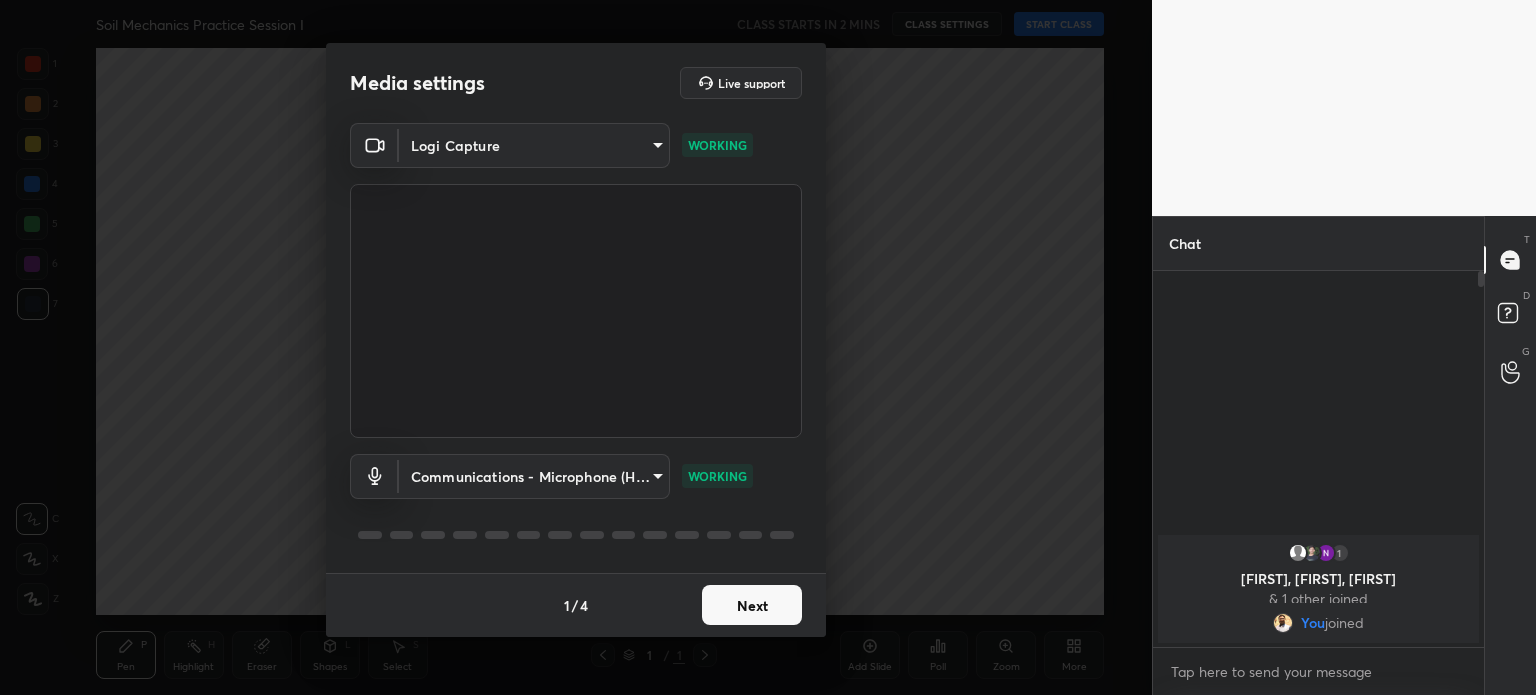 click on "1 obaid, Aakil, Nikita & 1 other joined You joined 2 NEW MESSAGES Enable hand raising Enable raise hand to speak to learners. Once enabled, chat will be turned off temporarily. Enable x Doubts asked by learners will show up here Raise hand disabled You have disabled Raise hand currently. Enable it to invite learners to speak Enable Can't raise hand Looks like educator just invited you to speak. Please wait before you can raise your hand again. Got it T Messages (T) D Doubts (D) G Raise Hand (G) Report an issue Reason for reporting Buffering Chat not working Audio - Video sync issue Educator video quality low Attach an image Report Media settings 1 / 4" at bounding box center [768, 347] 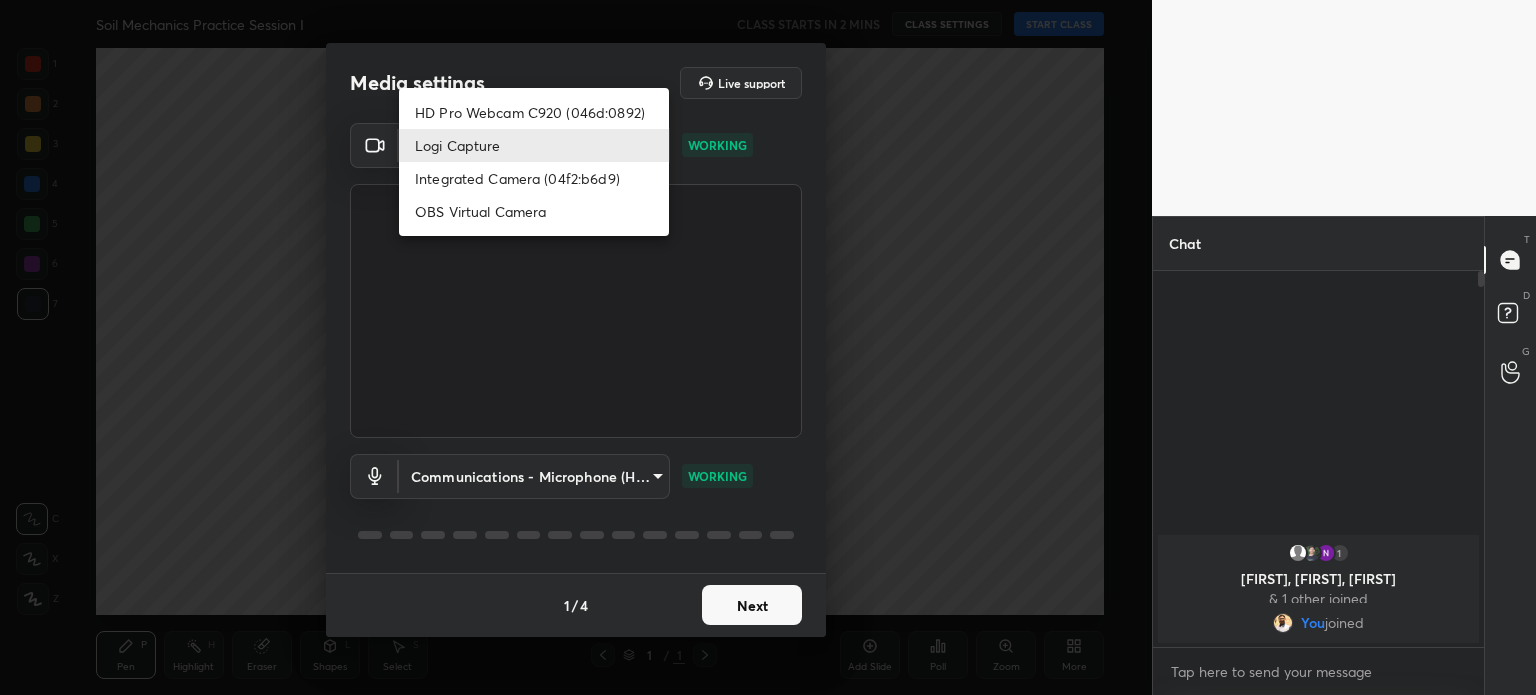 click on "HD Pro Webcam C920 (046d:0892)" at bounding box center (534, 112) 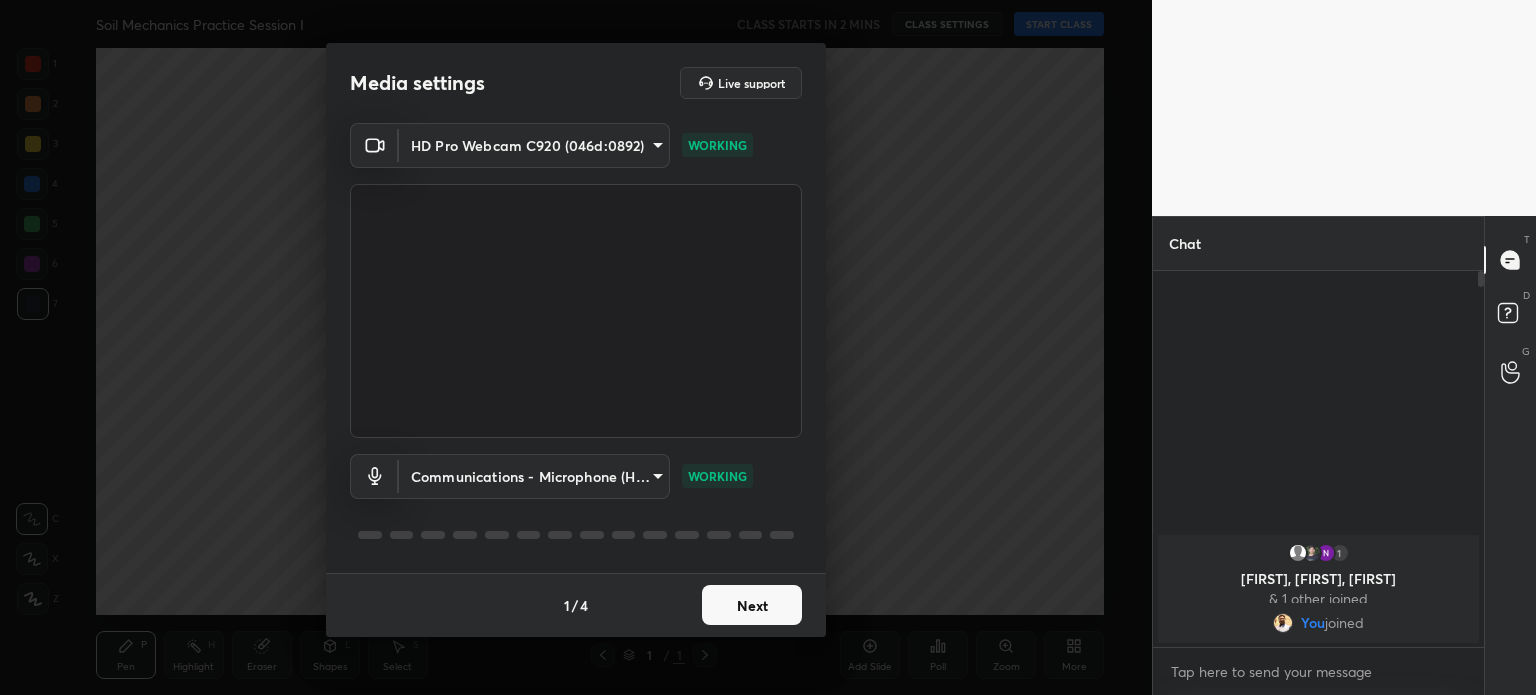 click on "1 obaid, Aakil, Nikita & 1 other joined You joined 2 NEW MESSAGES Enable hand raising Enable raise hand to speak to learners. Once enabled, chat will be turned off temporarily. Enable x Doubts asked by learners will show up here Raise hand disabled You have disabled Raise hand currently. Enable it to invite learners to speak Enable Can't raise hand Looks like educator just invited you to speak. Please wait before you can raise your hand again. Got it T Messages (T) D Doubts (D) G Raise Hand (G) Report an issue Reason for reporting Buffering Chat not working Audio - Video sync issue Educator video quality low Attach an image Report Media settings 1 / 4" at bounding box center (768, 347) 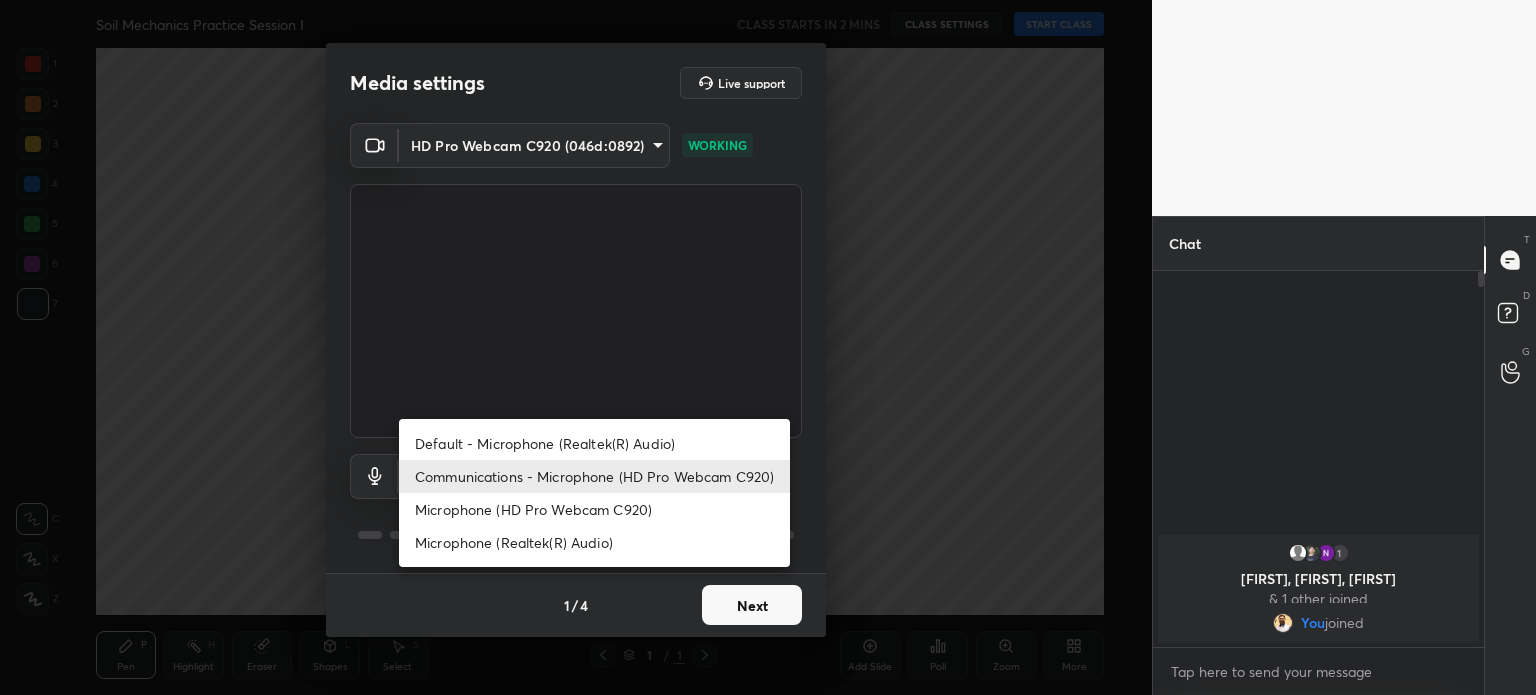 click on "Communications - Microphone (HD Pro Webcam C920)" at bounding box center (594, 476) 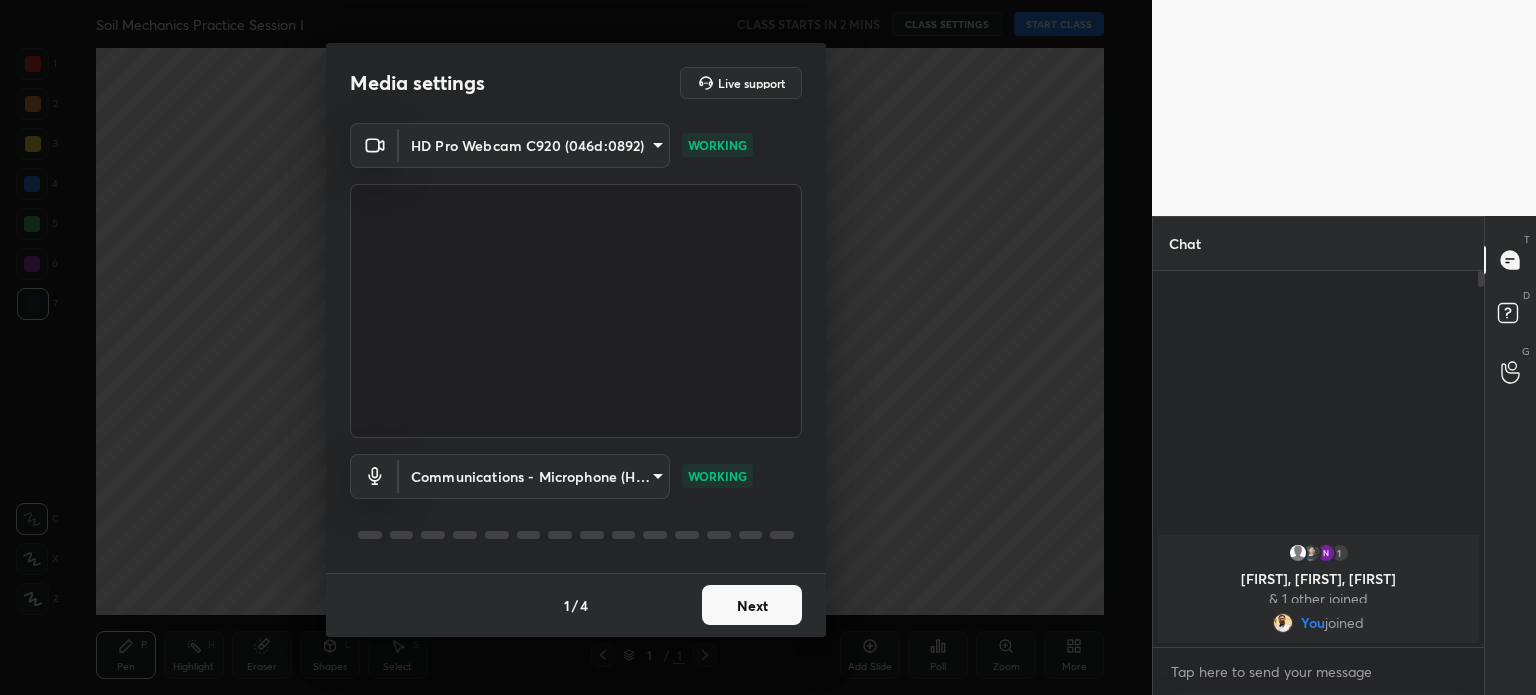 click on "Next" at bounding box center [752, 605] 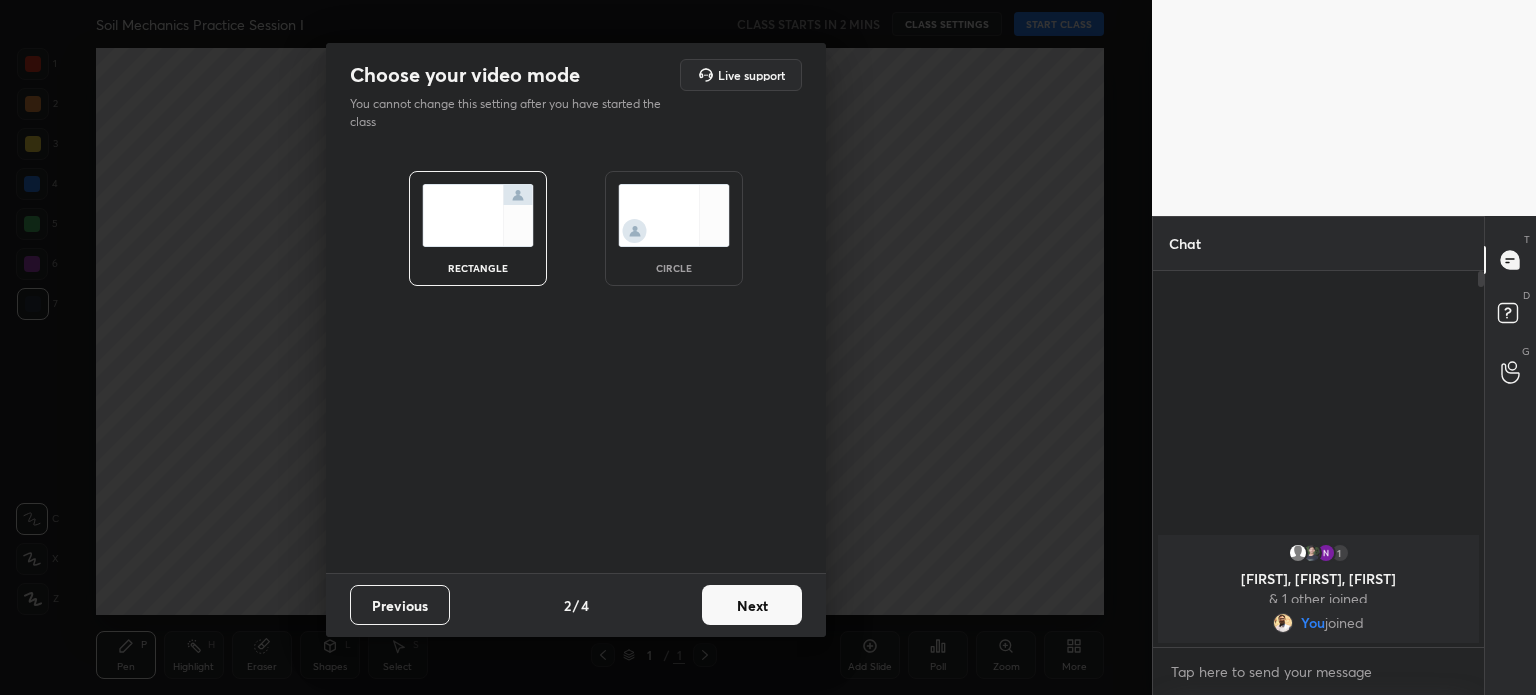 click on "Next" at bounding box center [752, 605] 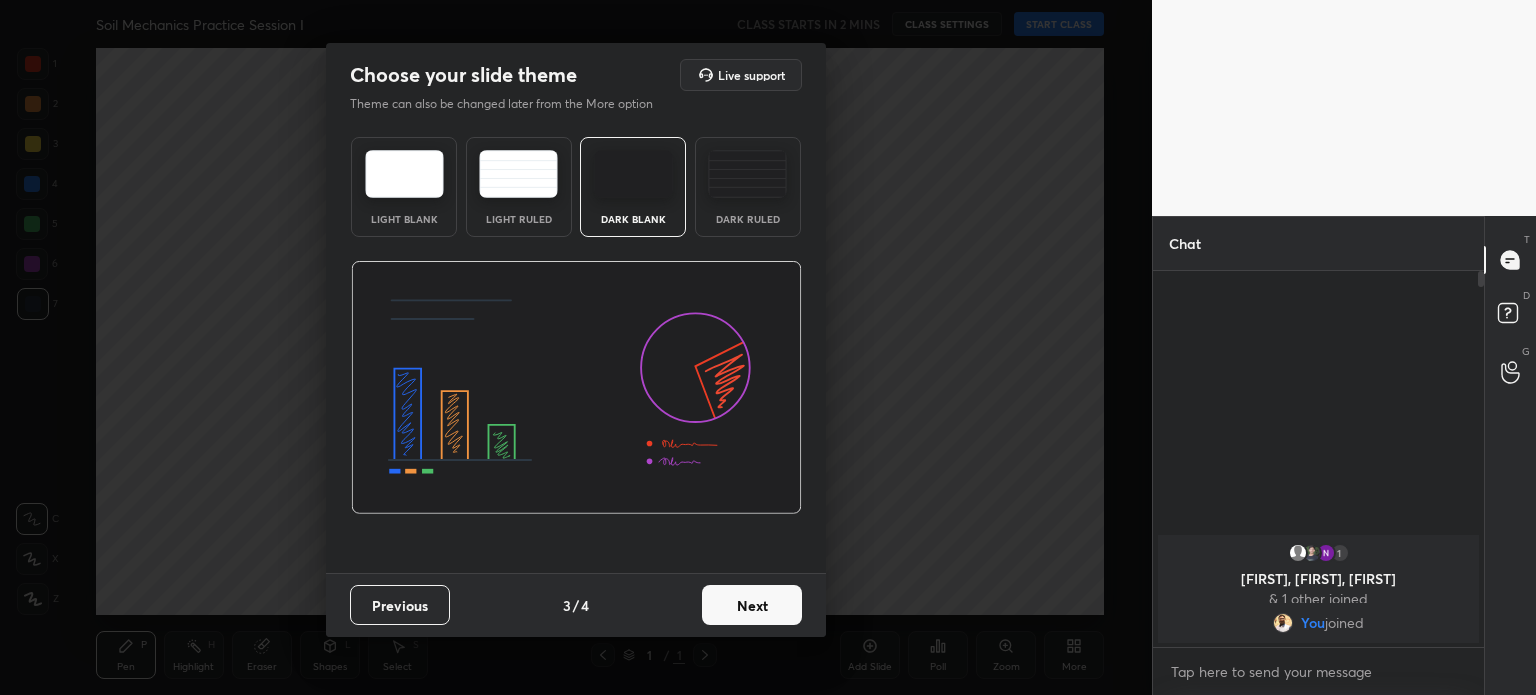click on "Next" at bounding box center [752, 605] 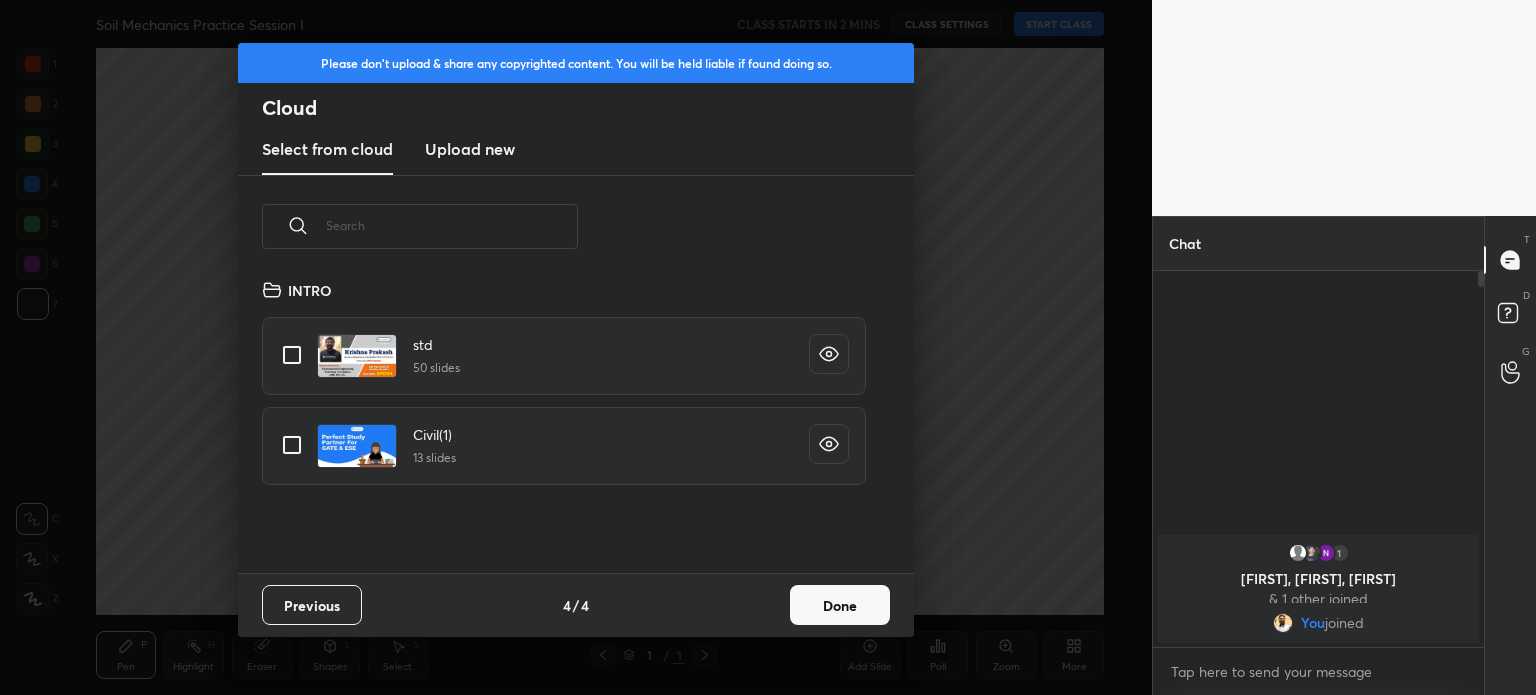 scroll, scrollTop: 6, scrollLeft: 10, axis: both 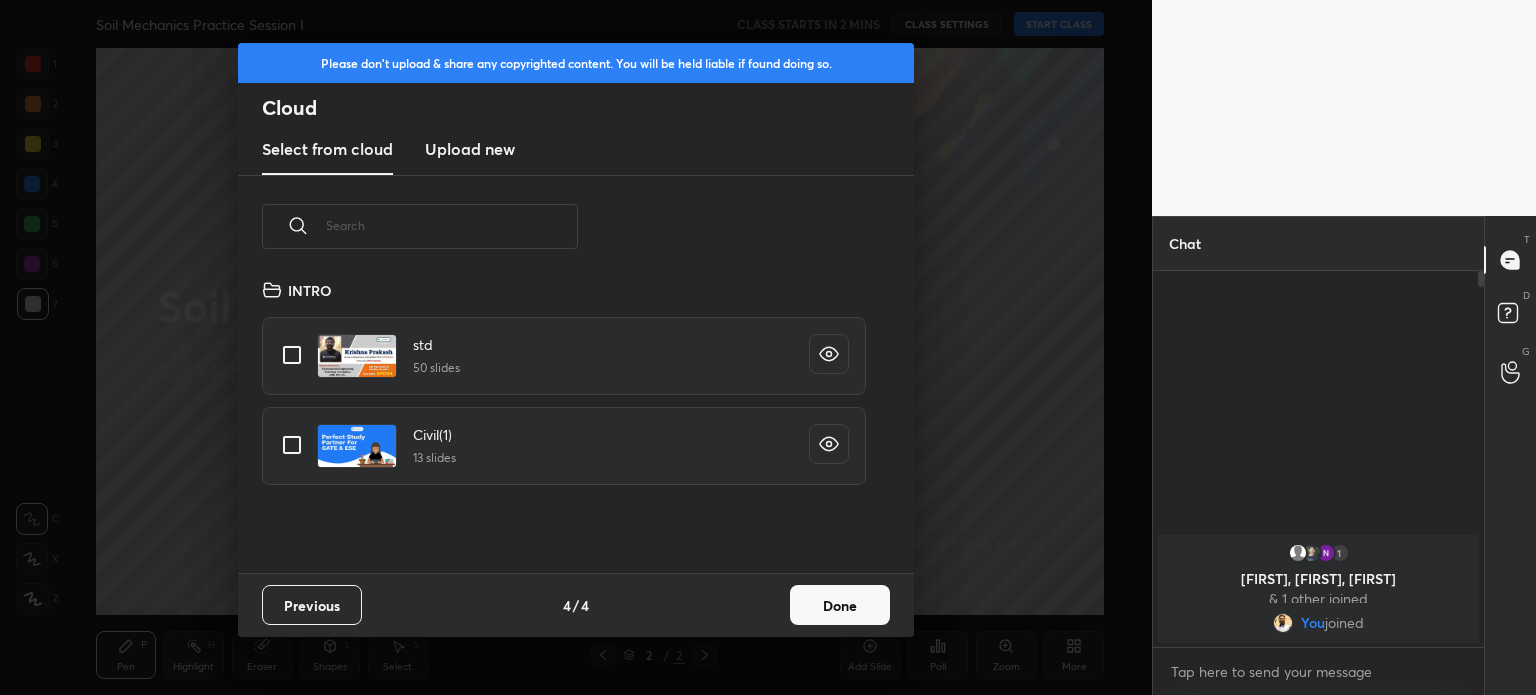 click on "Upload new" at bounding box center (470, 149) 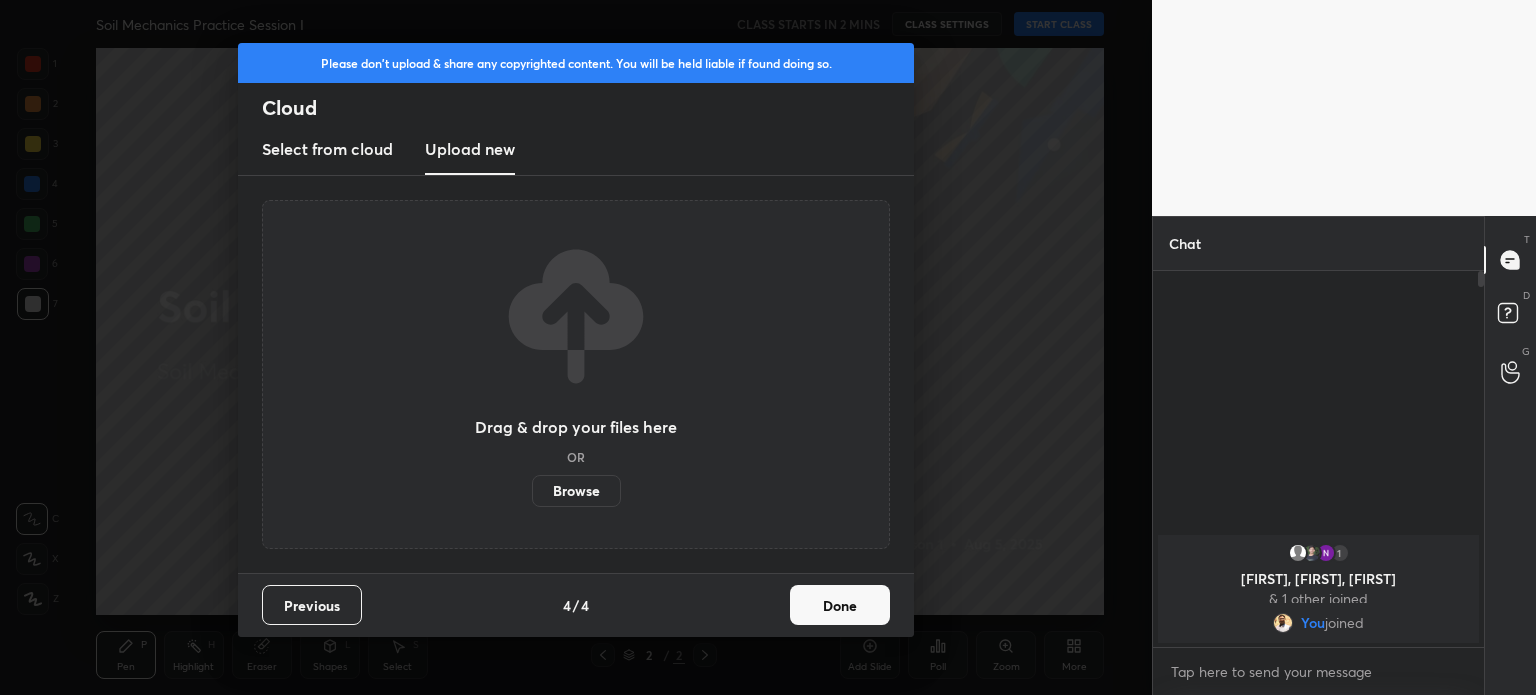 click on "Browse" at bounding box center [576, 491] 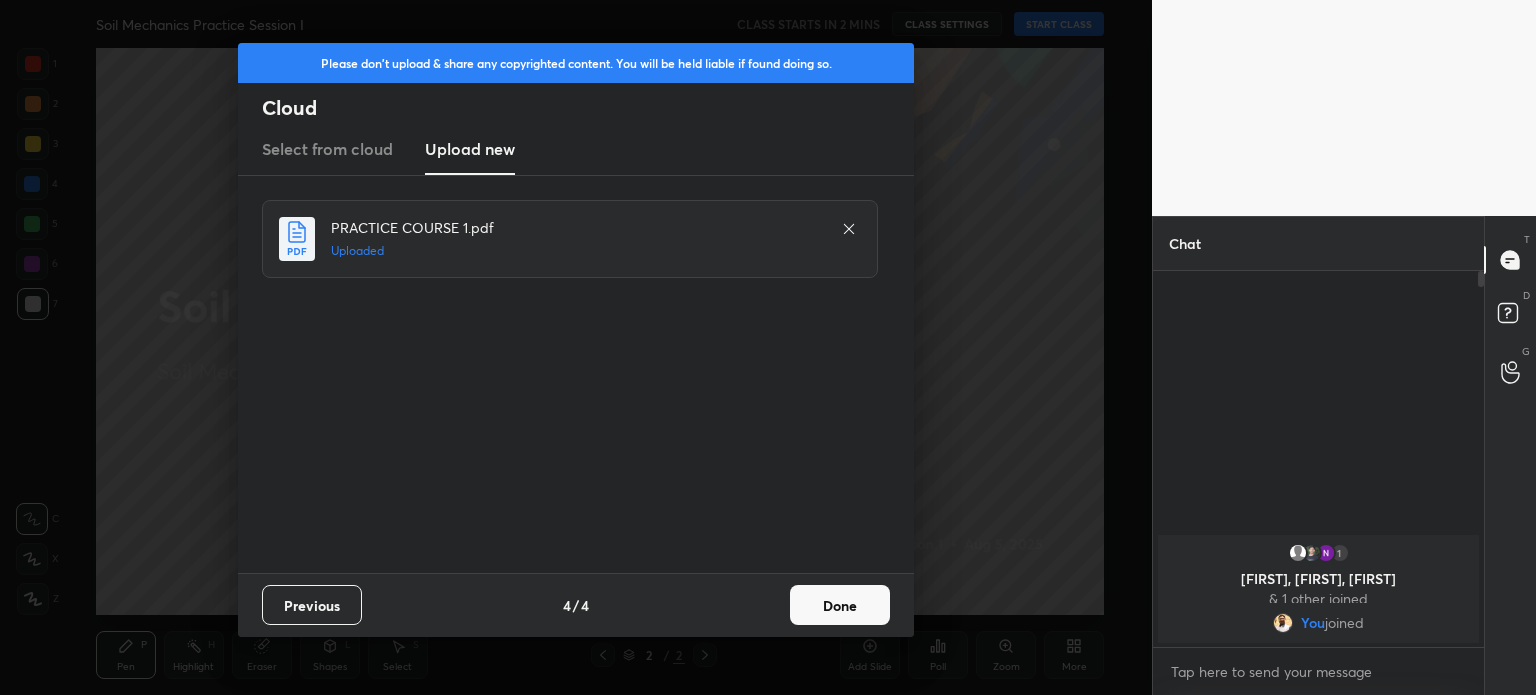 click on "Done" at bounding box center (840, 605) 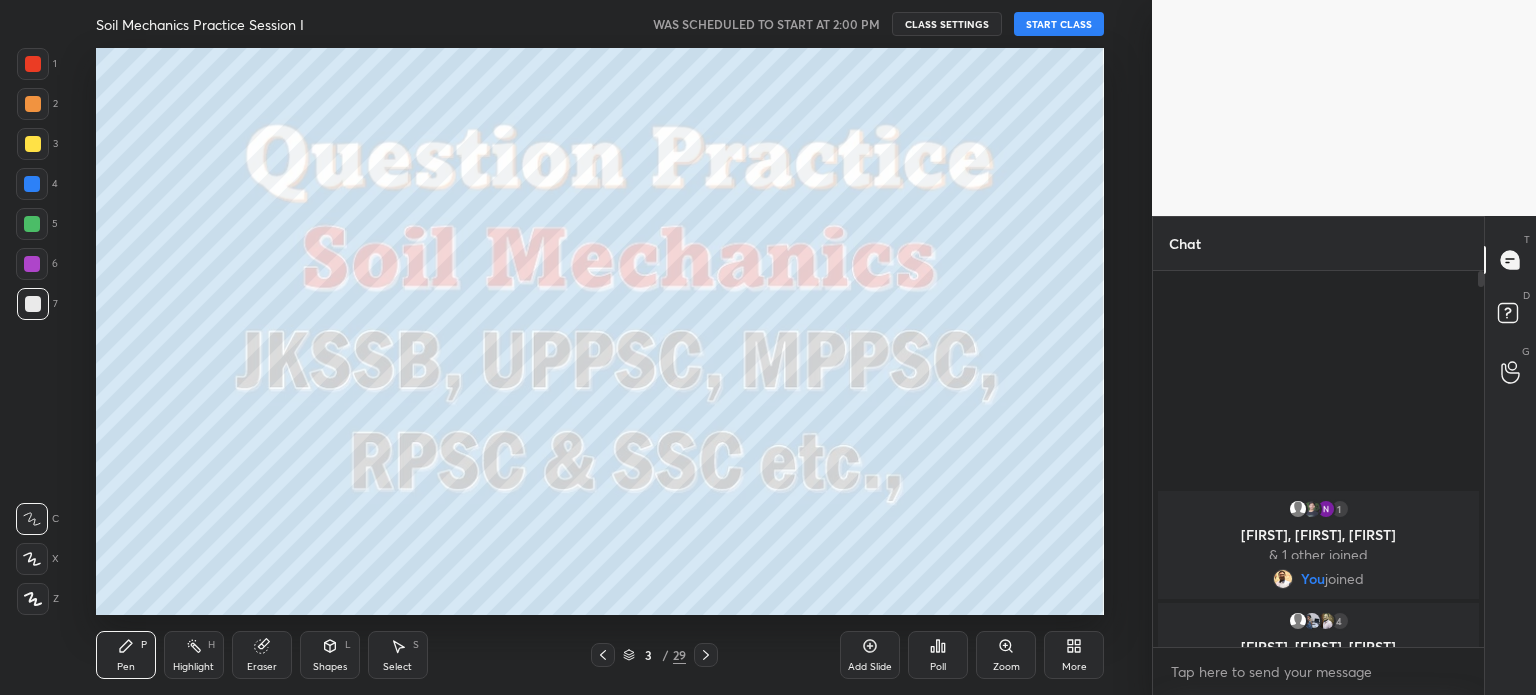click on "START CLASS" at bounding box center [1059, 24] 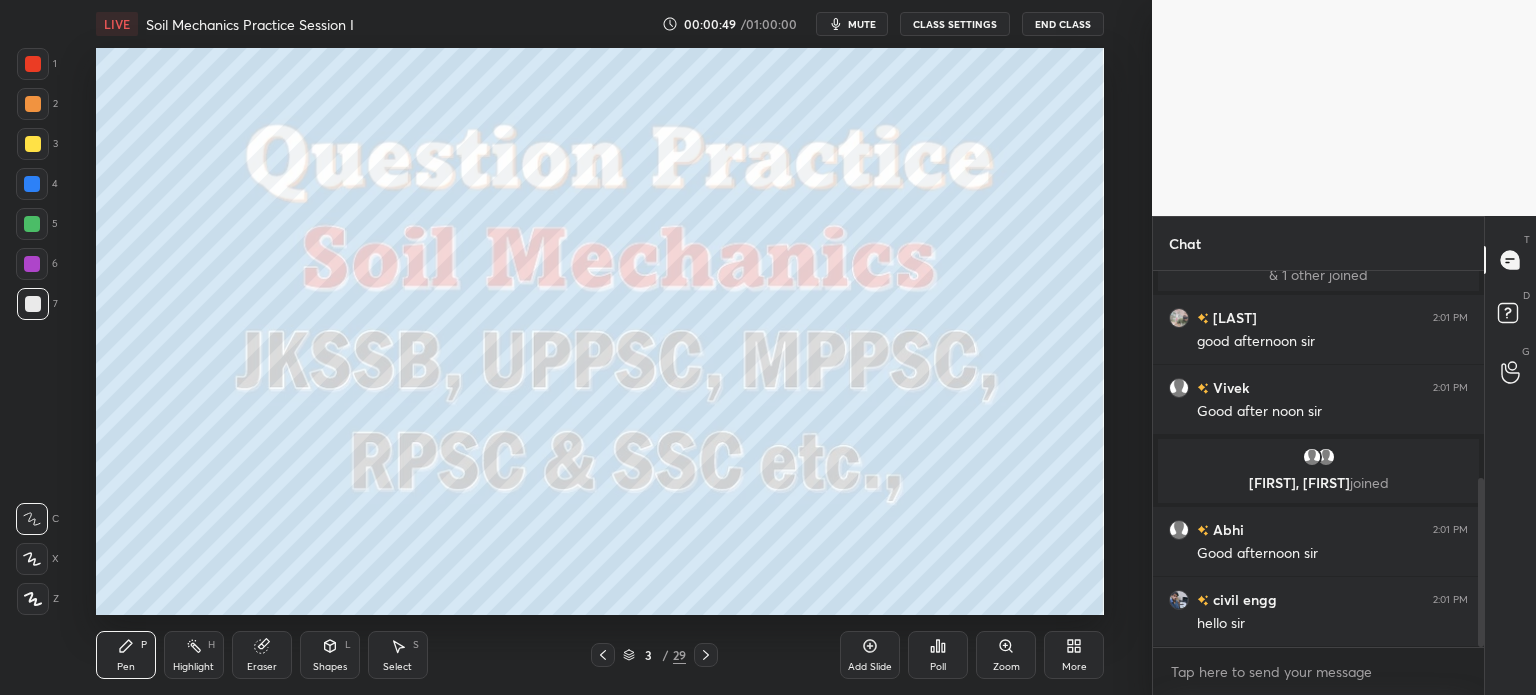 scroll, scrollTop: 458, scrollLeft: 0, axis: vertical 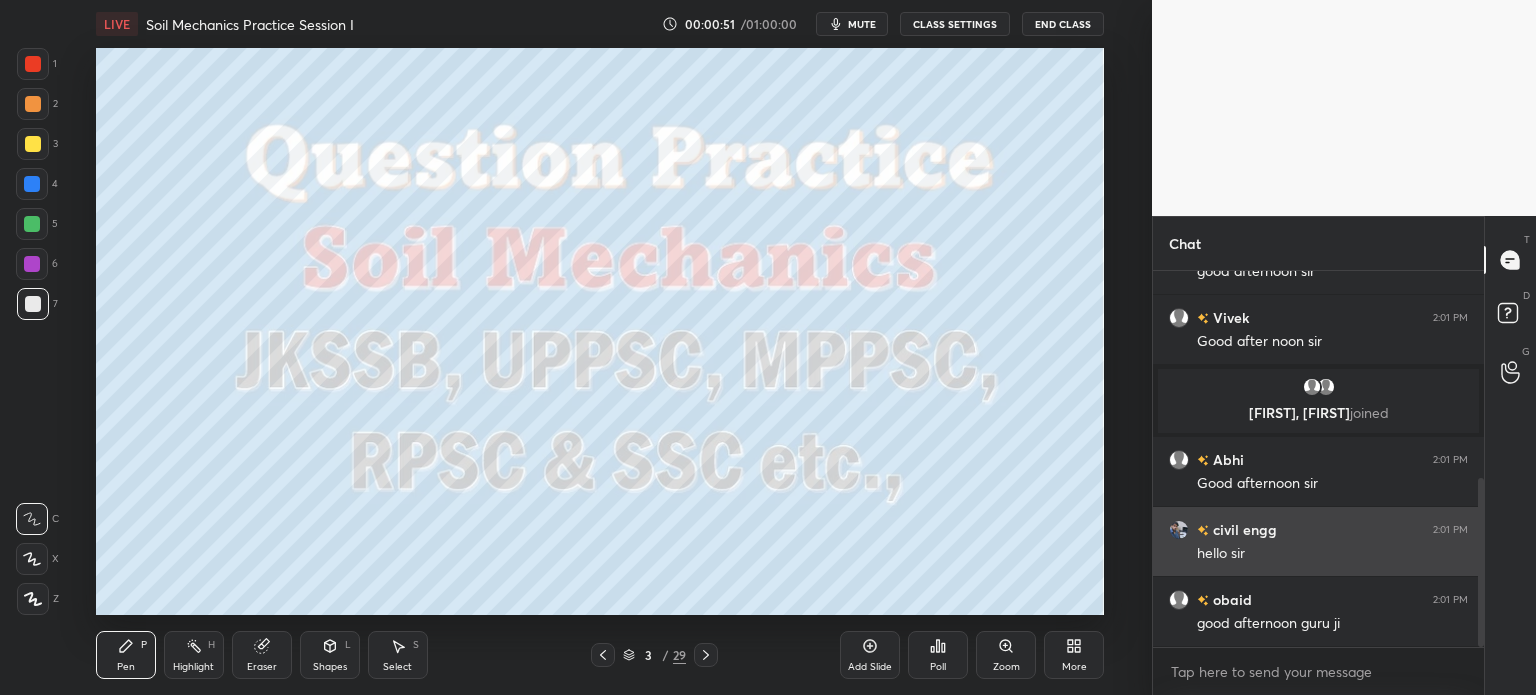 click on "hello sir" at bounding box center (1332, 554) 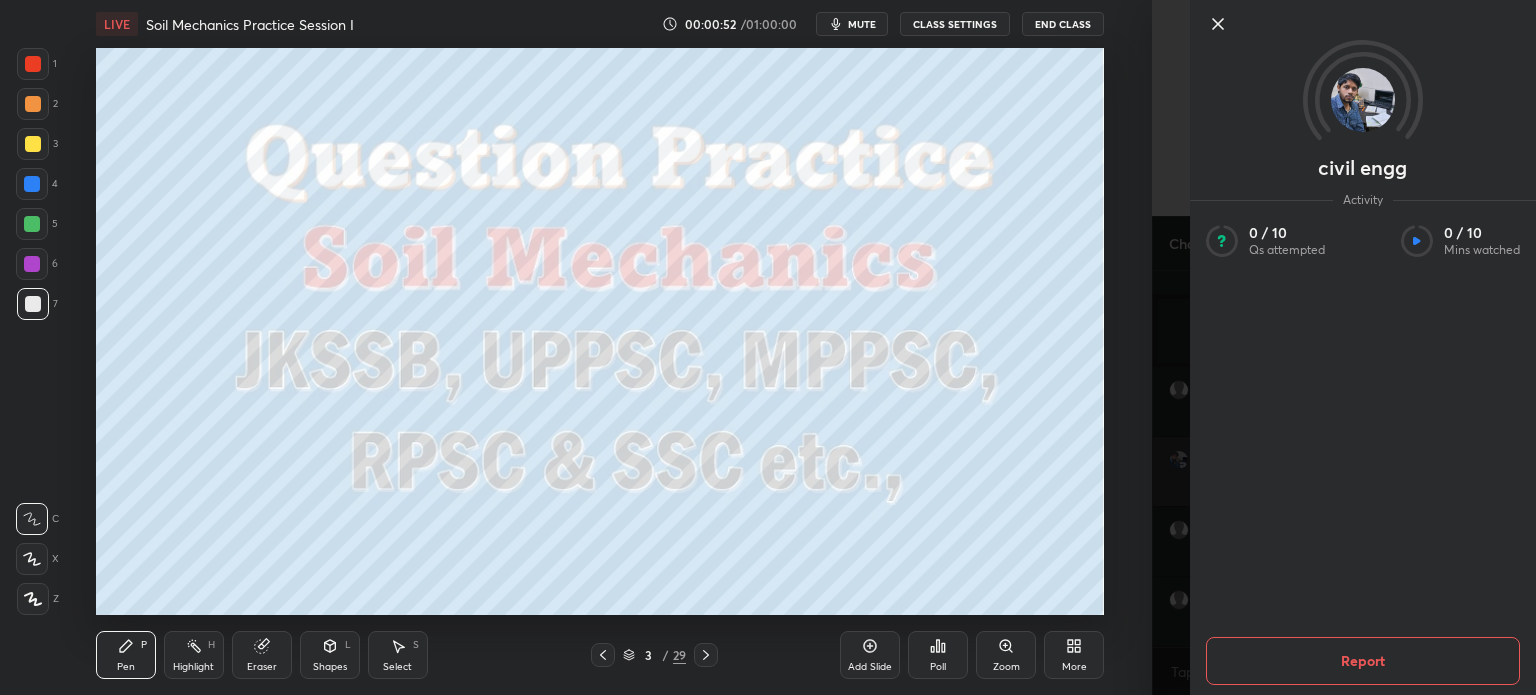 scroll, scrollTop: 576, scrollLeft: 0, axis: vertical 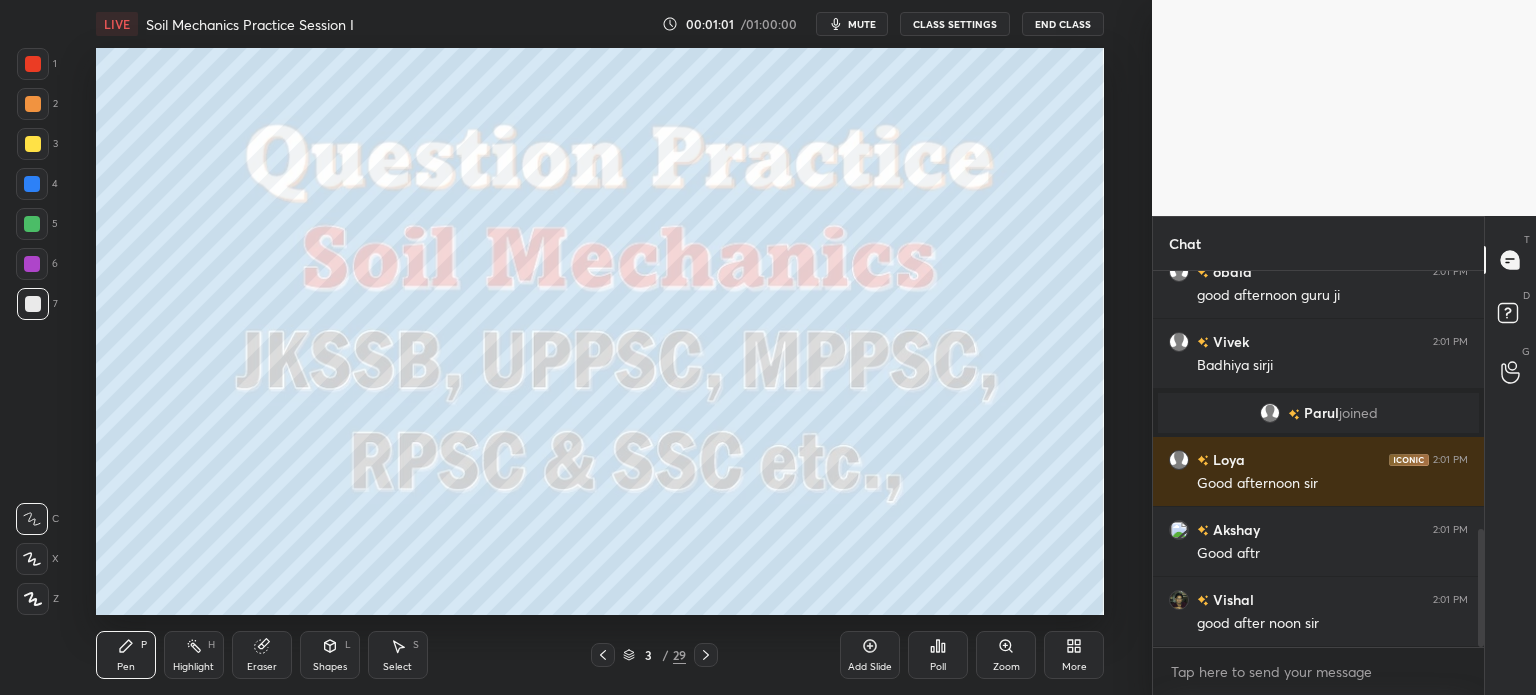 click at bounding box center (33, 599) 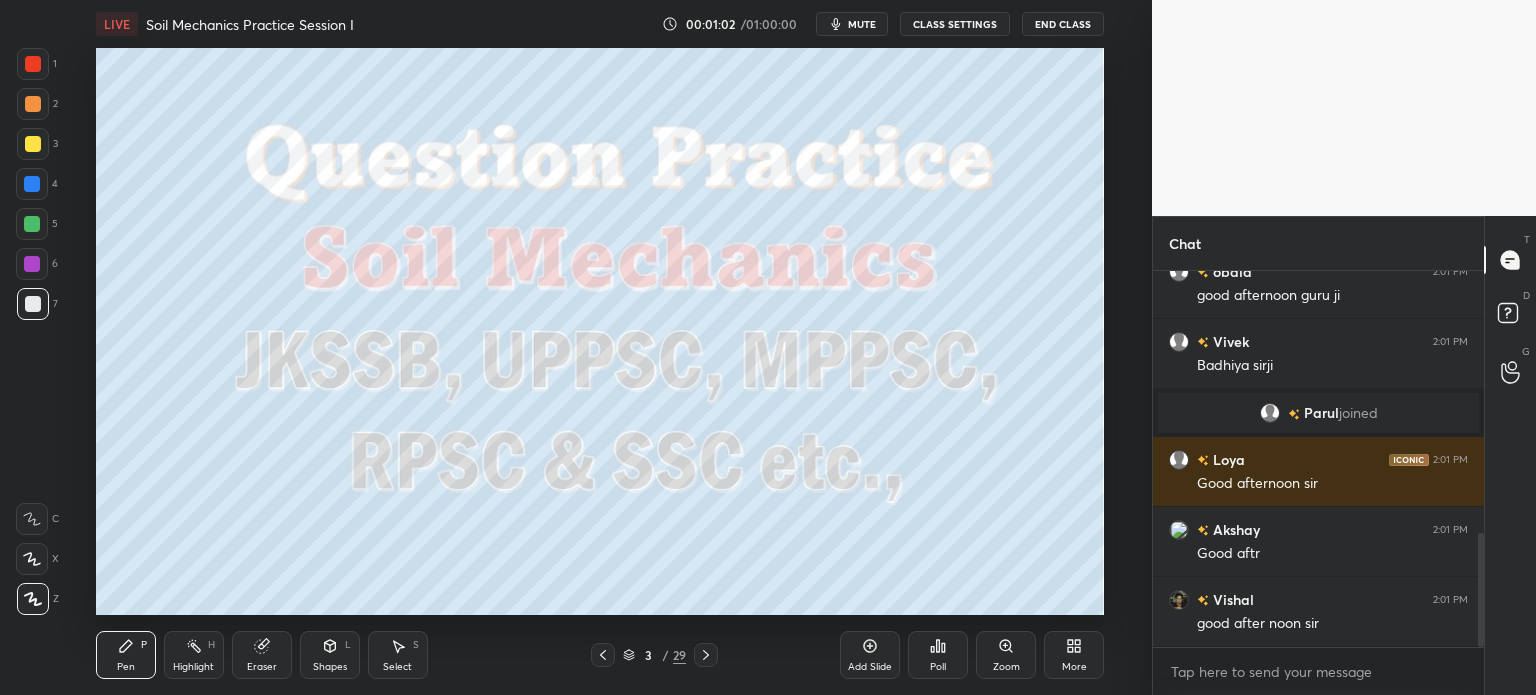 scroll, scrollTop: 866, scrollLeft: 0, axis: vertical 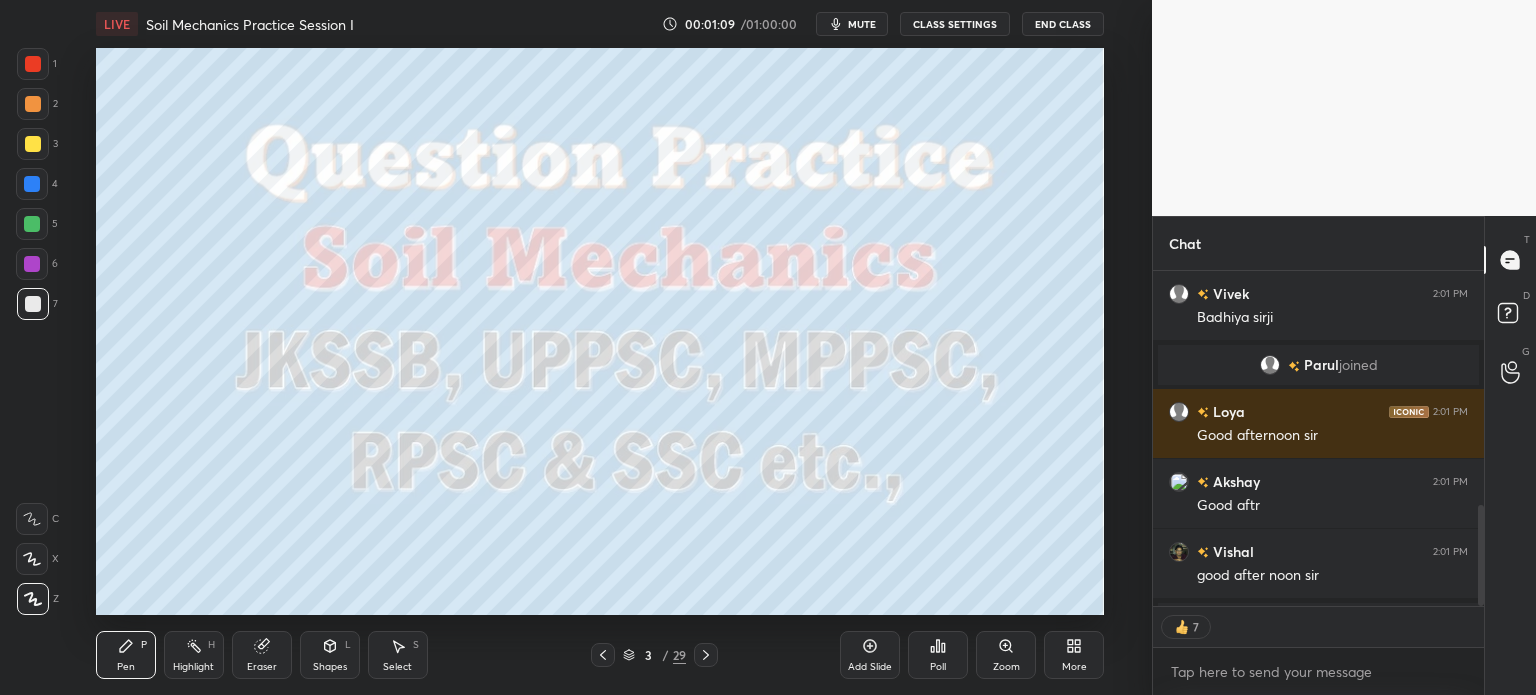click 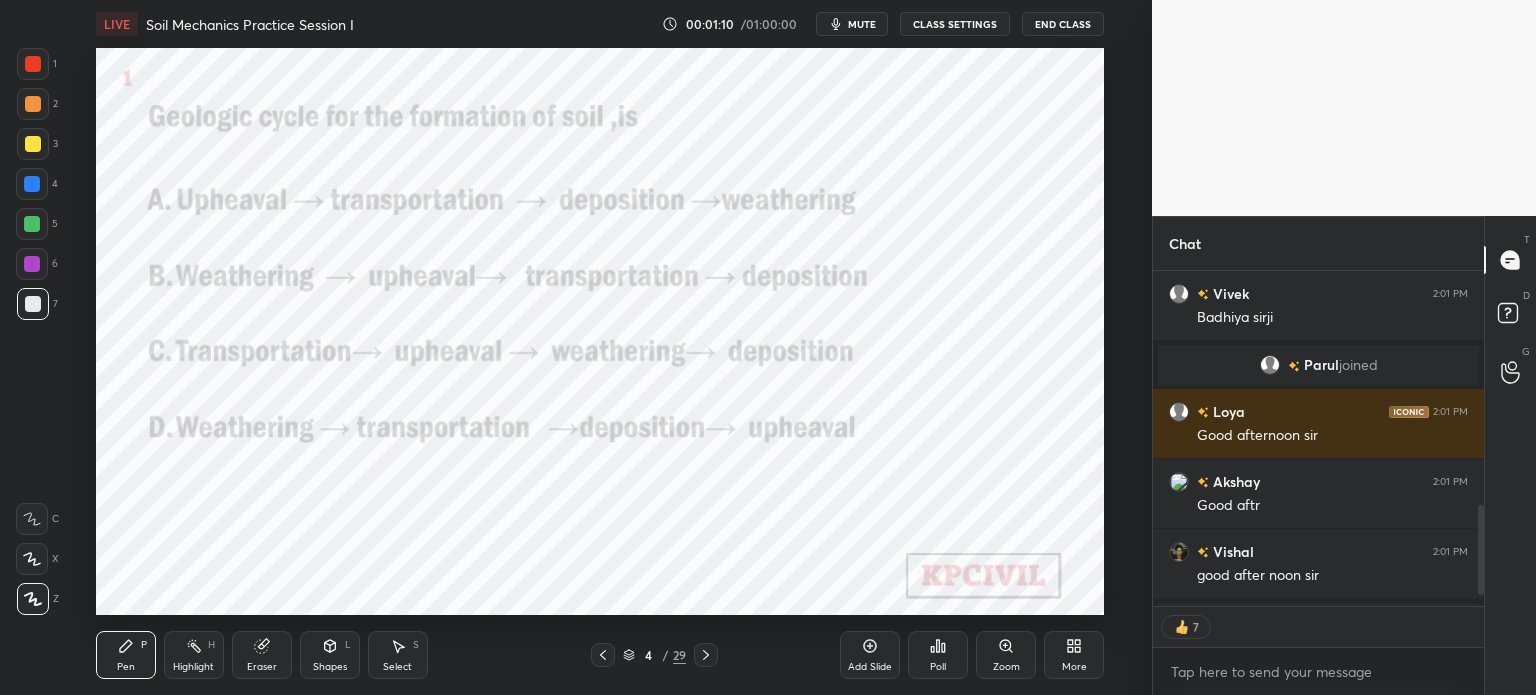 scroll, scrollTop: 931, scrollLeft: 0, axis: vertical 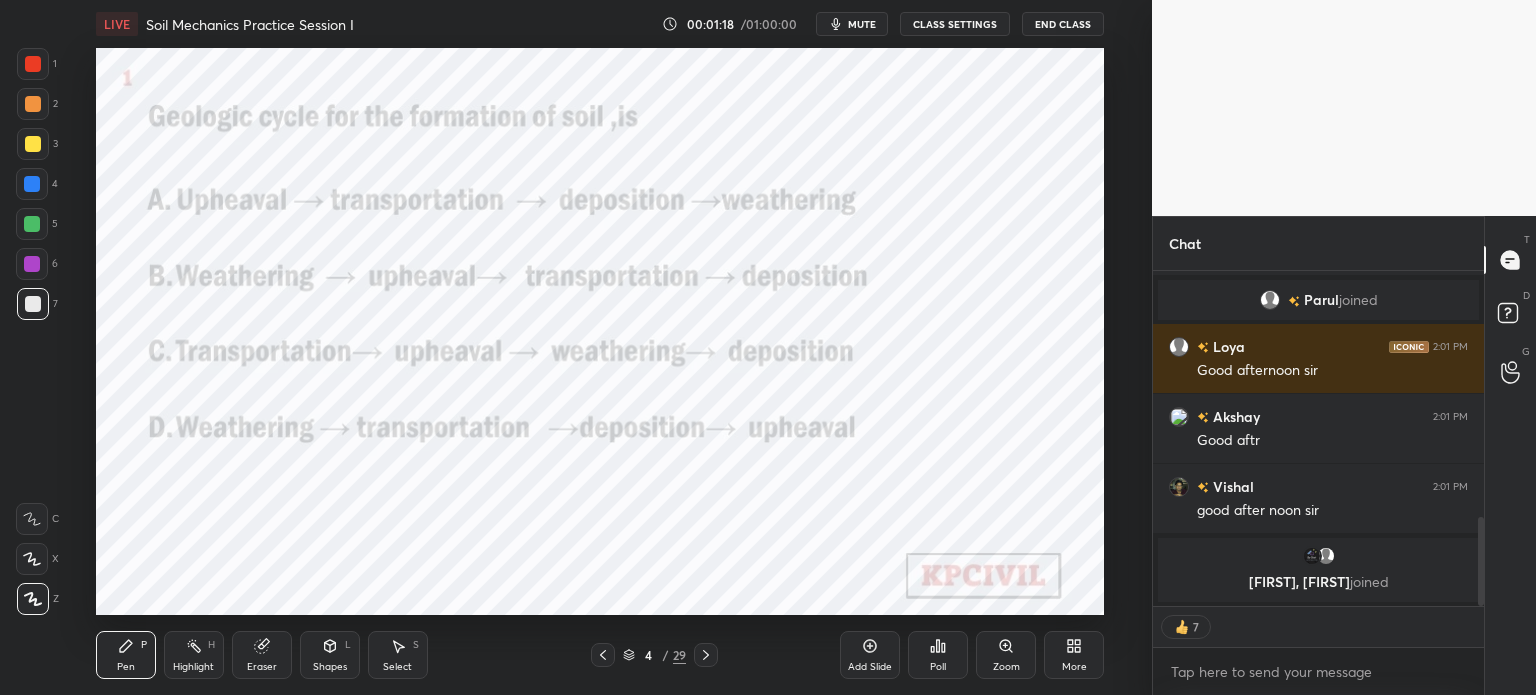 type on "x" 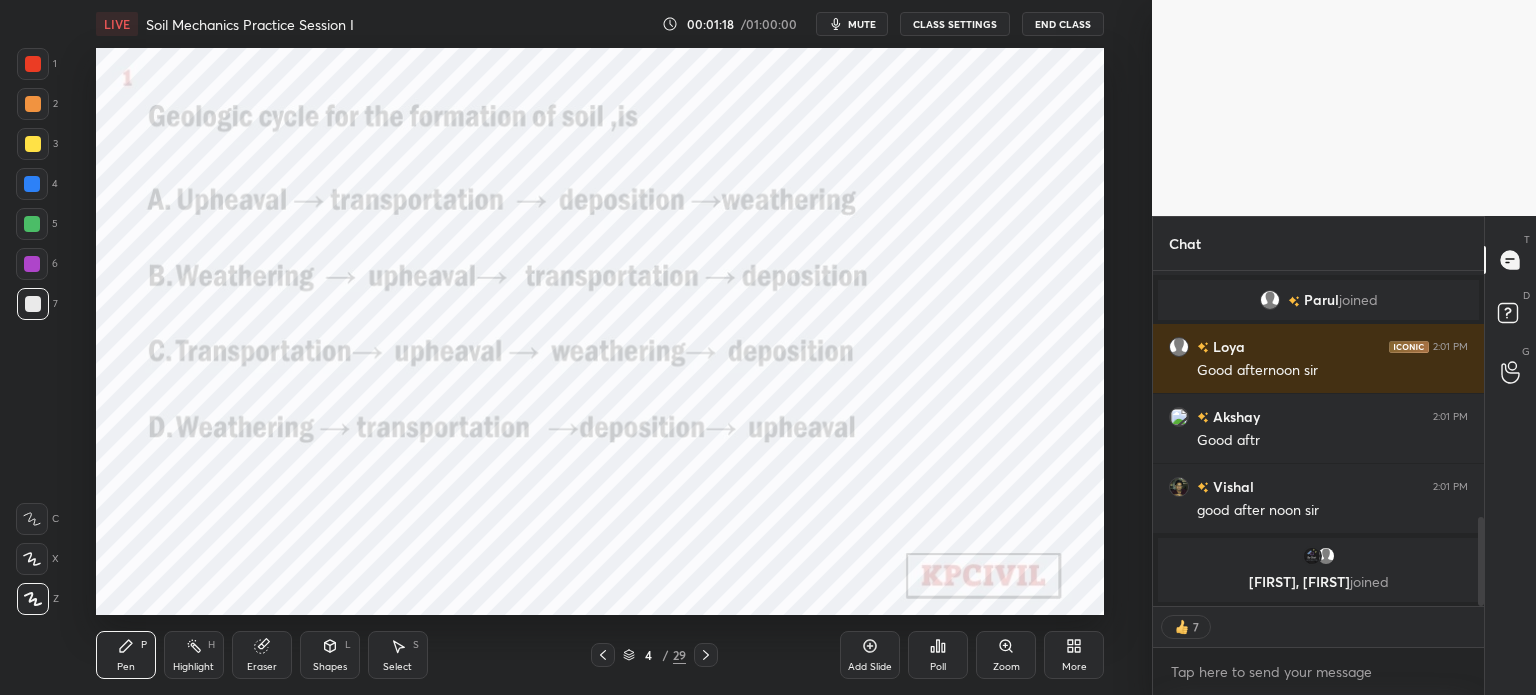 scroll, scrollTop: 5, scrollLeft: 6, axis: both 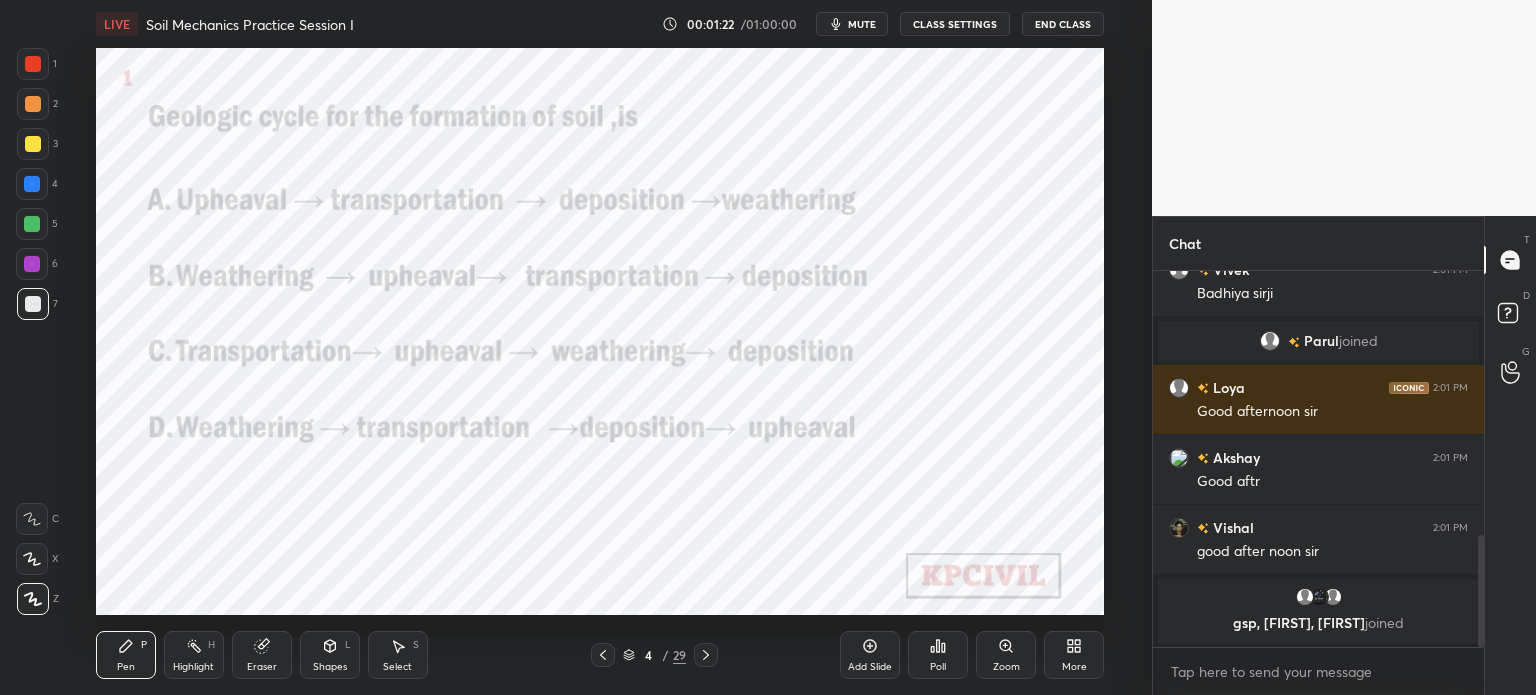 click on "Poll" at bounding box center (938, 655) 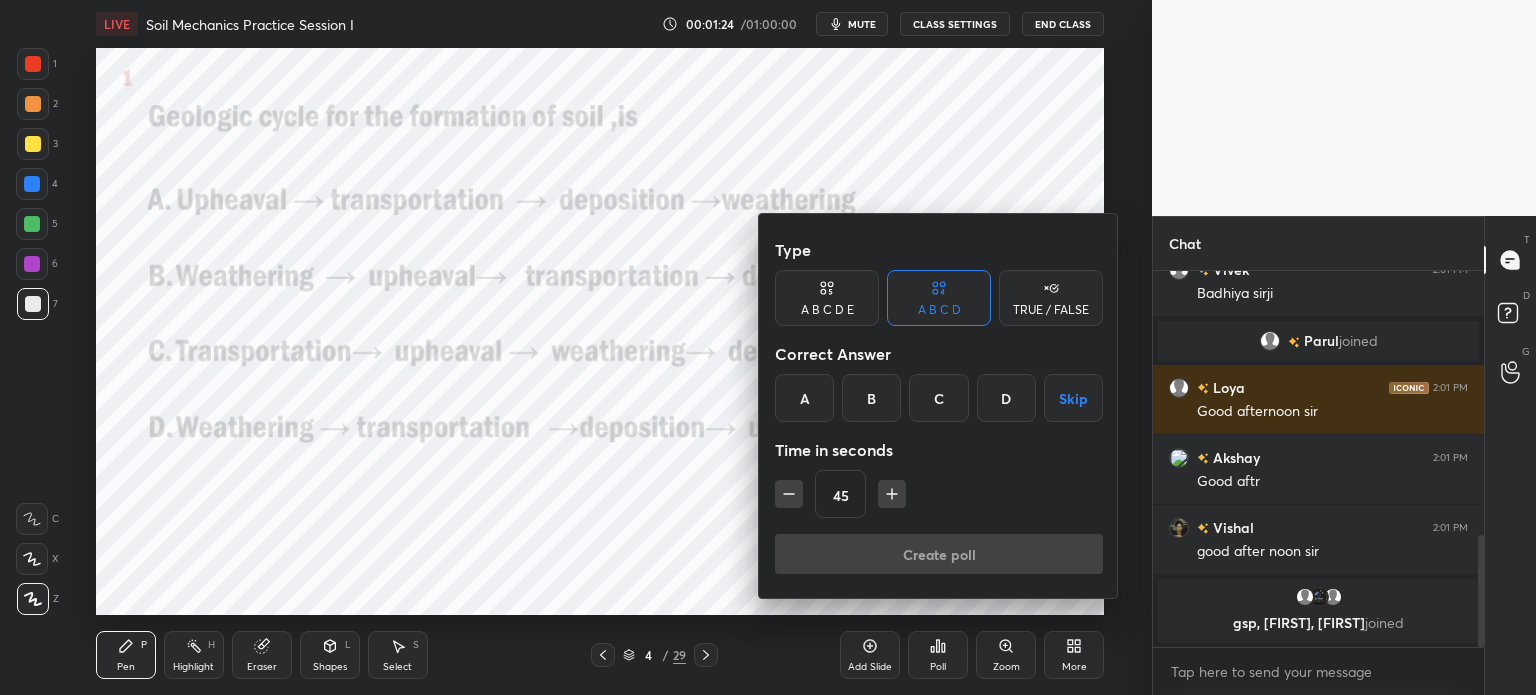 click on "D" at bounding box center [1006, 398] 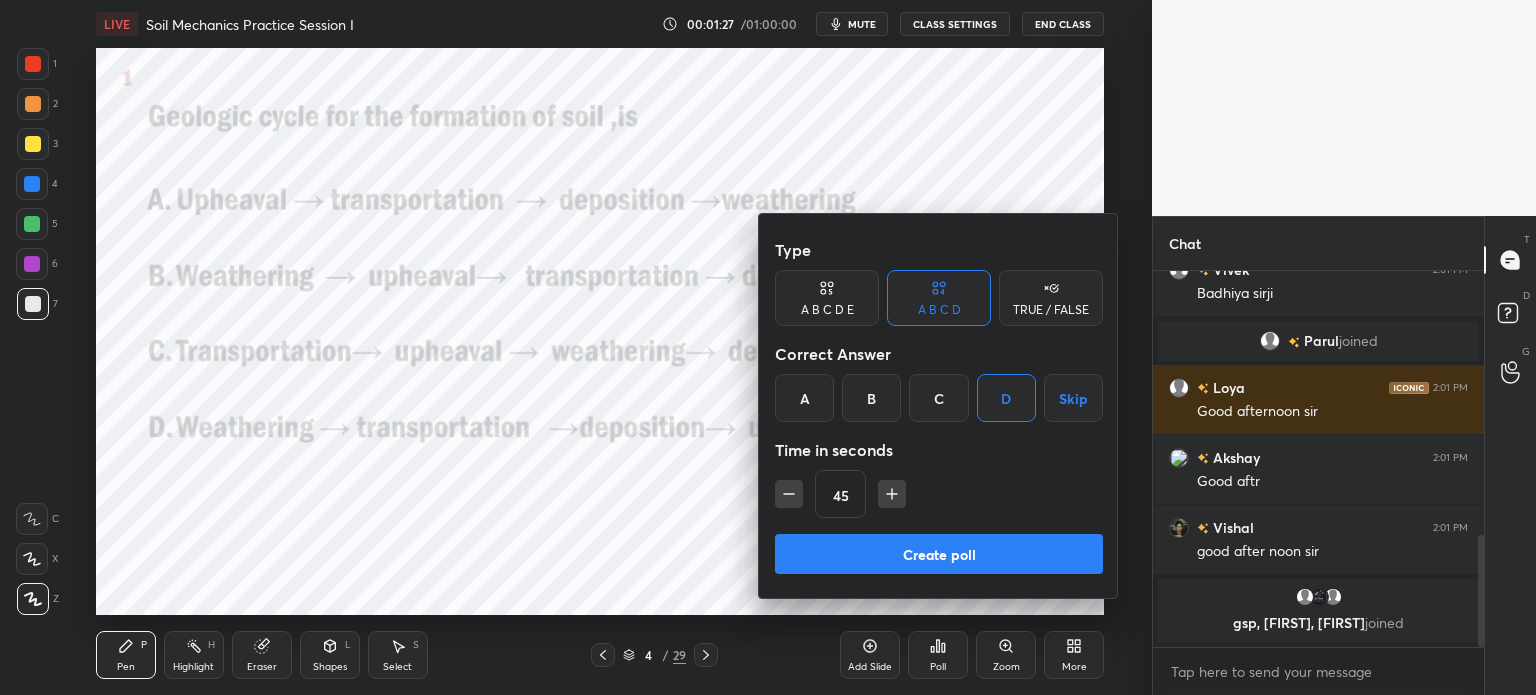 click at bounding box center [789, 494] 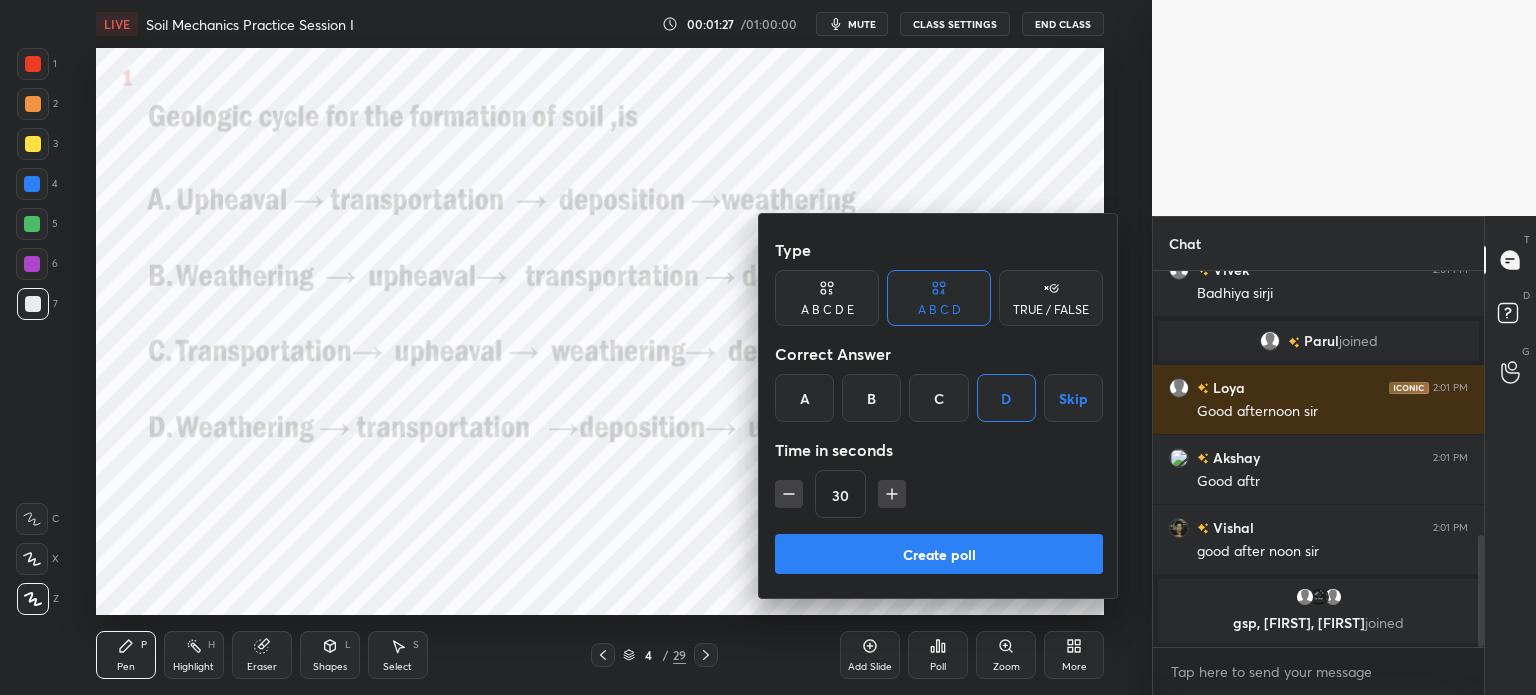 click on "Create poll" at bounding box center [939, 554] 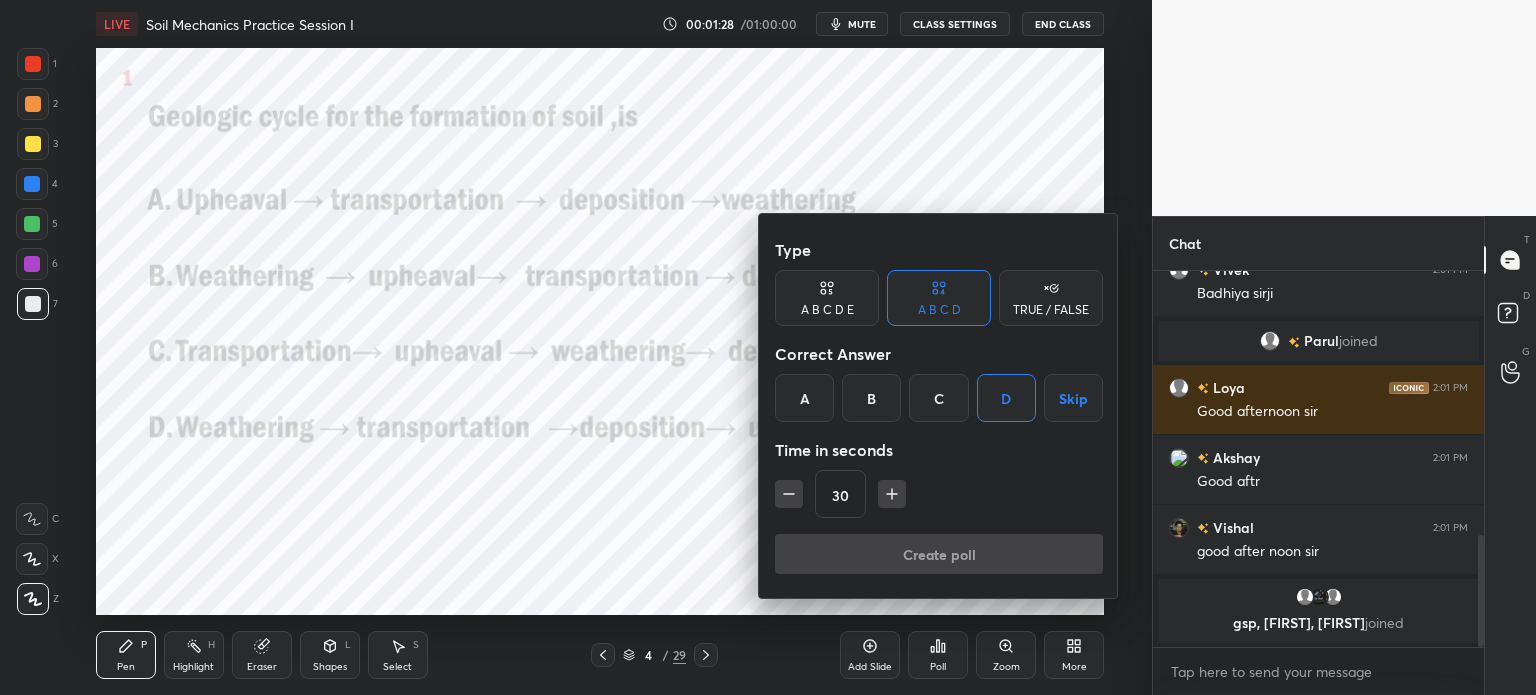scroll, scrollTop: 319, scrollLeft: 325, axis: both 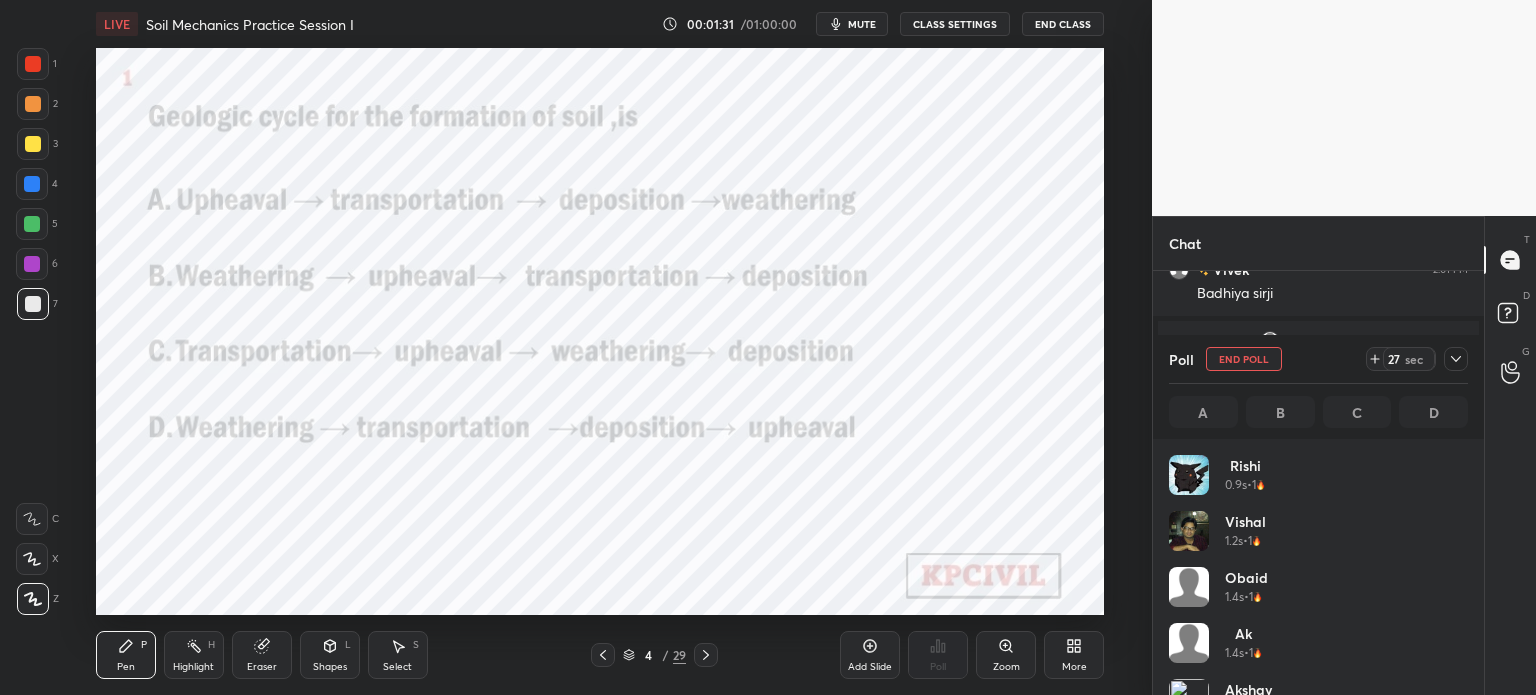 click 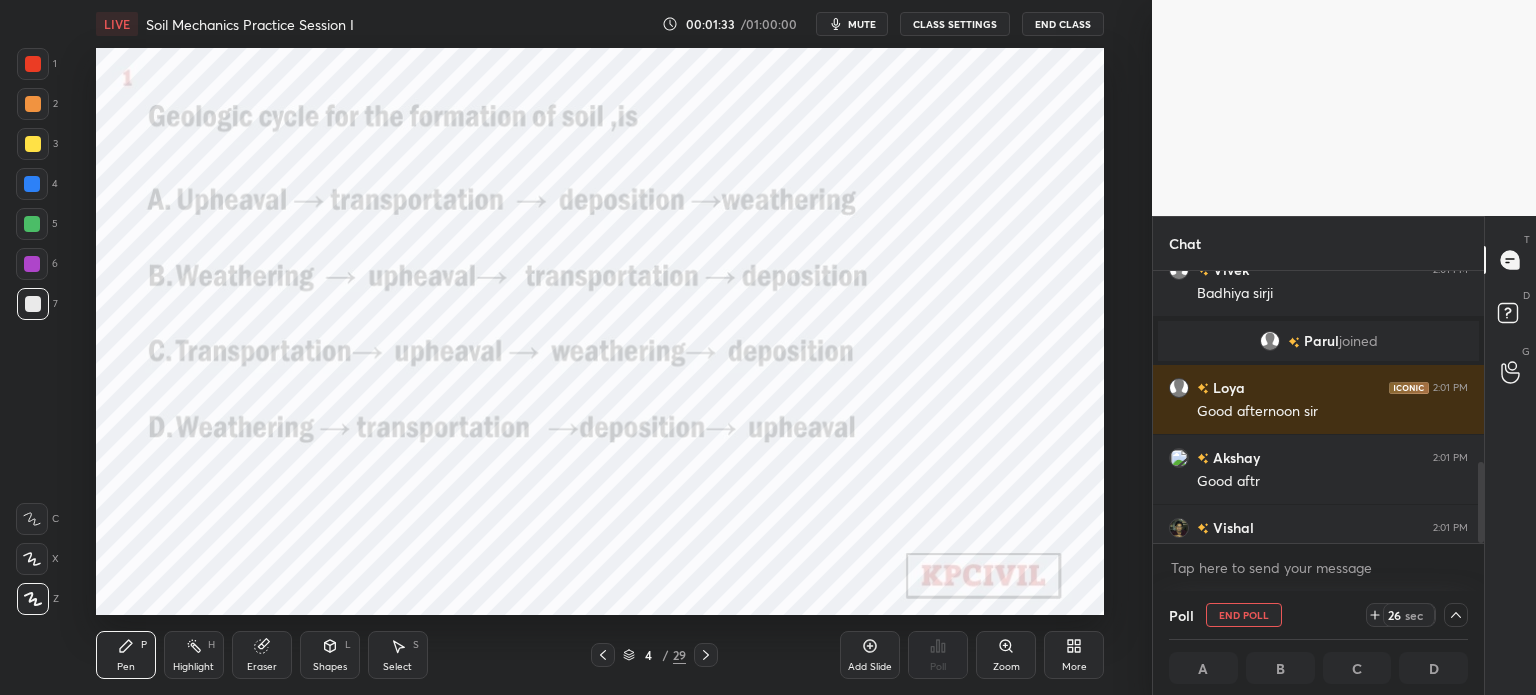 click at bounding box center (1456, 615) 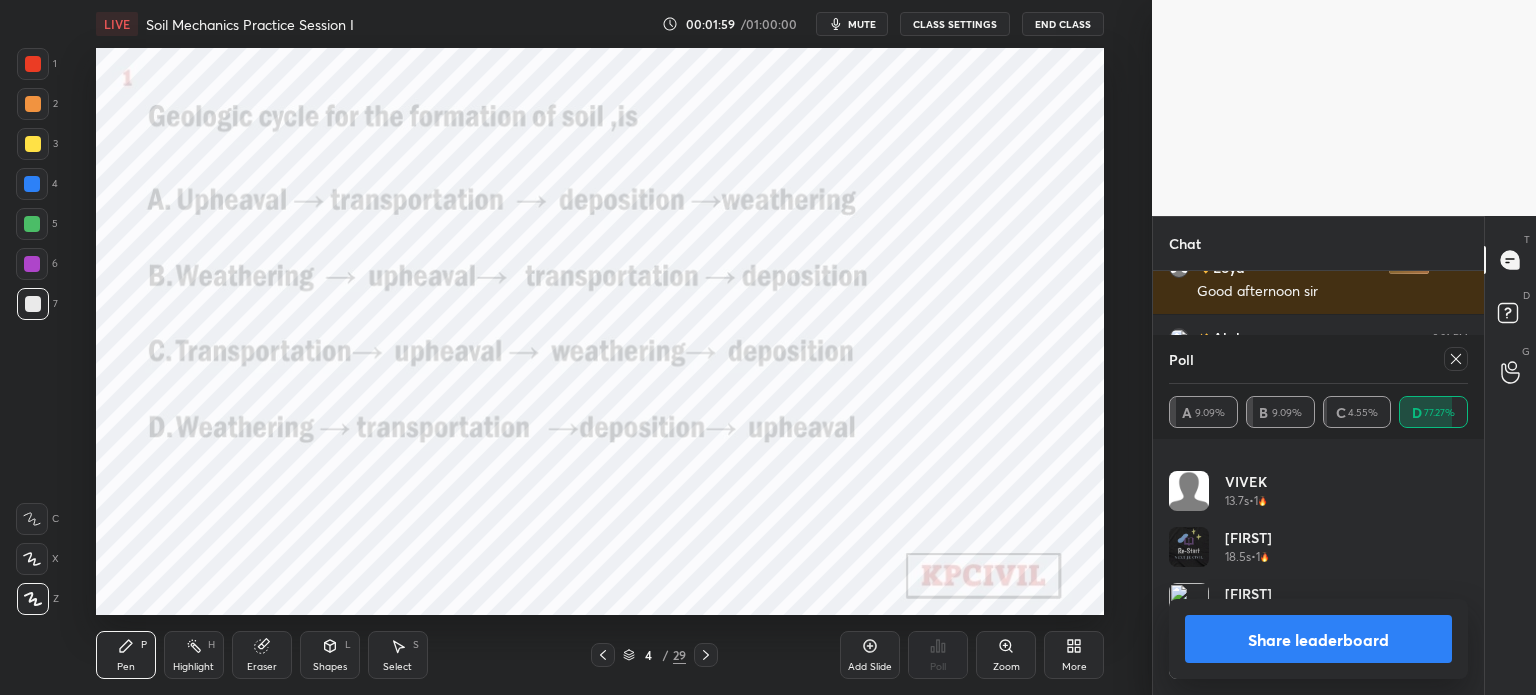 click 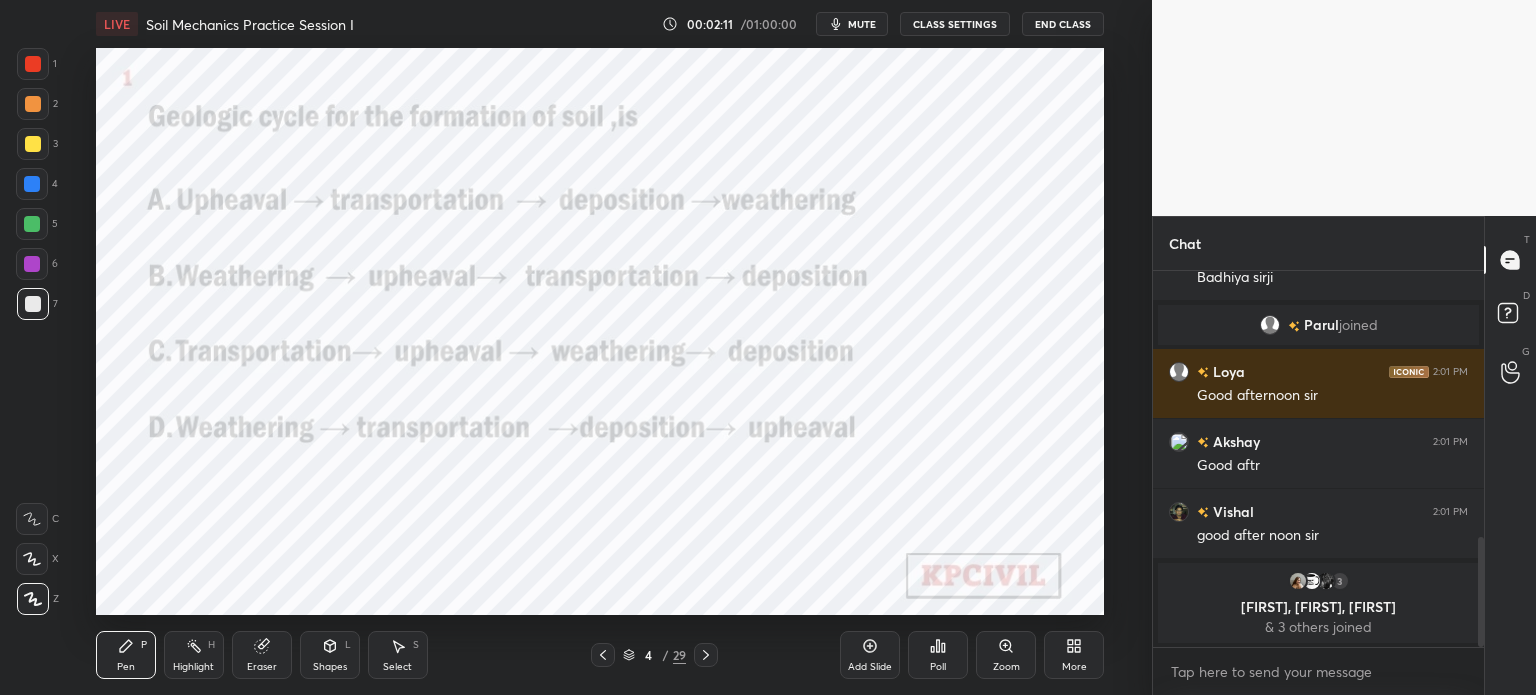click at bounding box center [33, 64] 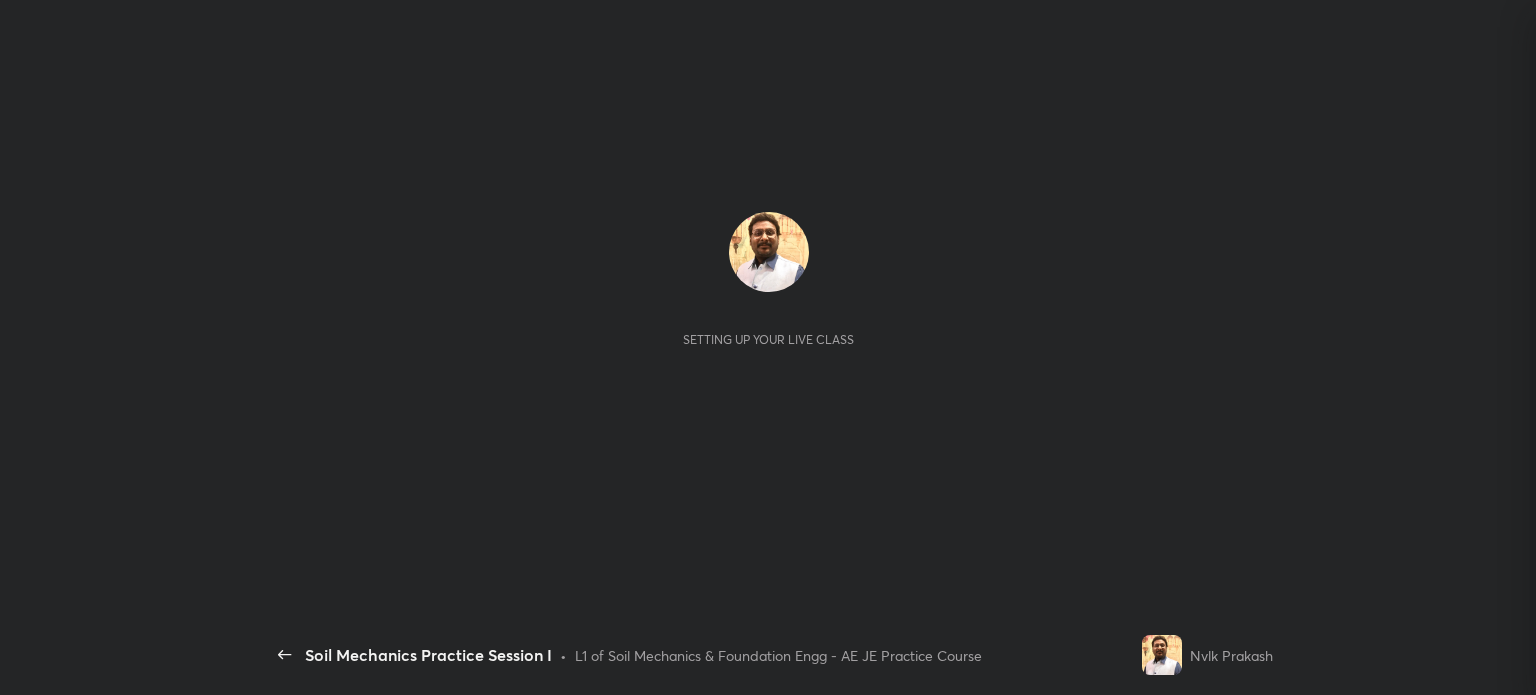 scroll, scrollTop: 0, scrollLeft: 0, axis: both 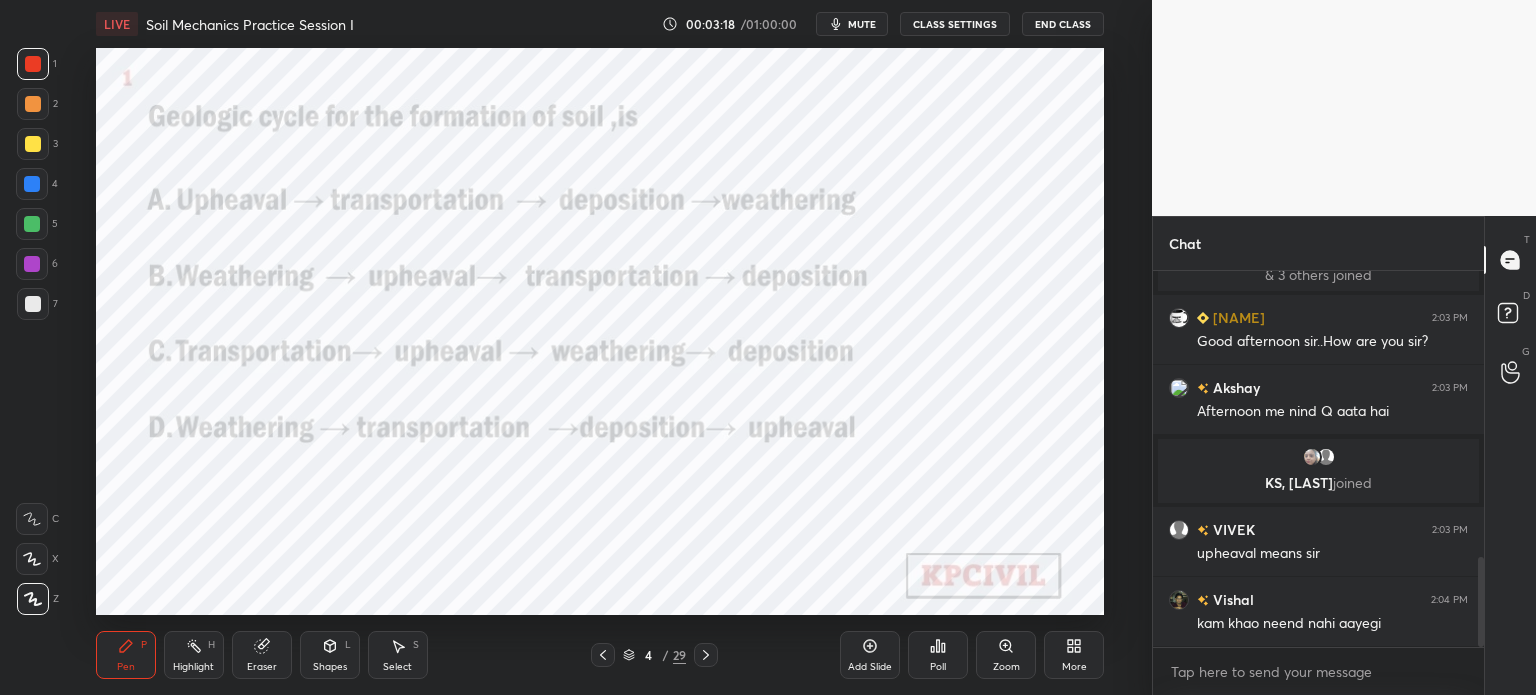 click on "Add Slide" at bounding box center [870, 667] 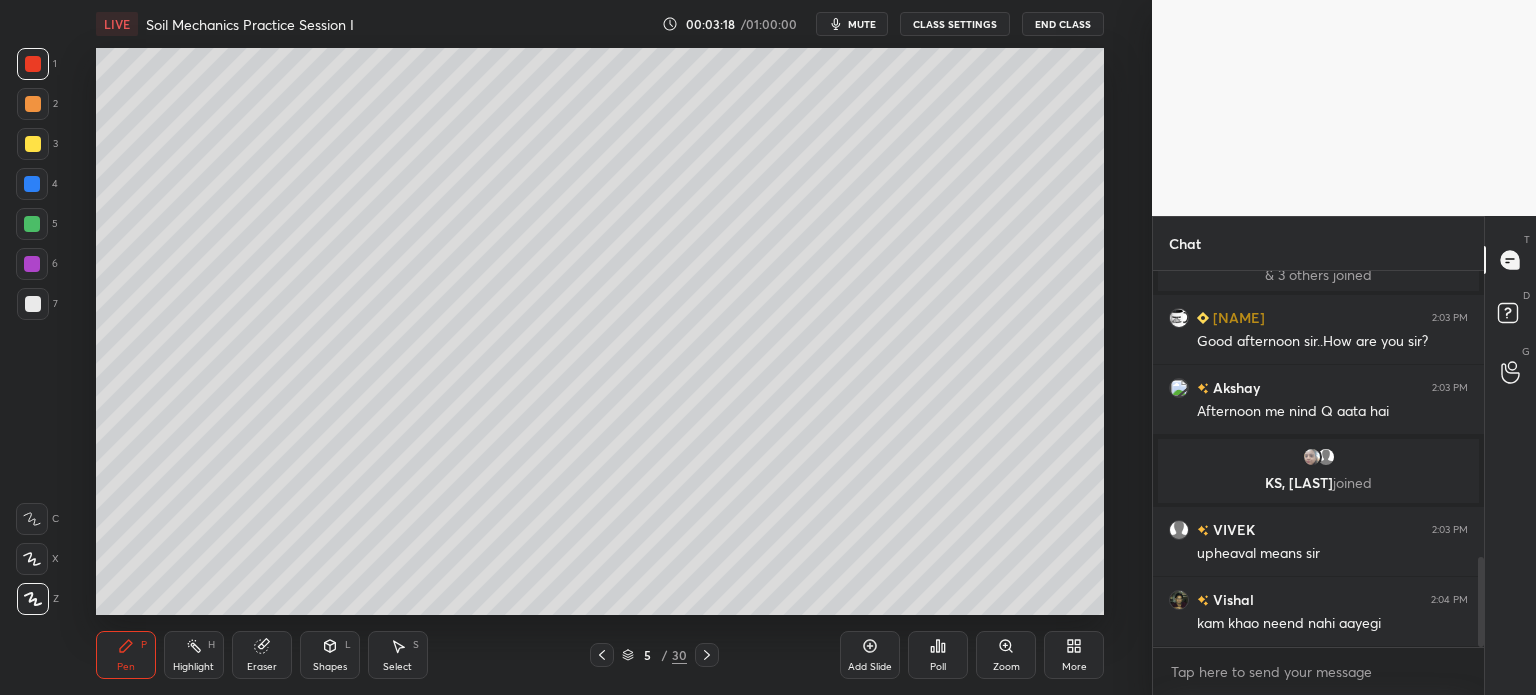scroll, scrollTop: 1262, scrollLeft: 0, axis: vertical 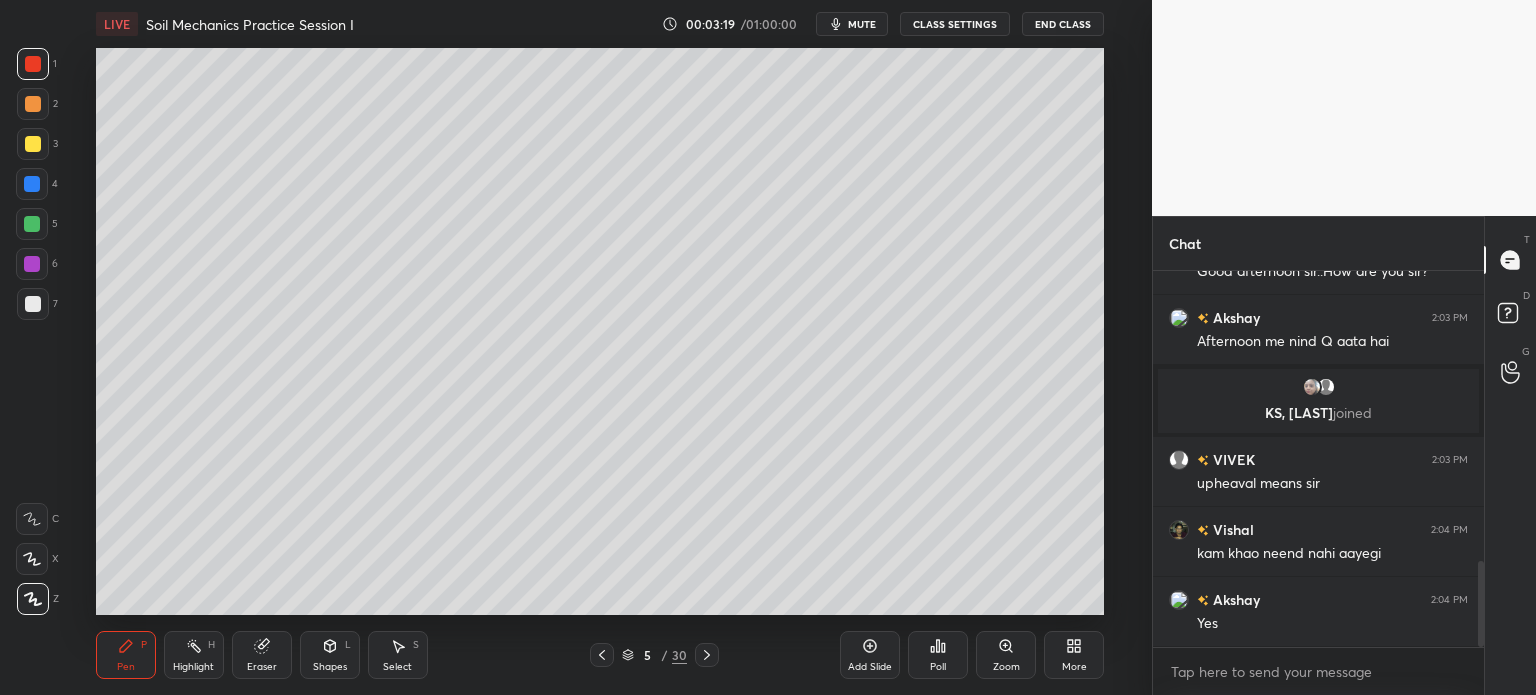 click at bounding box center (33, 104) 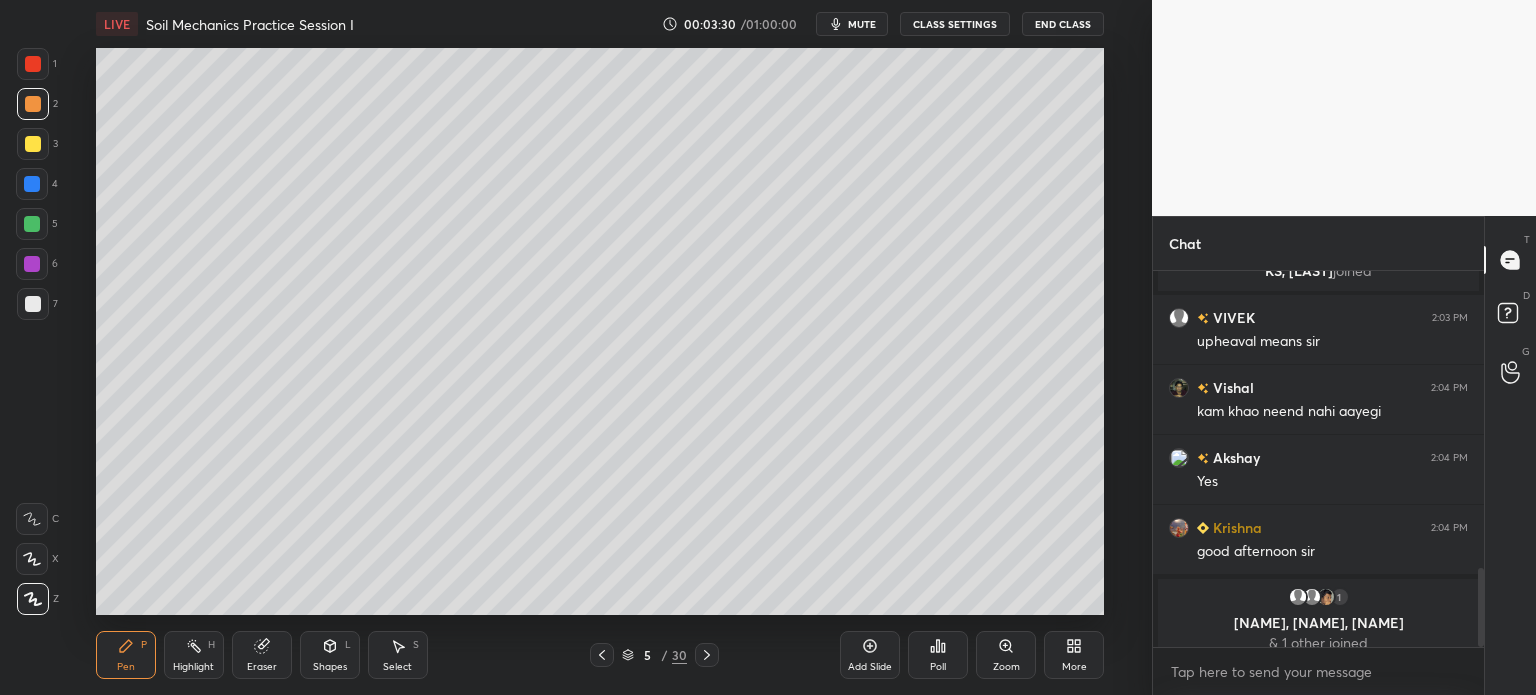 scroll, scrollTop: 1420, scrollLeft: 0, axis: vertical 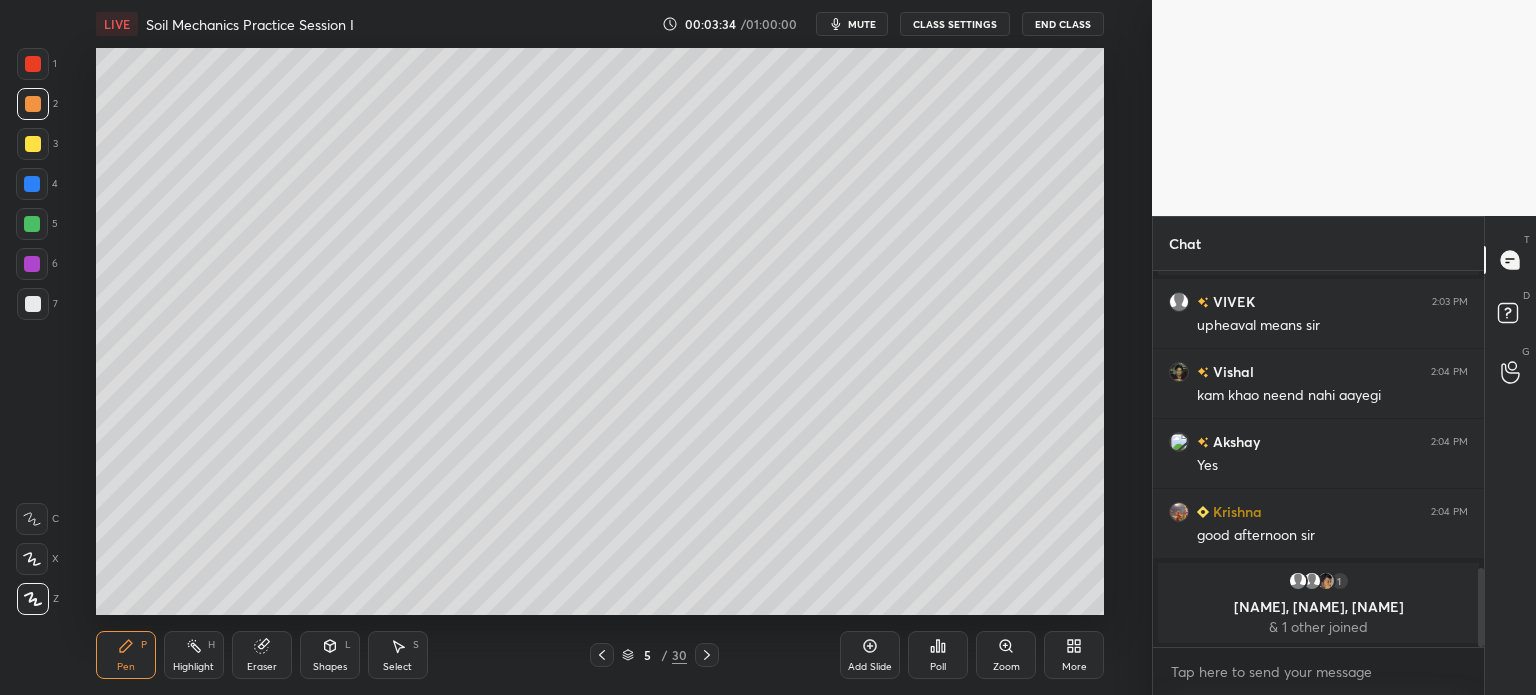 click at bounding box center [33, 304] 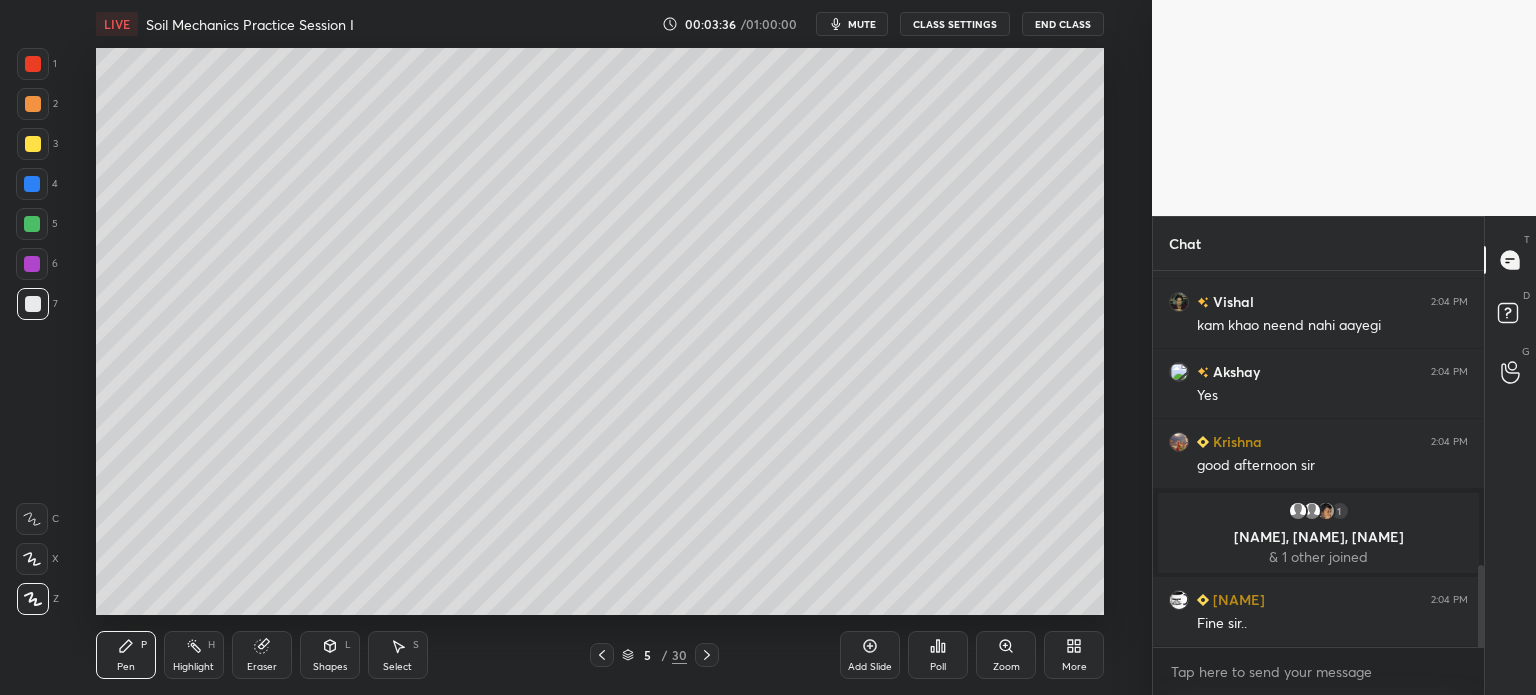 scroll, scrollTop: 1350, scrollLeft: 0, axis: vertical 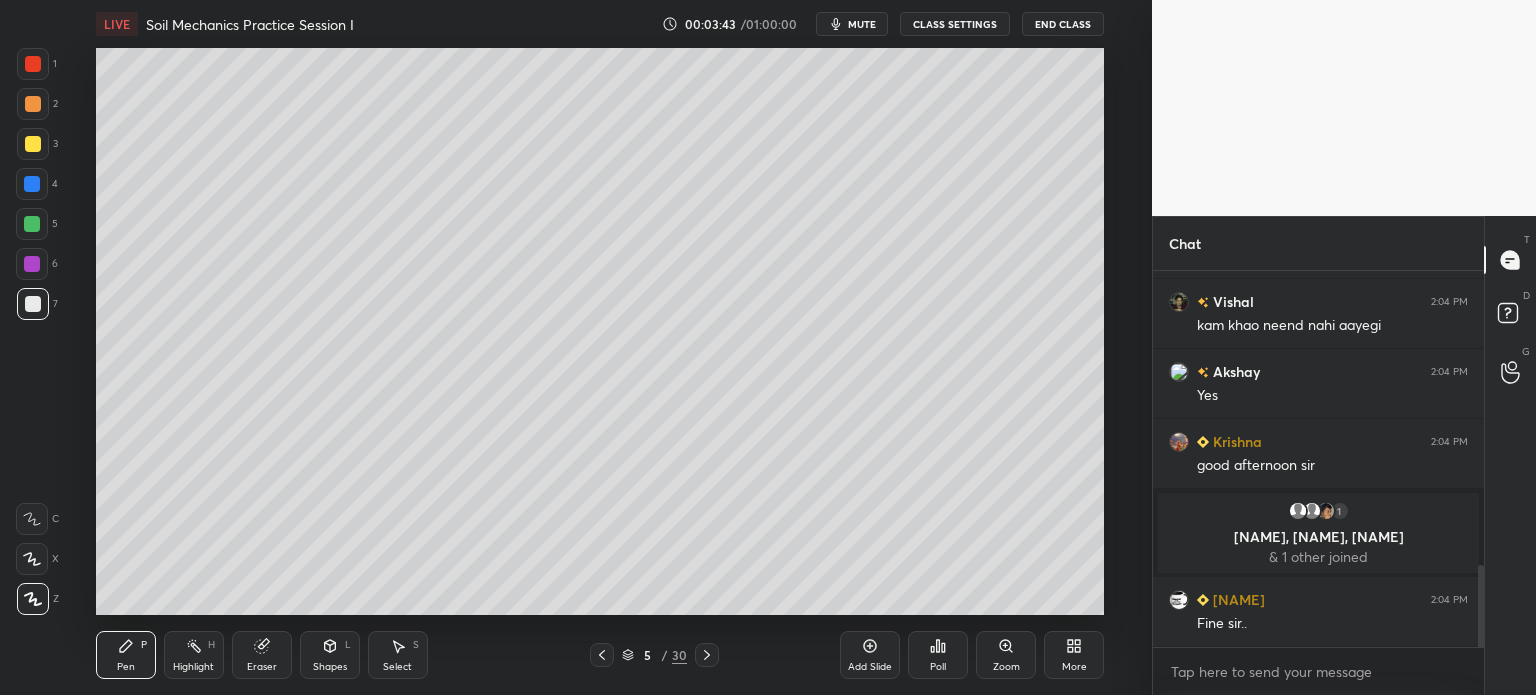 click at bounding box center (33, 144) 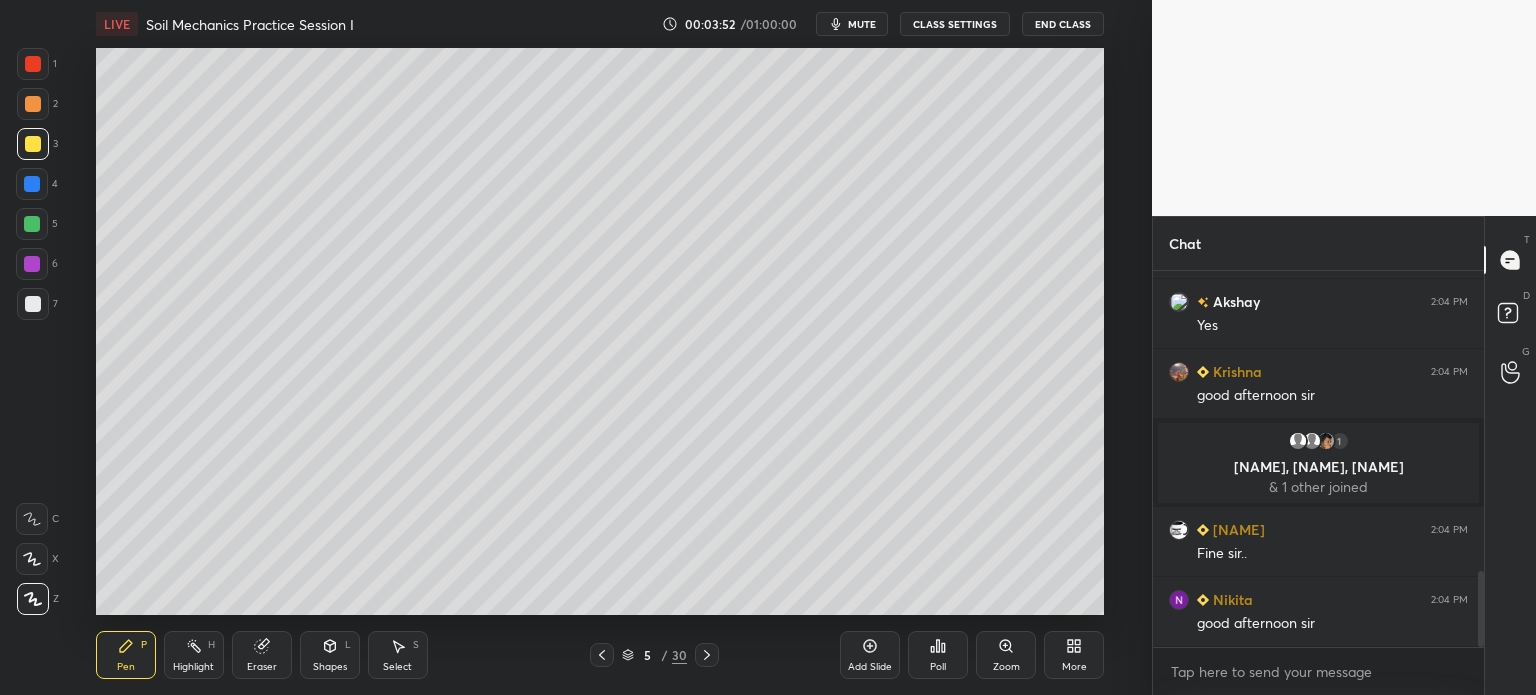 scroll, scrollTop: 1490, scrollLeft: 0, axis: vertical 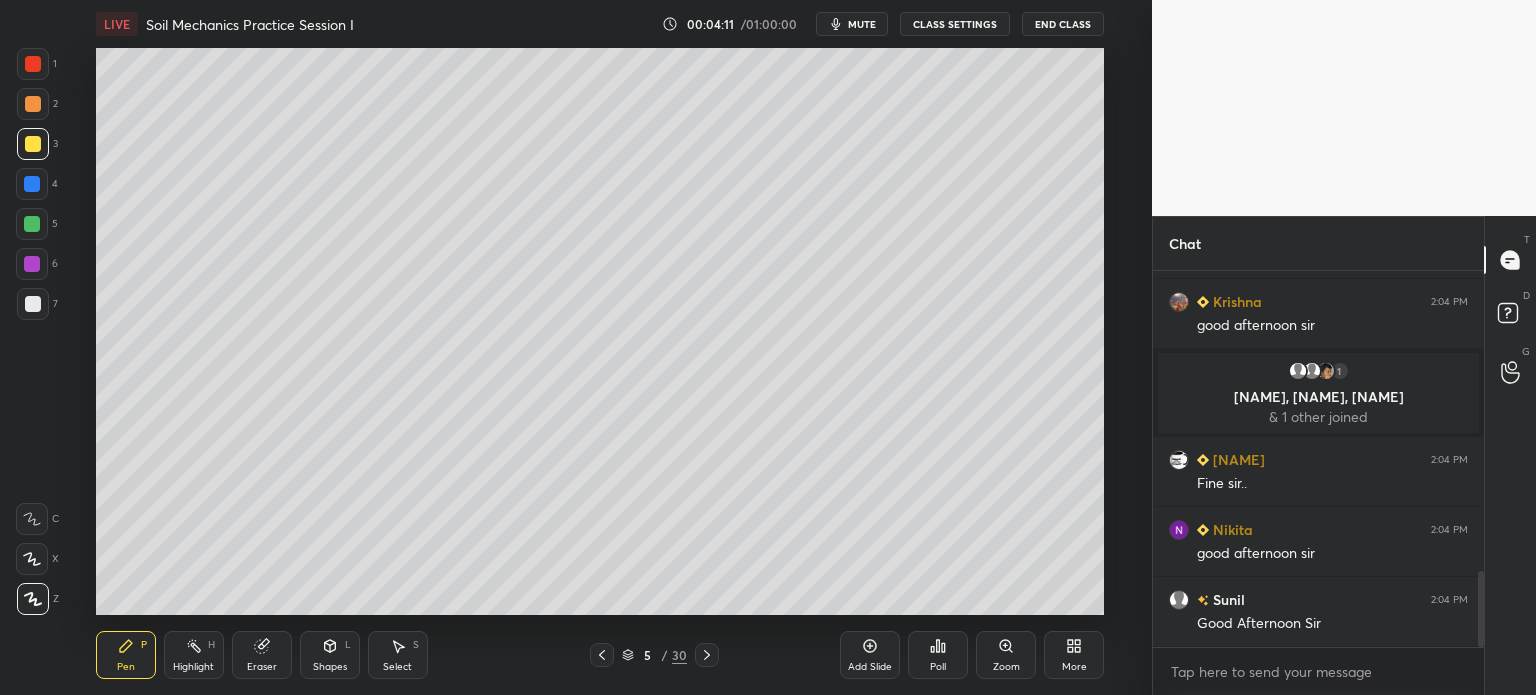 click at bounding box center [33, 304] 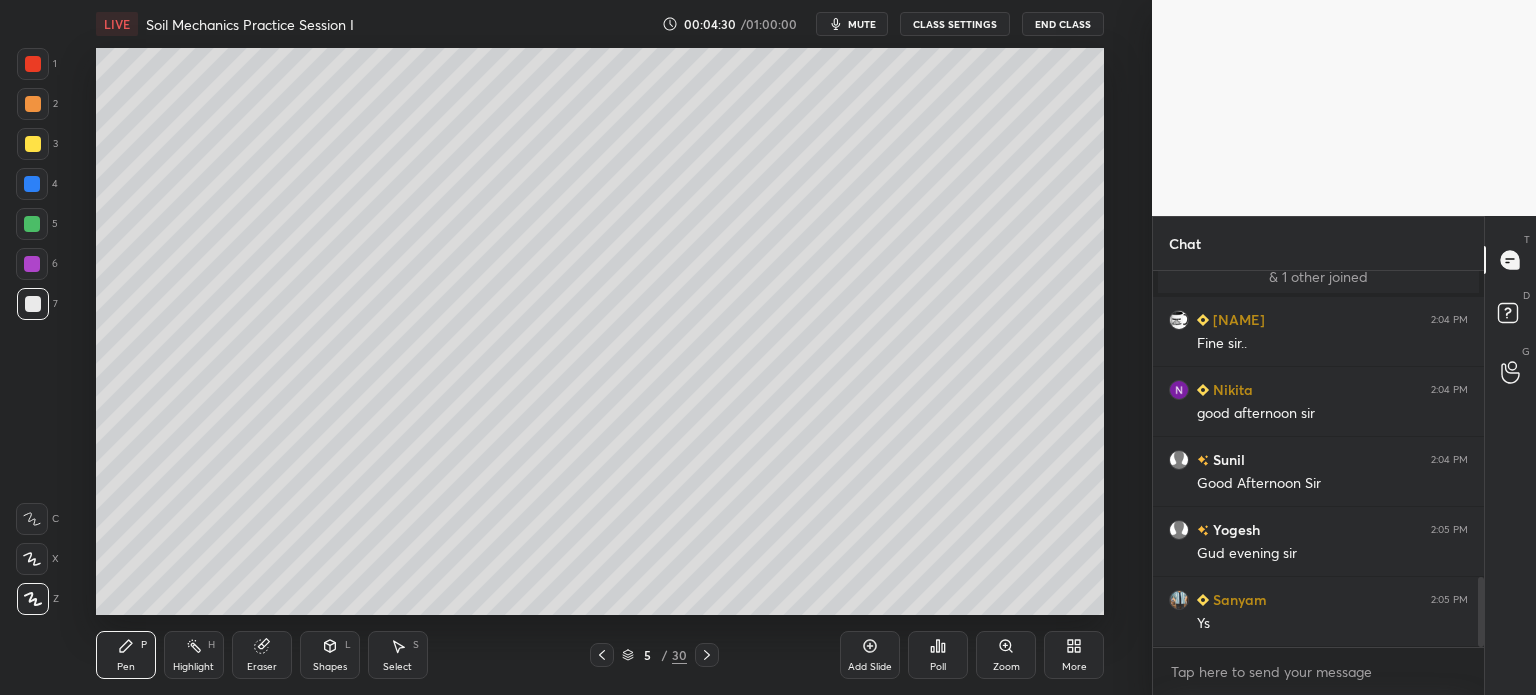 scroll, scrollTop: 1678, scrollLeft: 0, axis: vertical 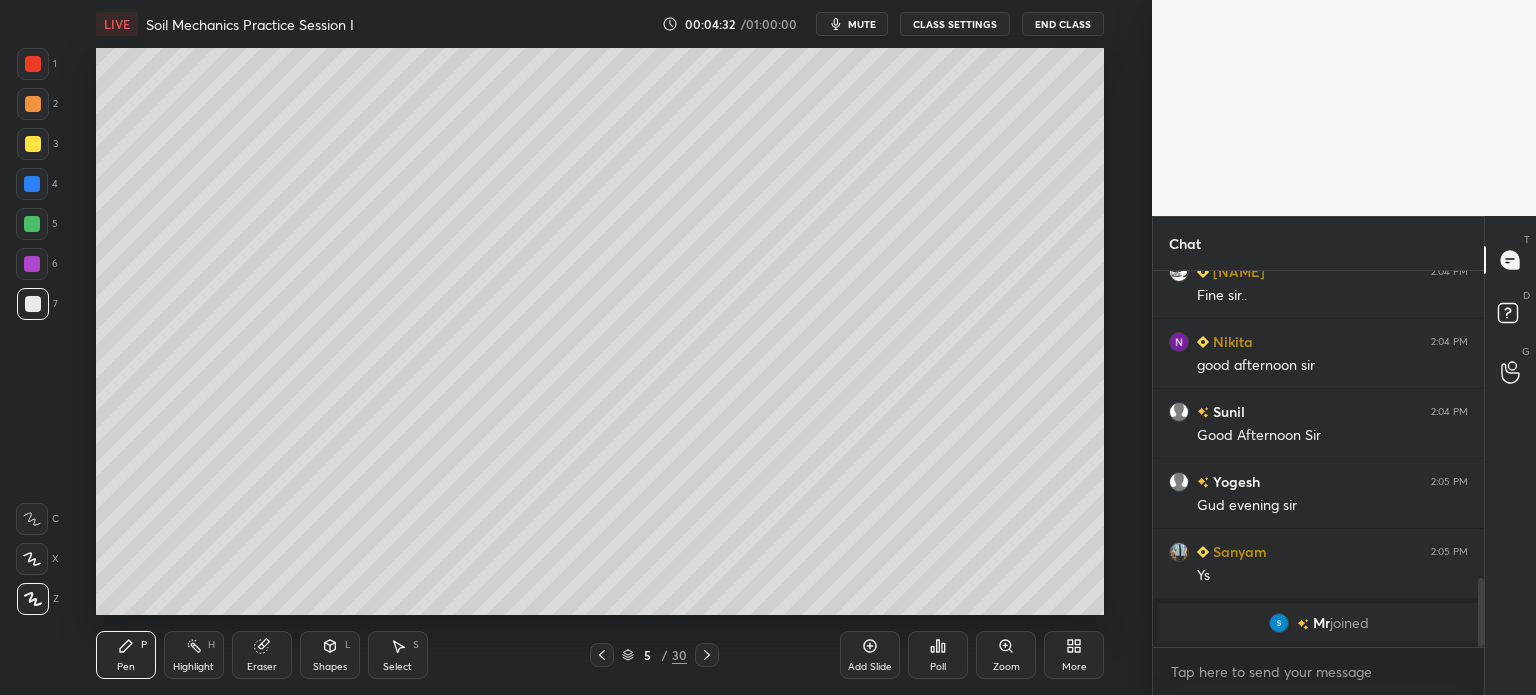click at bounding box center (33, 104) 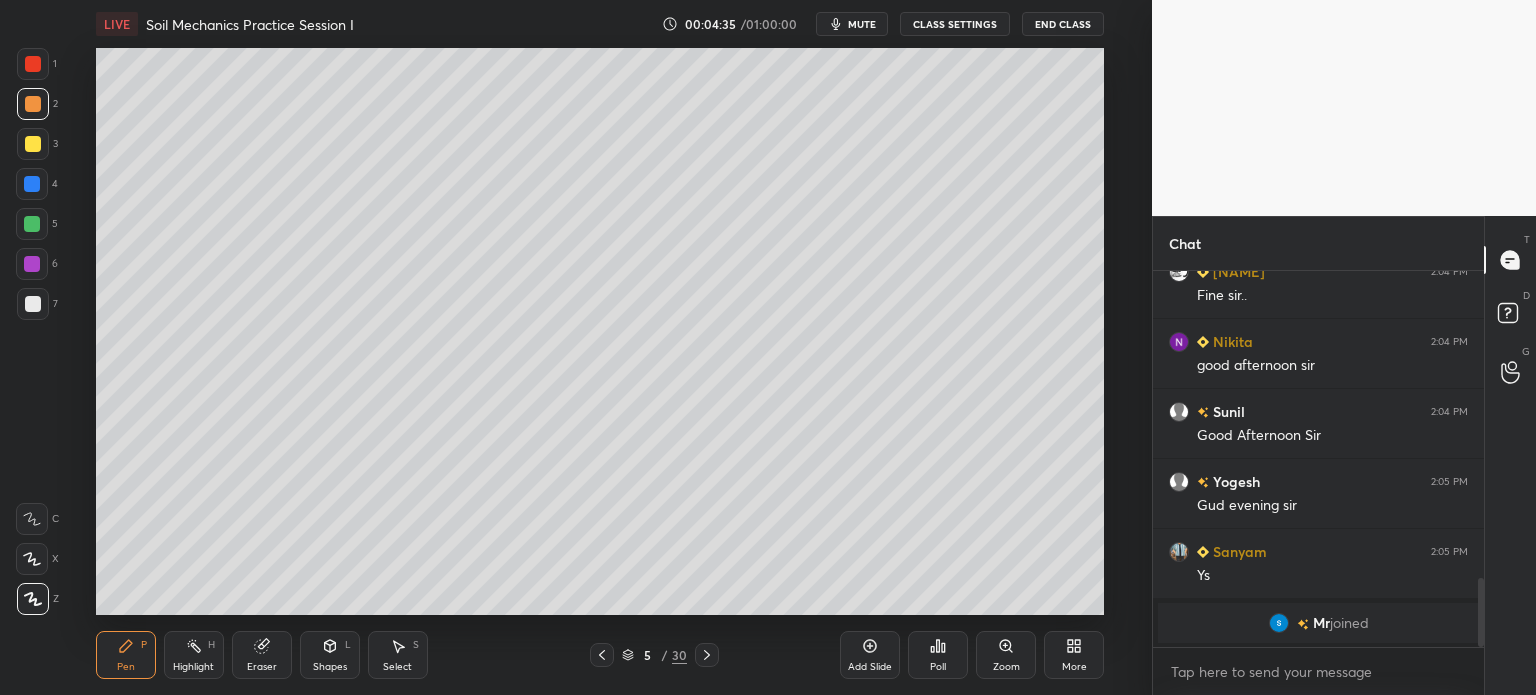 click at bounding box center [33, 144] 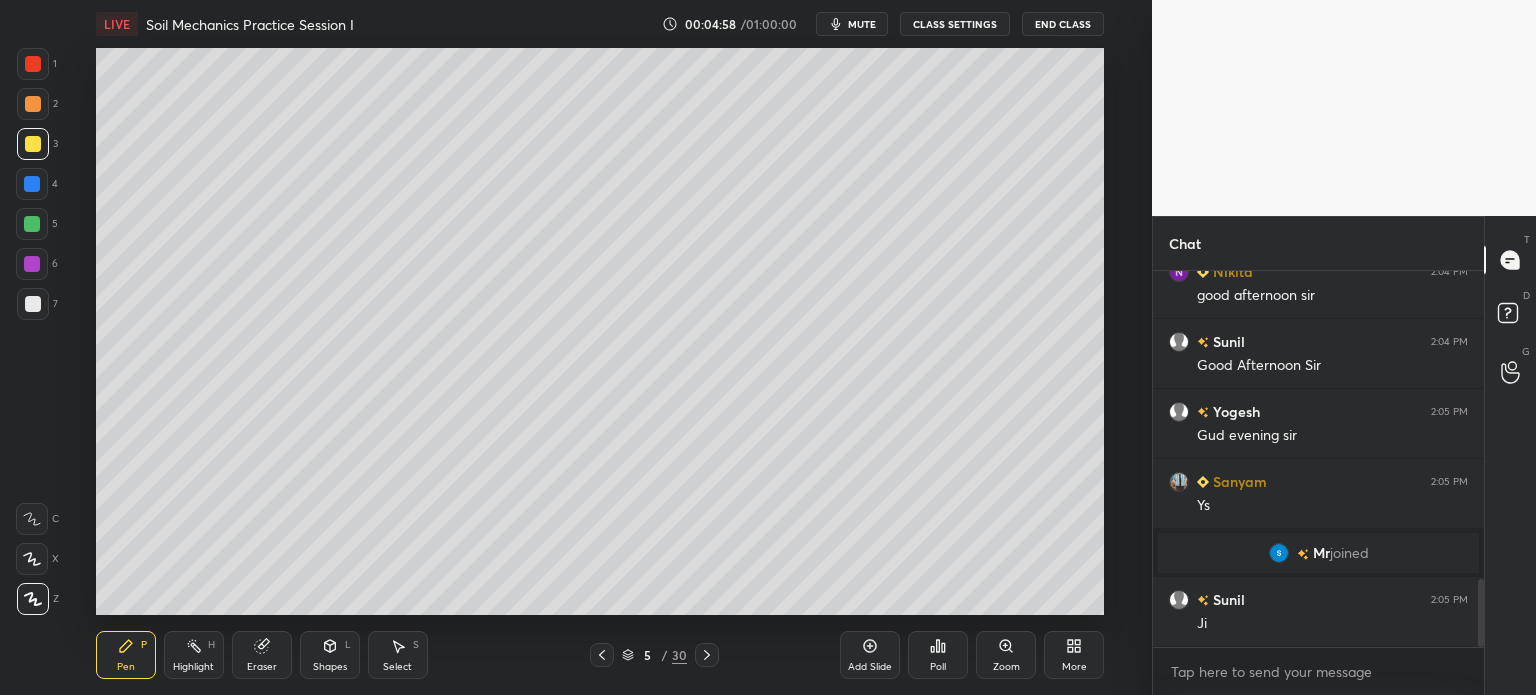 scroll, scrollTop: 1778, scrollLeft: 0, axis: vertical 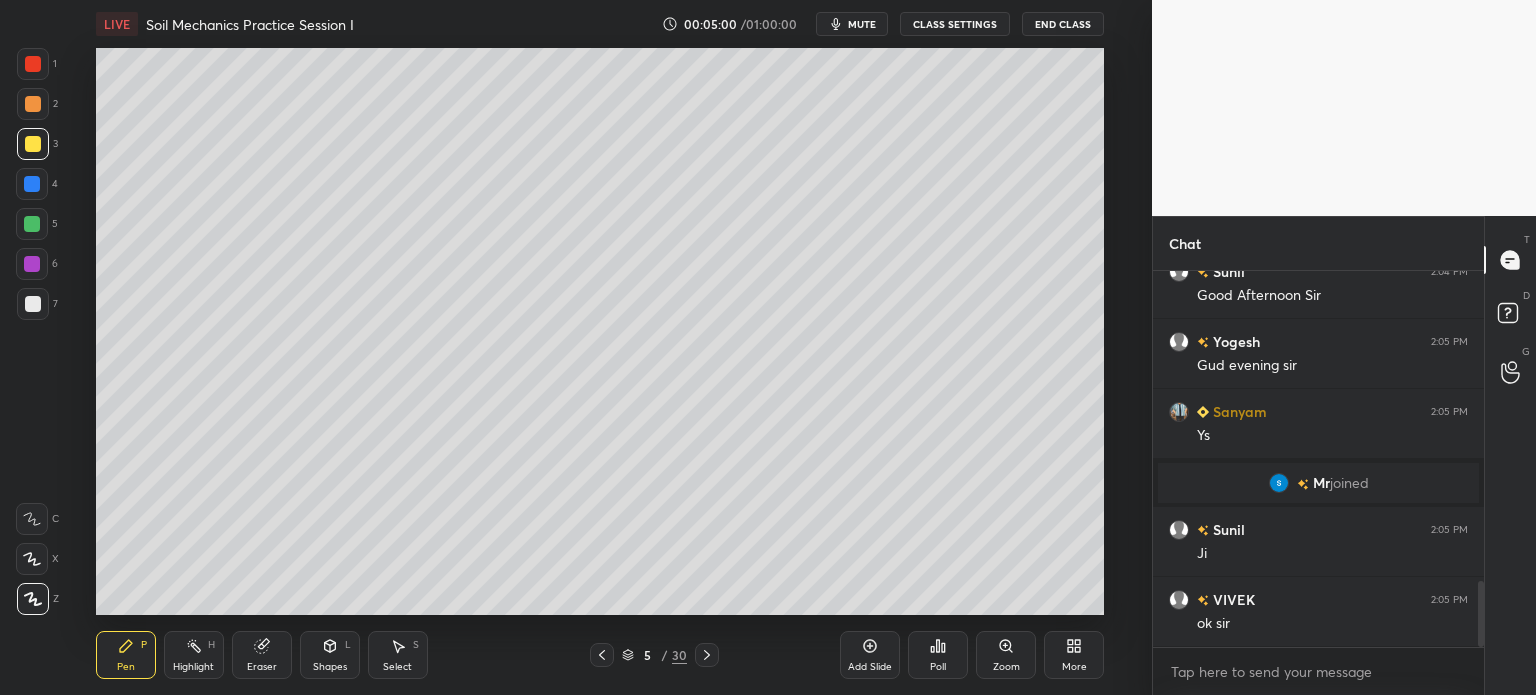 click at bounding box center [33, 304] 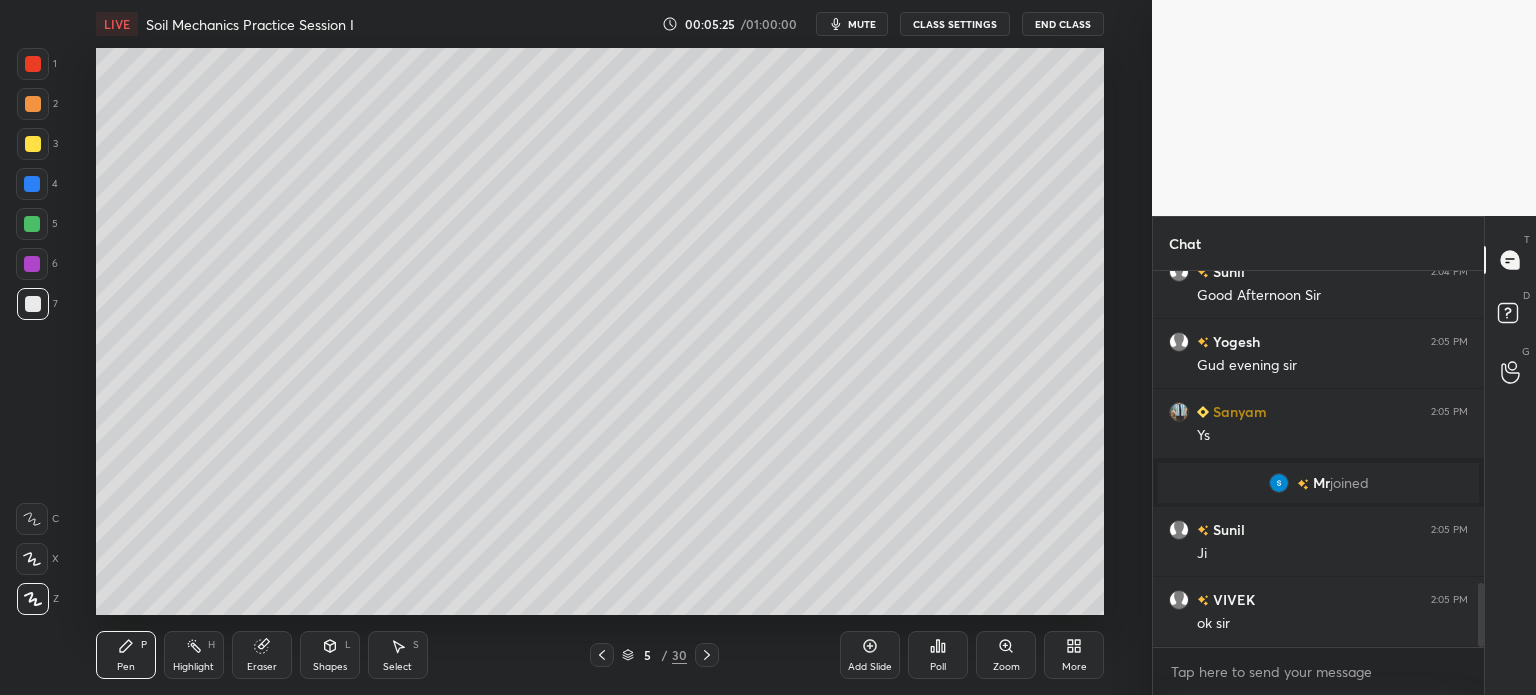scroll, scrollTop: 1826, scrollLeft: 0, axis: vertical 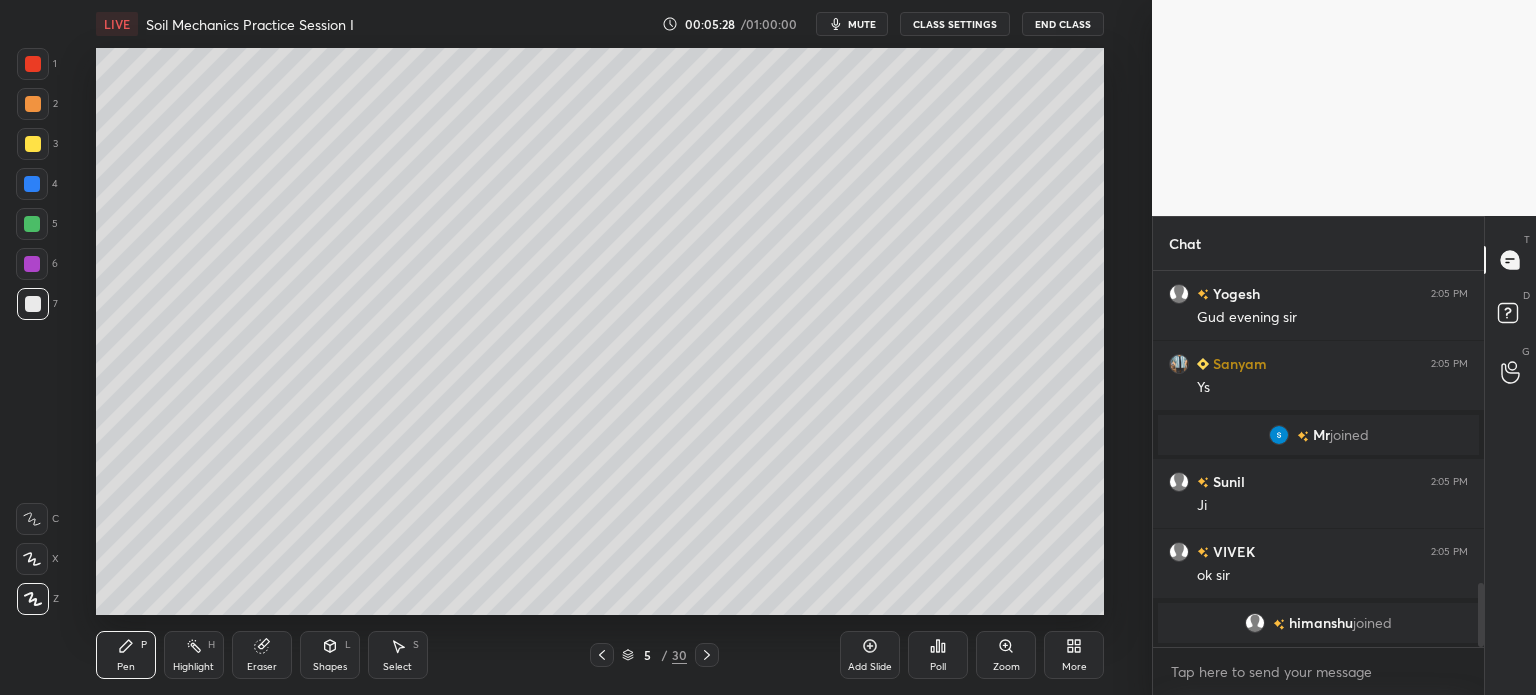 click on "Add Slide Poll Zoom More" at bounding box center (972, 655) 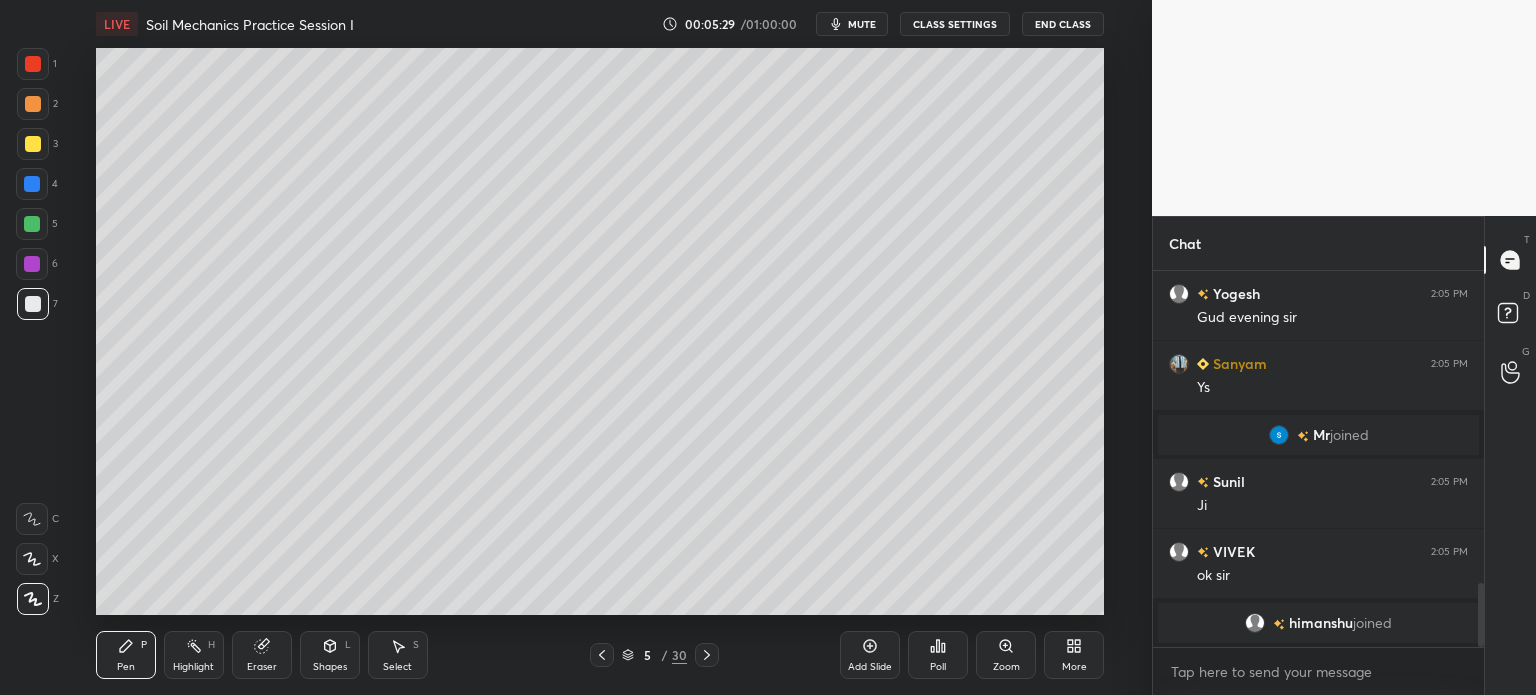 click on "Poll" at bounding box center (938, 655) 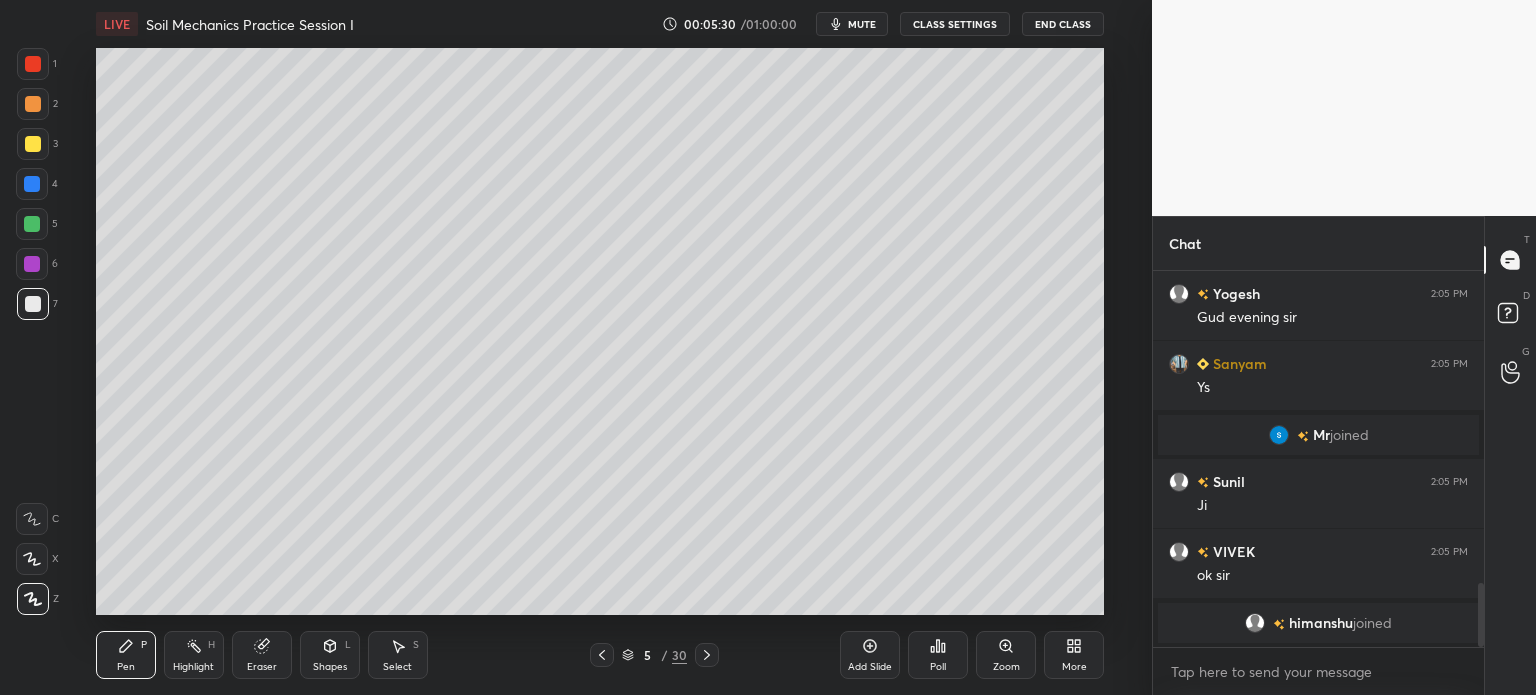 click on "Shapes L" at bounding box center [330, 655] 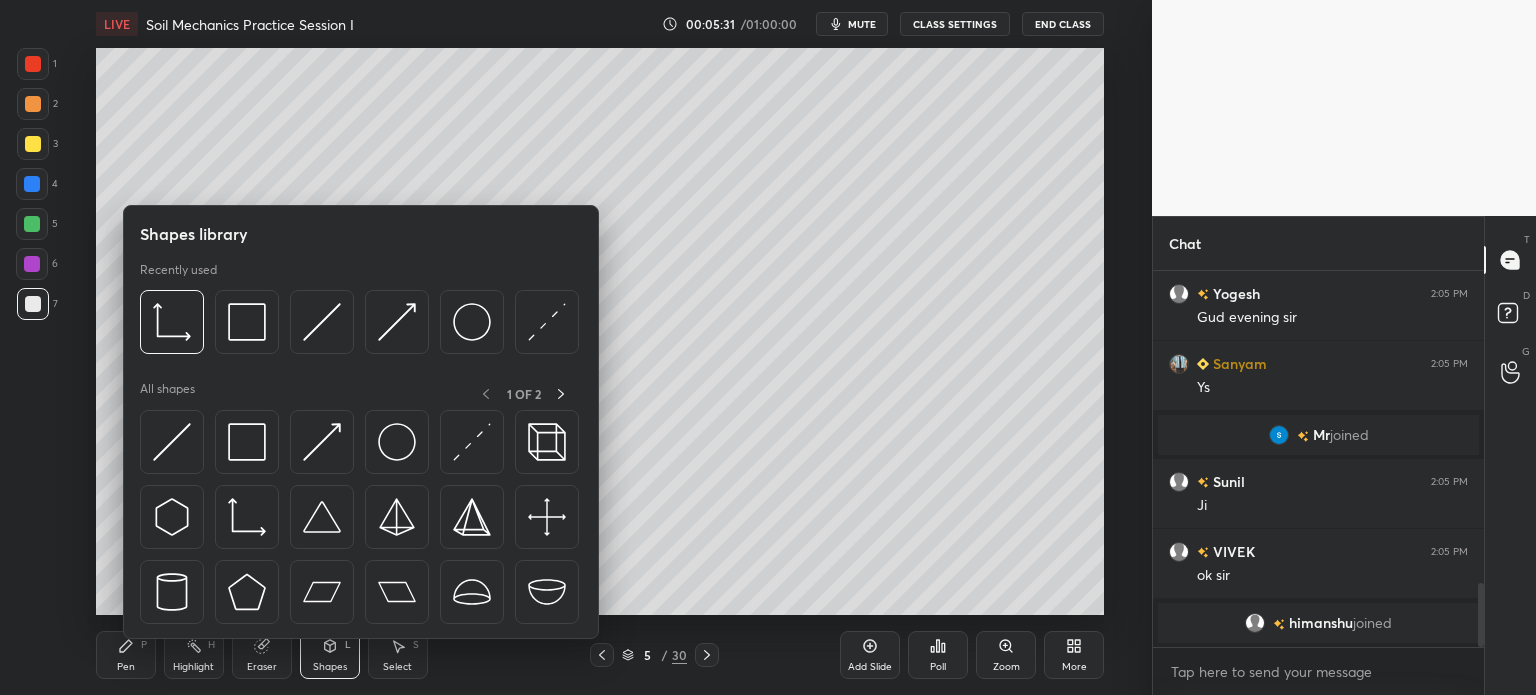 click on "Eraser" at bounding box center [262, 667] 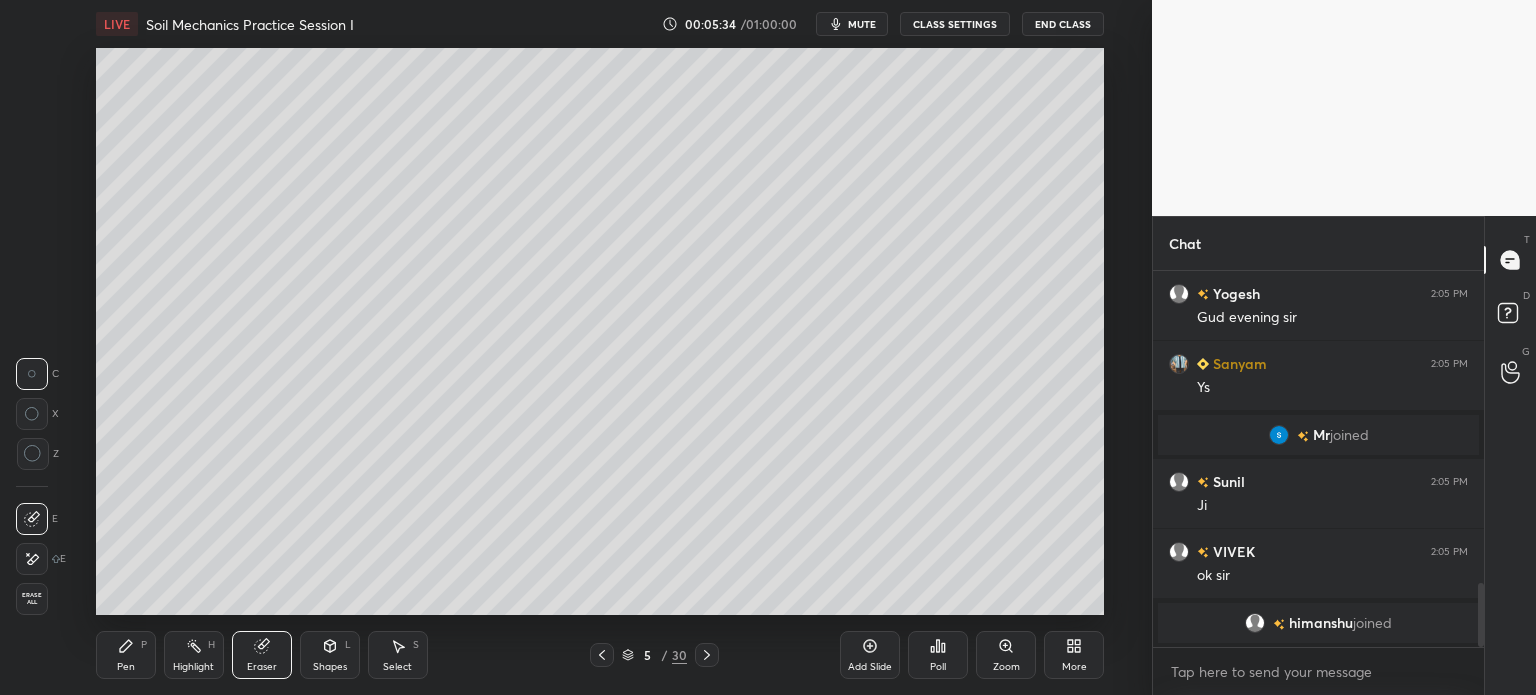 click on "Pen P" at bounding box center [126, 655] 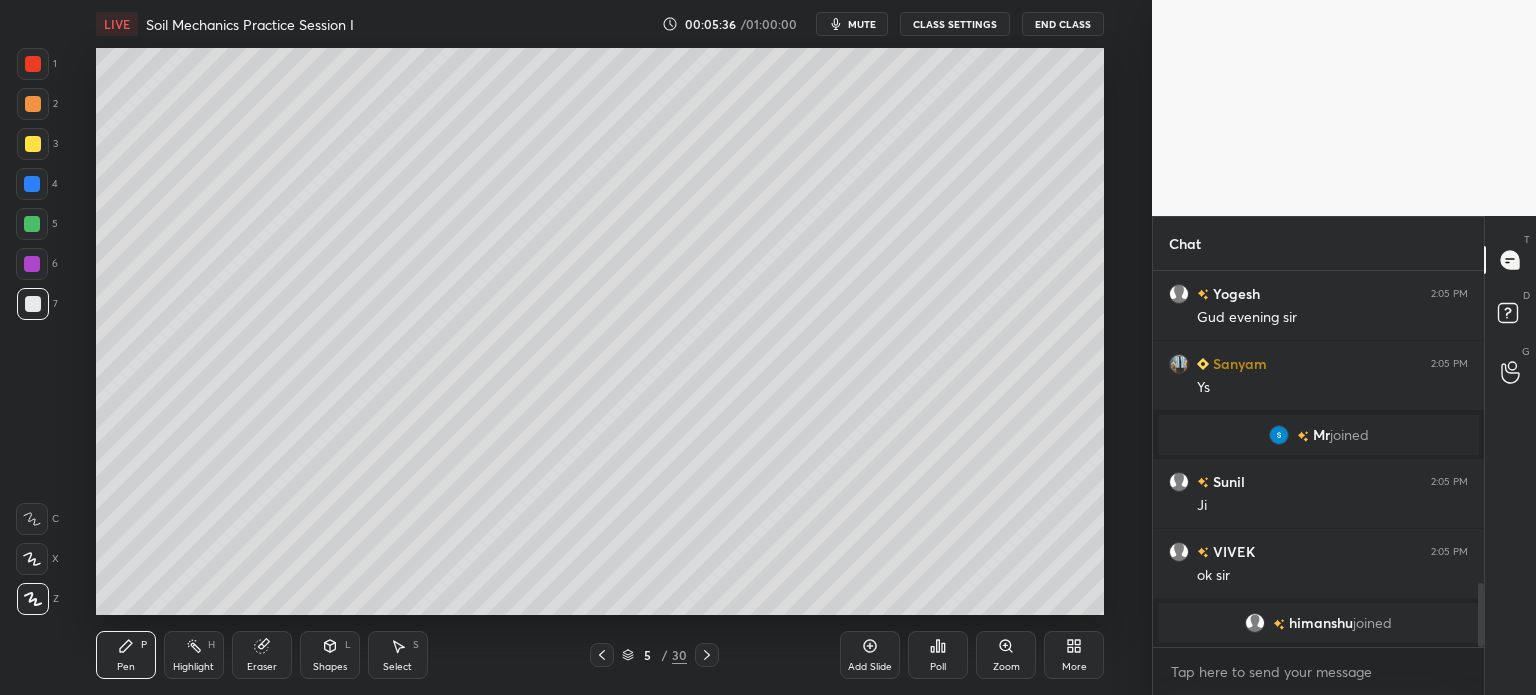 click on "Add Slide Poll Zoom More" at bounding box center (972, 655) 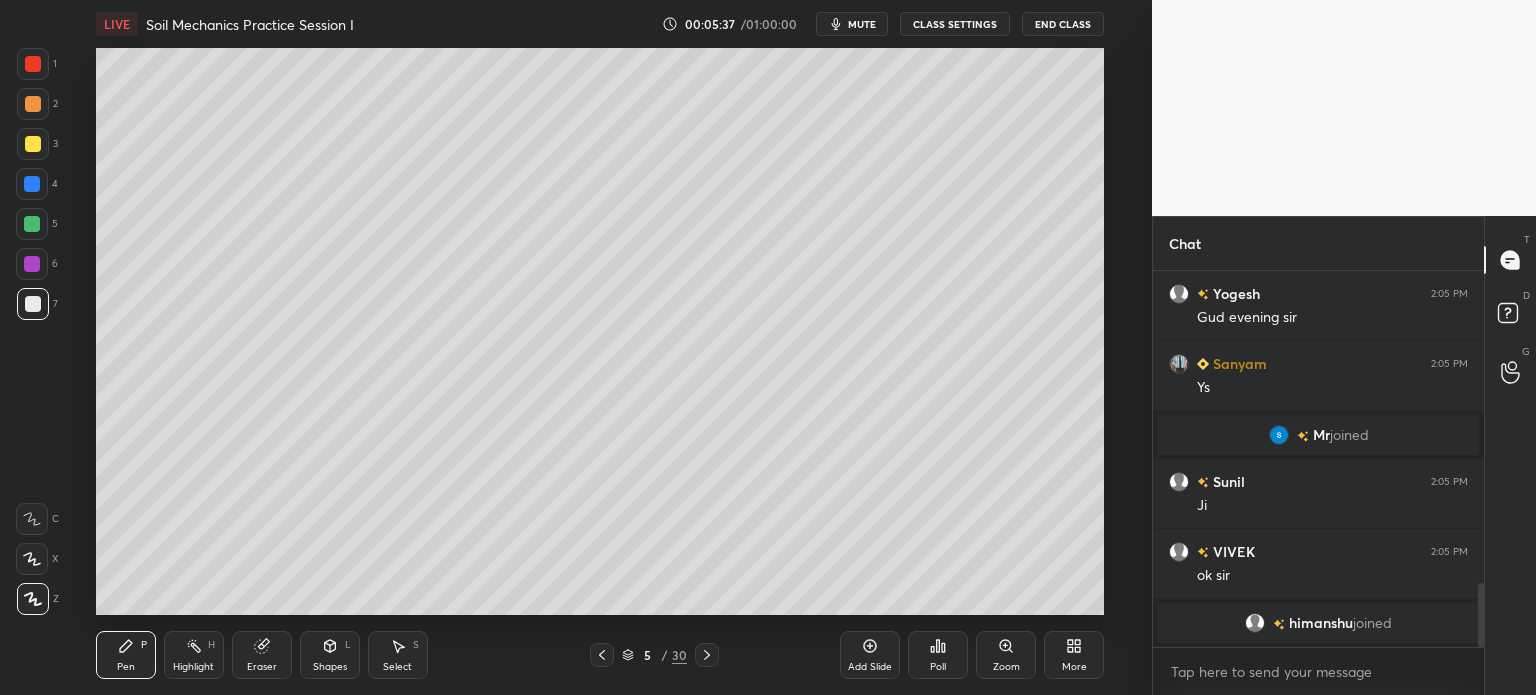 click on "Add Slide Poll Zoom More" at bounding box center (972, 655) 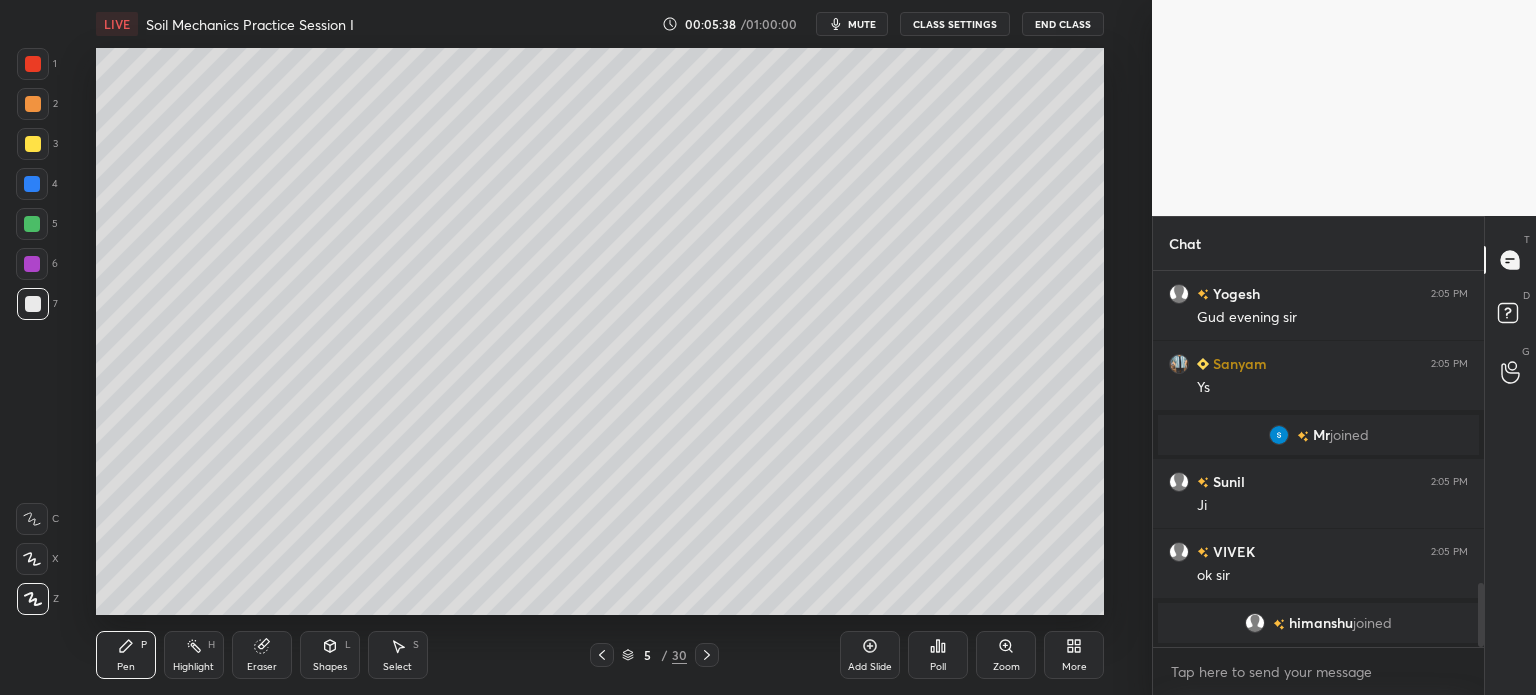 click on "Add Slide Poll Zoom More" at bounding box center (972, 655) 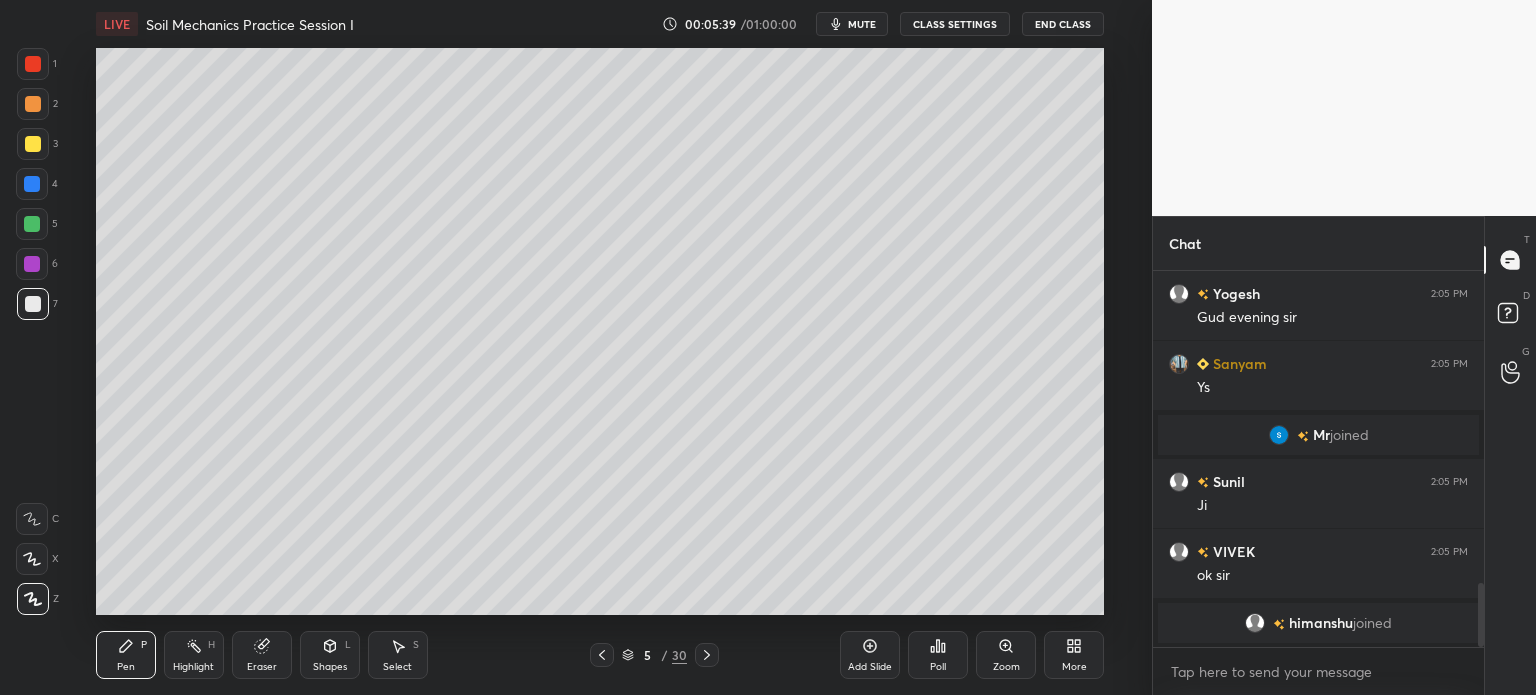 scroll, scrollTop: 1850, scrollLeft: 0, axis: vertical 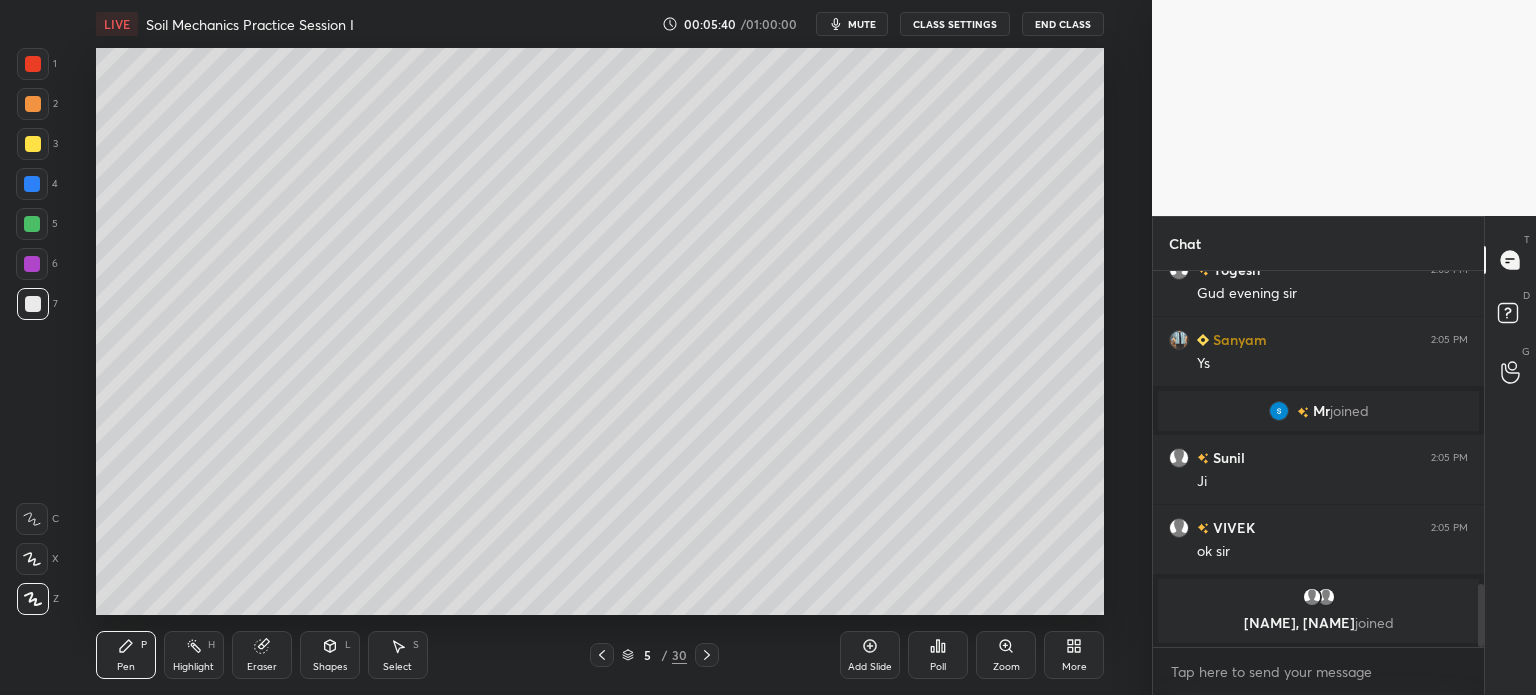 click at bounding box center (33, 144) 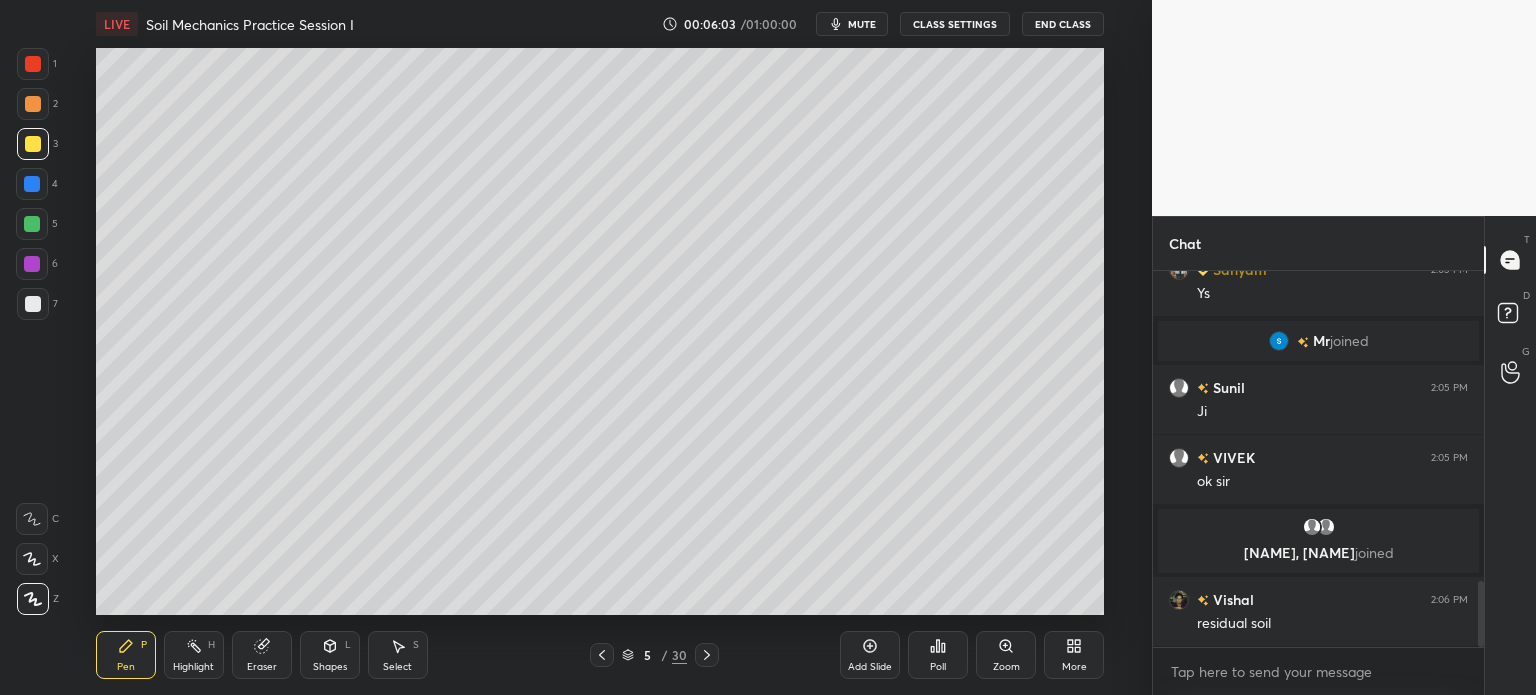 scroll, scrollTop: 1834, scrollLeft: 0, axis: vertical 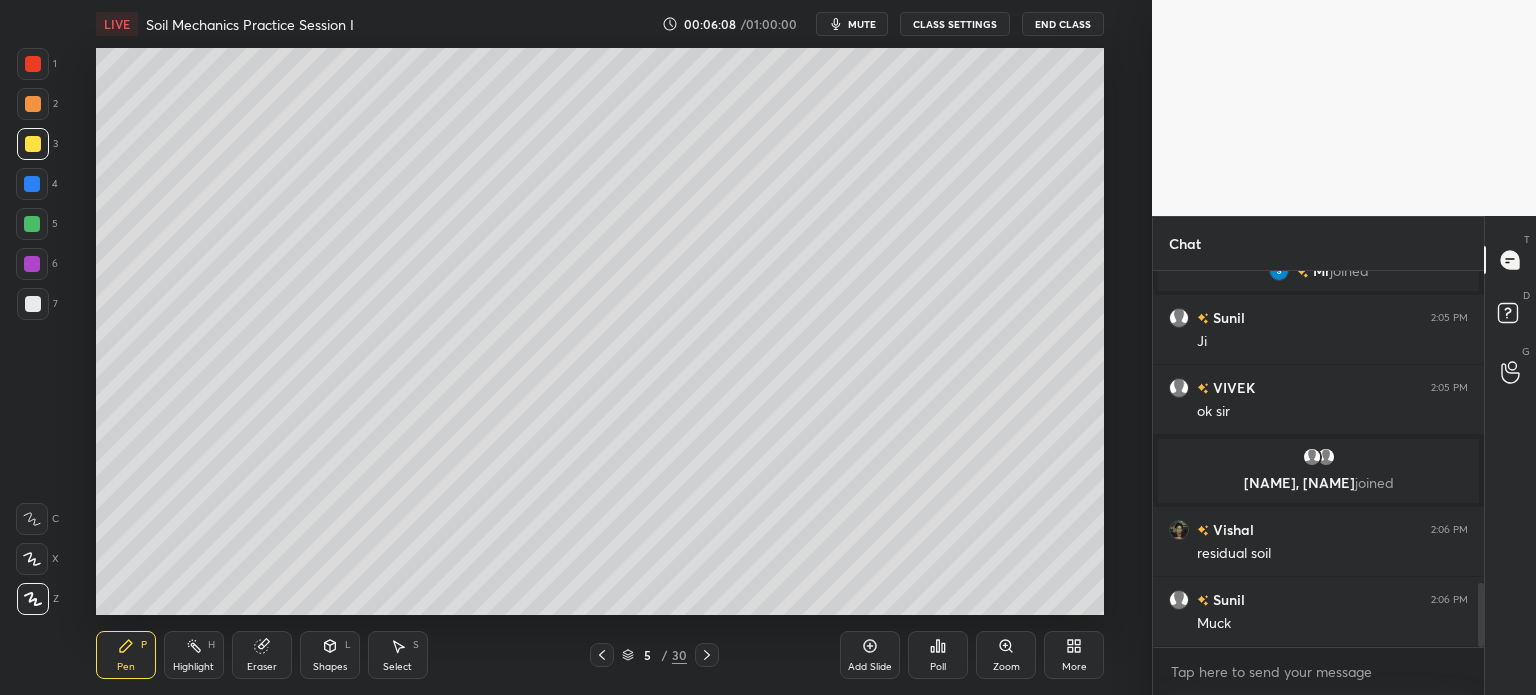 click on "Highlight" at bounding box center (193, 667) 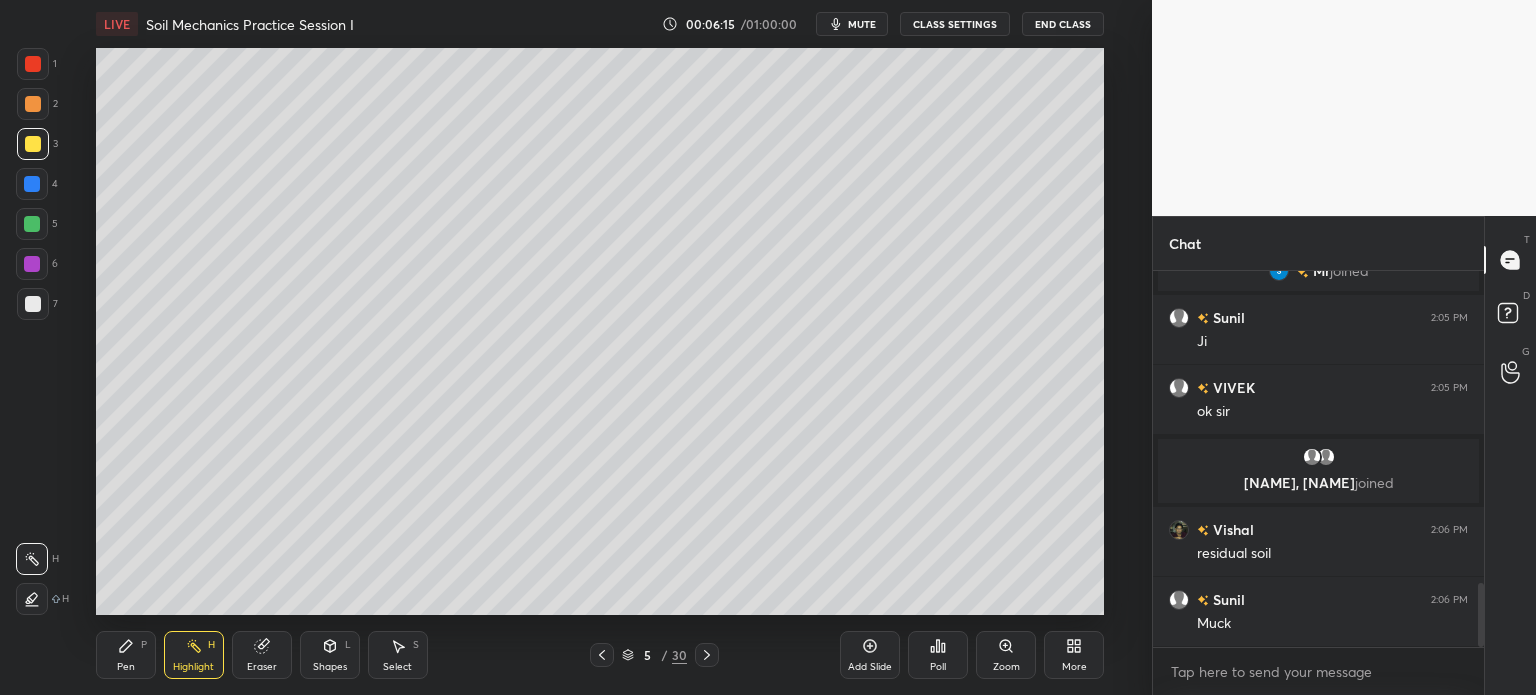 click 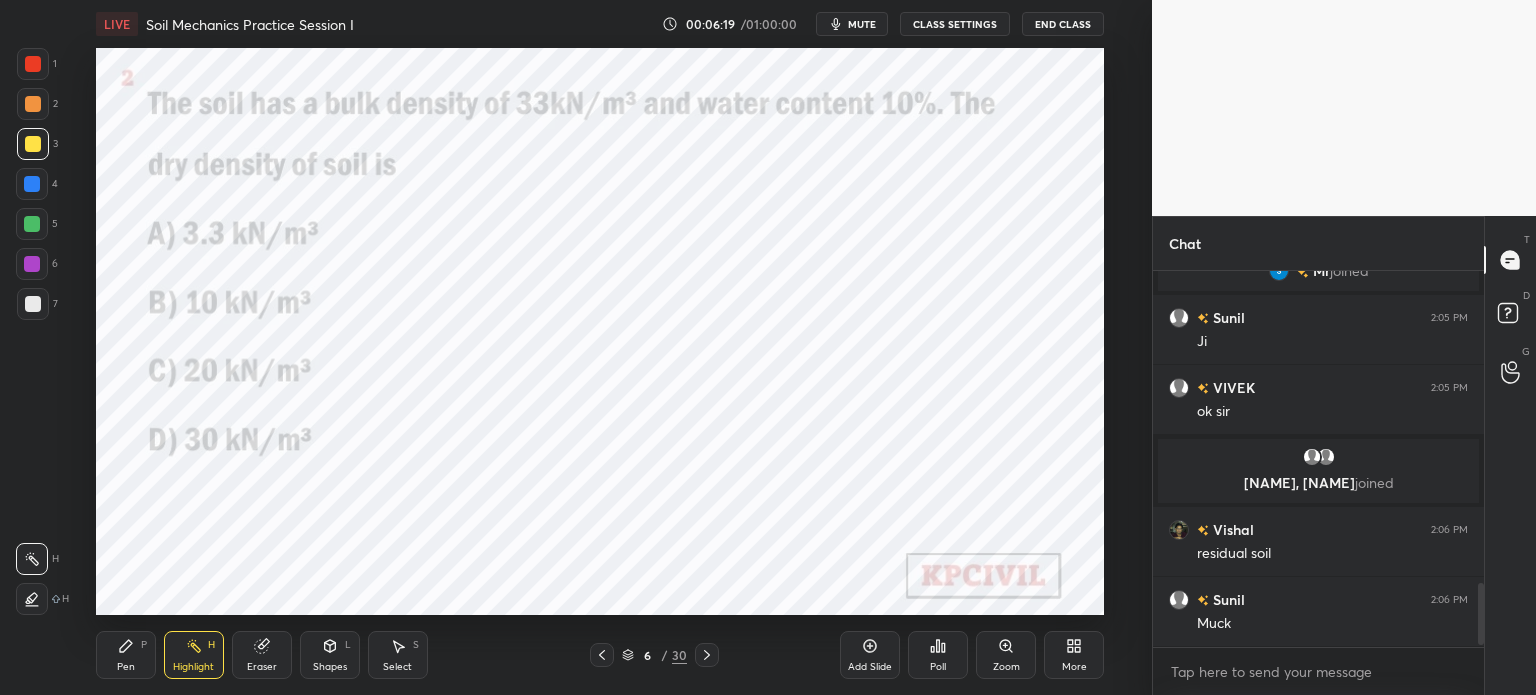 scroll, scrollTop: 1904, scrollLeft: 0, axis: vertical 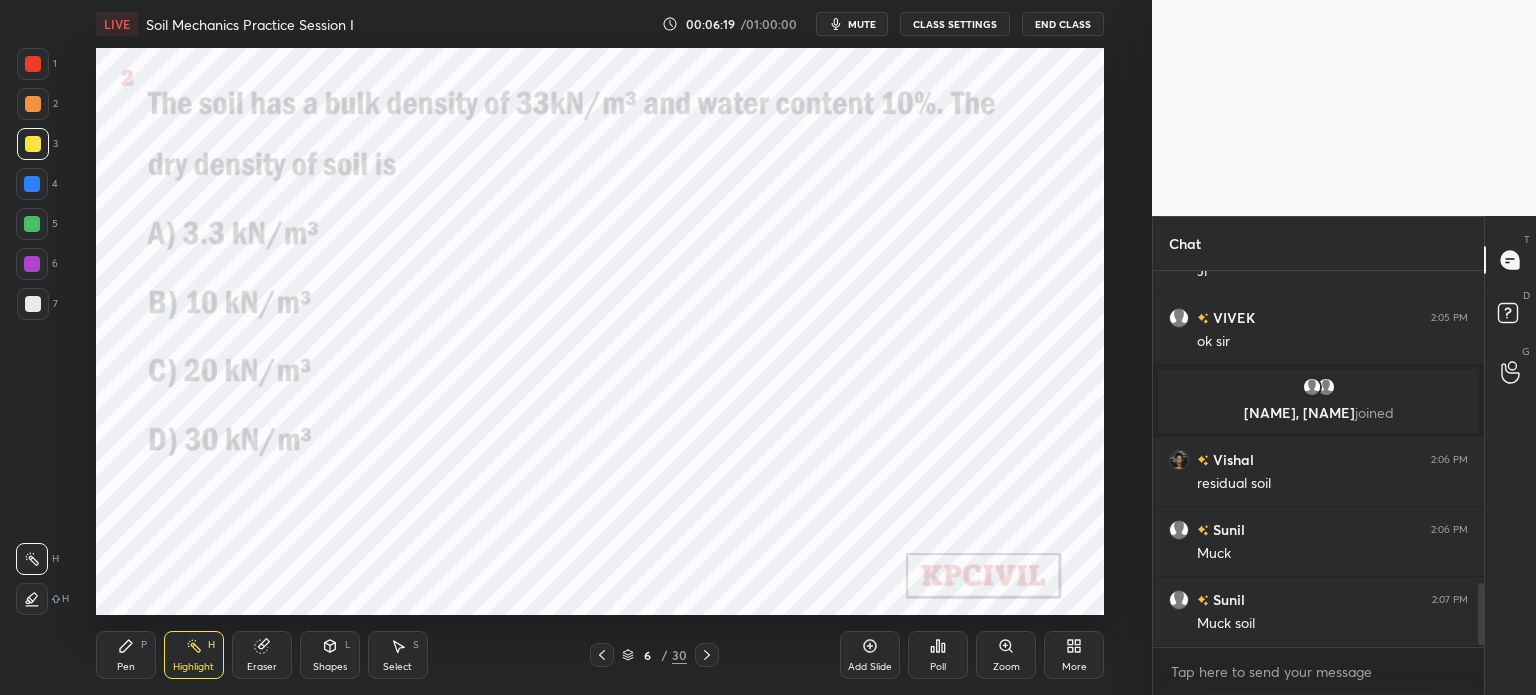 click 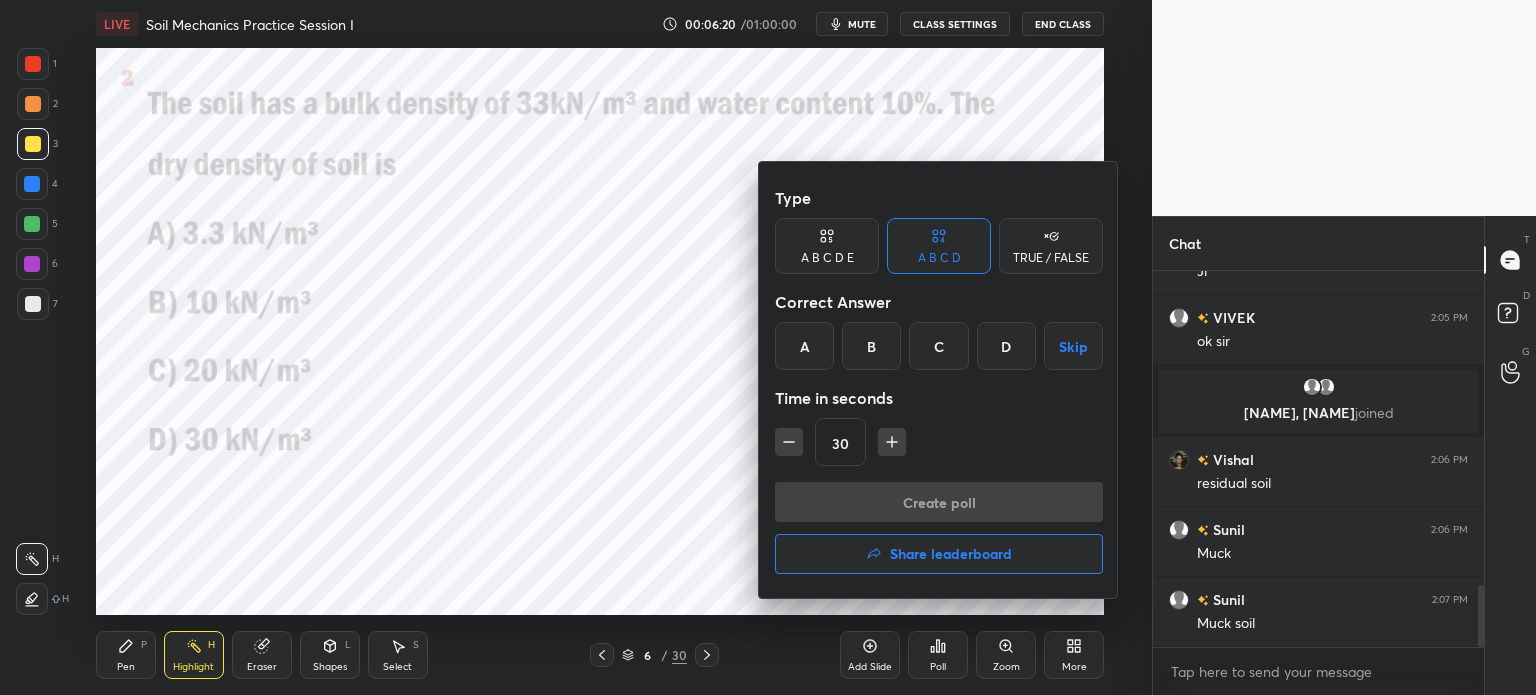 click 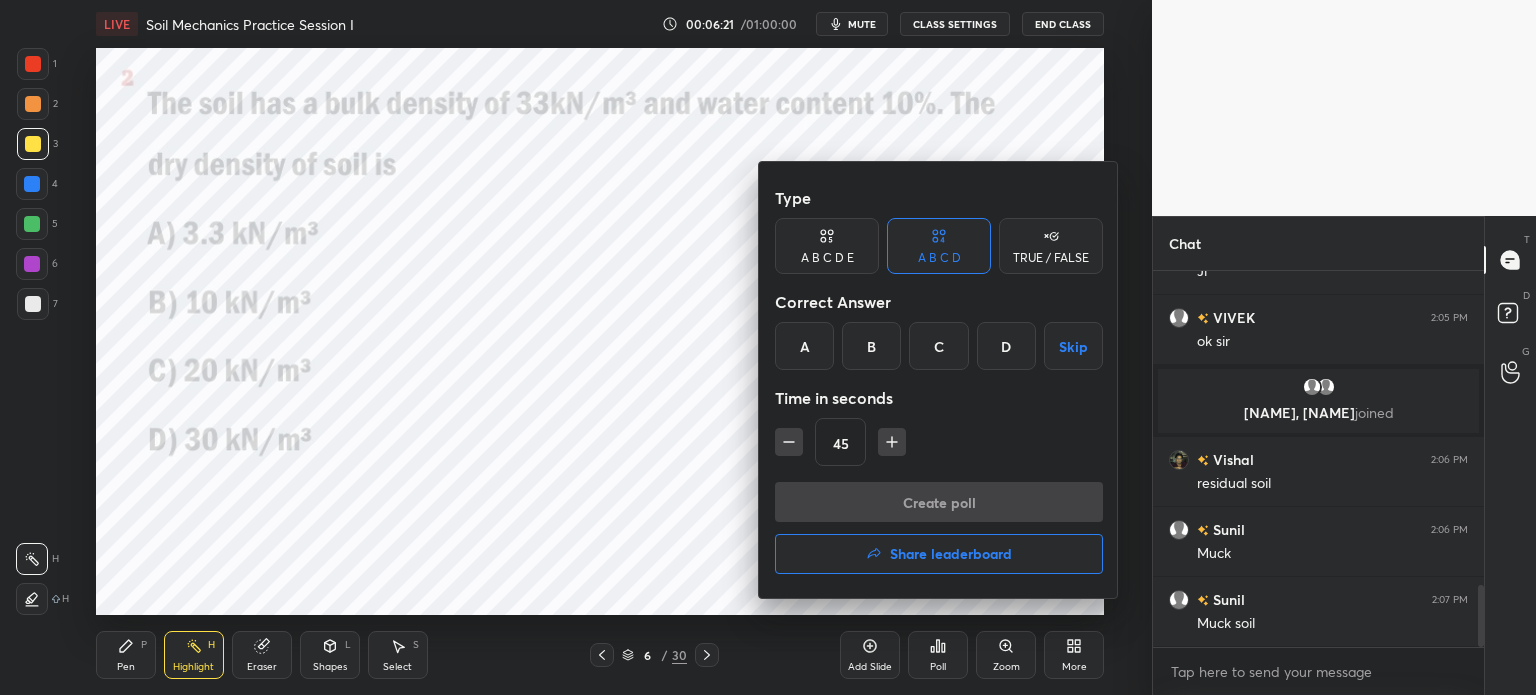 click 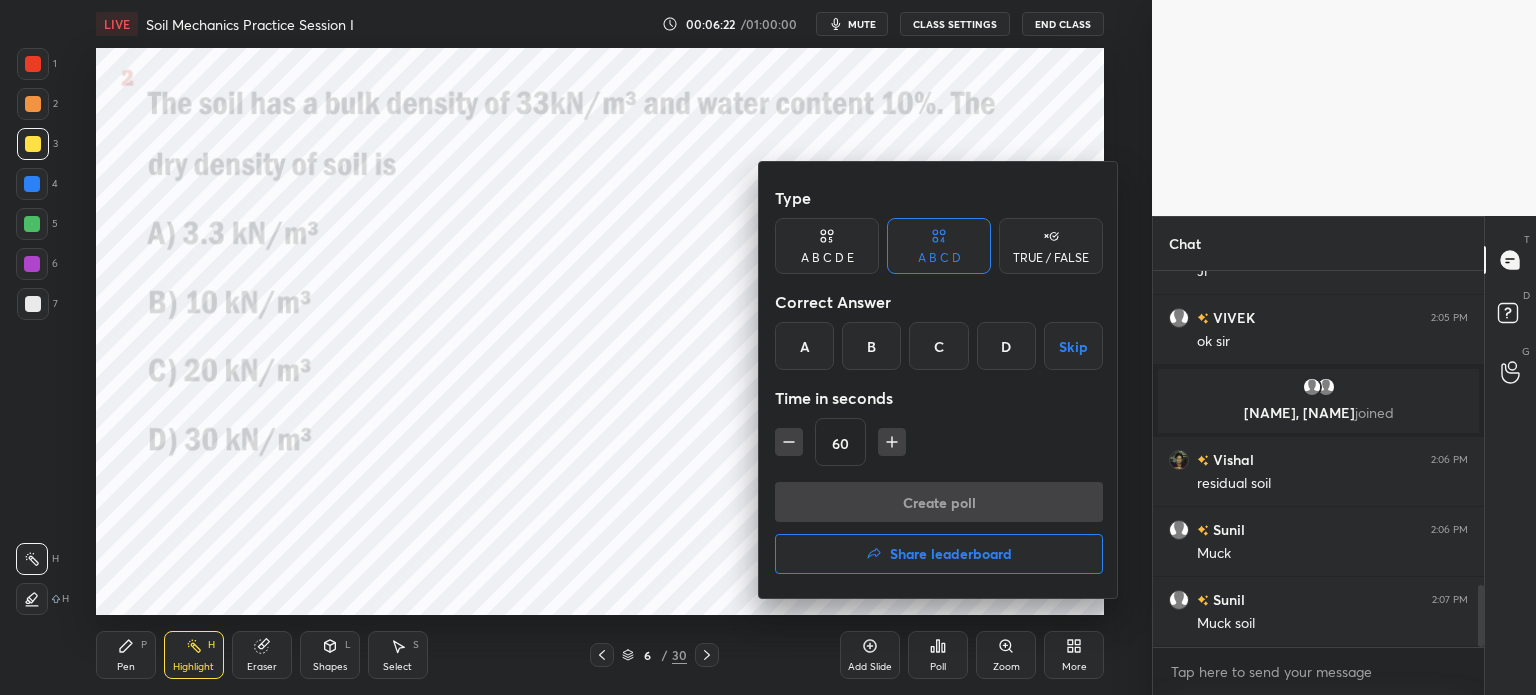 scroll, scrollTop: 1974, scrollLeft: 0, axis: vertical 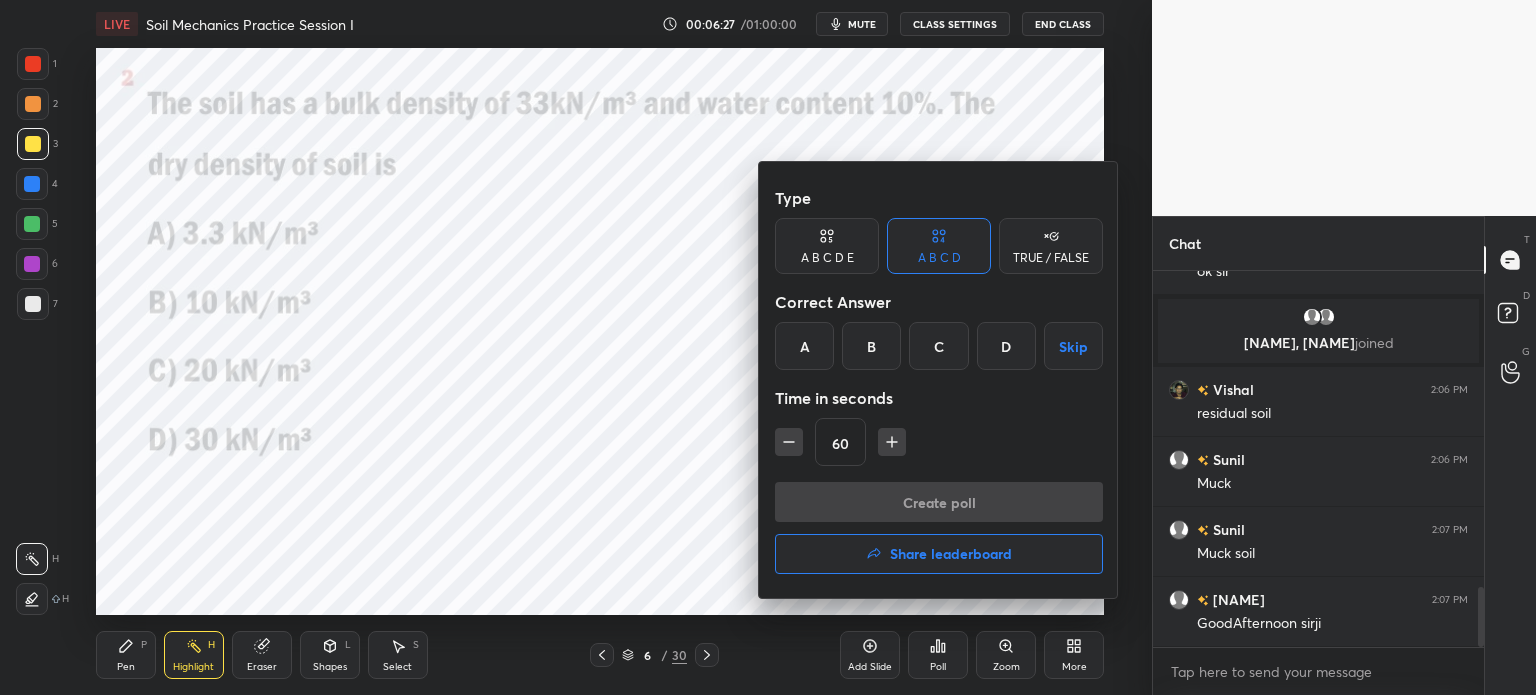 click on "D" at bounding box center (1006, 346) 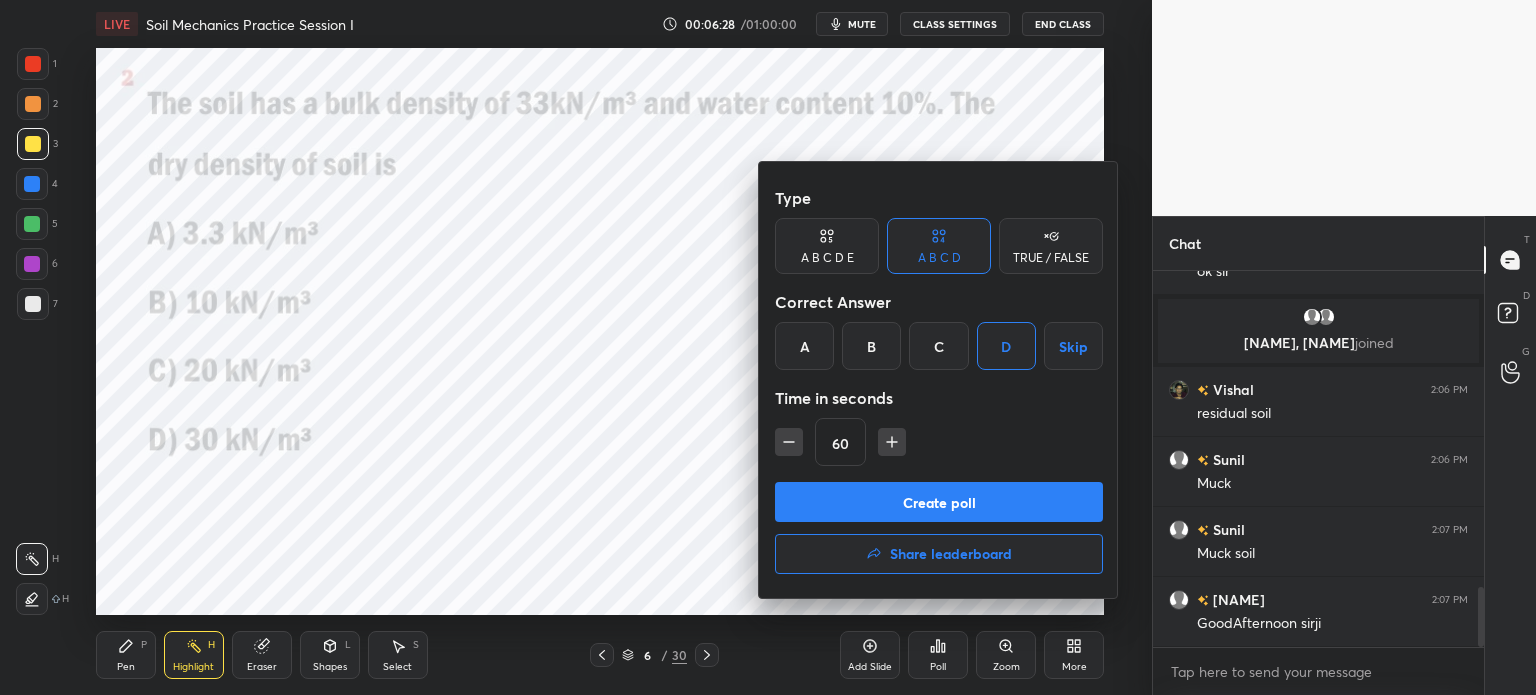 click 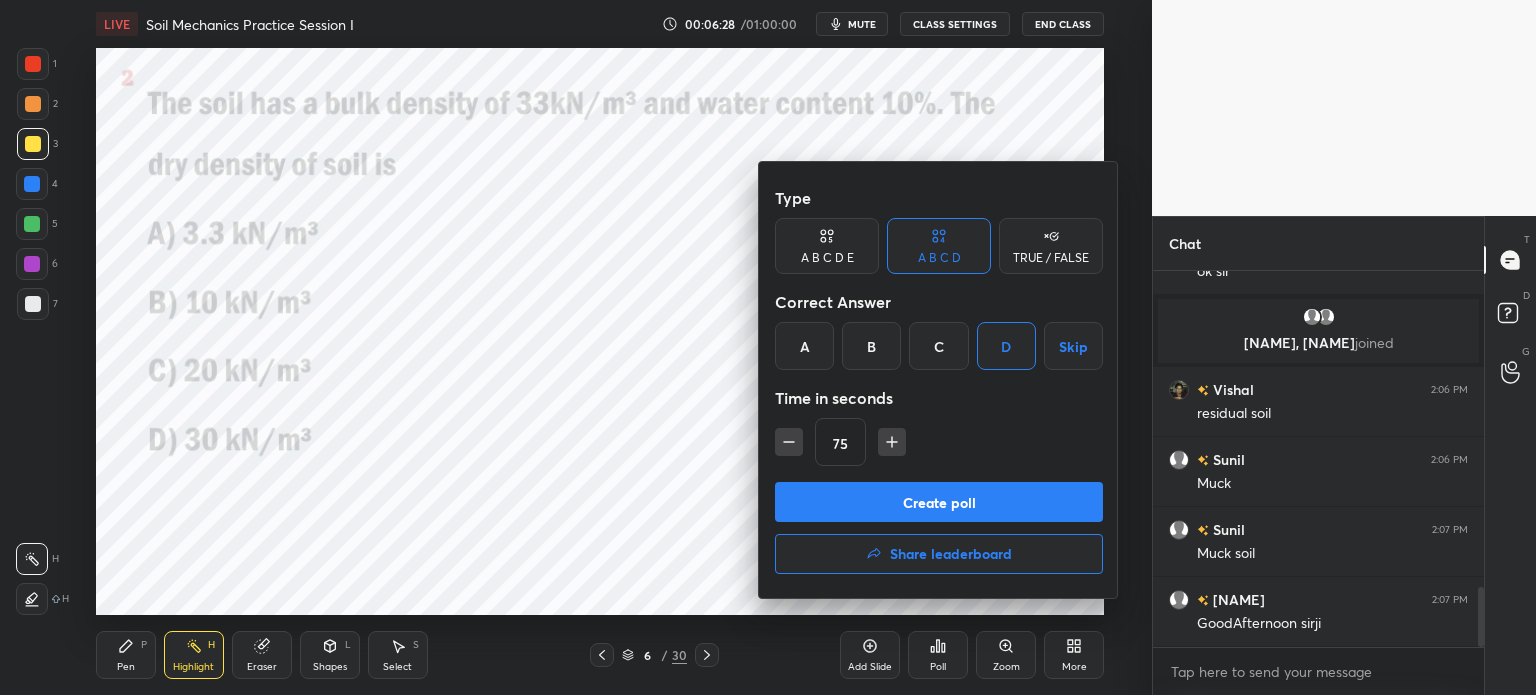 click on "Create poll" at bounding box center [939, 502] 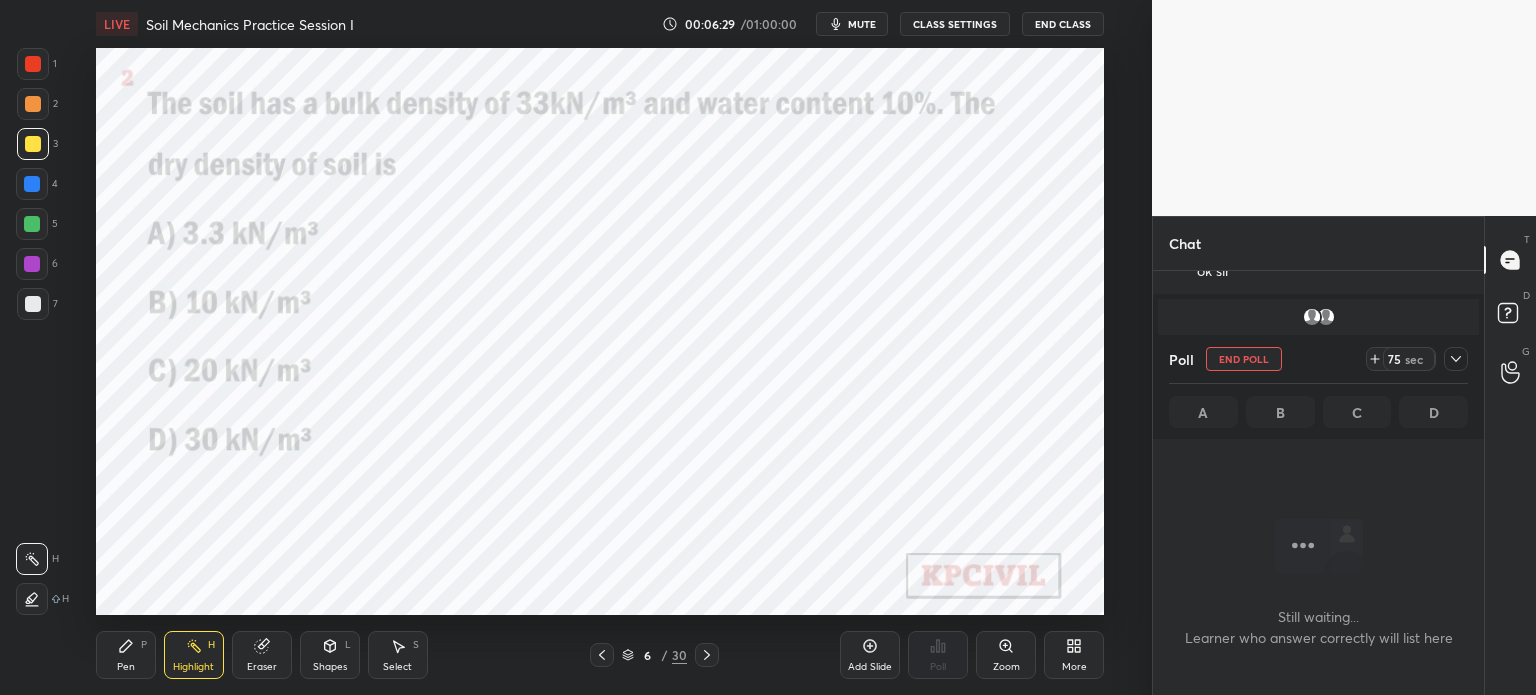 scroll, scrollTop: 272, scrollLeft: 325, axis: both 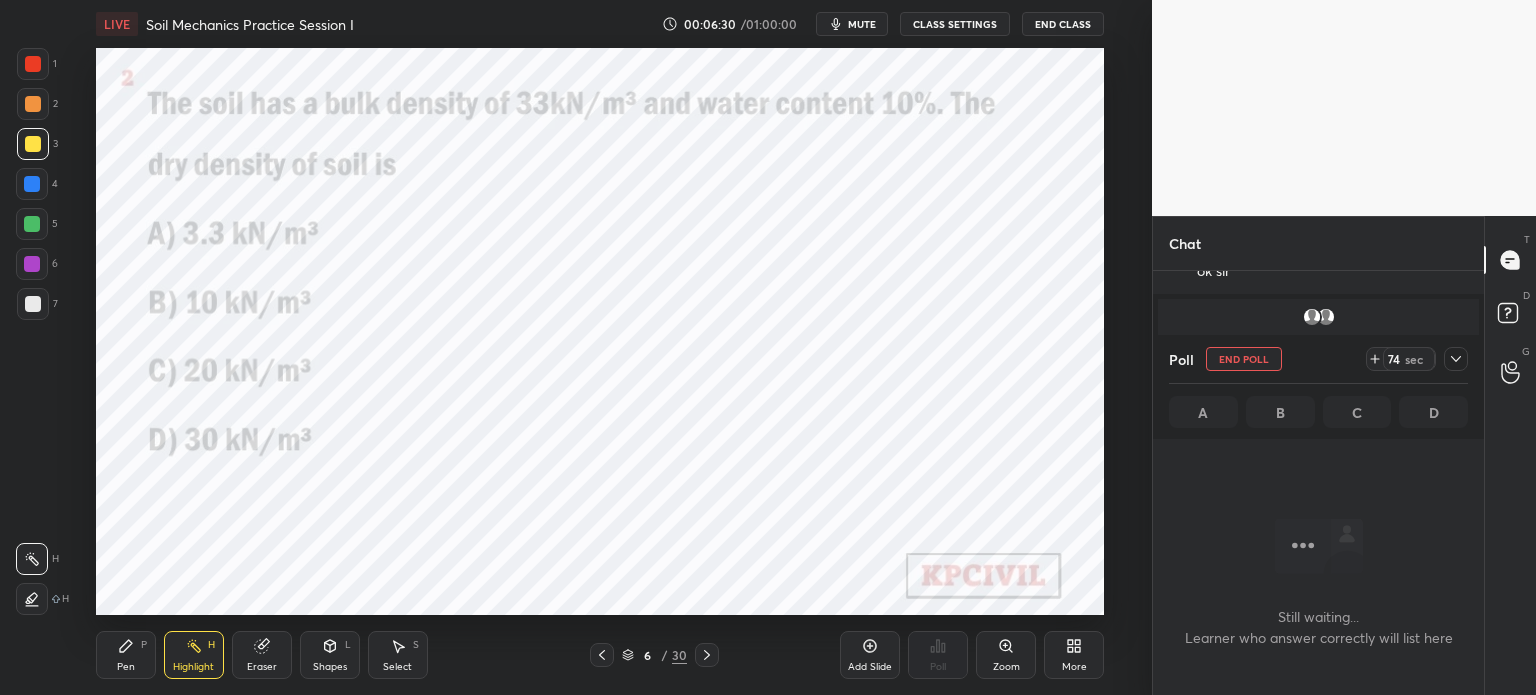click at bounding box center [1456, 359] 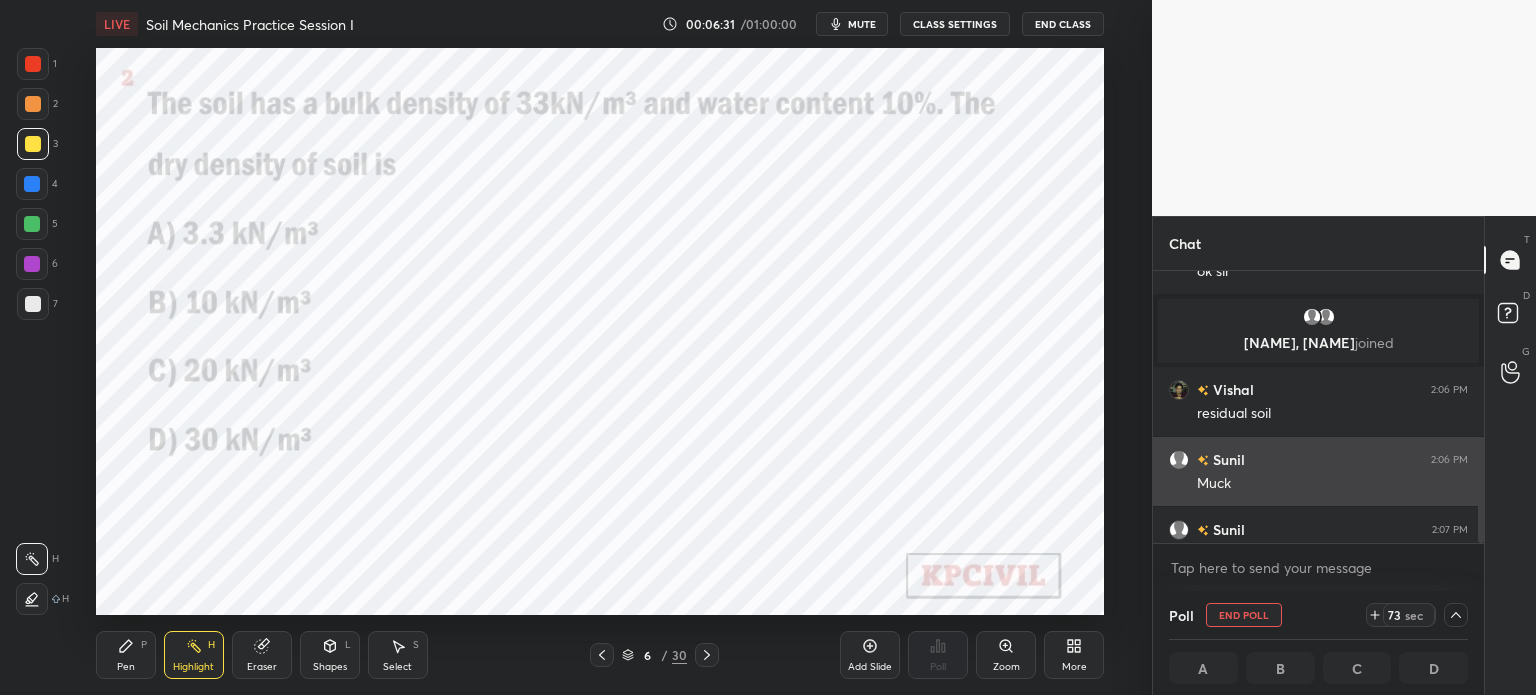 scroll, scrollTop: 0, scrollLeft: 0, axis: both 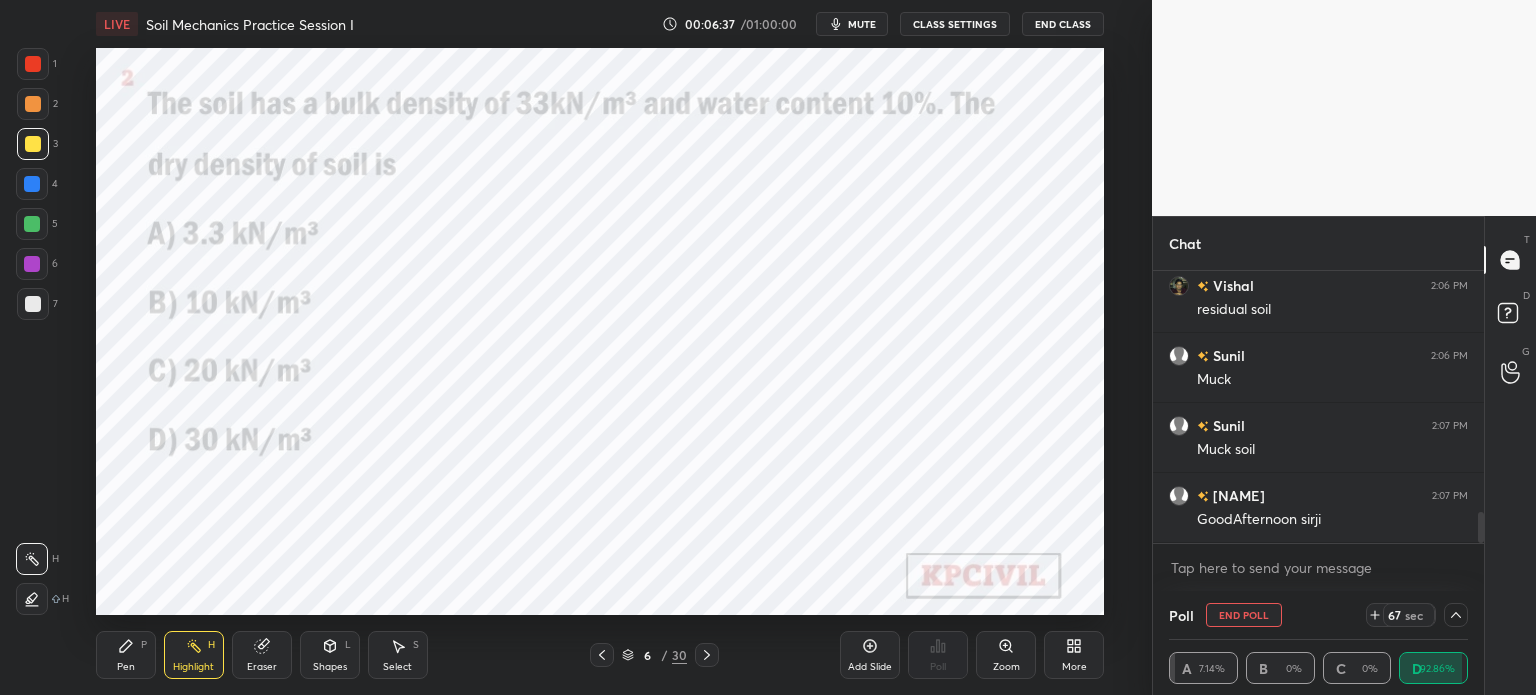 click 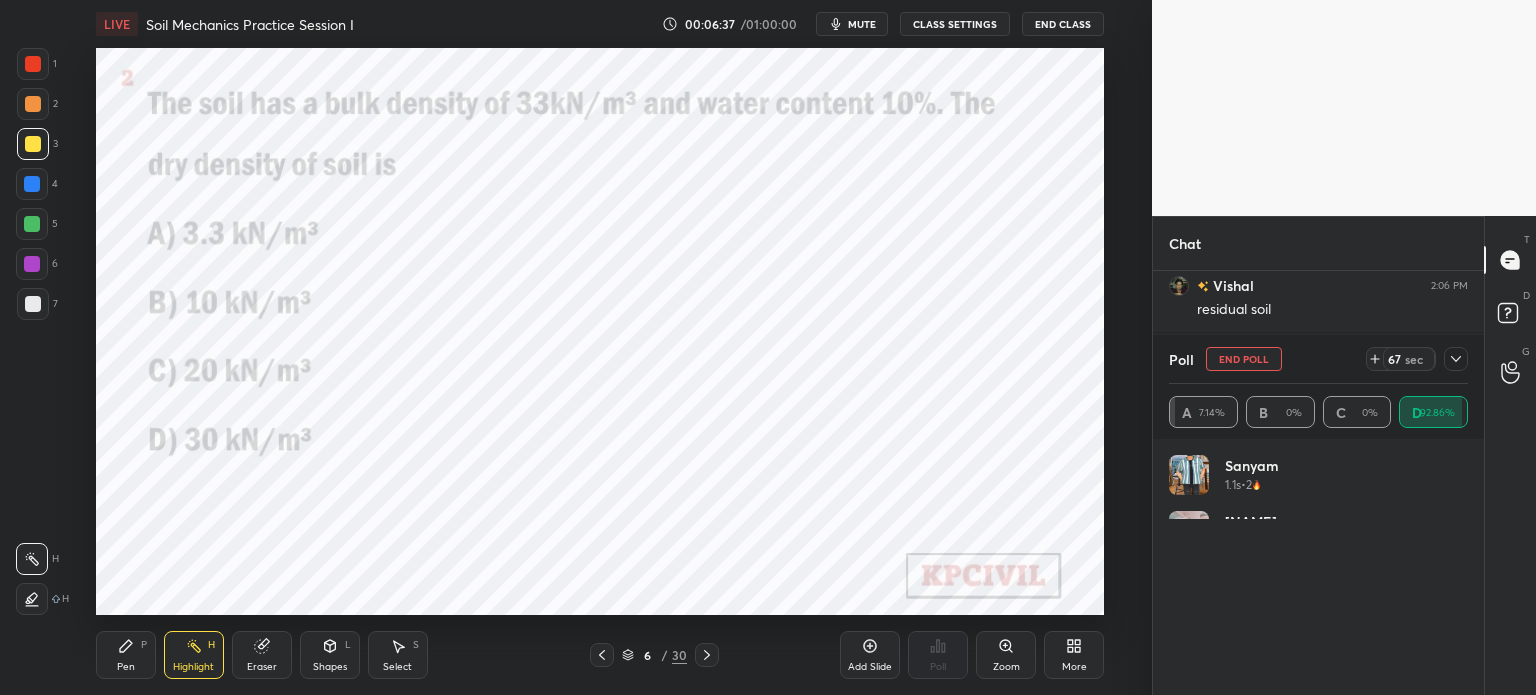 scroll, scrollTop: 6, scrollLeft: 6, axis: both 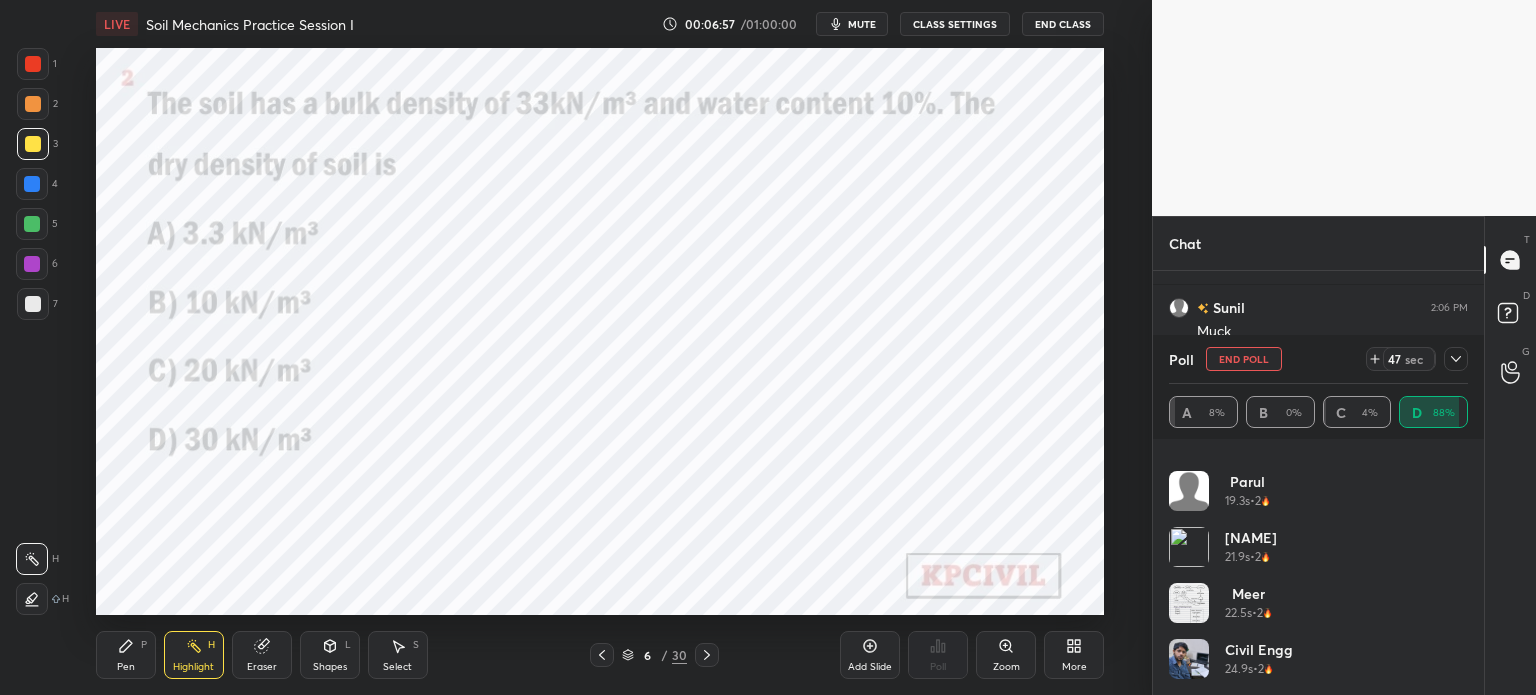 click 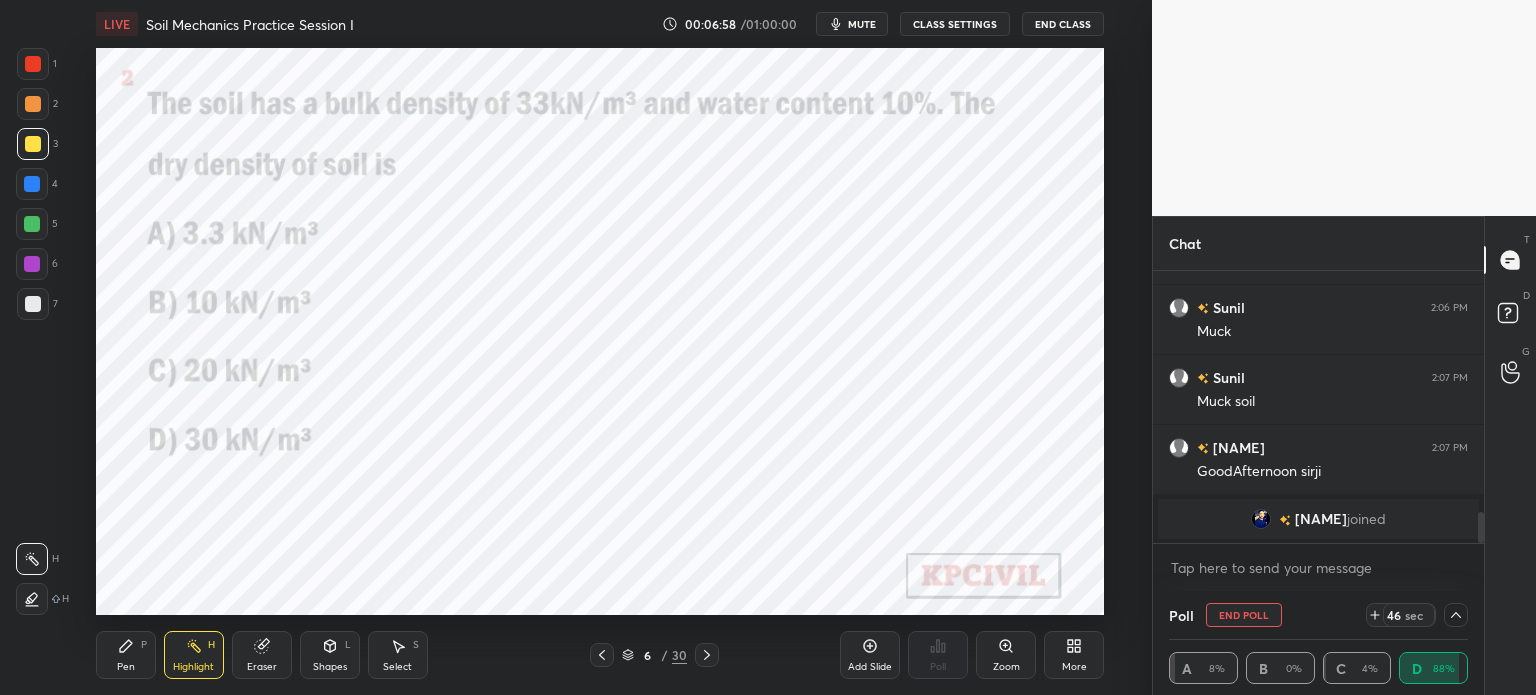 scroll, scrollTop: 0, scrollLeft: 0, axis: both 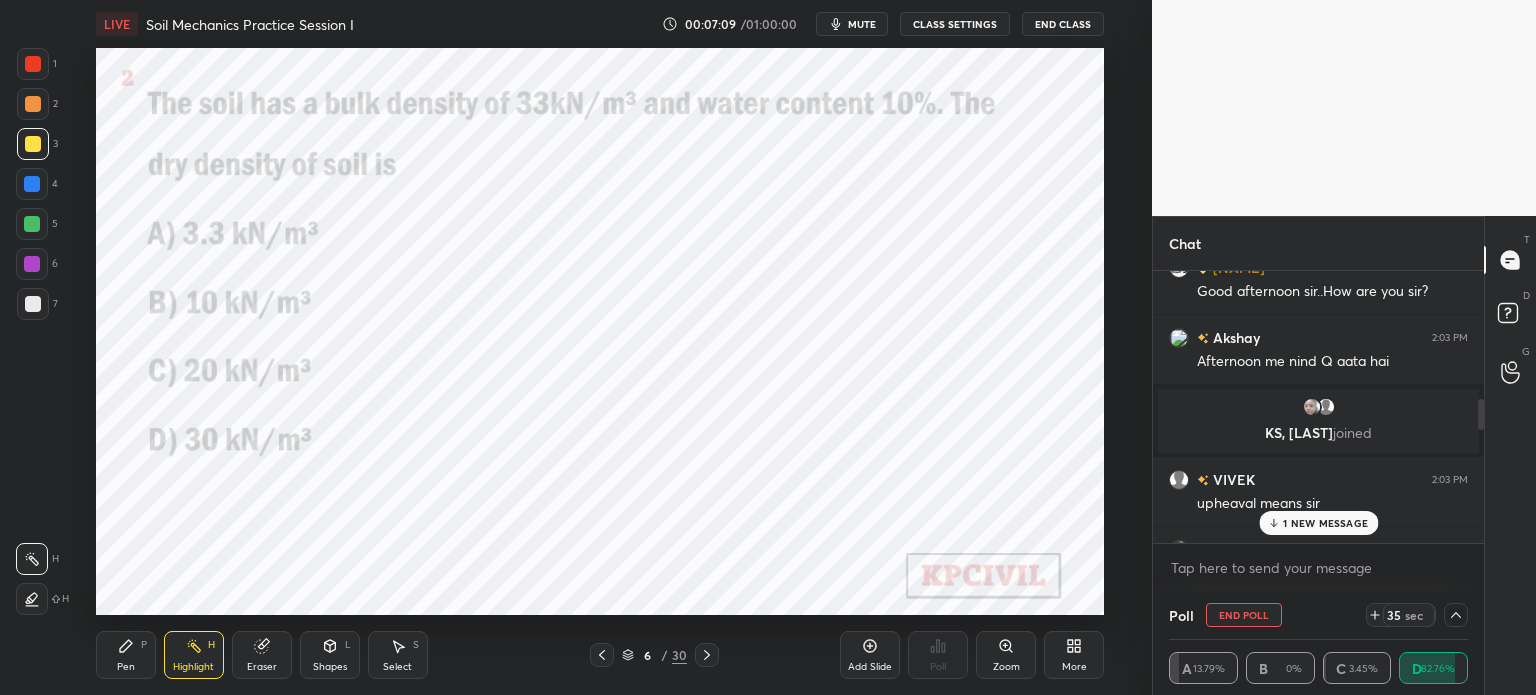 click on "1 NEW MESSAGE" at bounding box center (1325, 523) 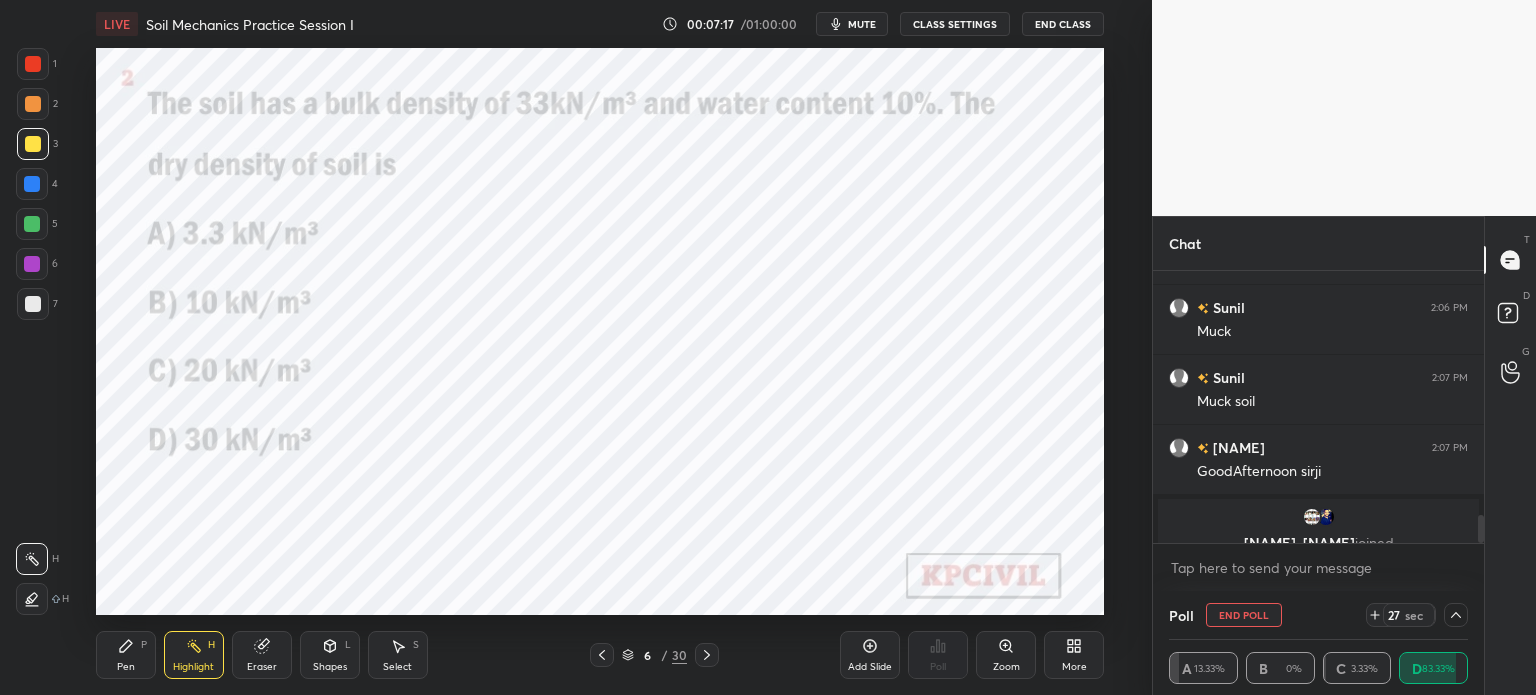 click on "Shapes" at bounding box center (330, 667) 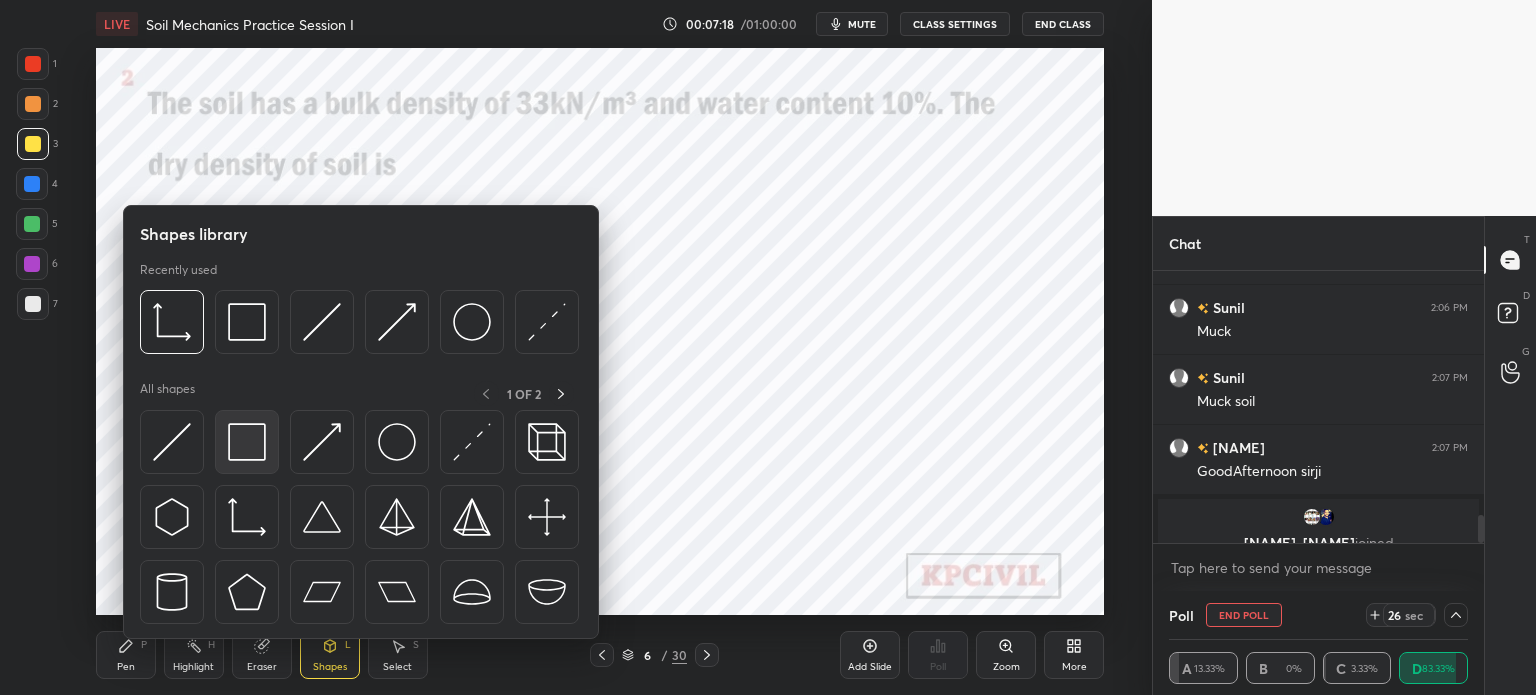 click at bounding box center (247, 442) 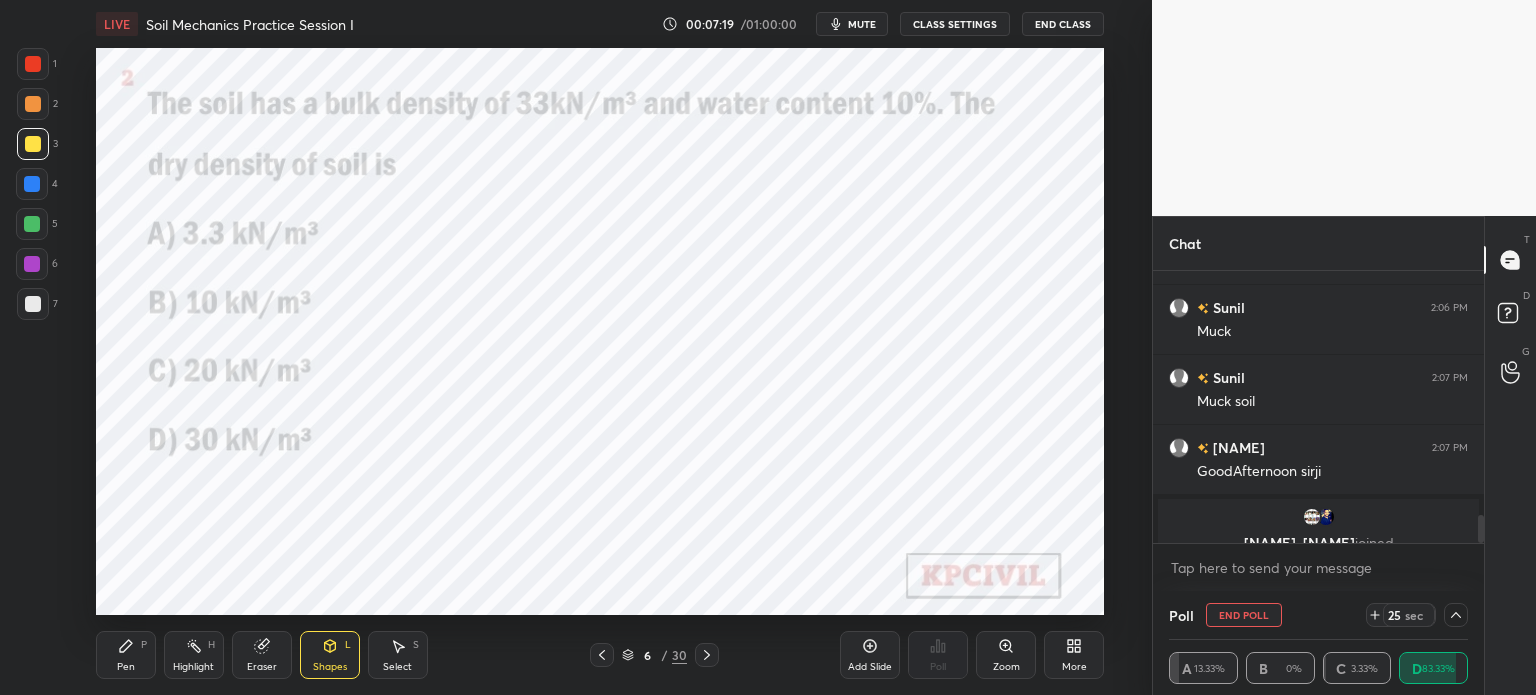 click at bounding box center [33, 64] 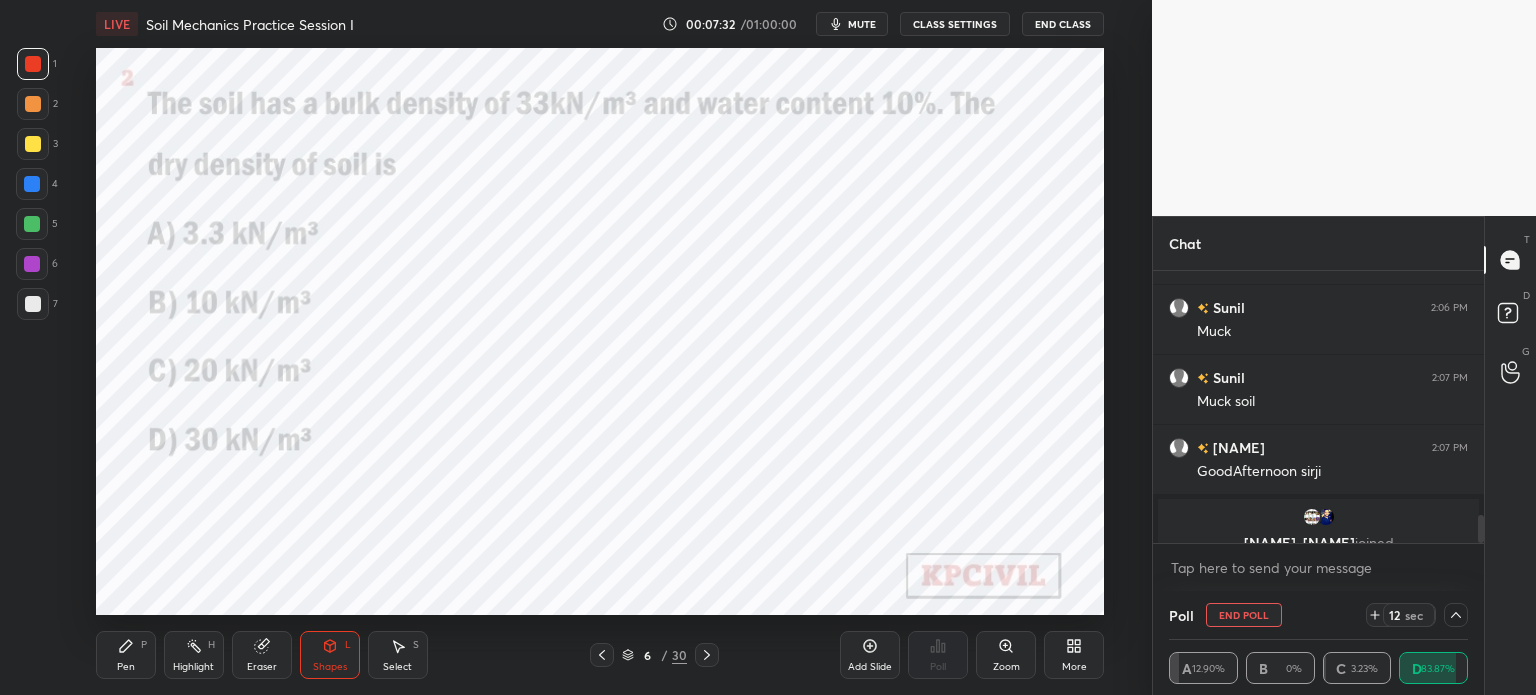 click on "Pen" at bounding box center [126, 667] 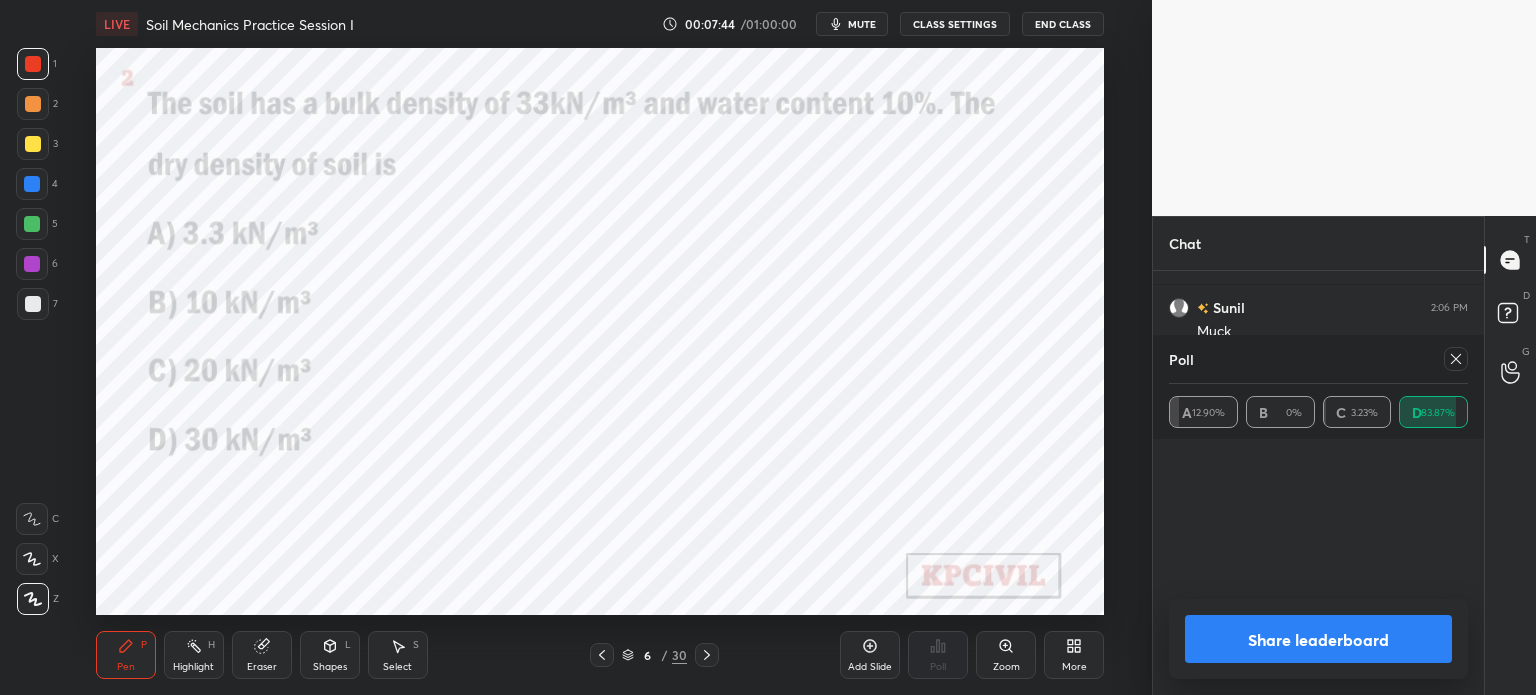 scroll, scrollTop: 6, scrollLeft: 6, axis: both 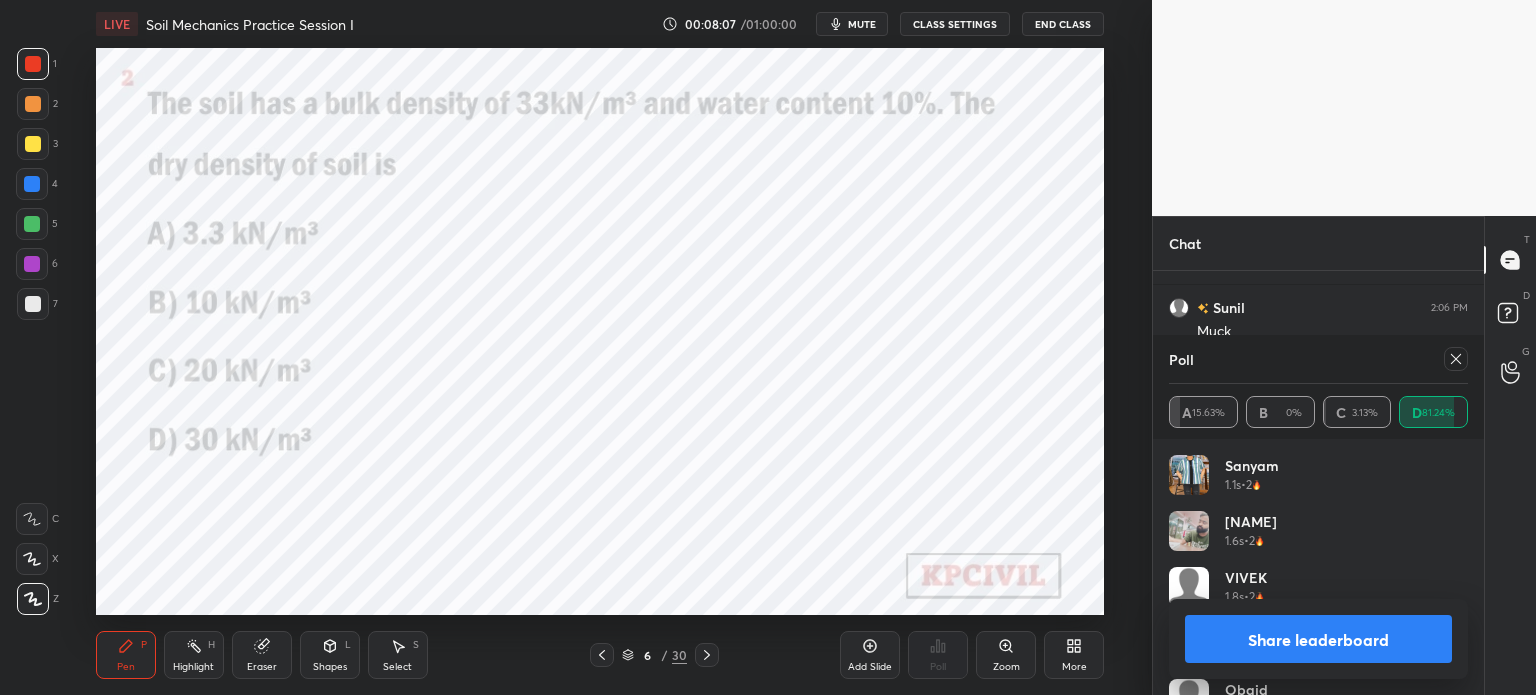 click 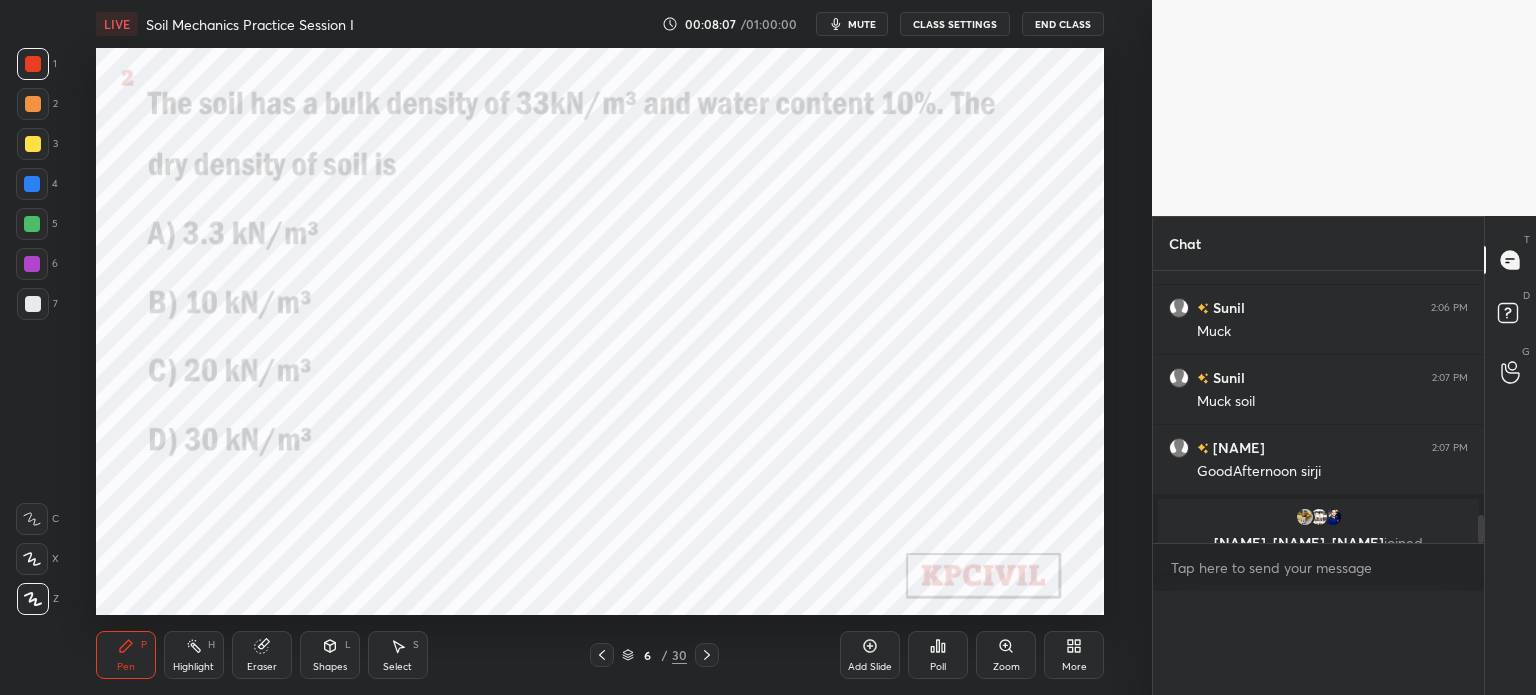 scroll, scrollTop: 120, scrollLeft: 293, axis: both 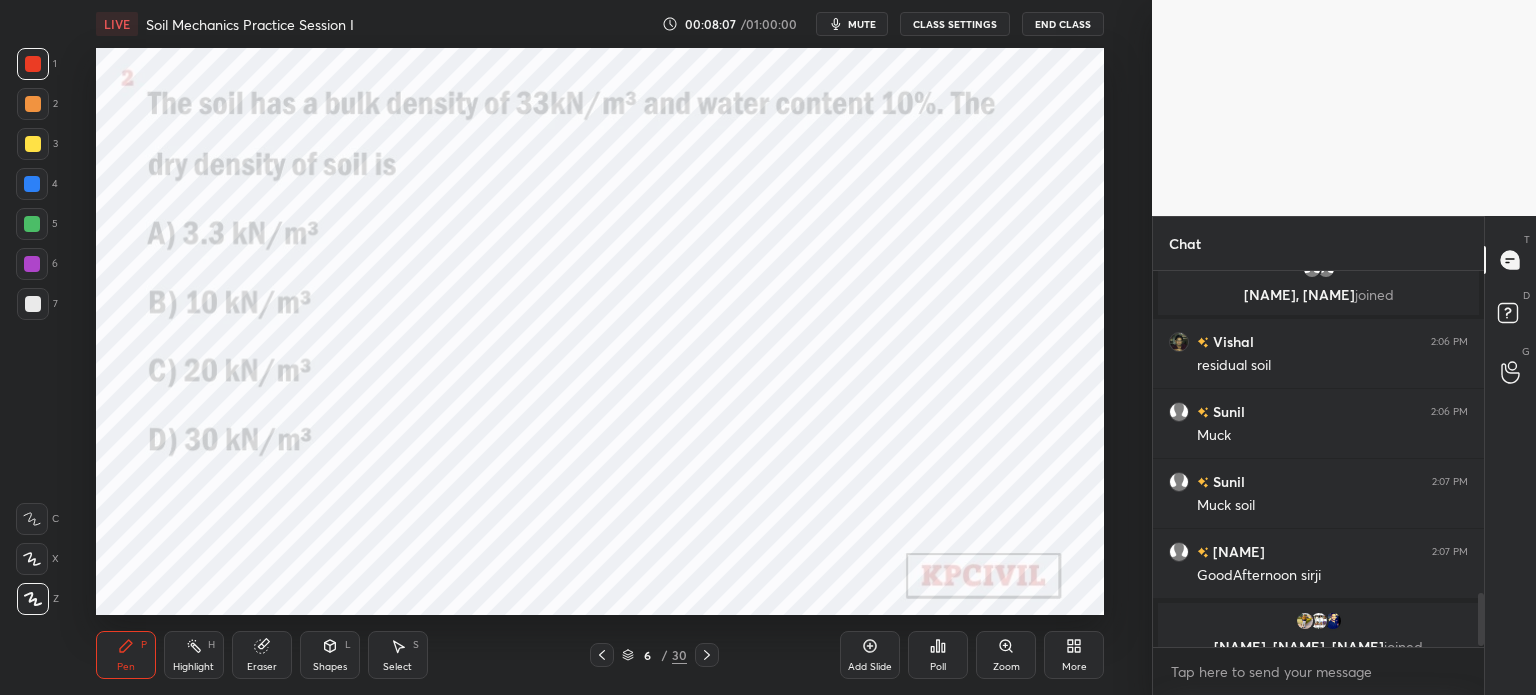 click at bounding box center [32, 184] 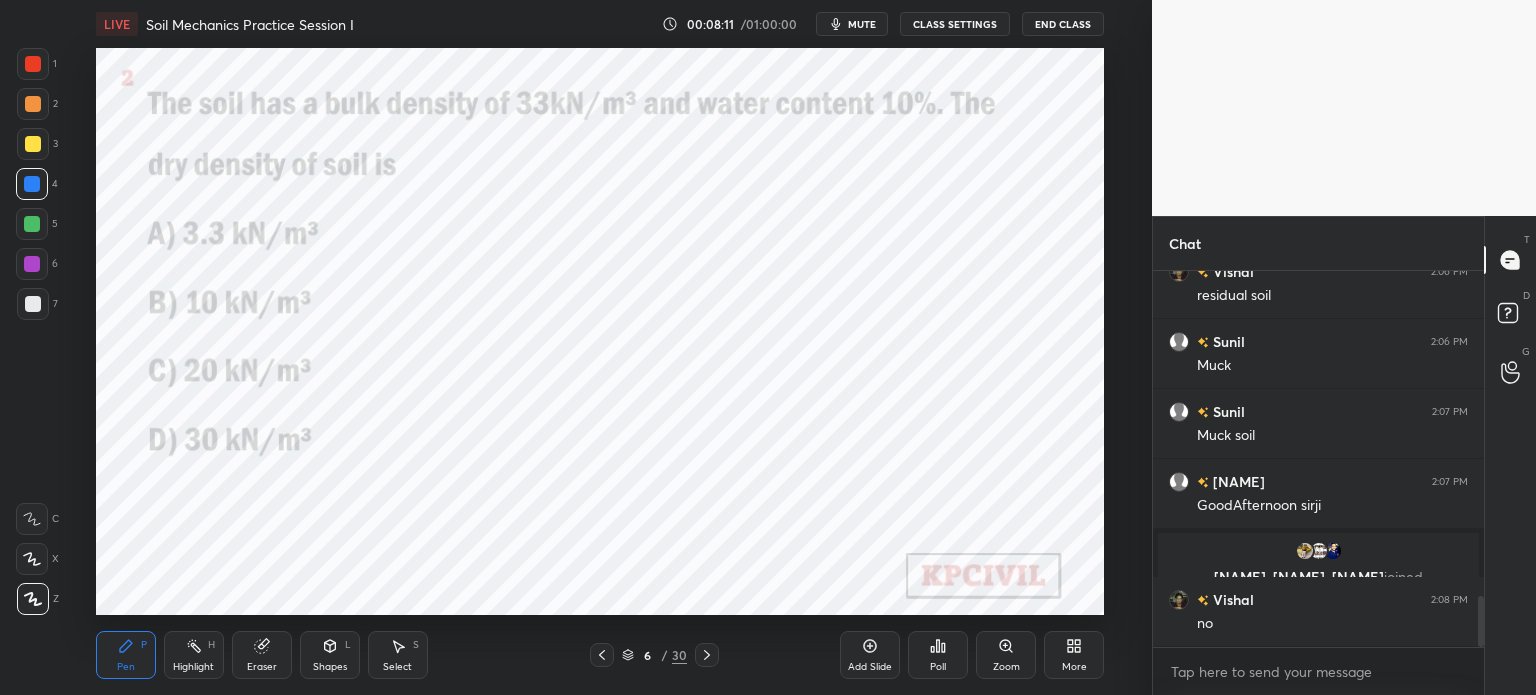 scroll, scrollTop: 2380, scrollLeft: 0, axis: vertical 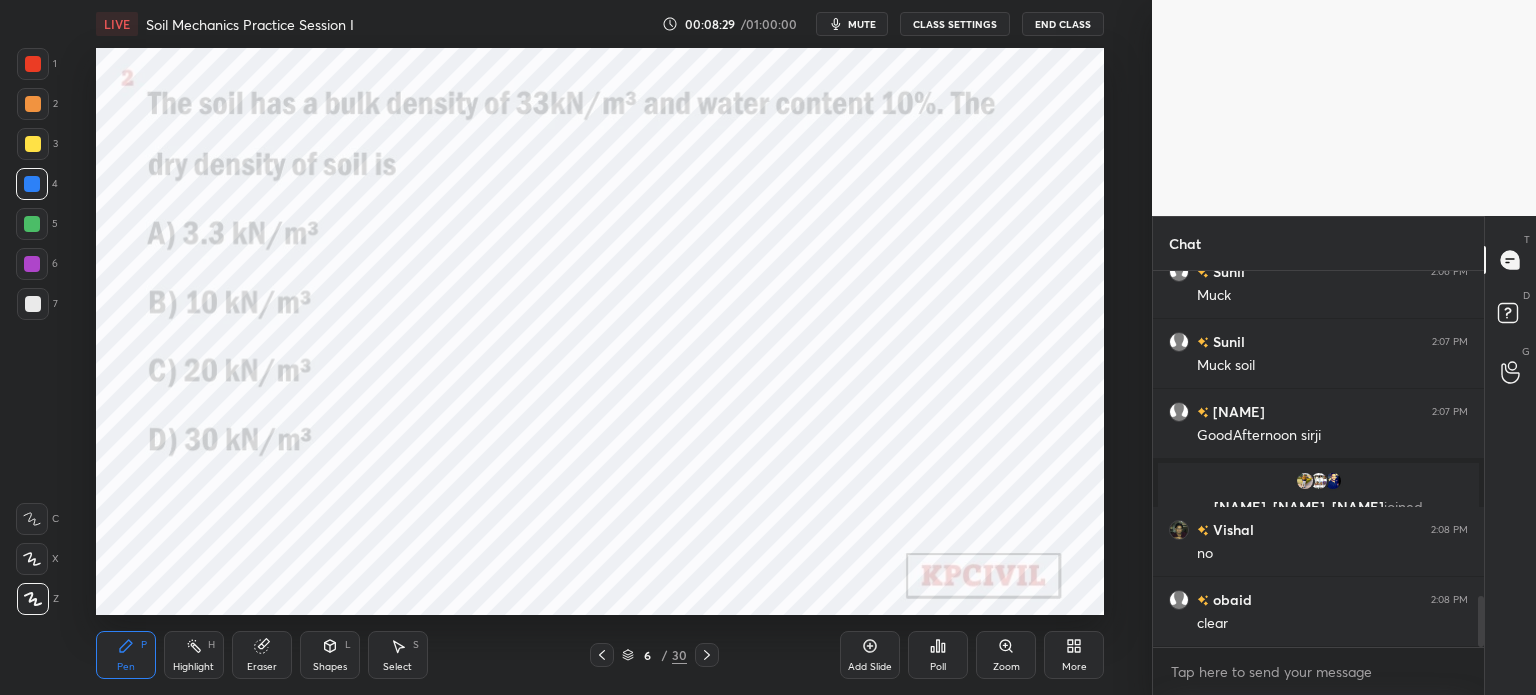 click 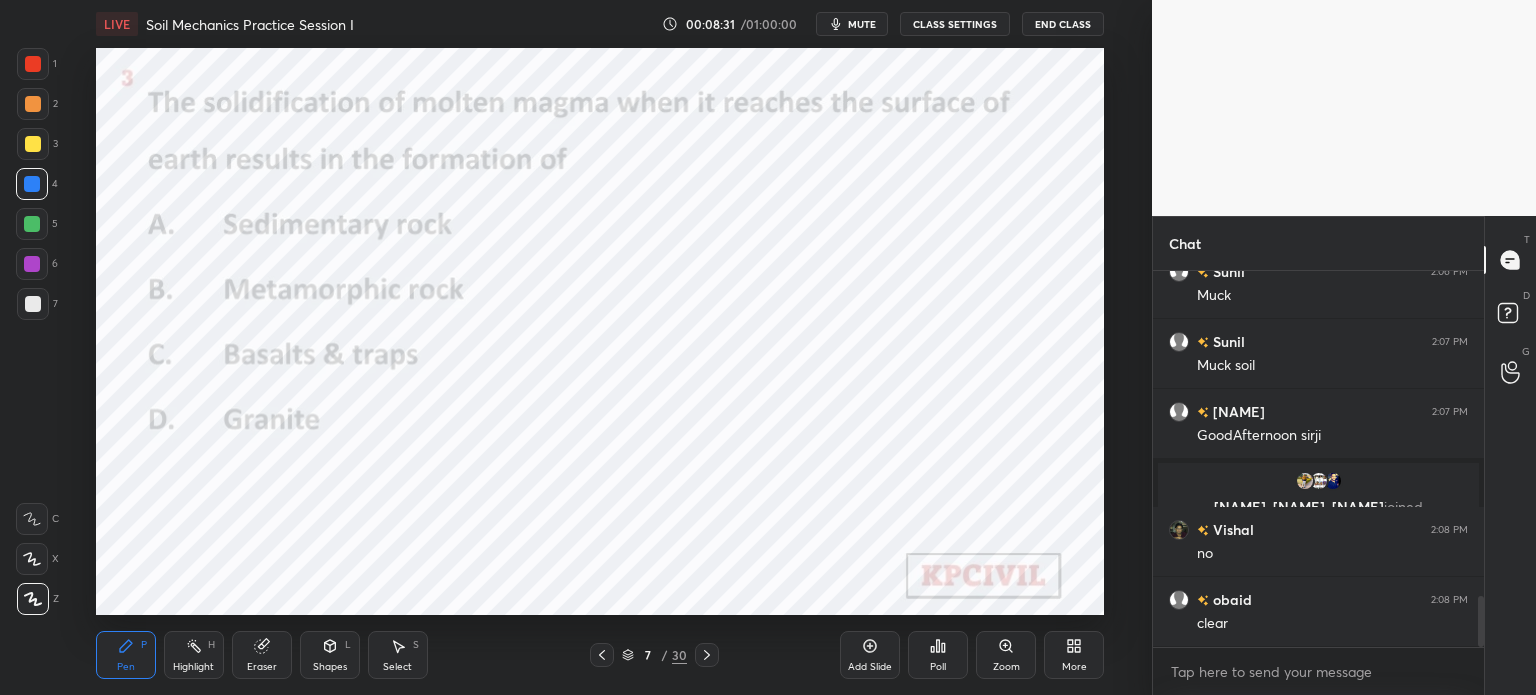 click 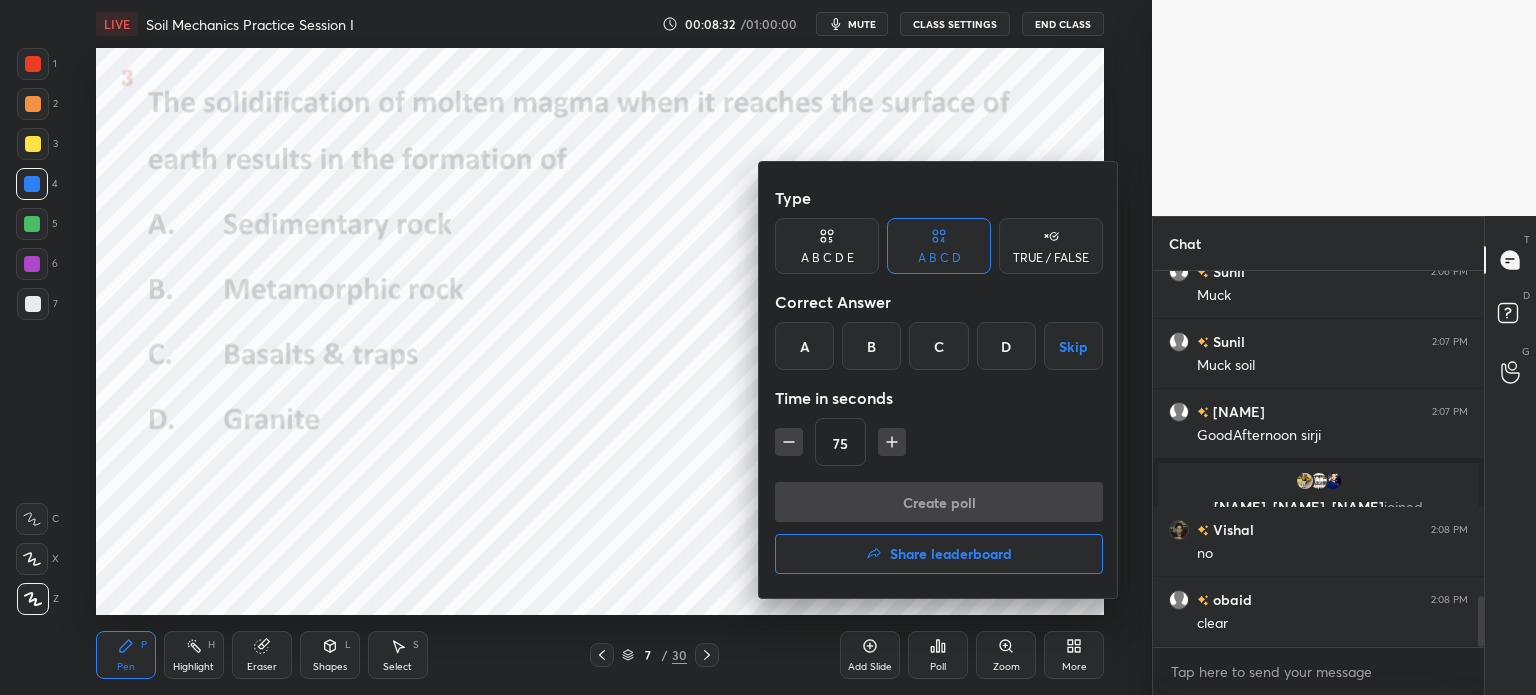 click on "C" at bounding box center (938, 346) 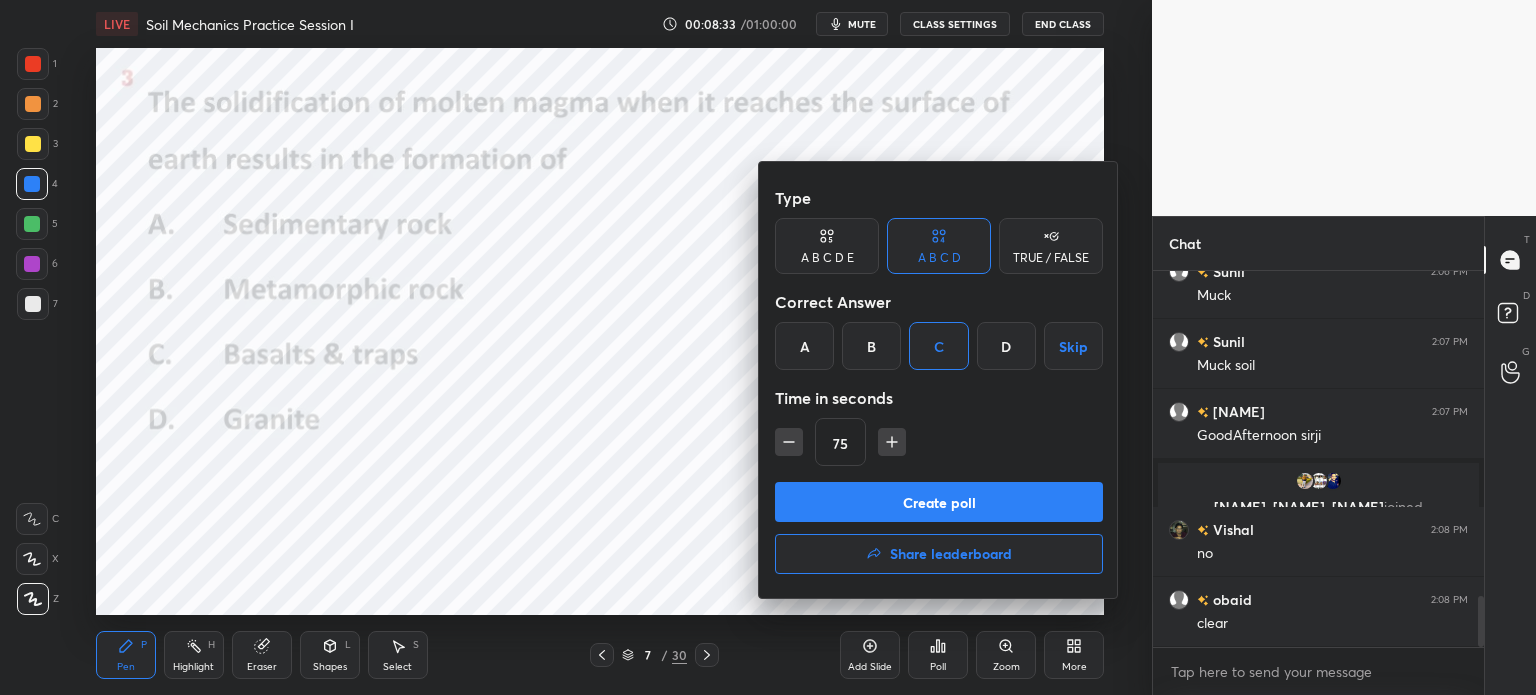 click 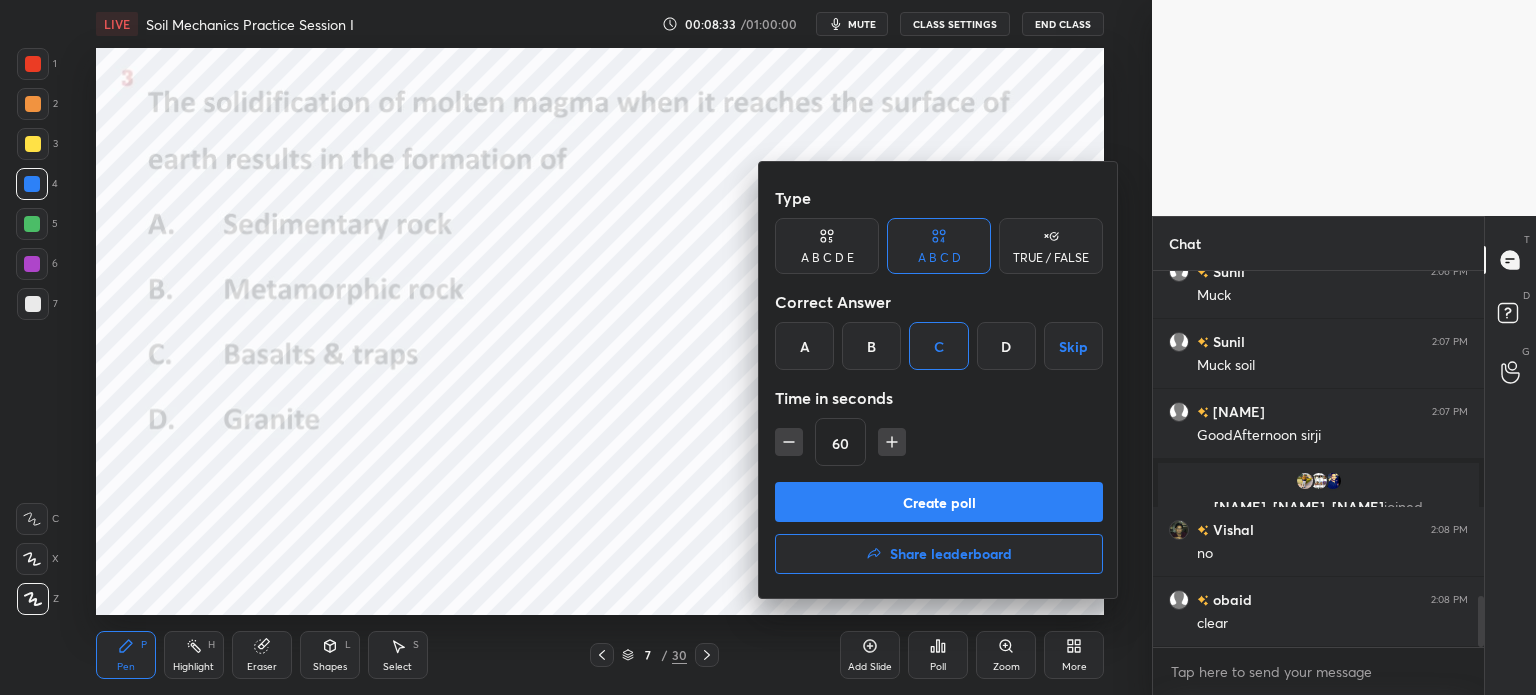 click 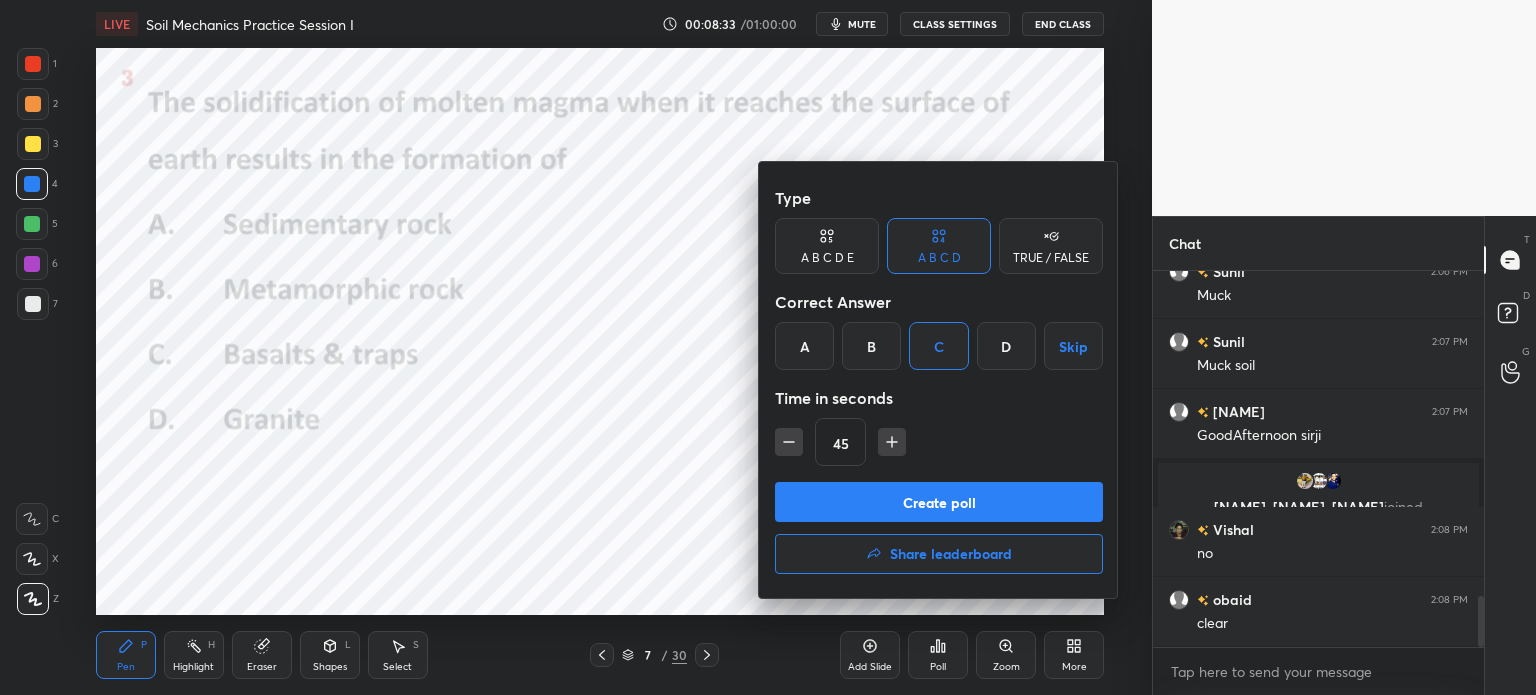 click 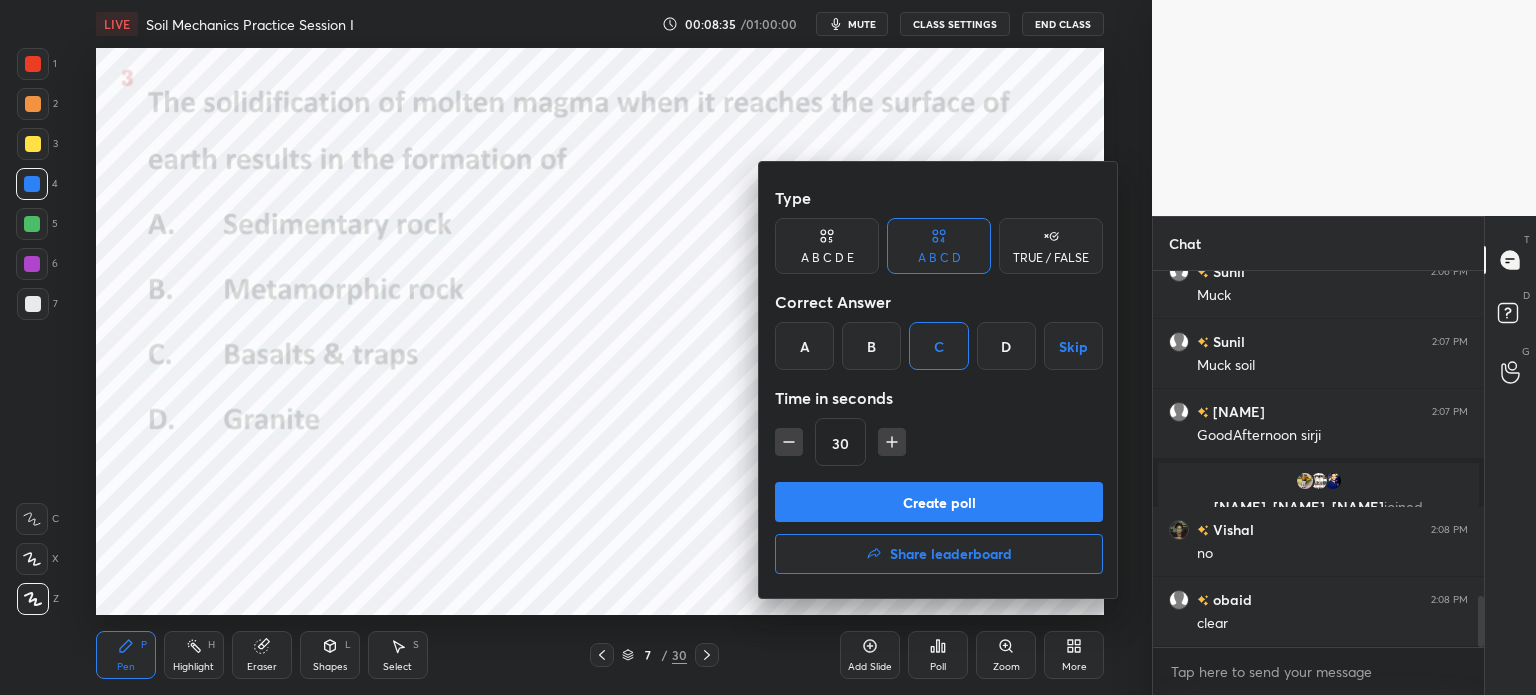 click 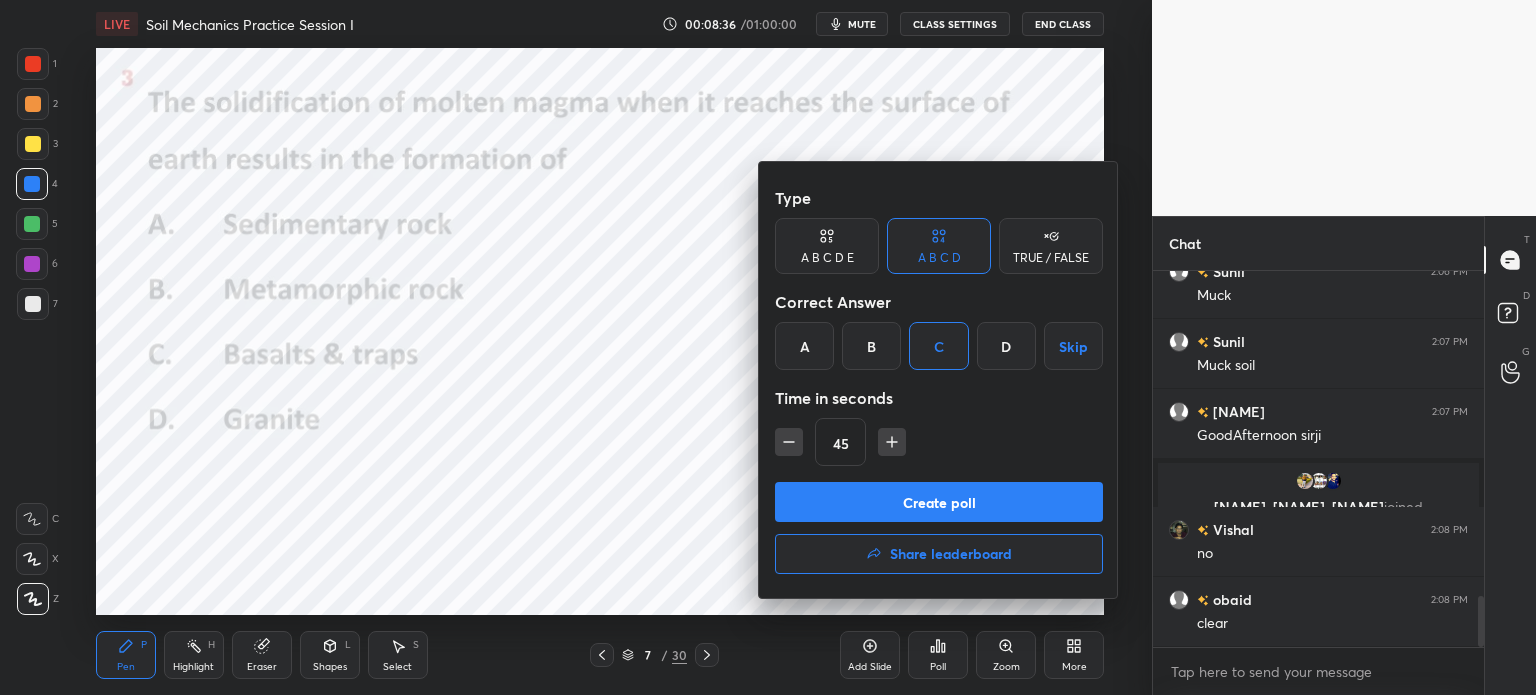 click on "Create poll" at bounding box center [939, 502] 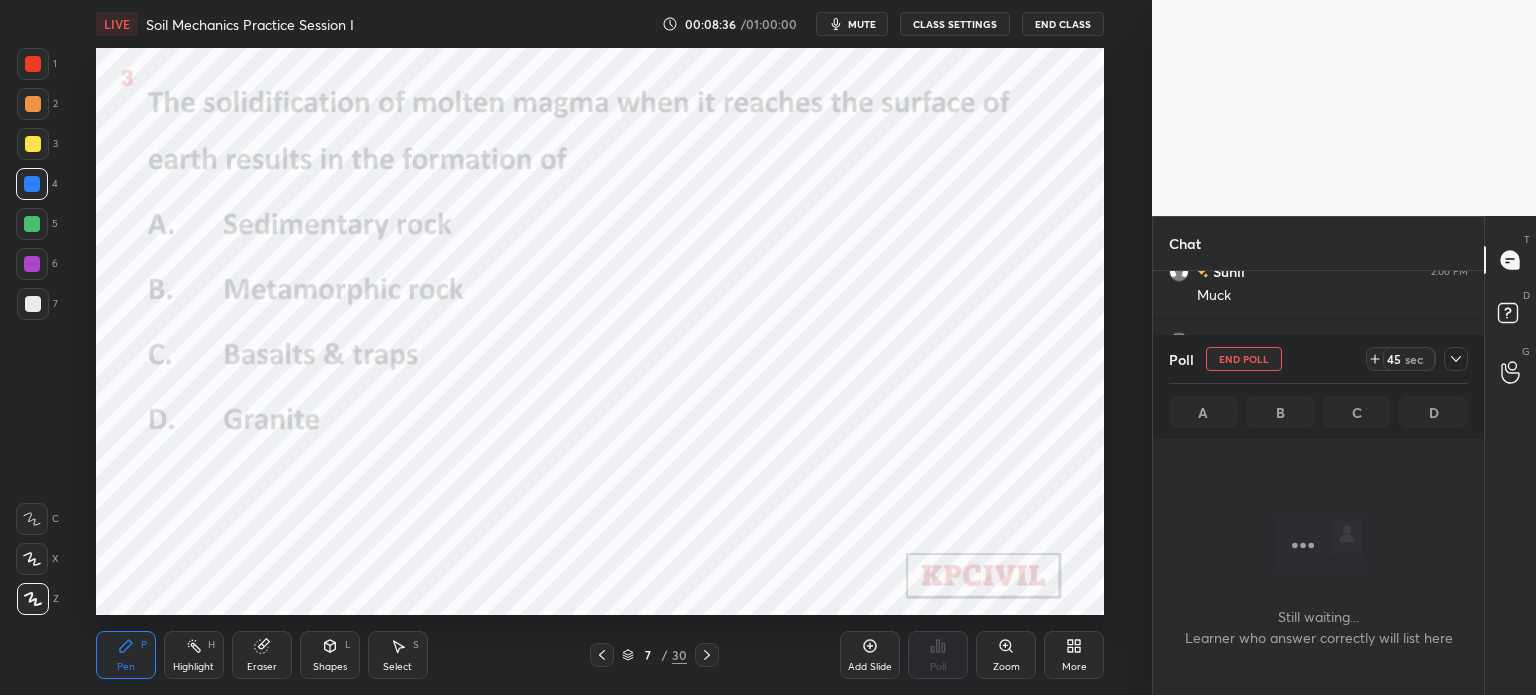 scroll, scrollTop: 284, scrollLeft: 325, axis: both 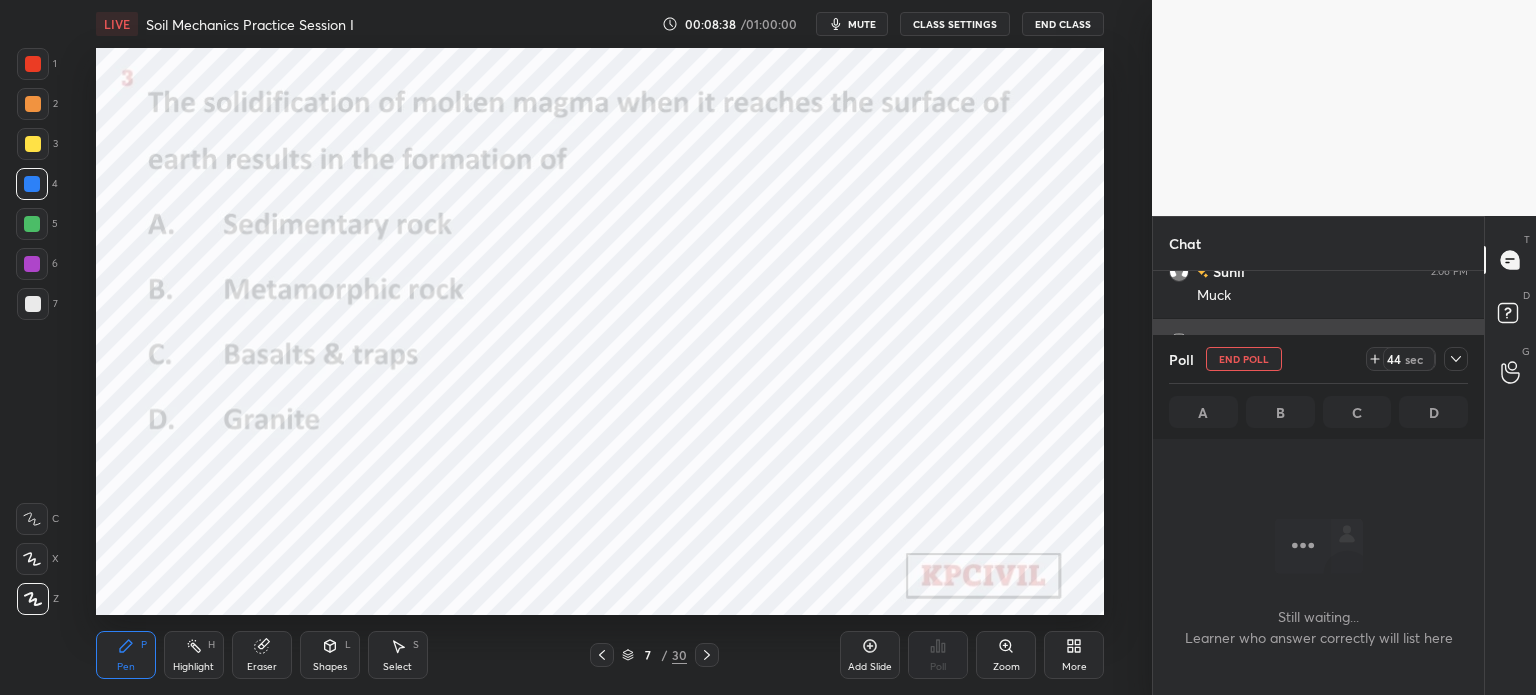 click 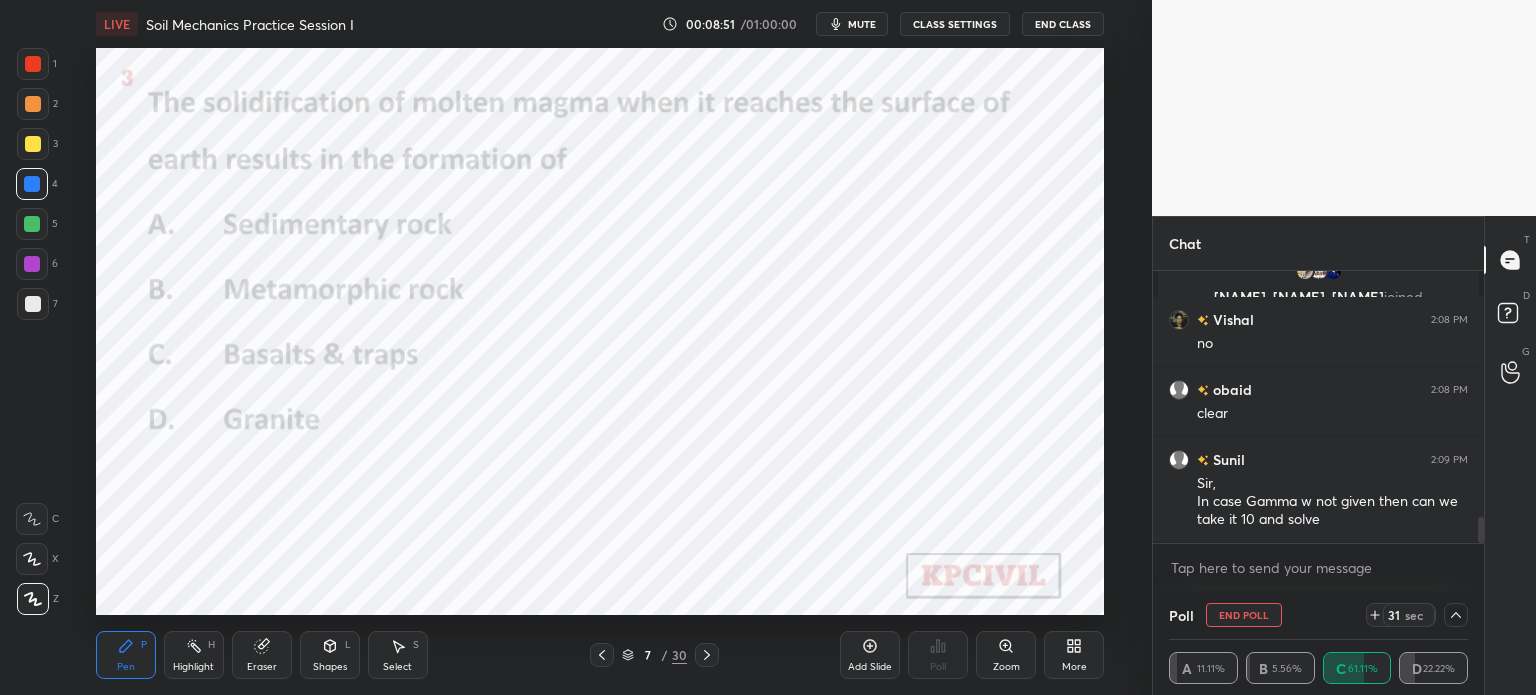 click at bounding box center (33, 64) 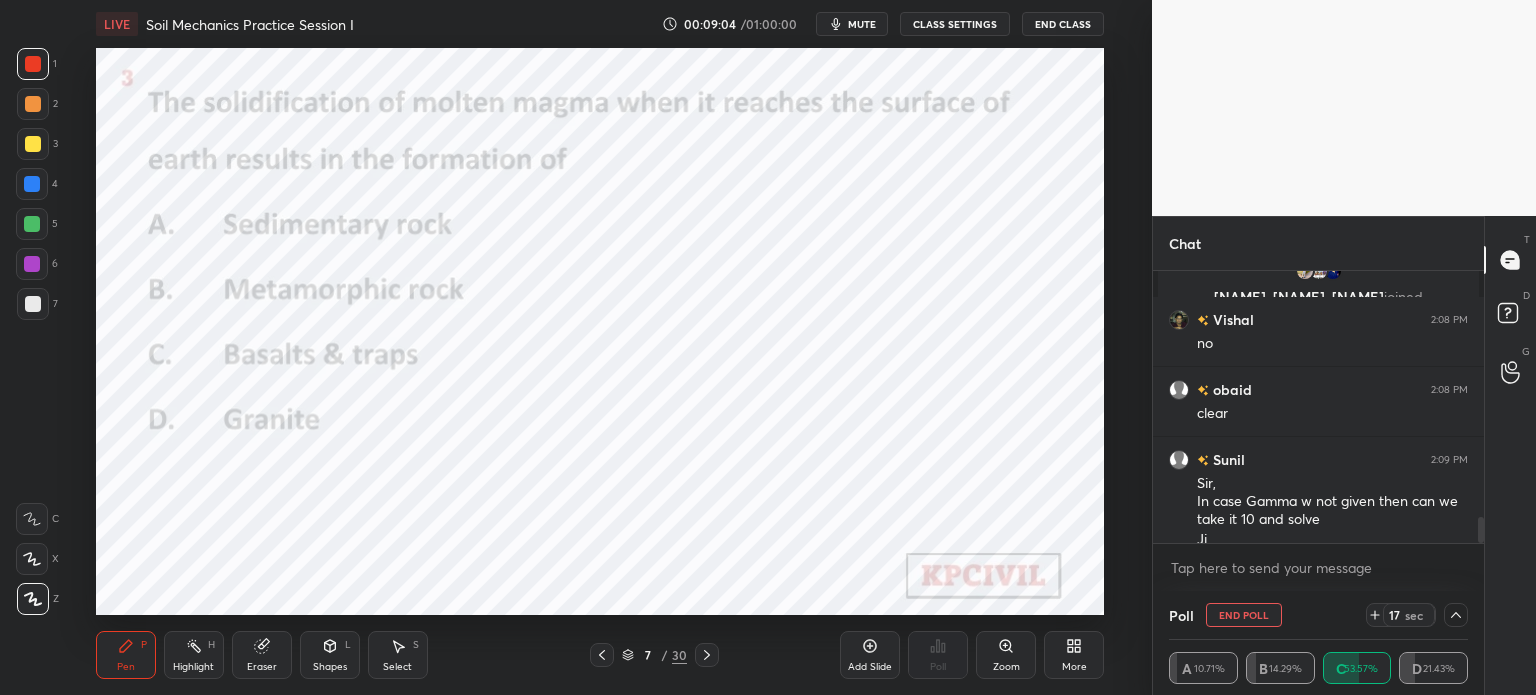 scroll, scrollTop: 2610, scrollLeft: 0, axis: vertical 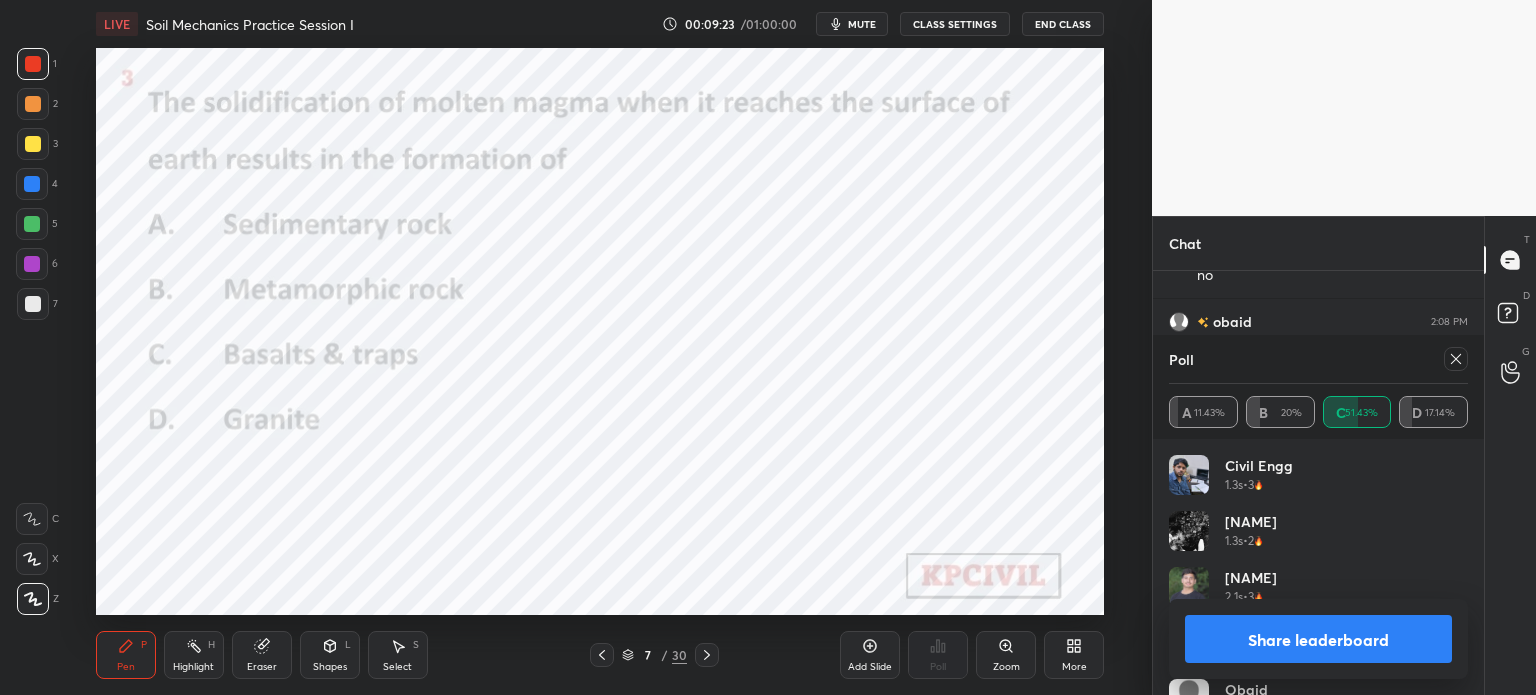 click 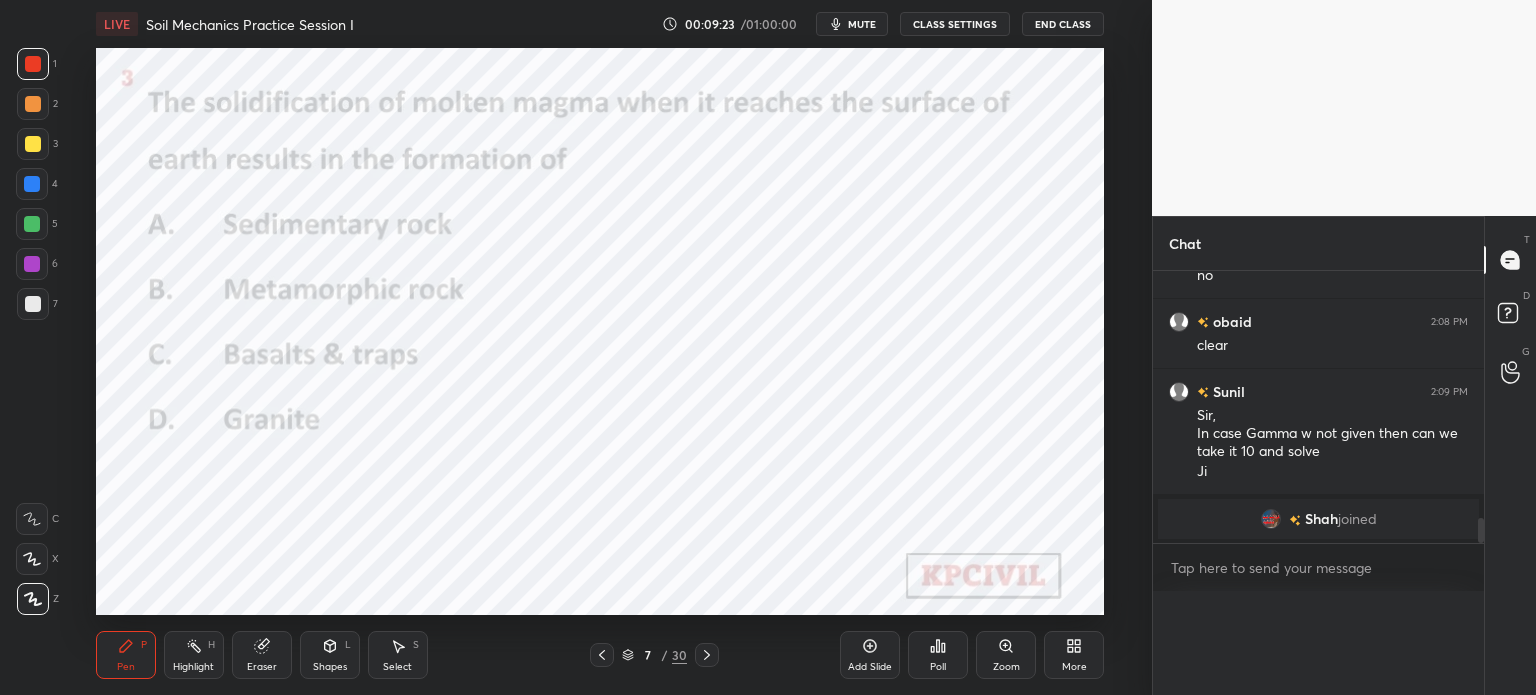 scroll, scrollTop: 0, scrollLeft: 0, axis: both 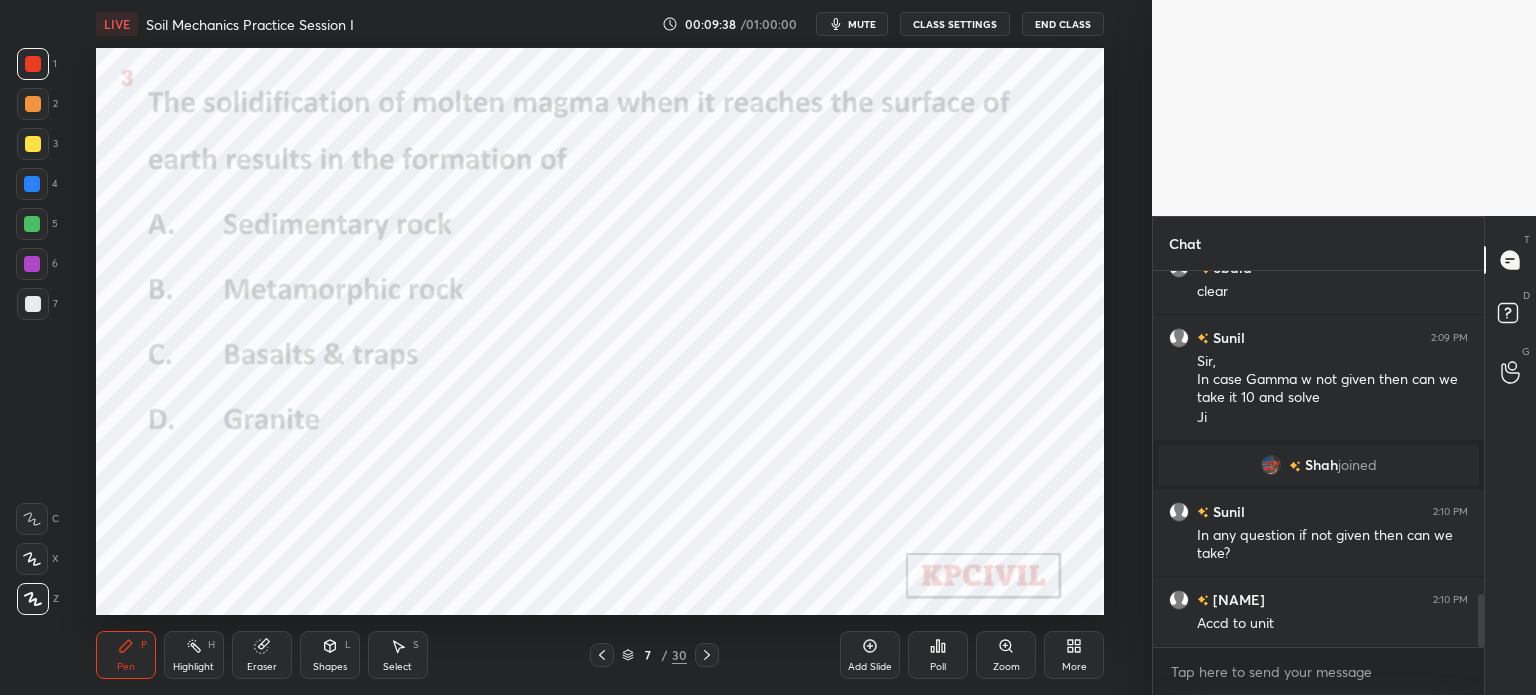 click on "Eraser" at bounding box center (262, 655) 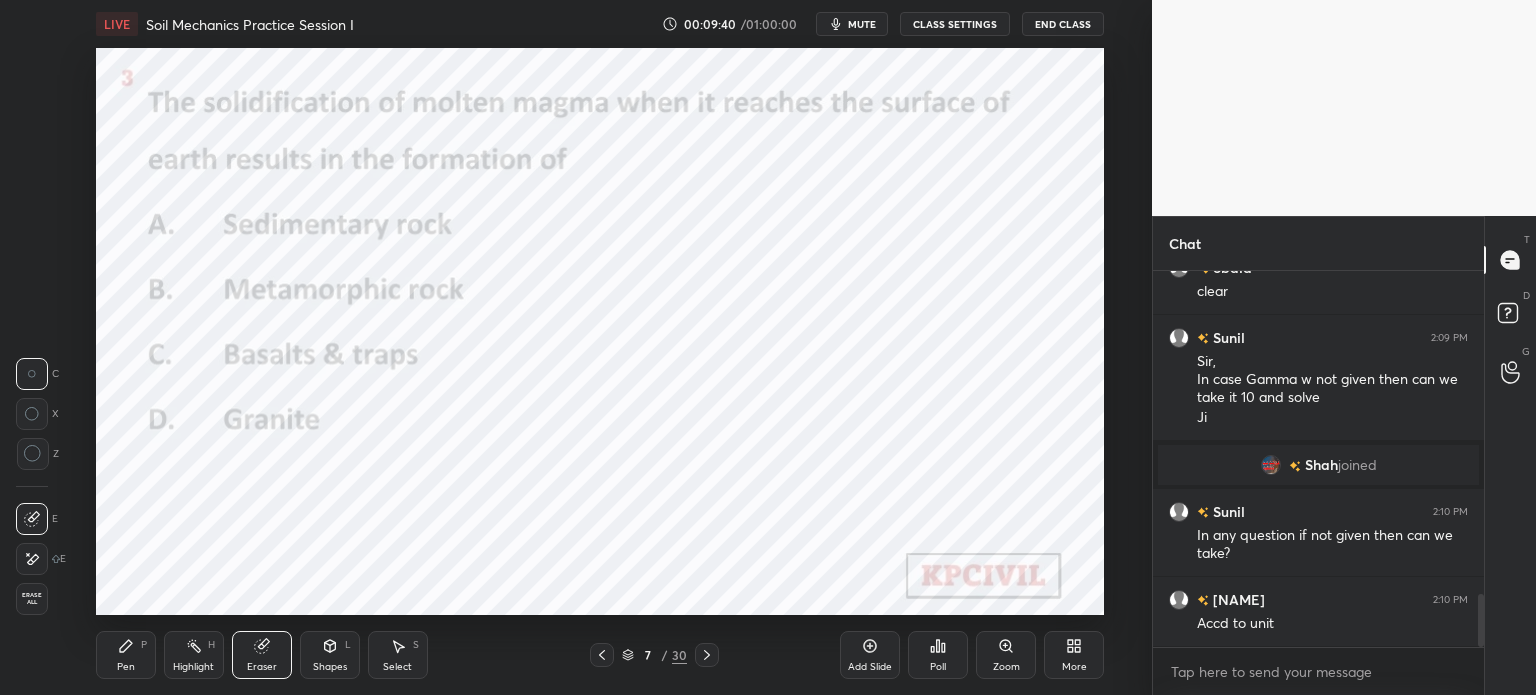 click on "Pen" at bounding box center (126, 667) 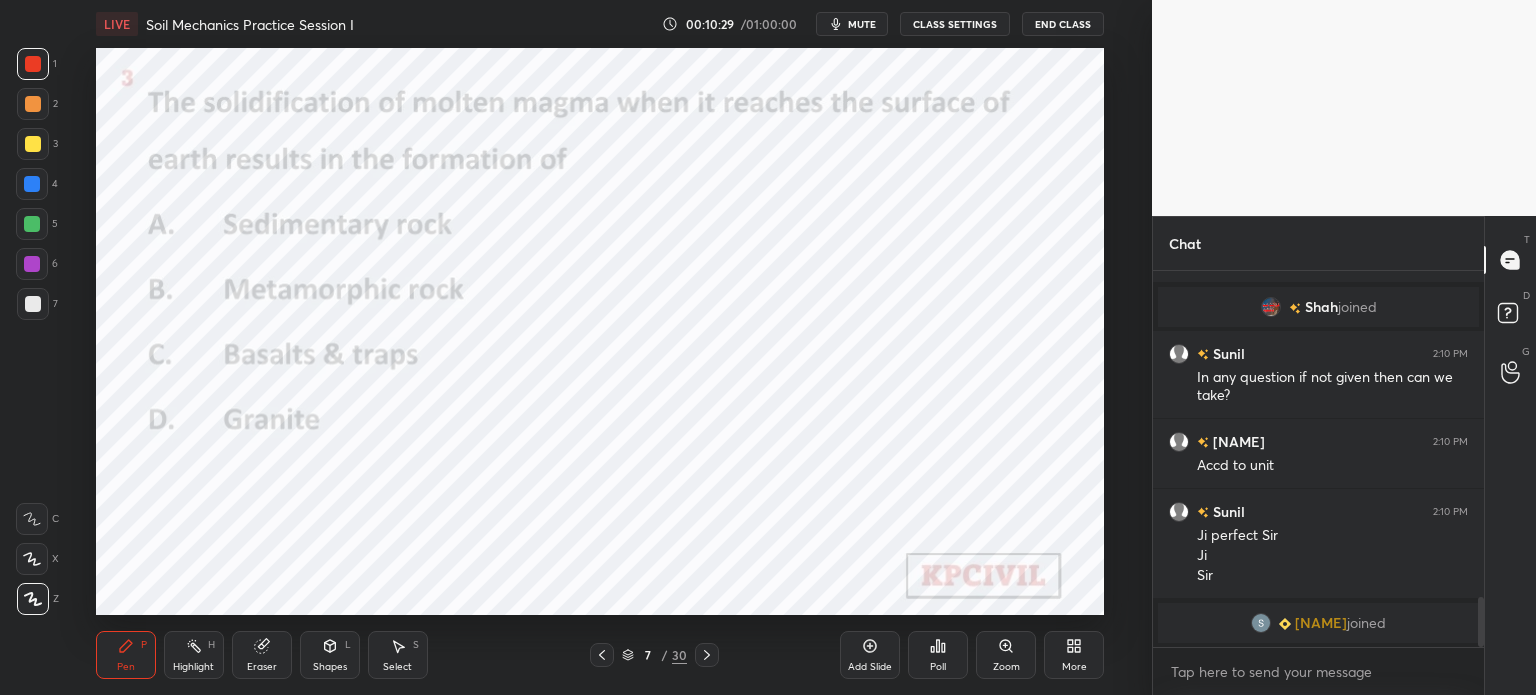 scroll, scrollTop: 2488, scrollLeft: 0, axis: vertical 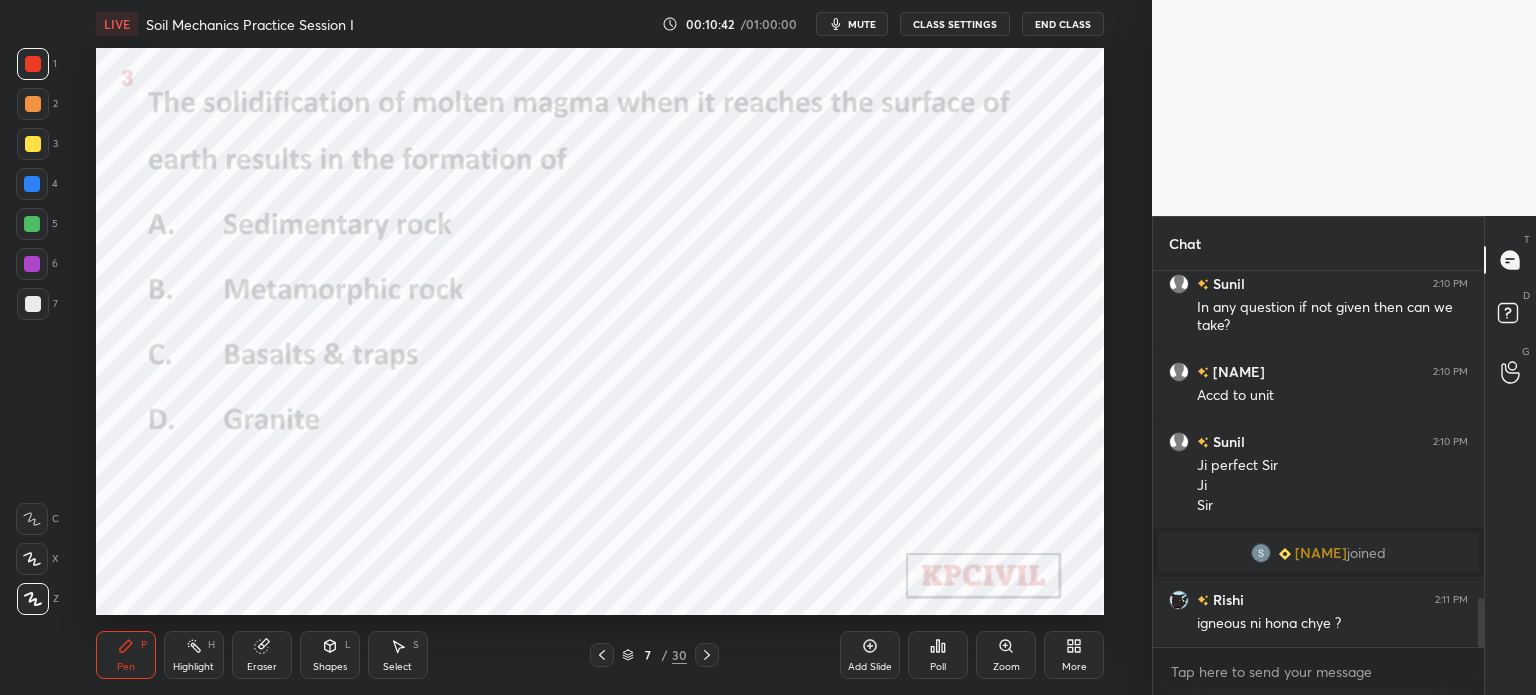 click on "Eraser" at bounding box center (262, 667) 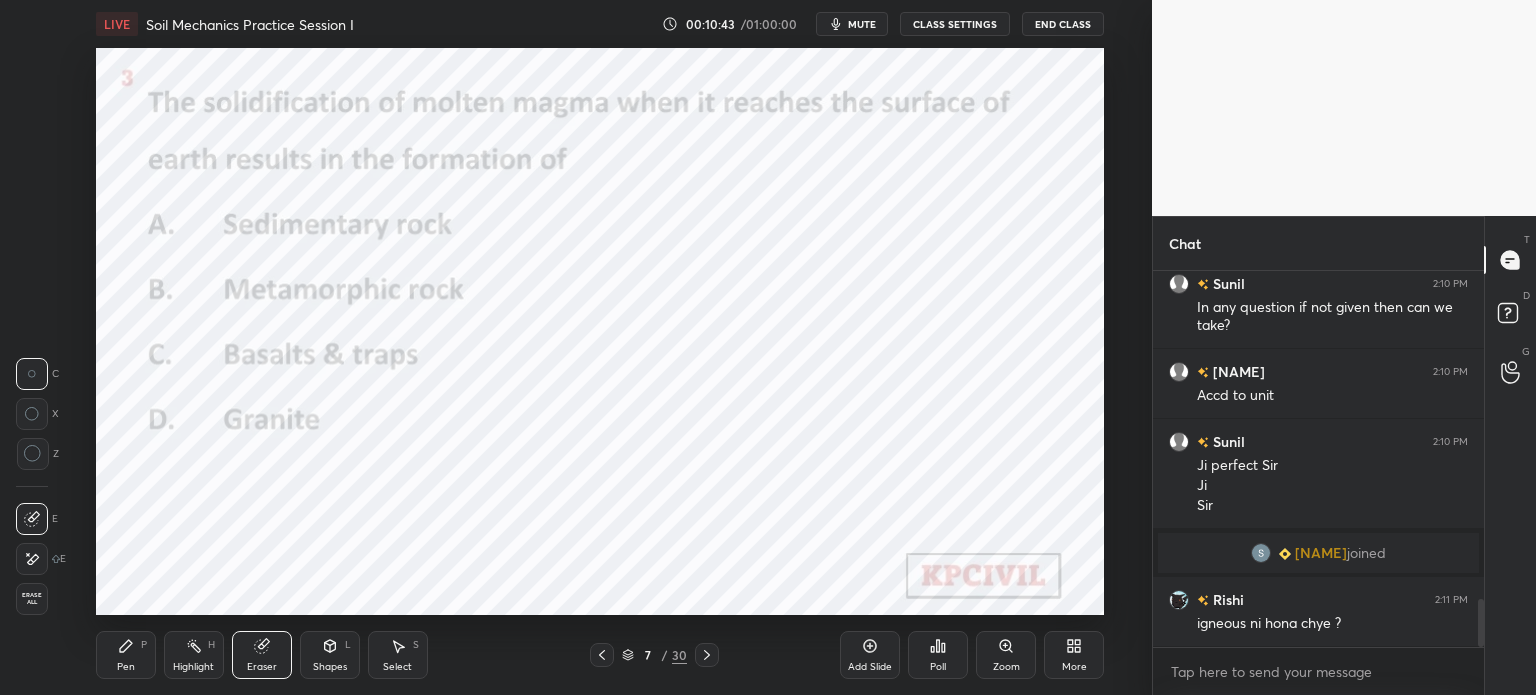 scroll, scrollTop: 2558, scrollLeft: 0, axis: vertical 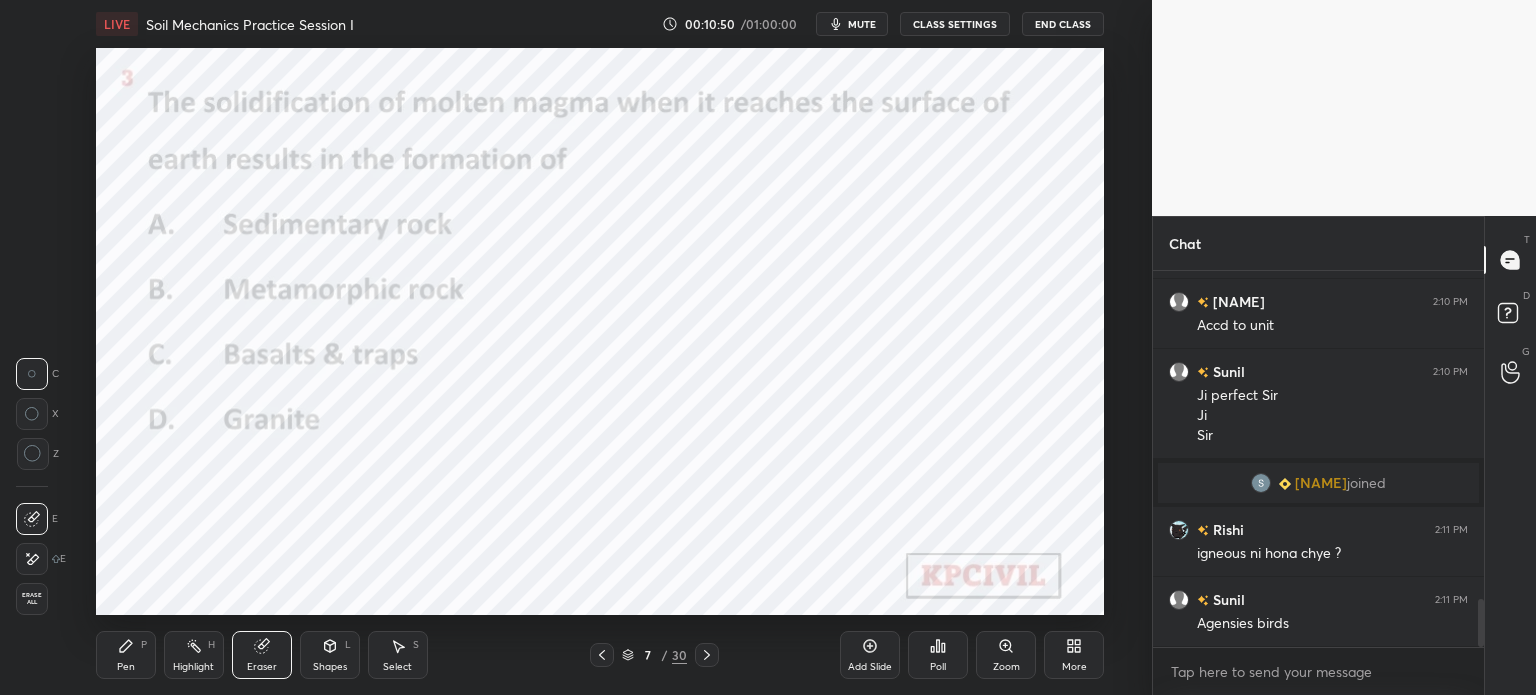 click on "Pen" at bounding box center [126, 667] 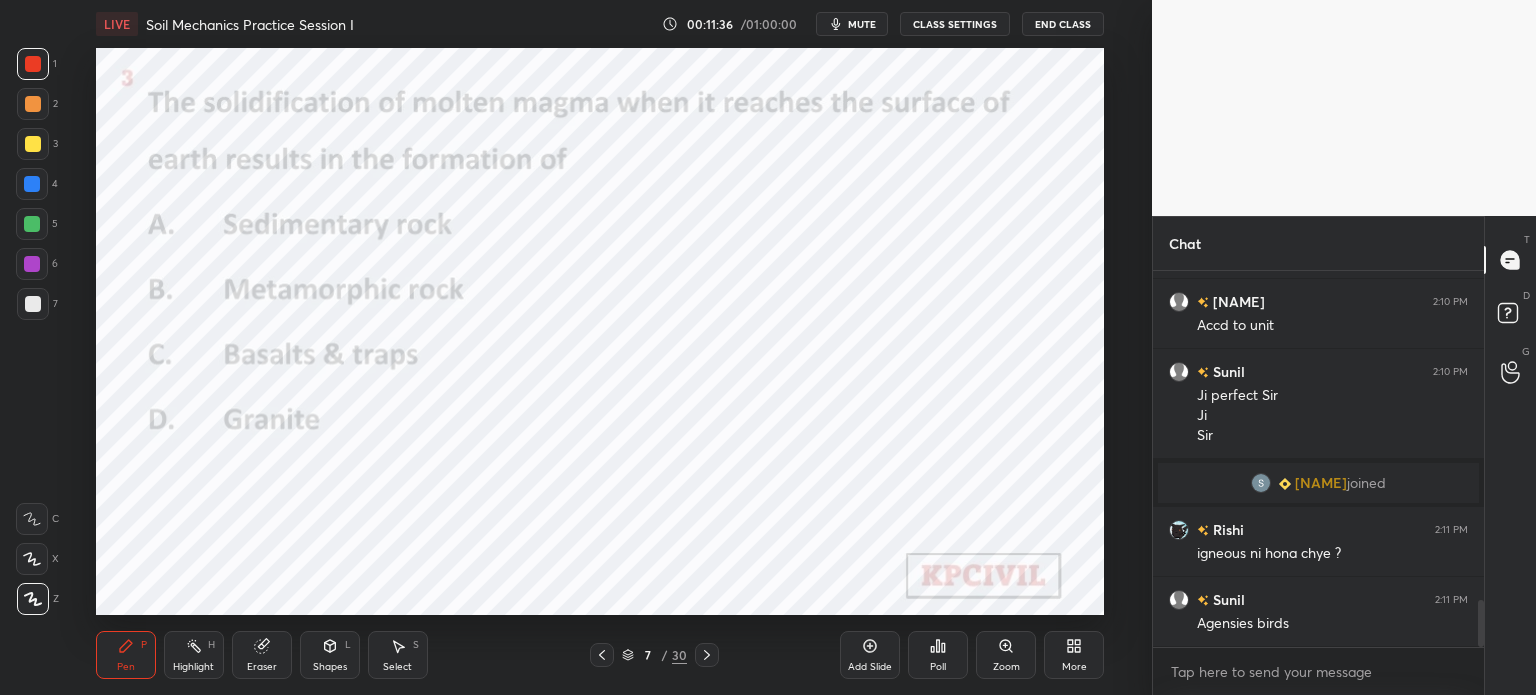 scroll, scrollTop: 2628, scrollLeft: 0, axis: vertical 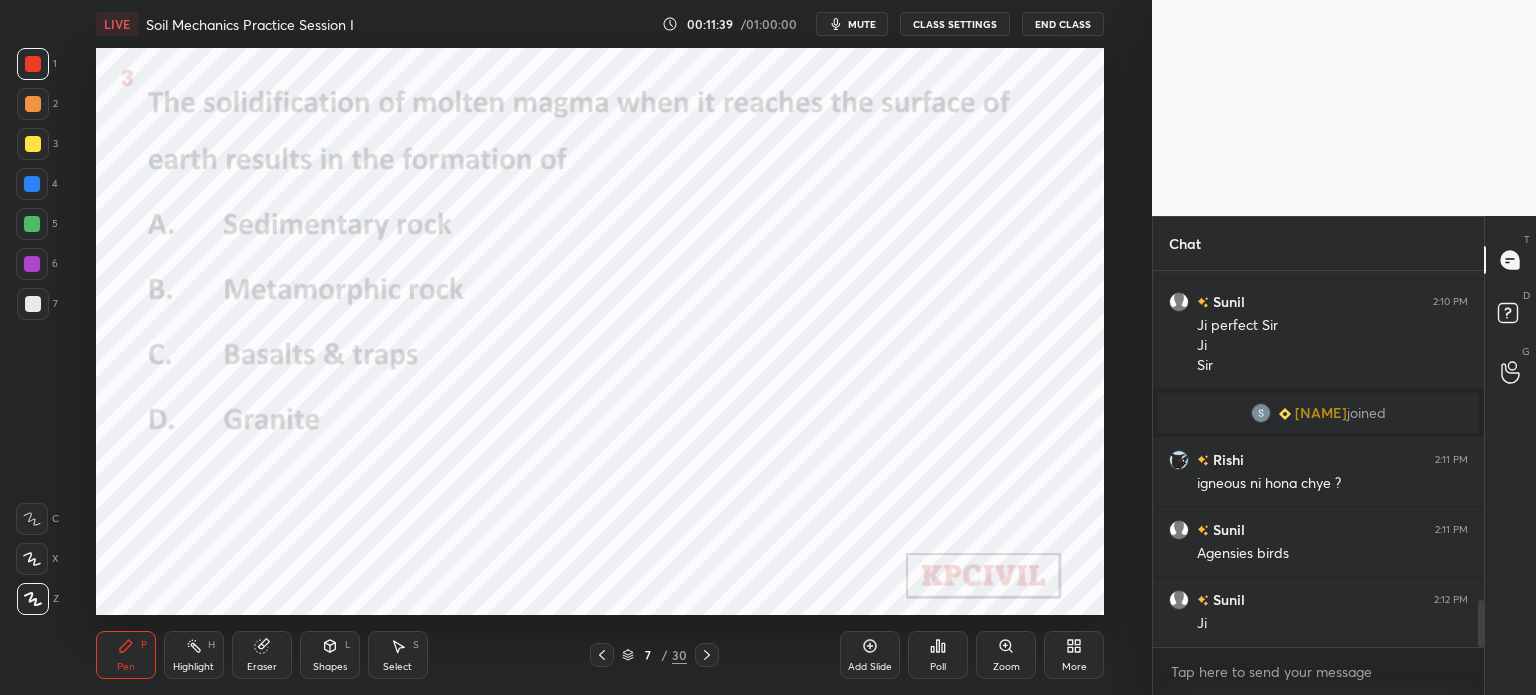 click at bounding box center [32, 184] 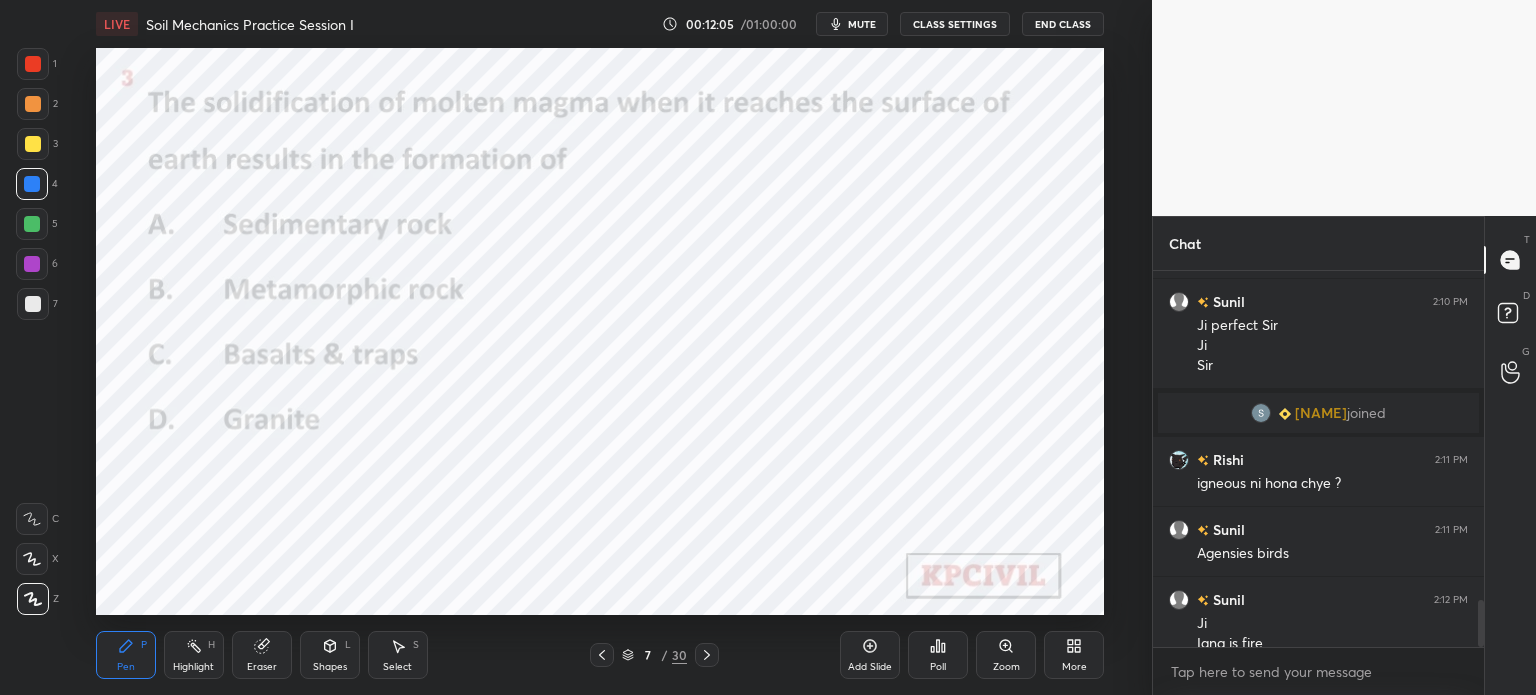 scroll, scrollTop: 2648, scrollLeft: 0, axis: vertical 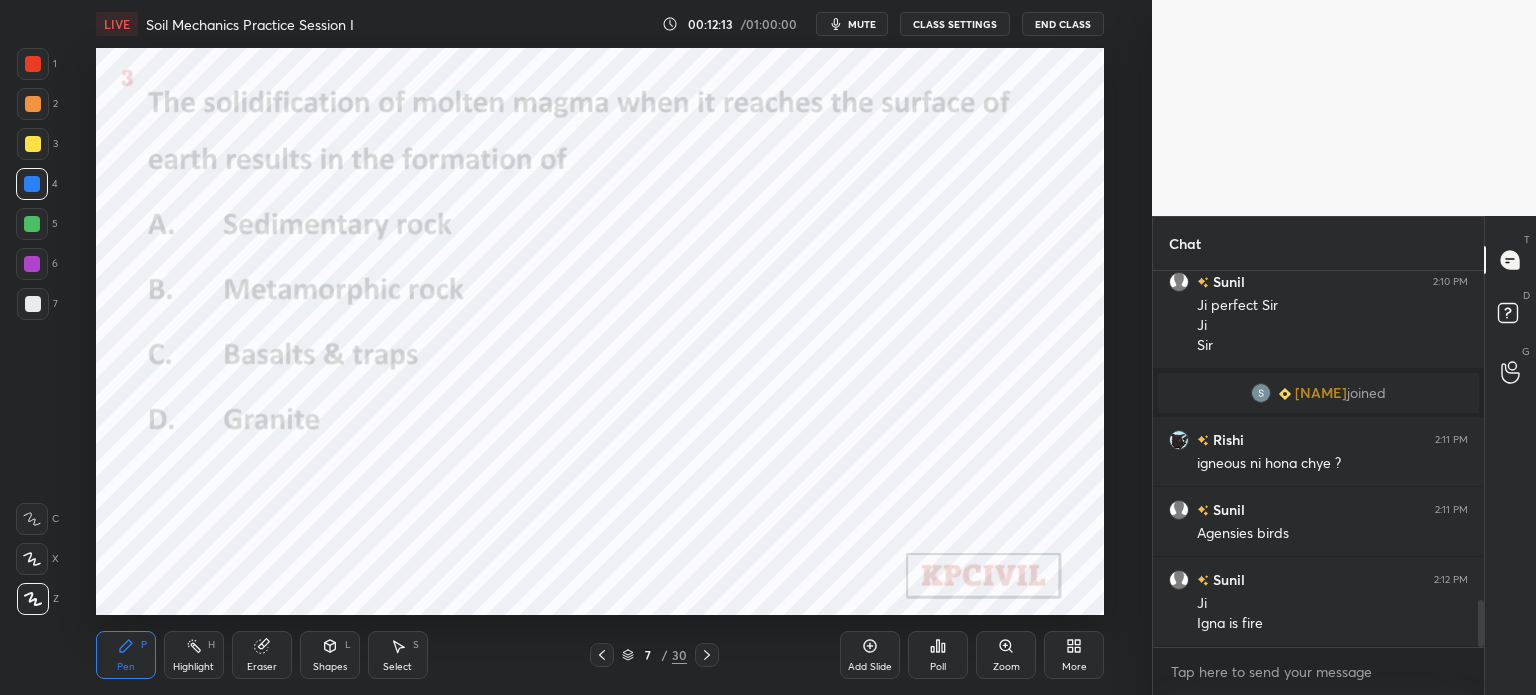 click on "1" at bounding box center (37, 68) 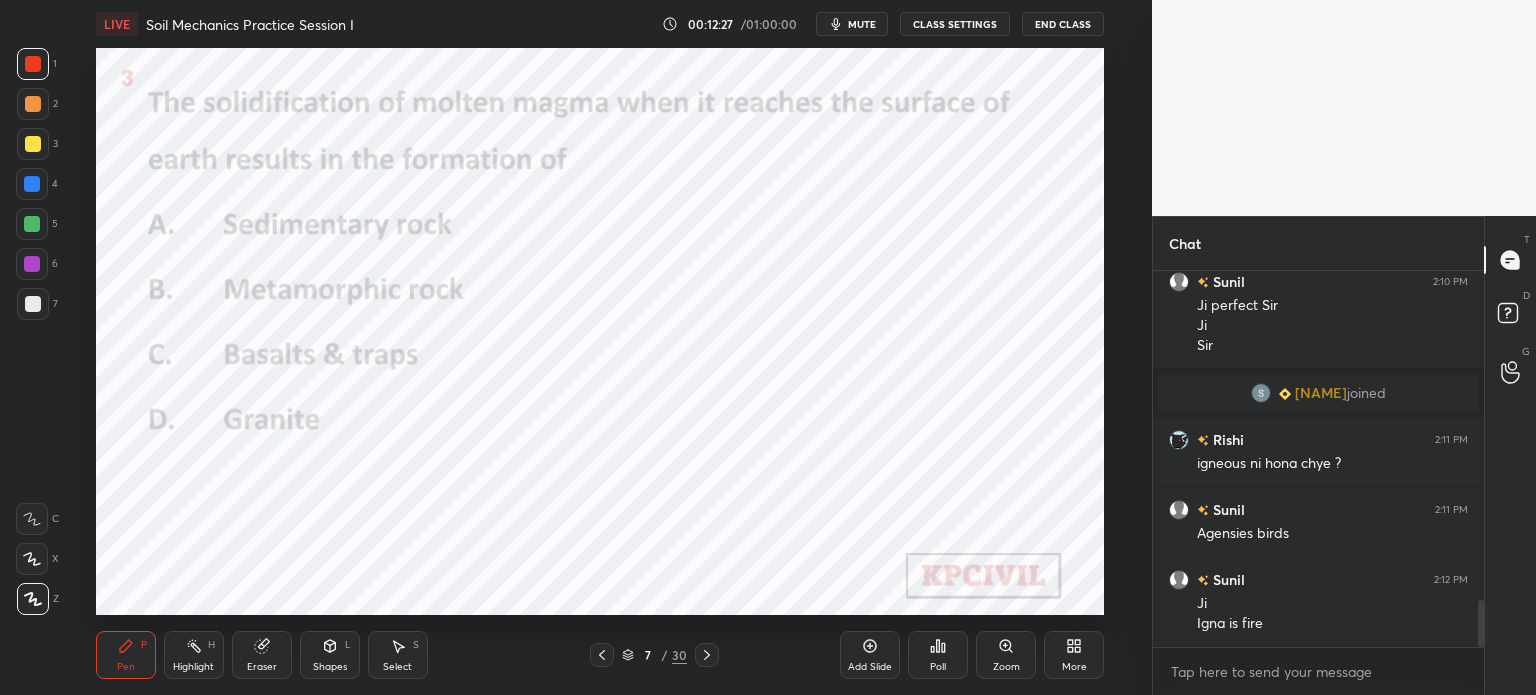click at bounding box center [33, 304] 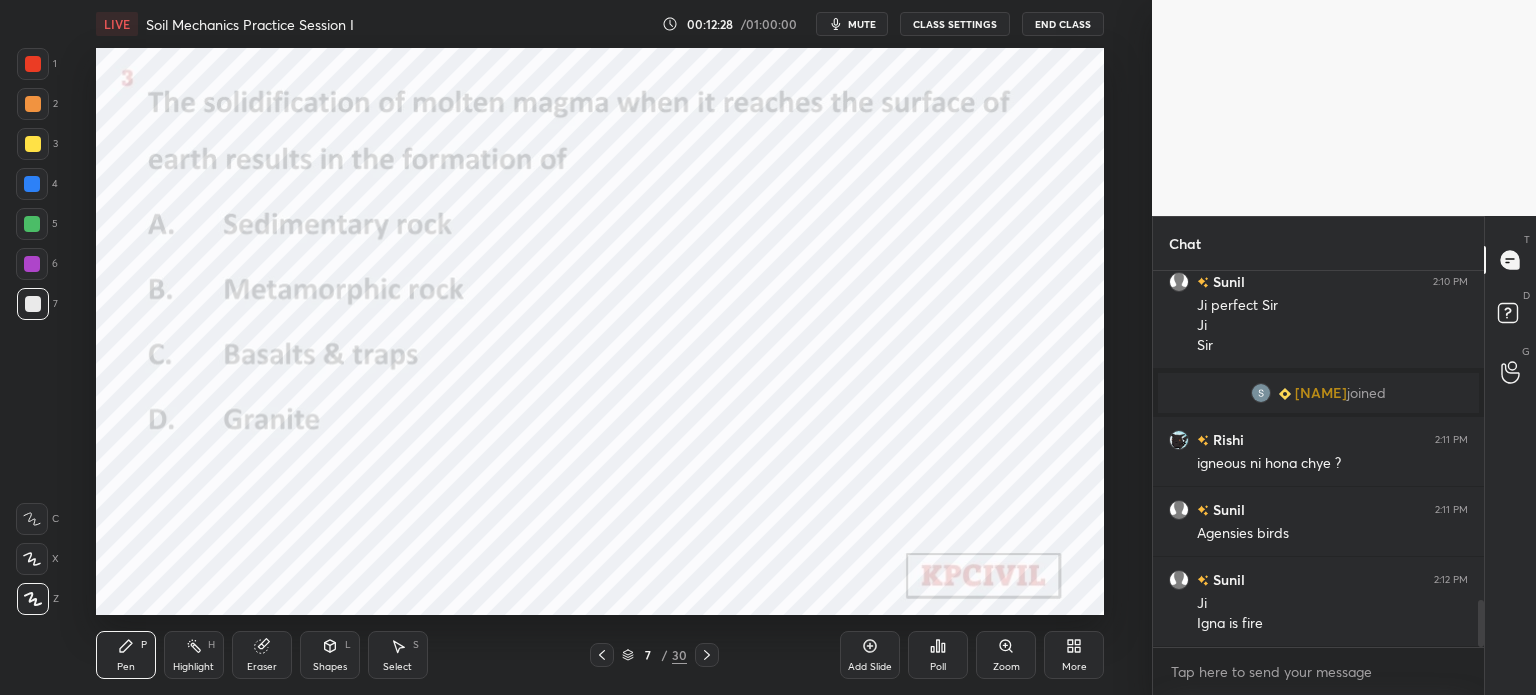click at bounding box center (32, 184) 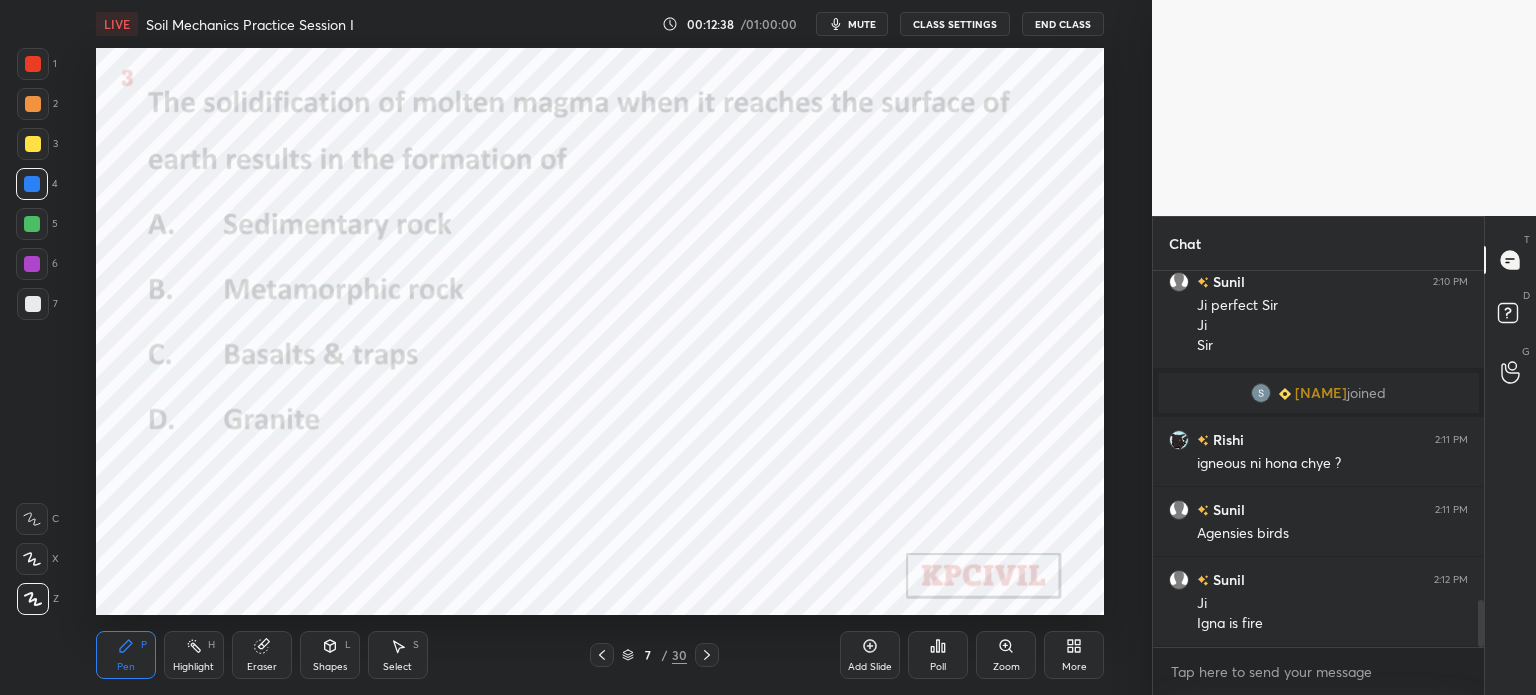 click at bounding box center (33, 64) 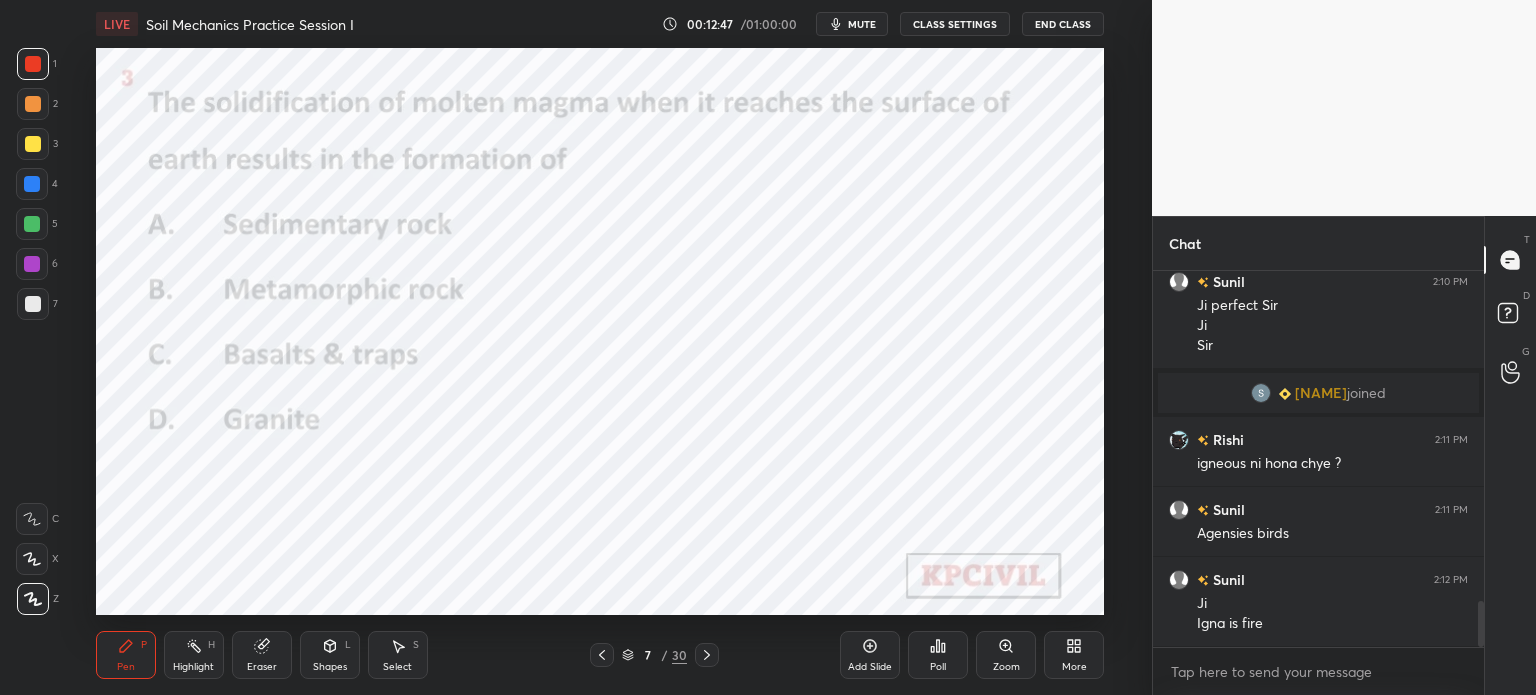 scroll, scrollTop: 2718, scrollLeft: 0, axis: vertical 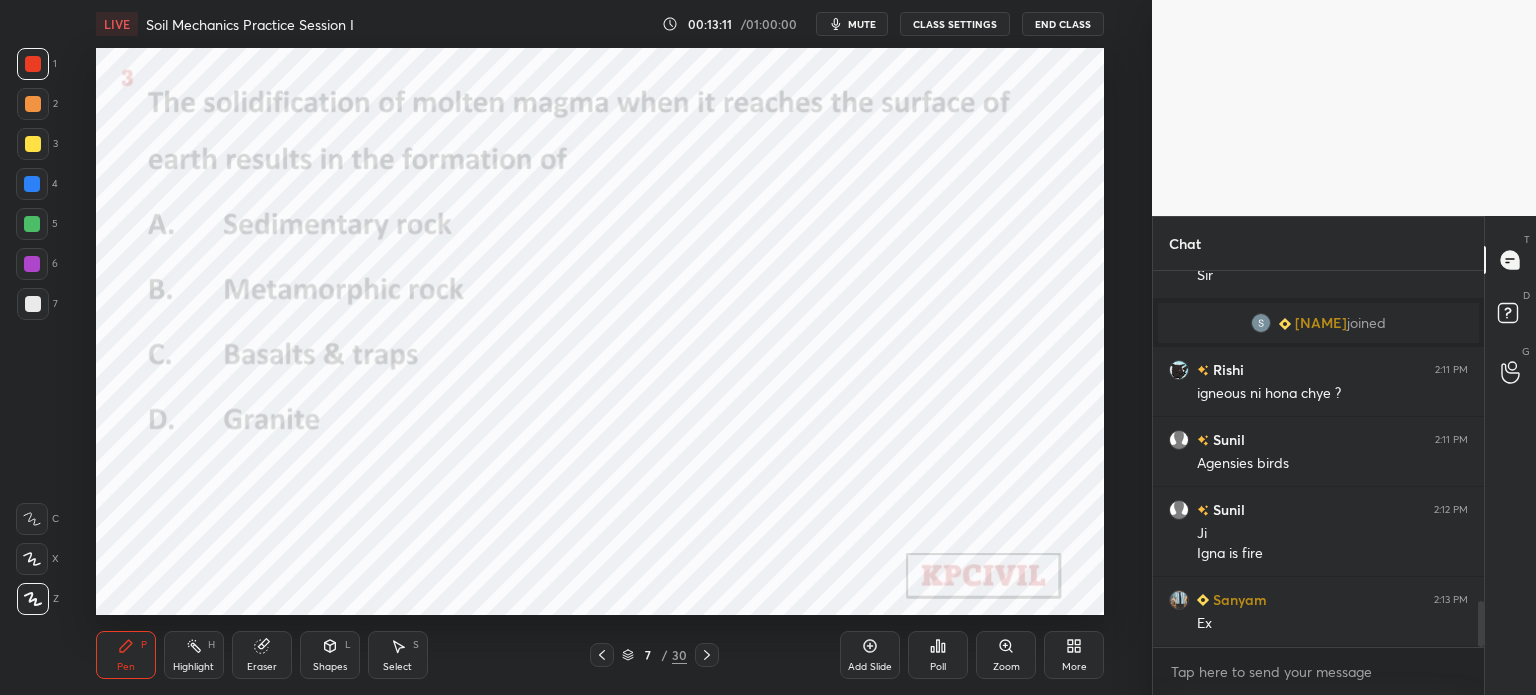 click at bounding box center [32, 184] 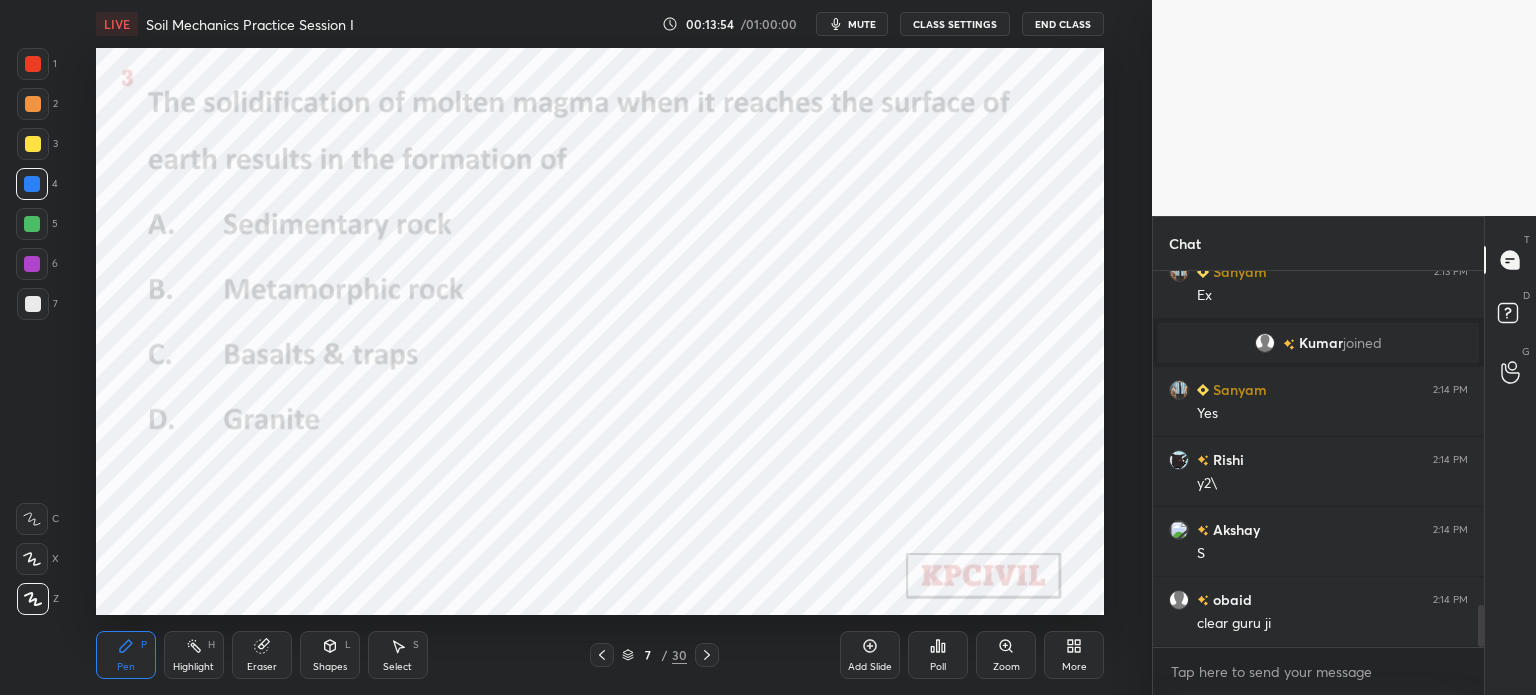 scroll, scrollTop: 3034, scrollLeft: 0, axis: vertical 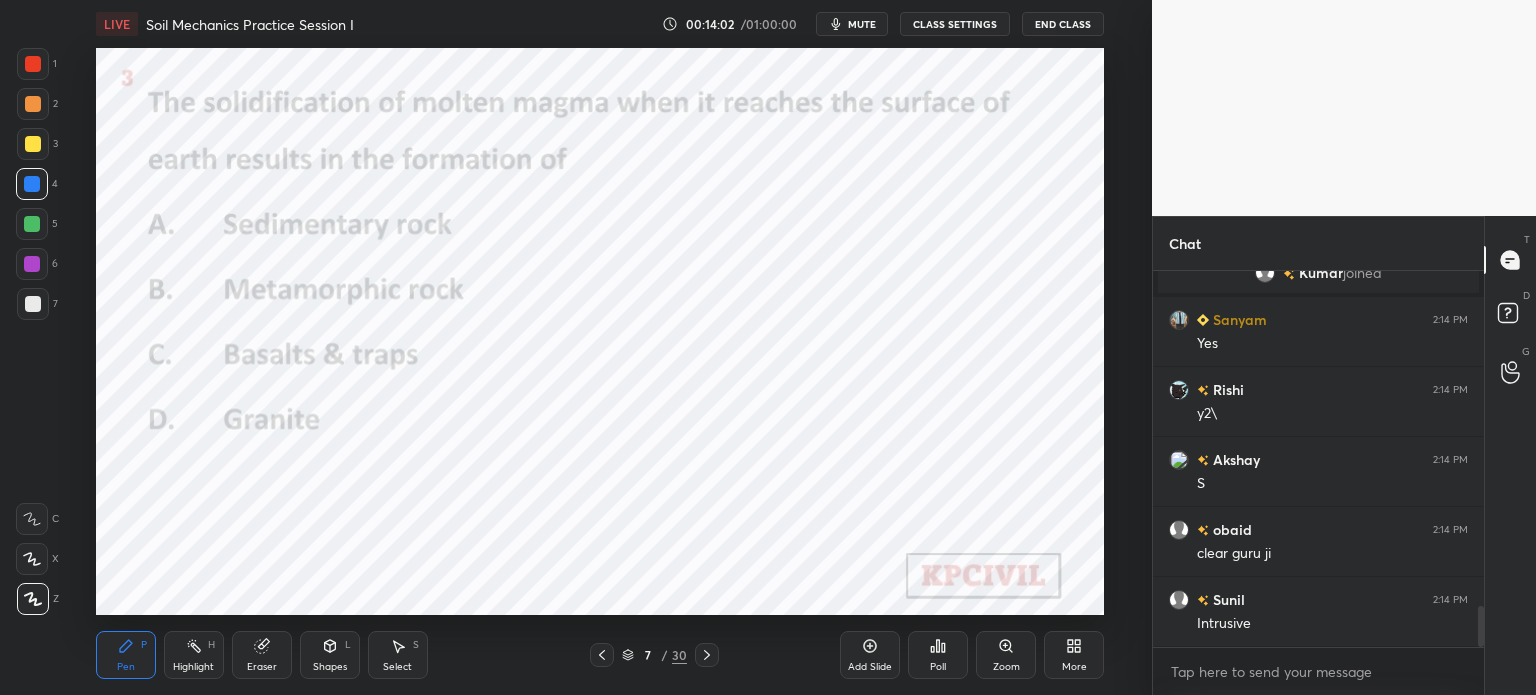 click at bounding box center [33, 64] 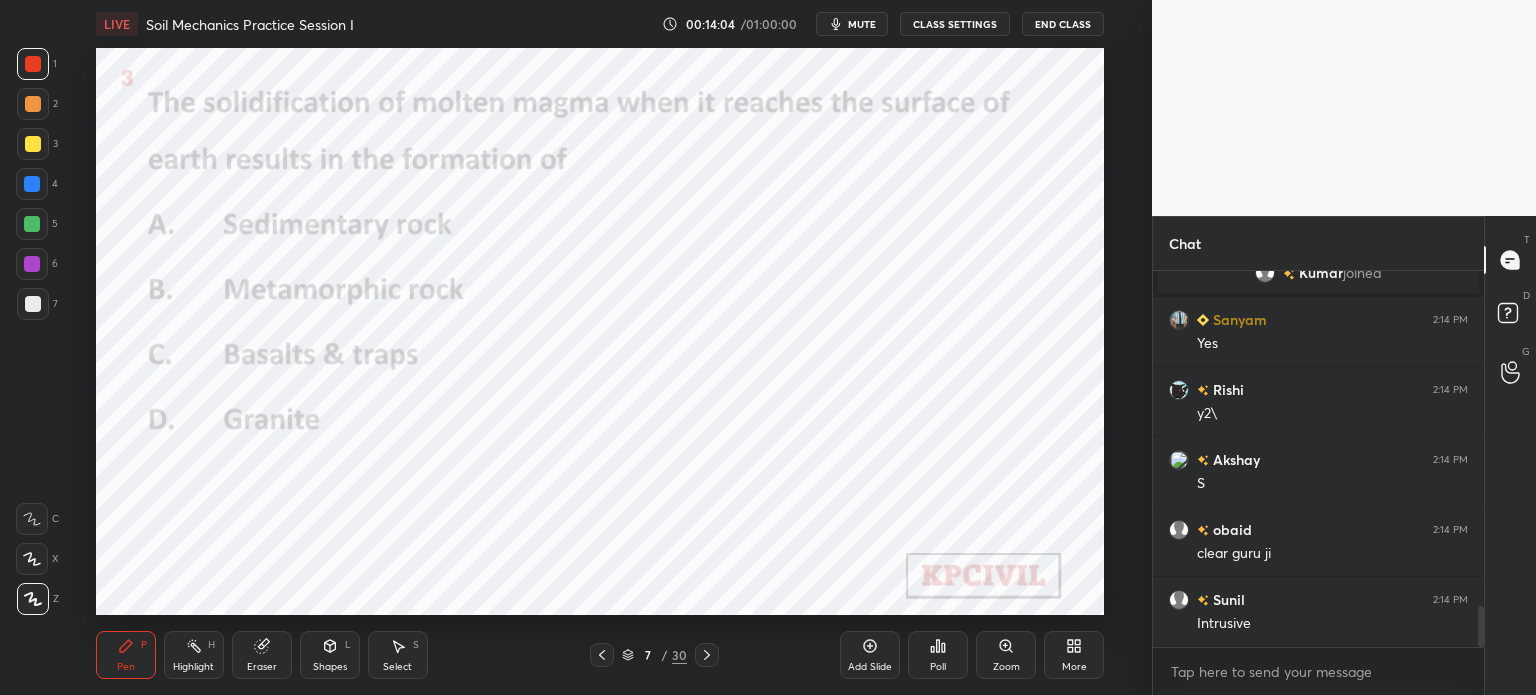click at bounding box center (32, 184) 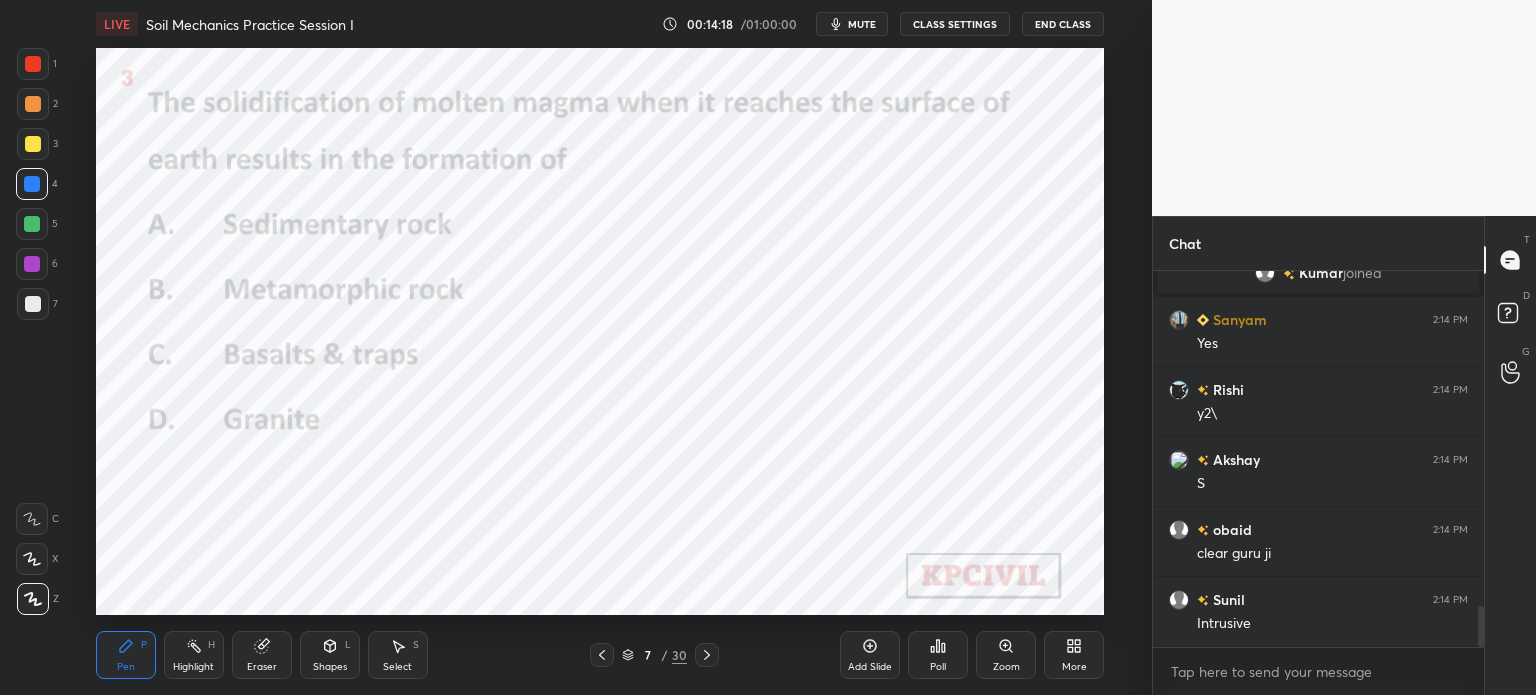 click on "Add Slide Poll Zoom More" at bounding box center (972, 655) 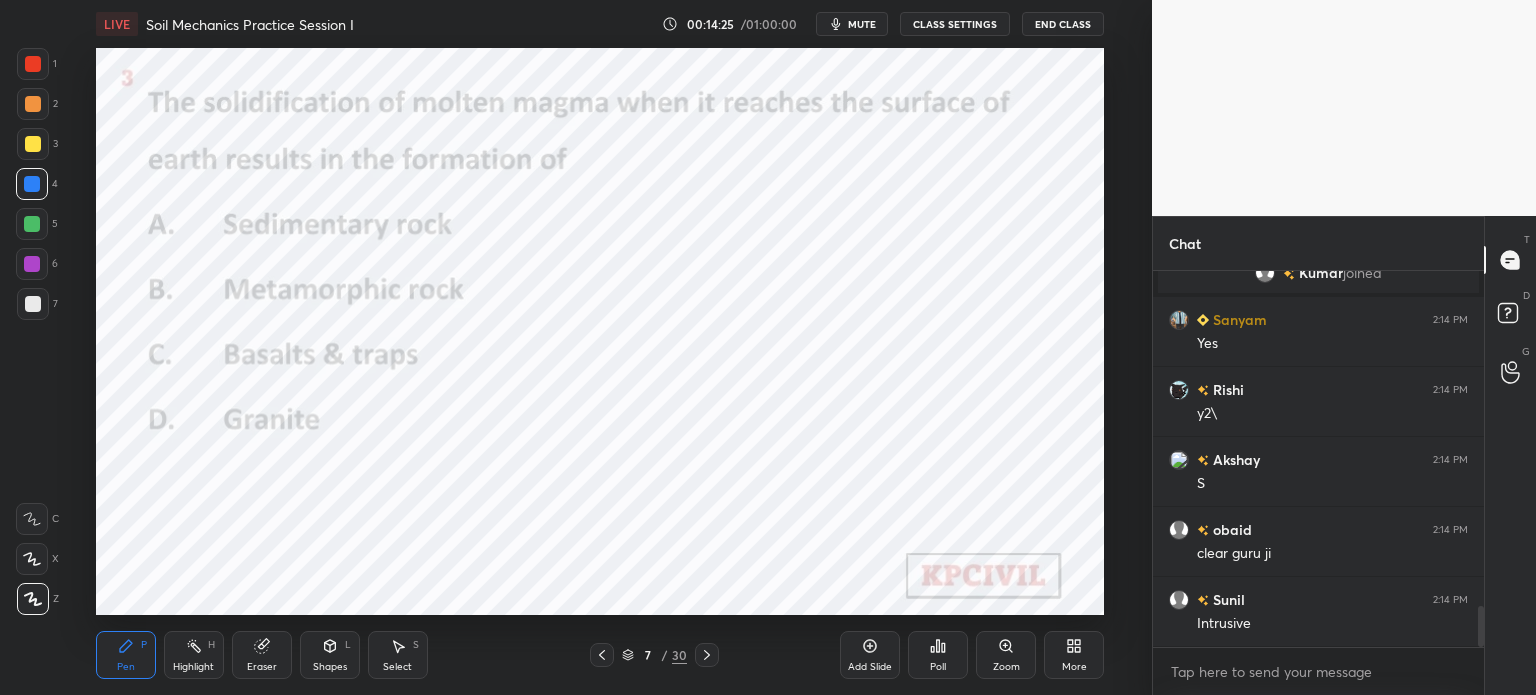 scroll, scrollTop: 3104, scrollLeft: 0, axis: vertical 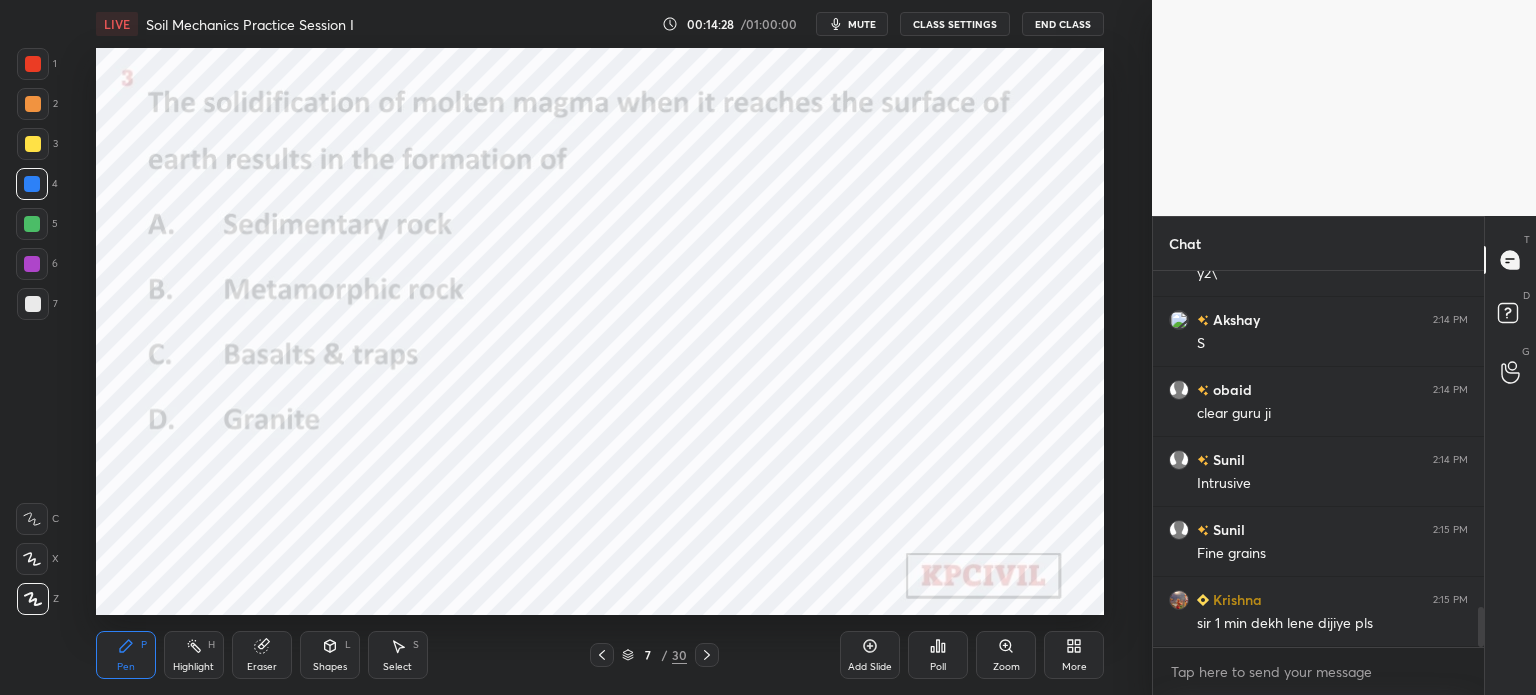 click at bounding box center [33, 64] 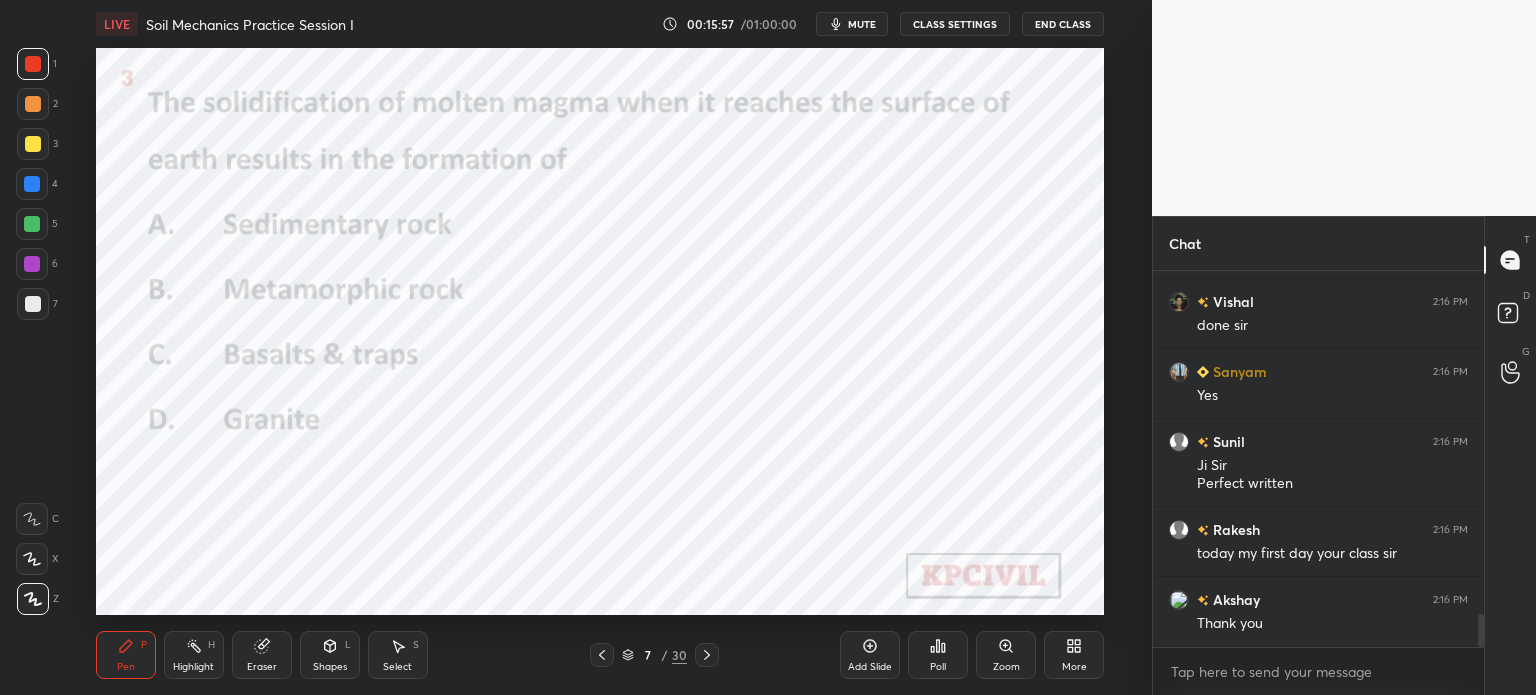 scroll, scrollTop: 3968, scrollLeft: 0, axis: vertical 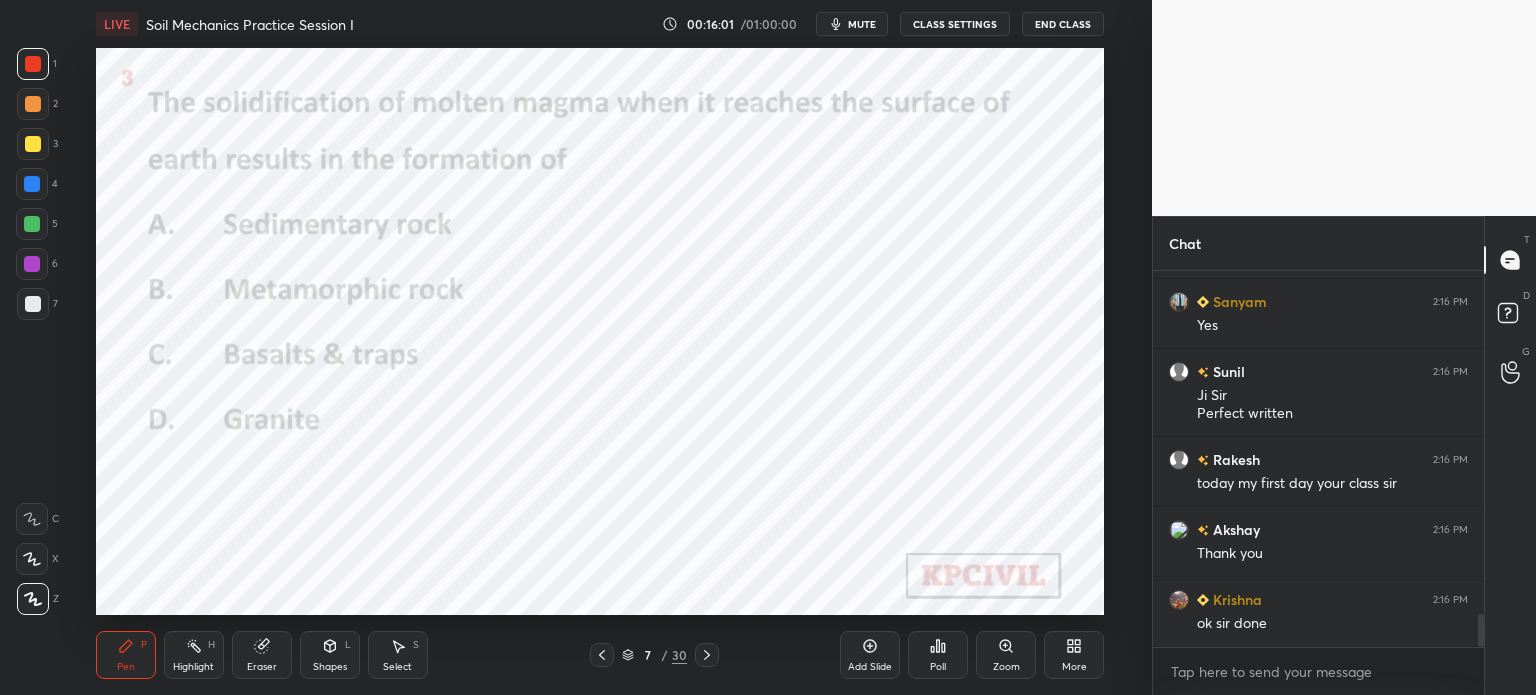 click 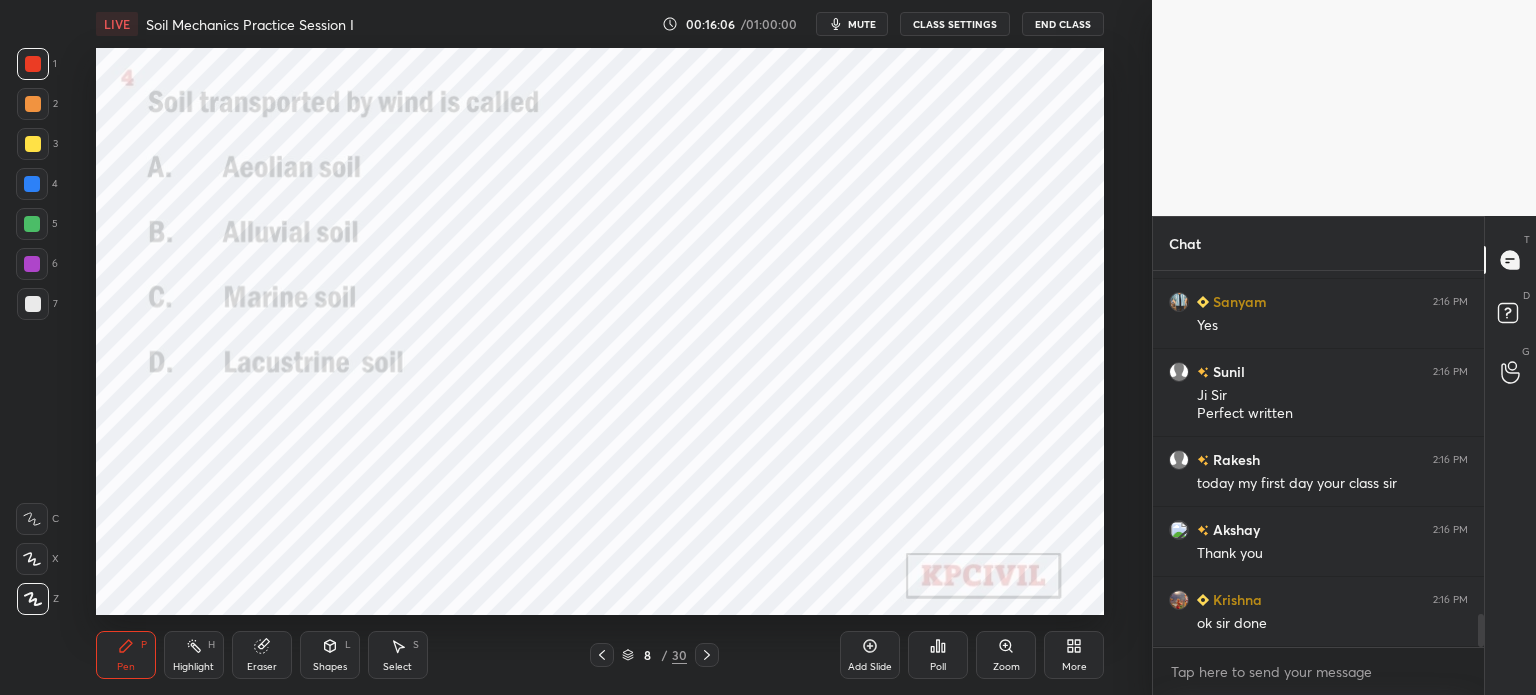 click 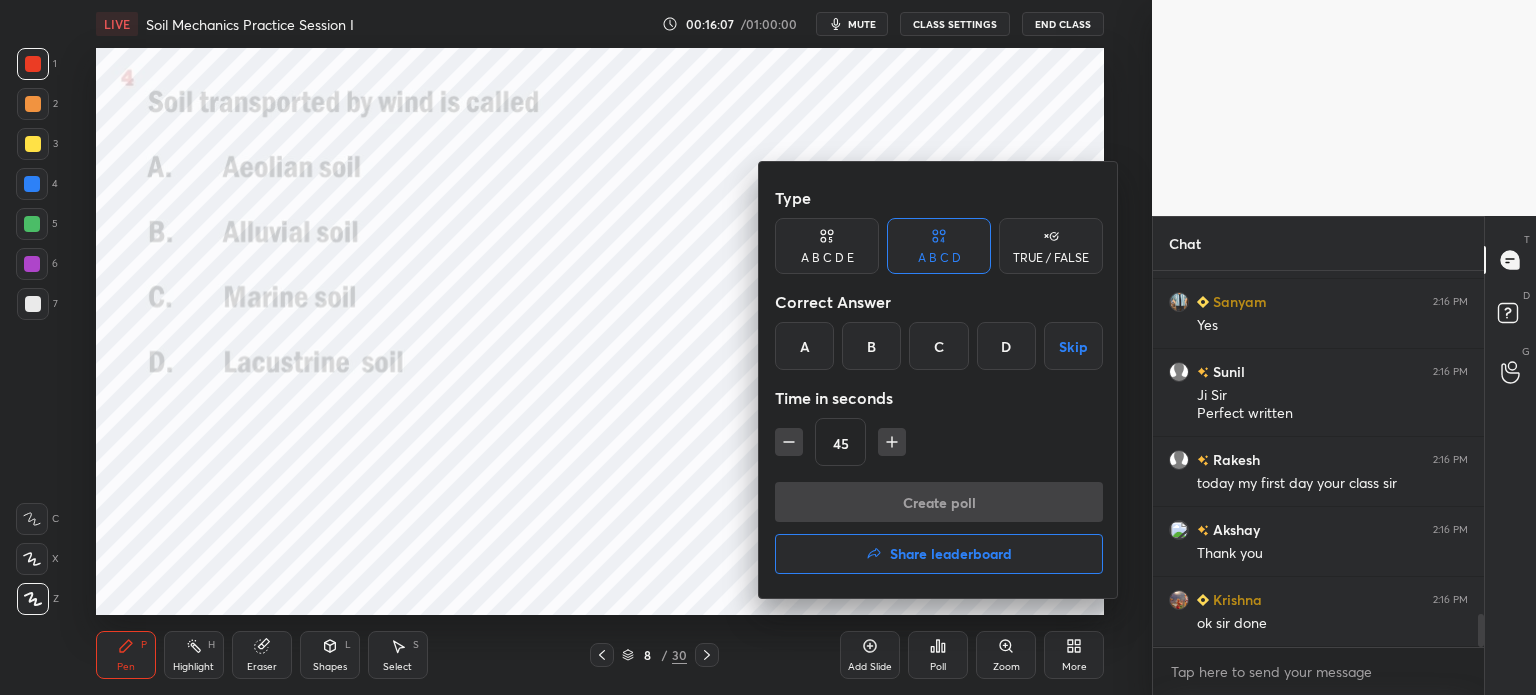 click on "A" at bounding box center [804, 346] 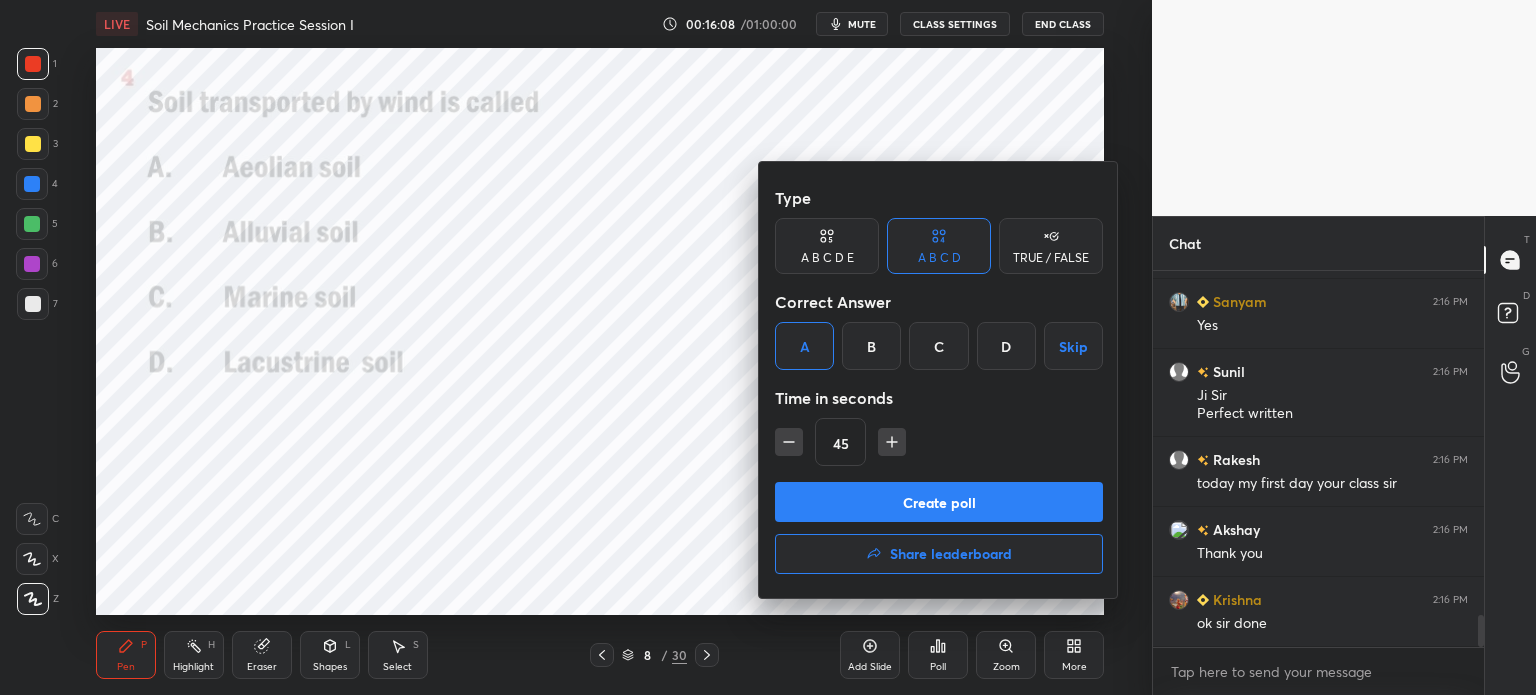 scroll, scrollTop: 4038, scrollLeft: 0, axis: vertical 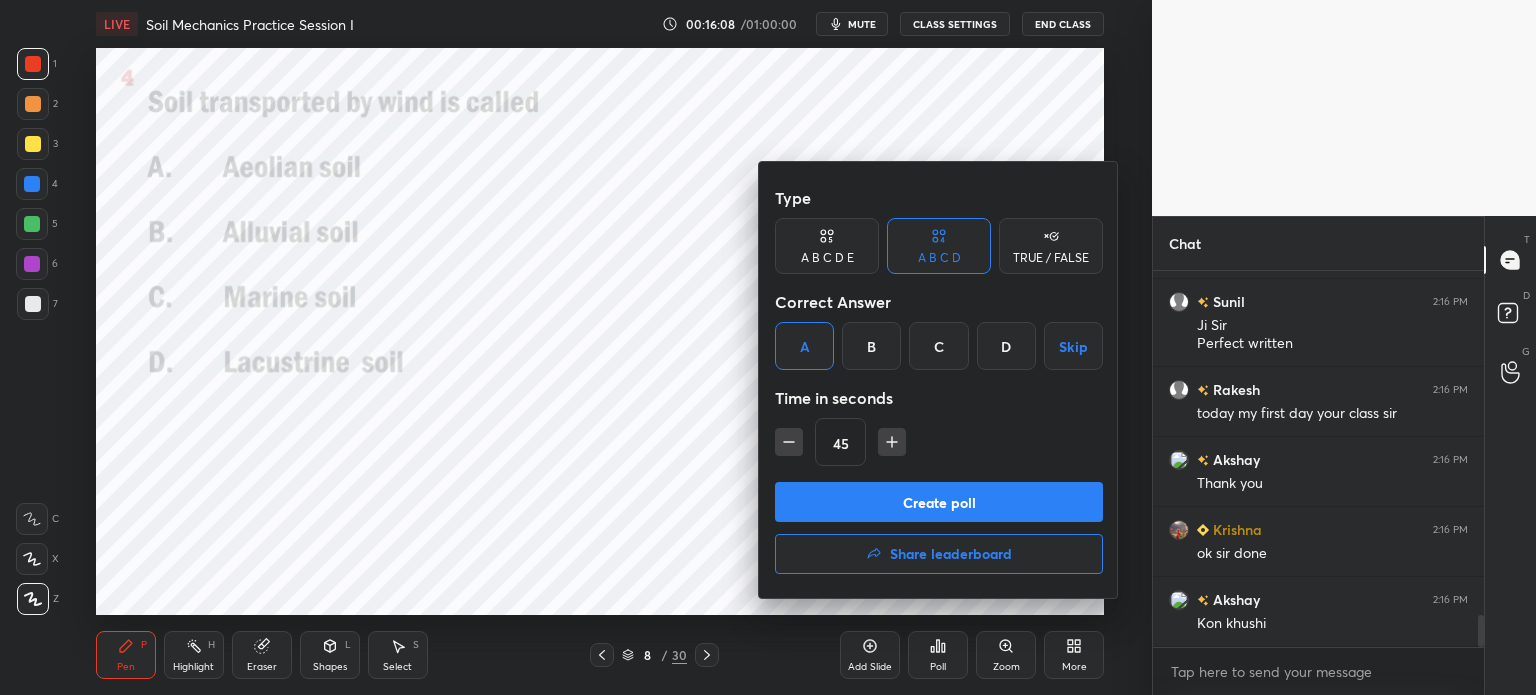 click 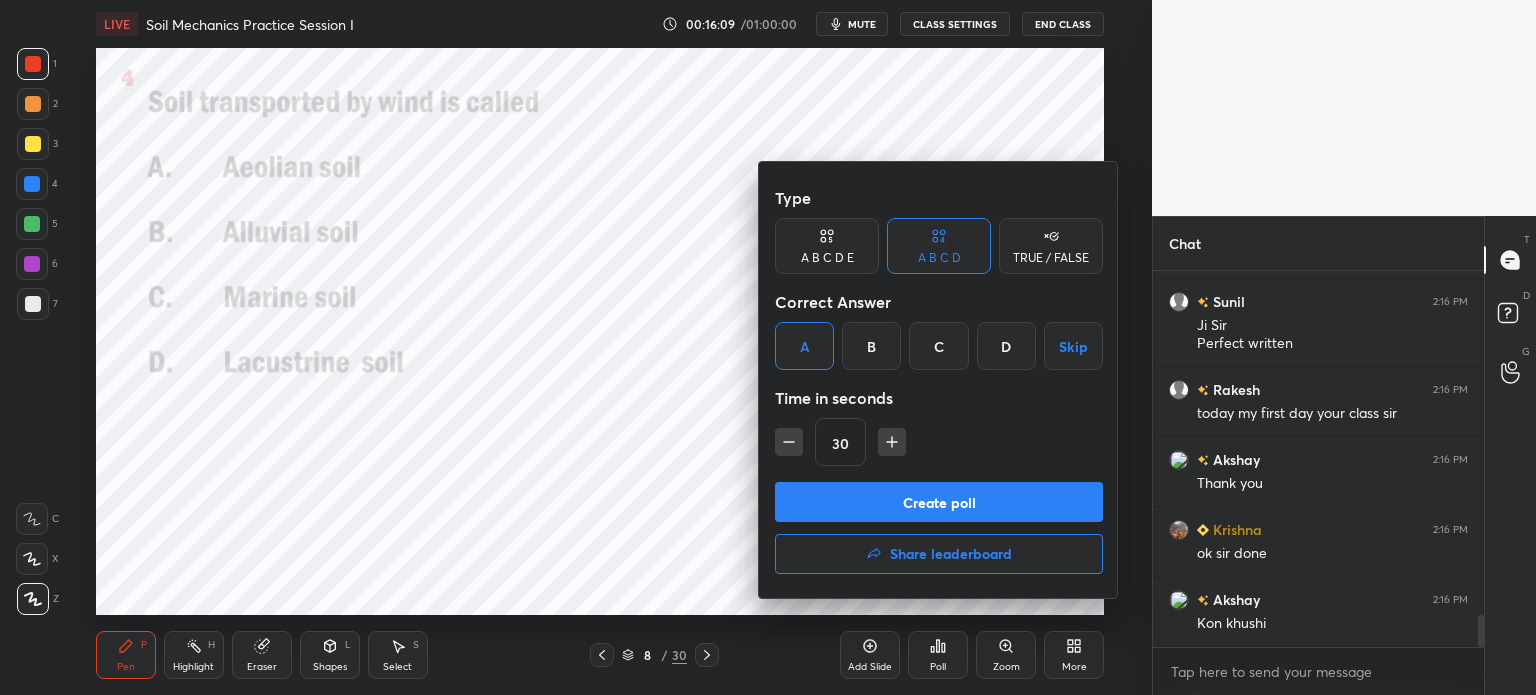 scroll, scrollTop: 4108, scrollLeft: 0, axis: vertical 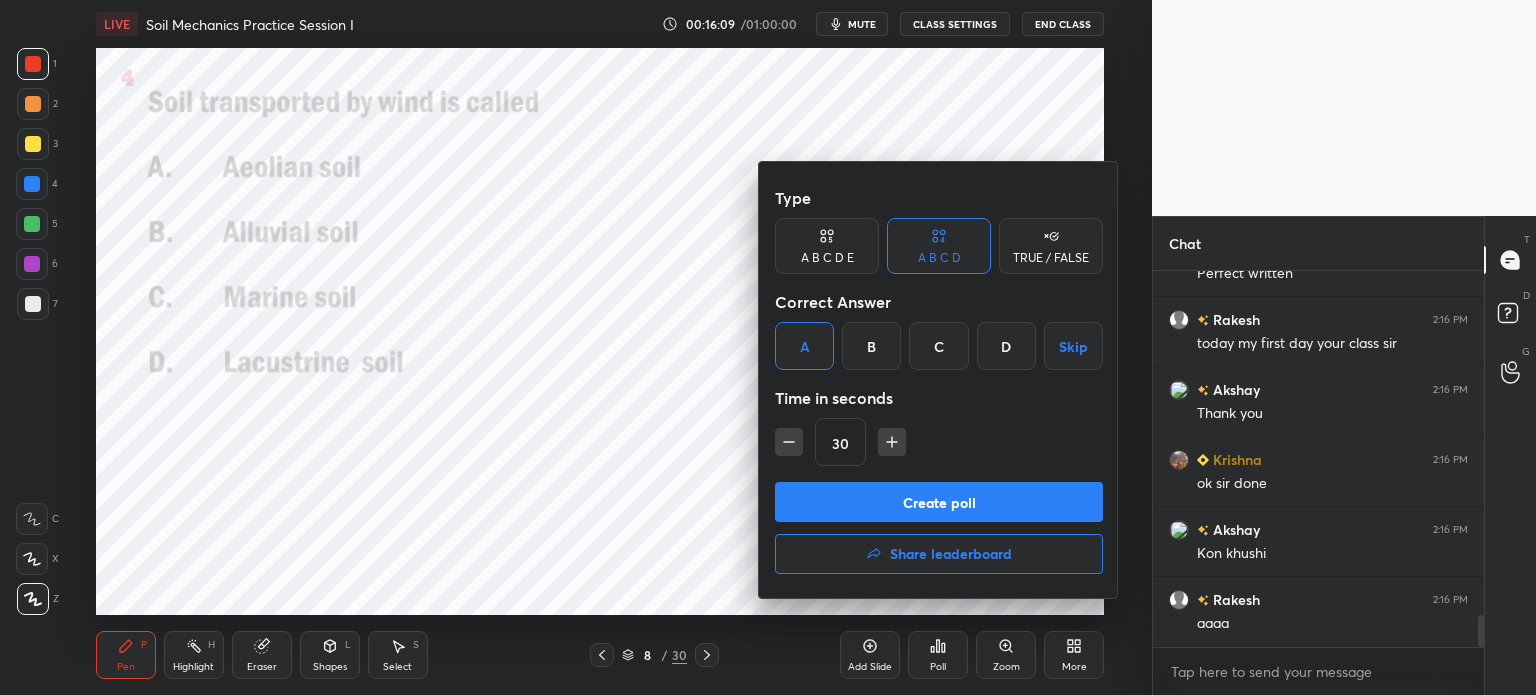 click on "Create poll" at bounding box center [939, 502] 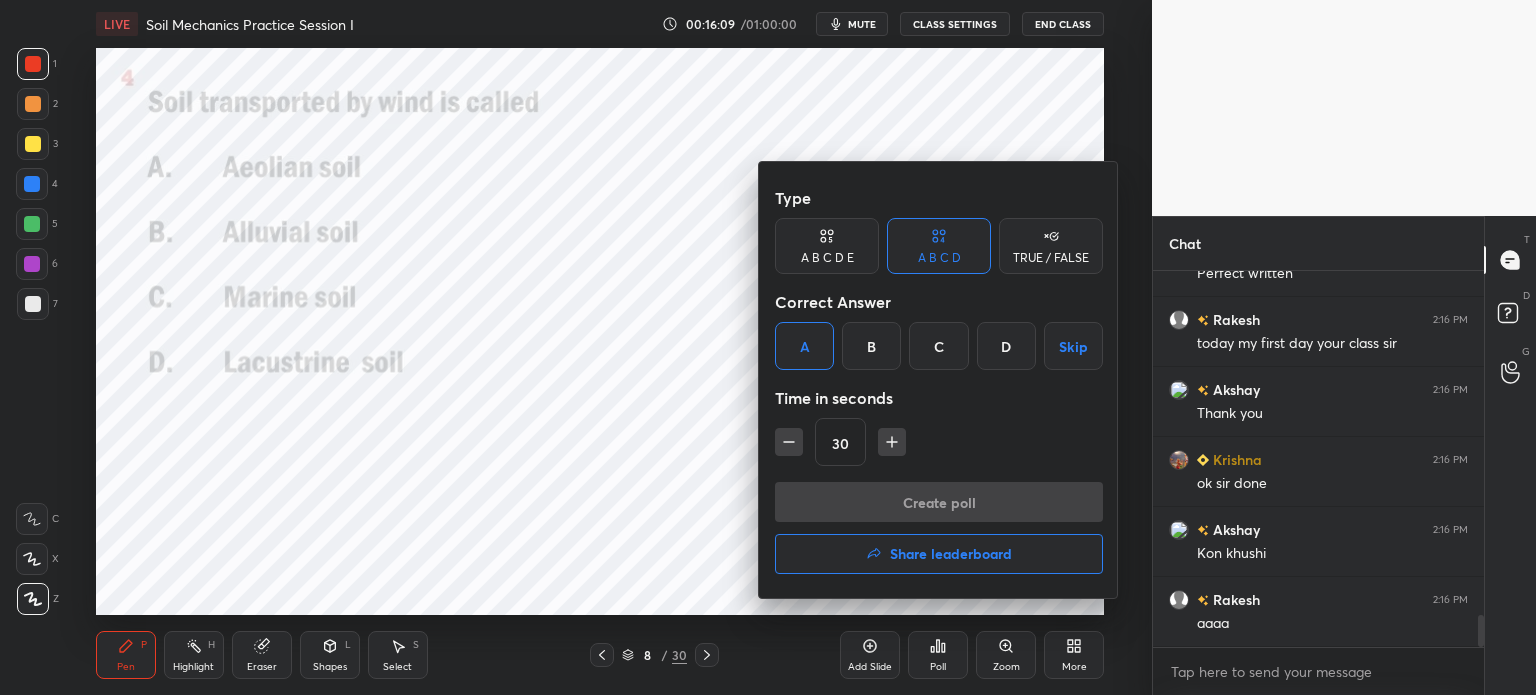 scroll, scrollTop: 337, scrollLeft: 325, axis: both 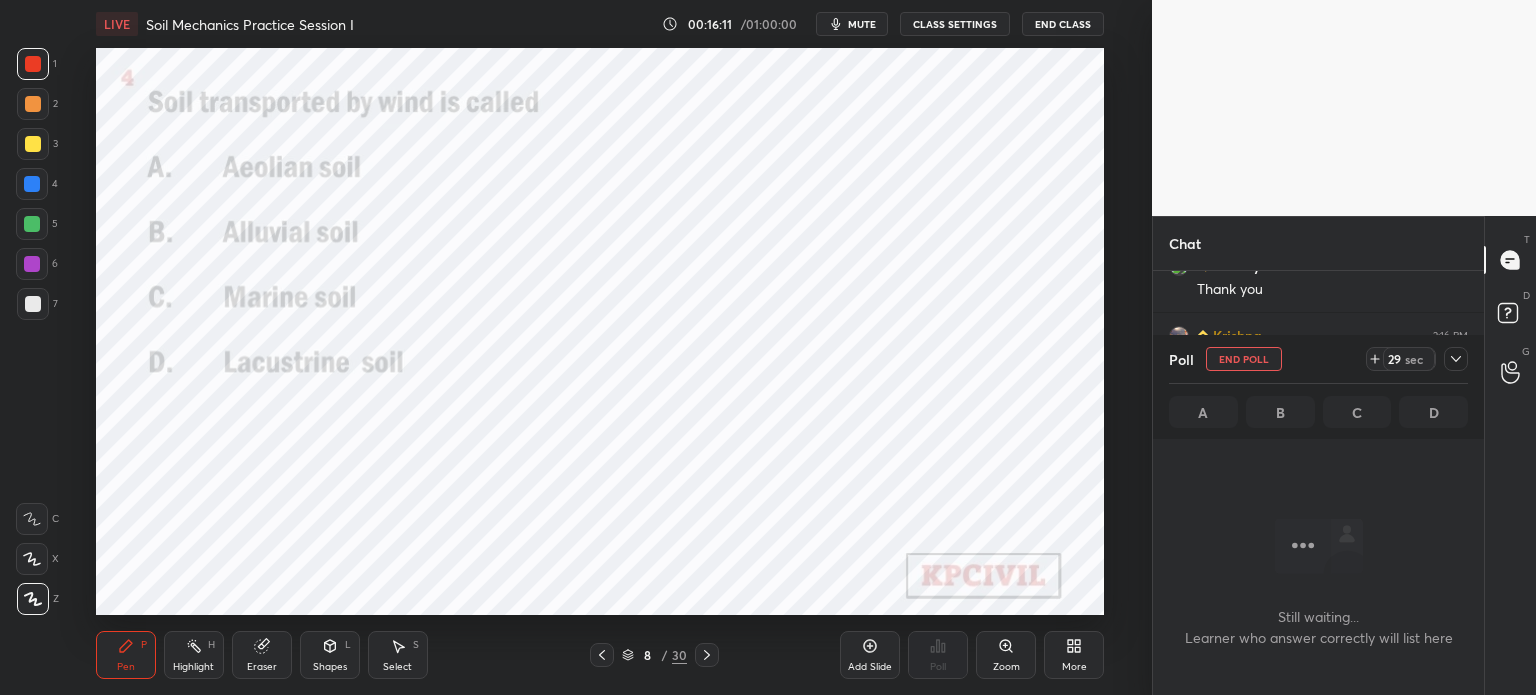 click 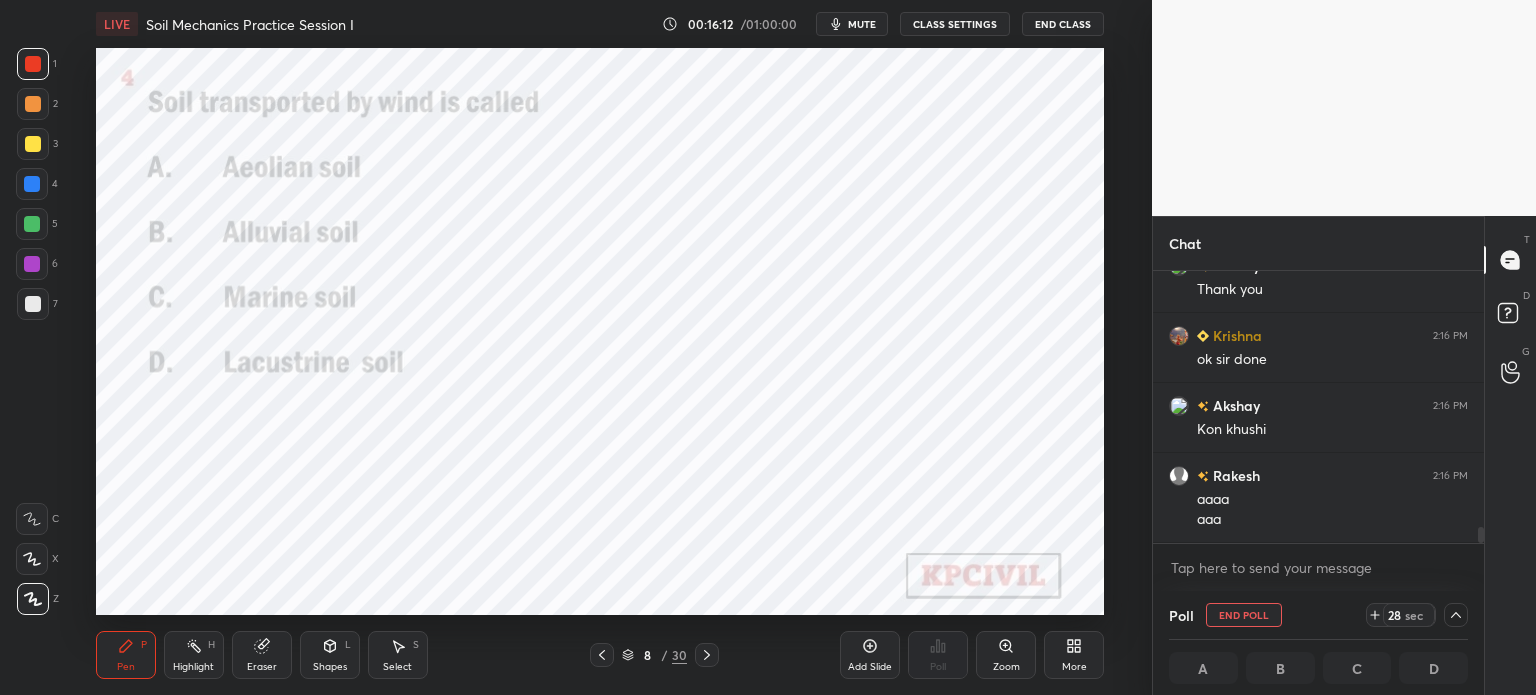 scroll, scrollTop: 0, scrollLeft: 6, axis: horizontal 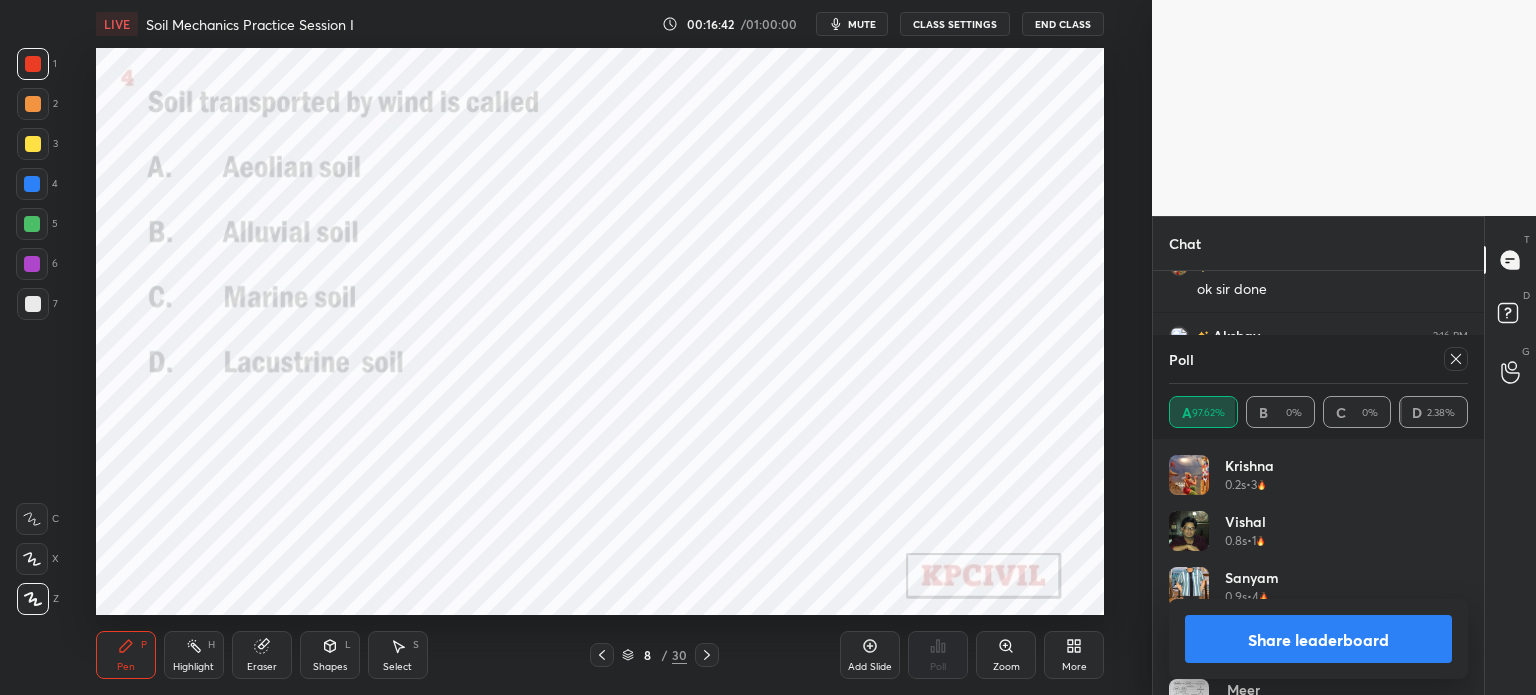 click 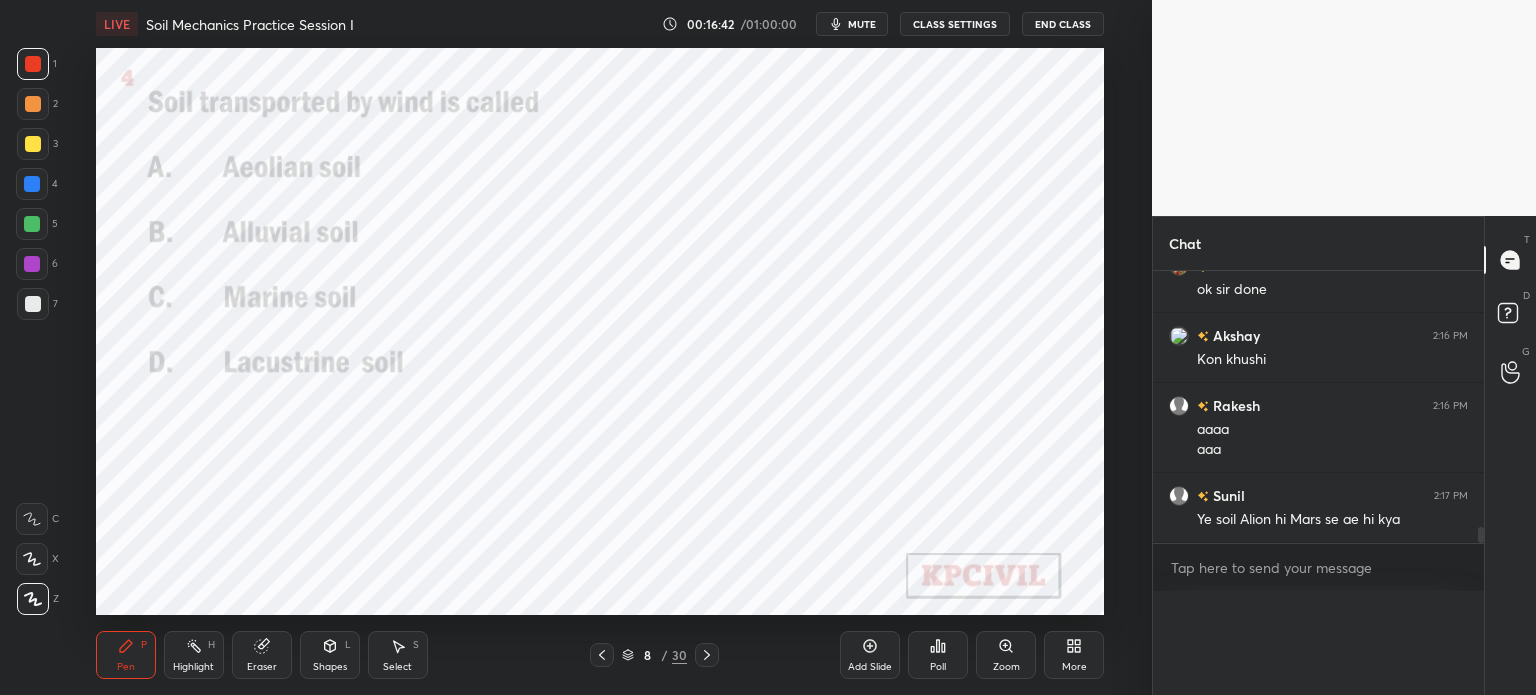 scroll, scrollTop: 150, scrollLeft: 293, axis: both 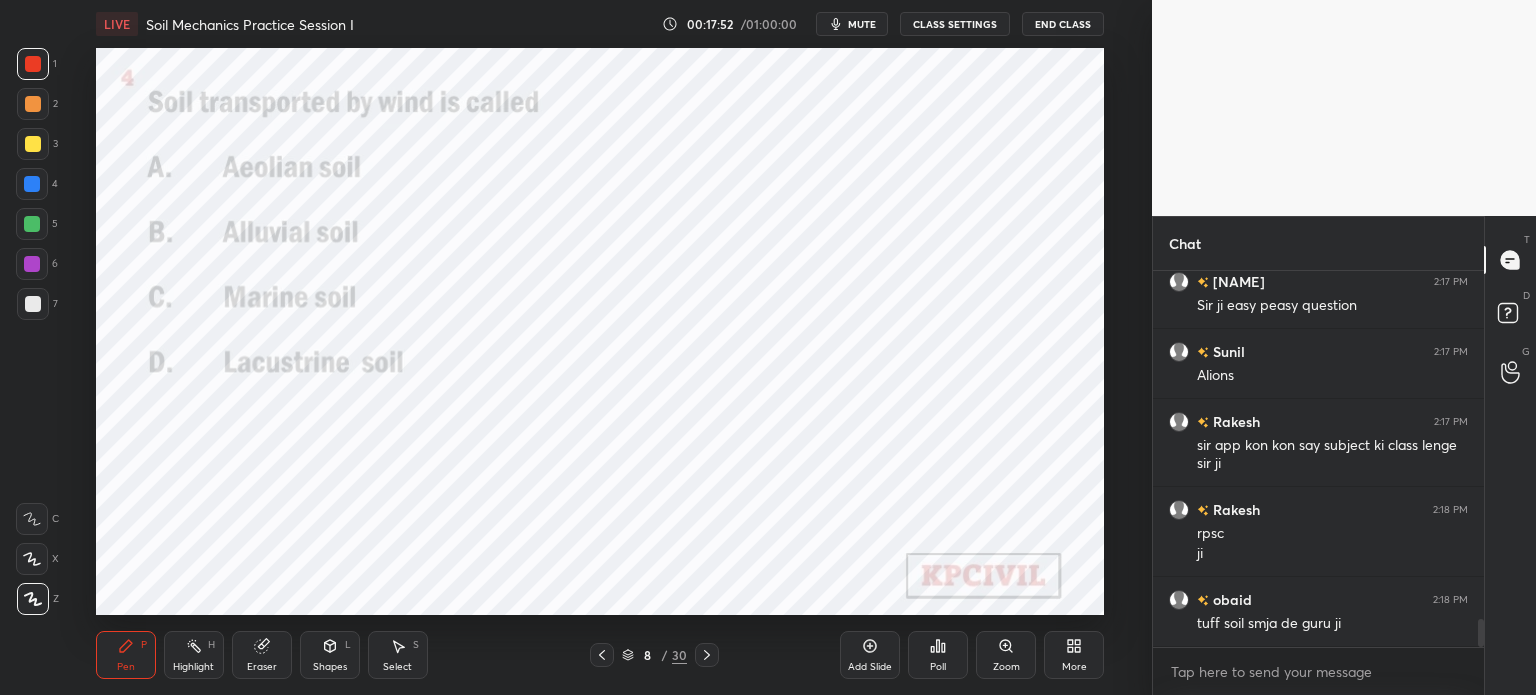 click 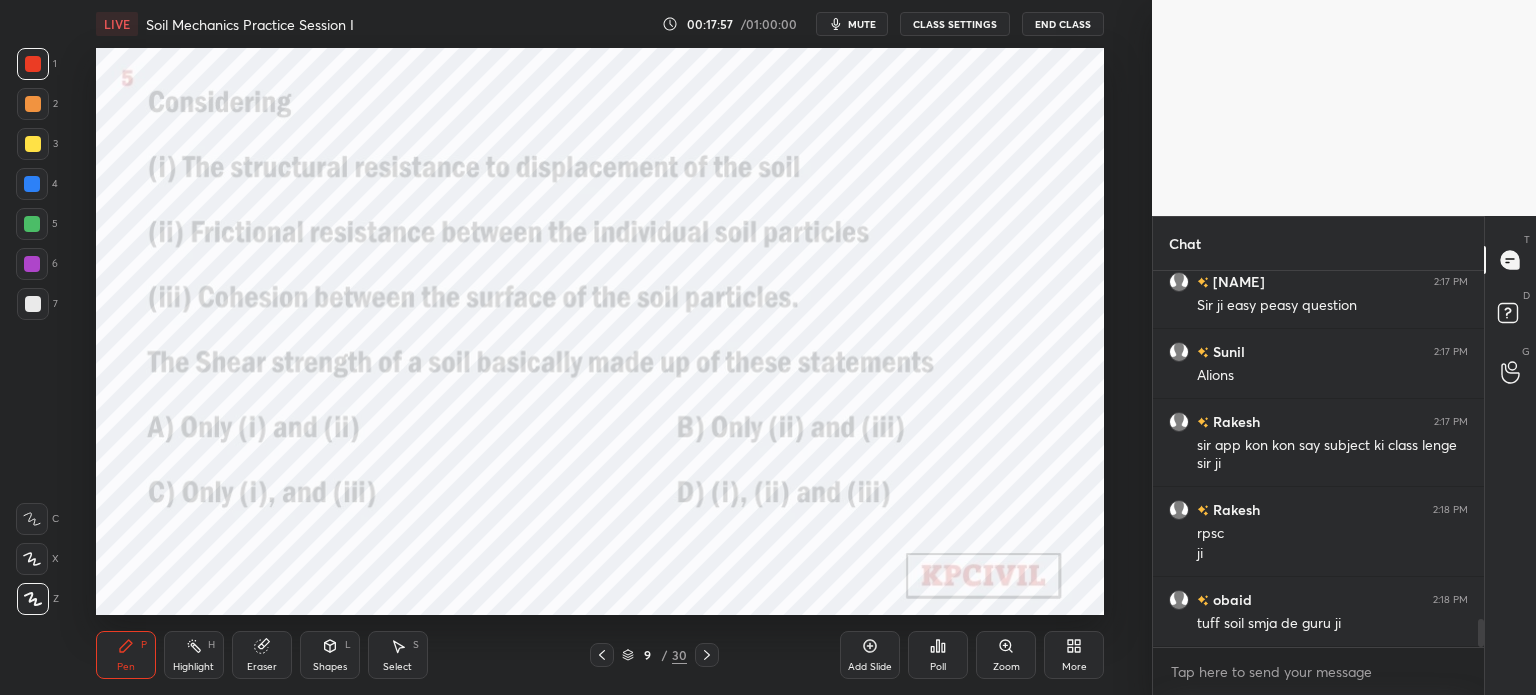 scroll, scrollTop: 4726, scrollLeft: 0, axis: vertical 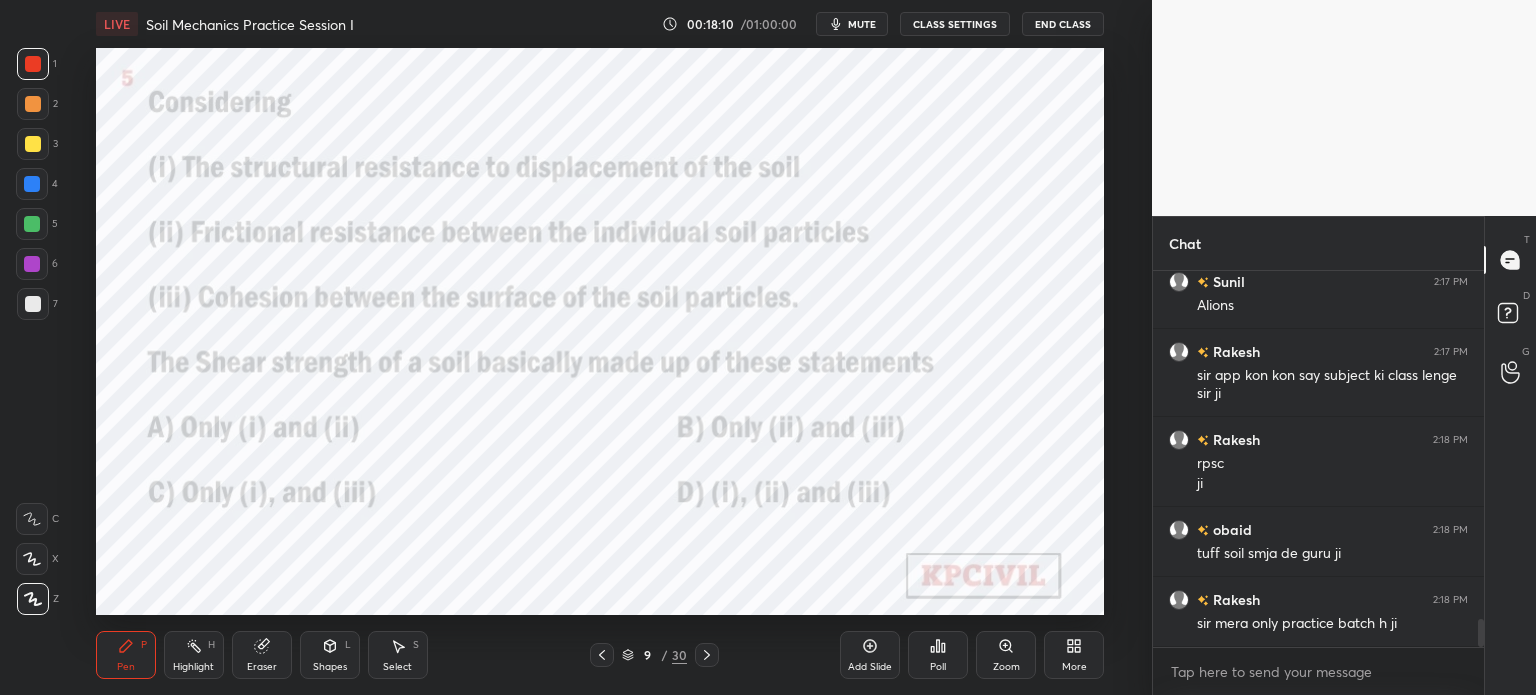 click on "Poll" at bounding box center (938, 655) 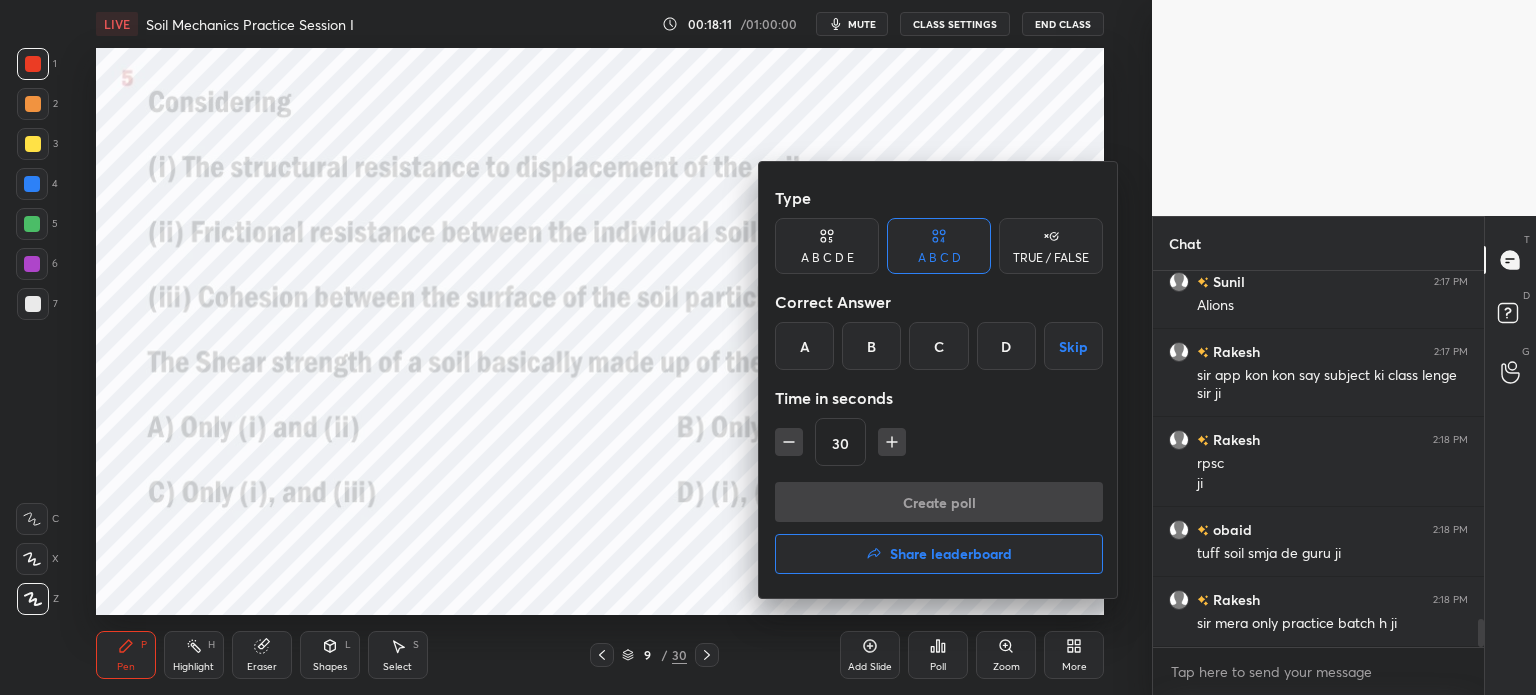 click on "D" at bounding box center (1006, 346) 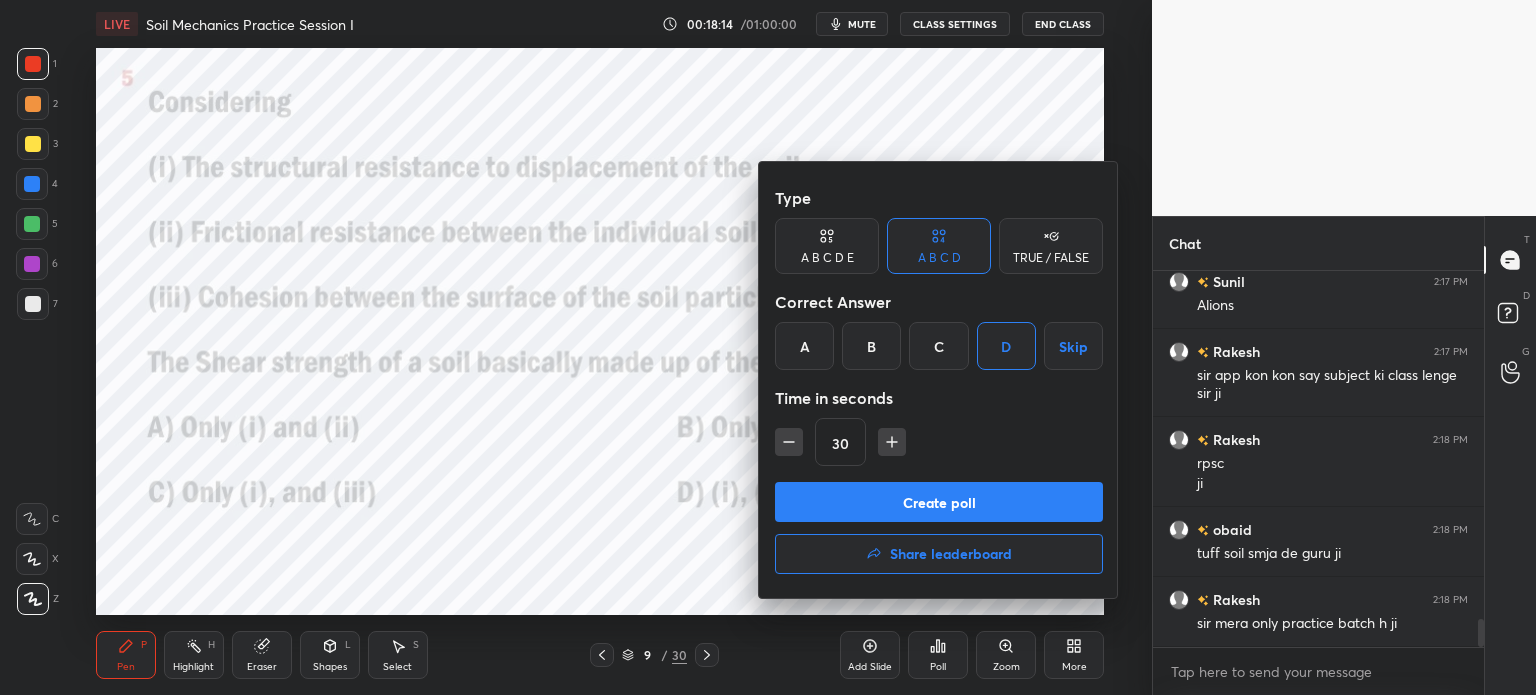 click 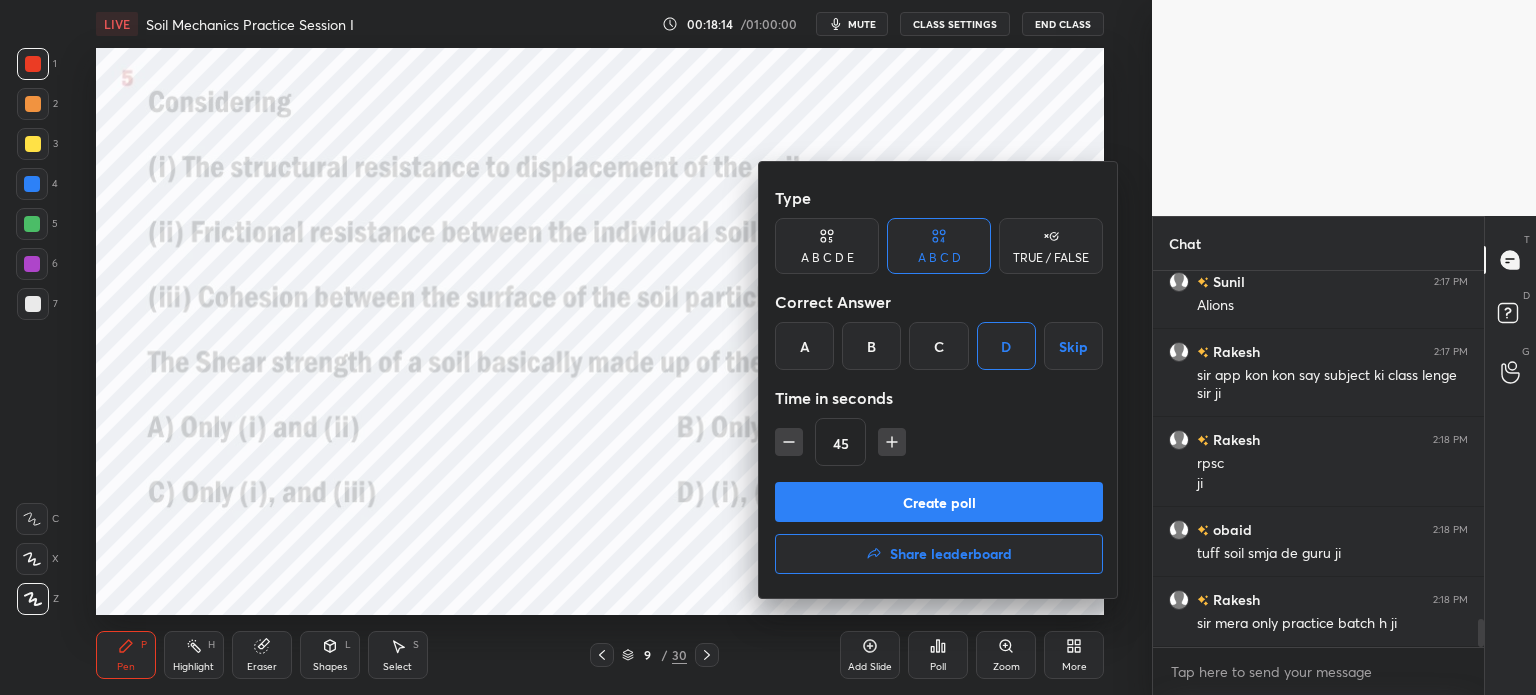 scroll, scrollTop: 4814, scrollLeft: 0, axis: vertical 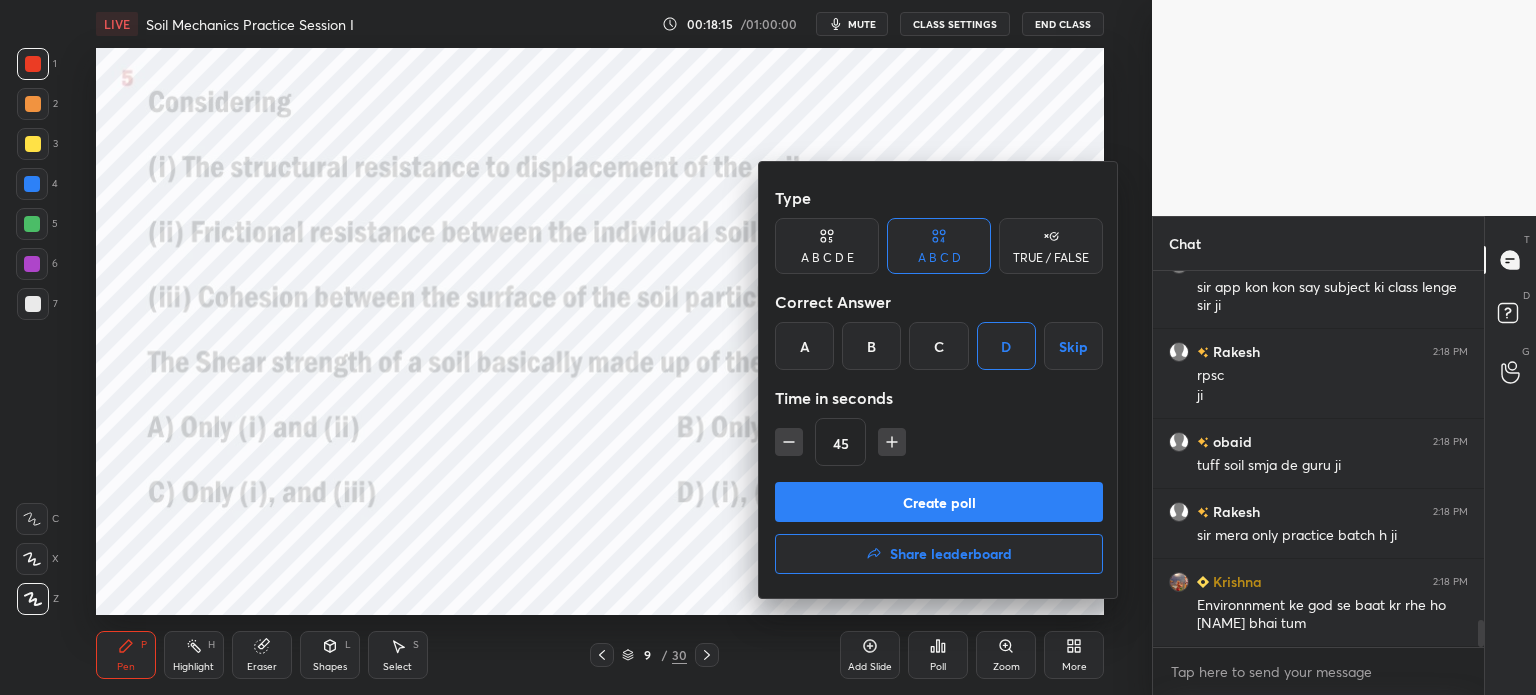click on "Create poll" at bounding box center [939, 502] 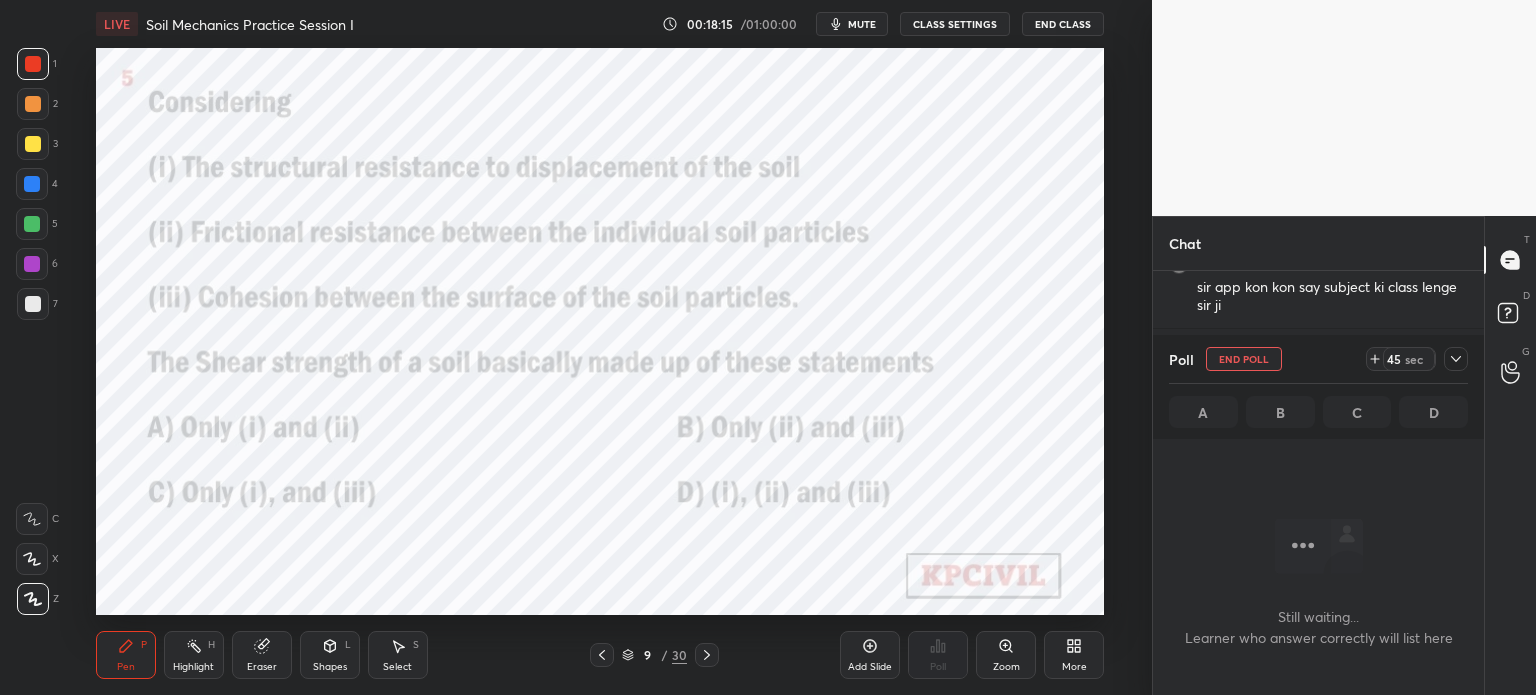 scroll, scrollTop: 272, scrollLeft: 325, axis: both 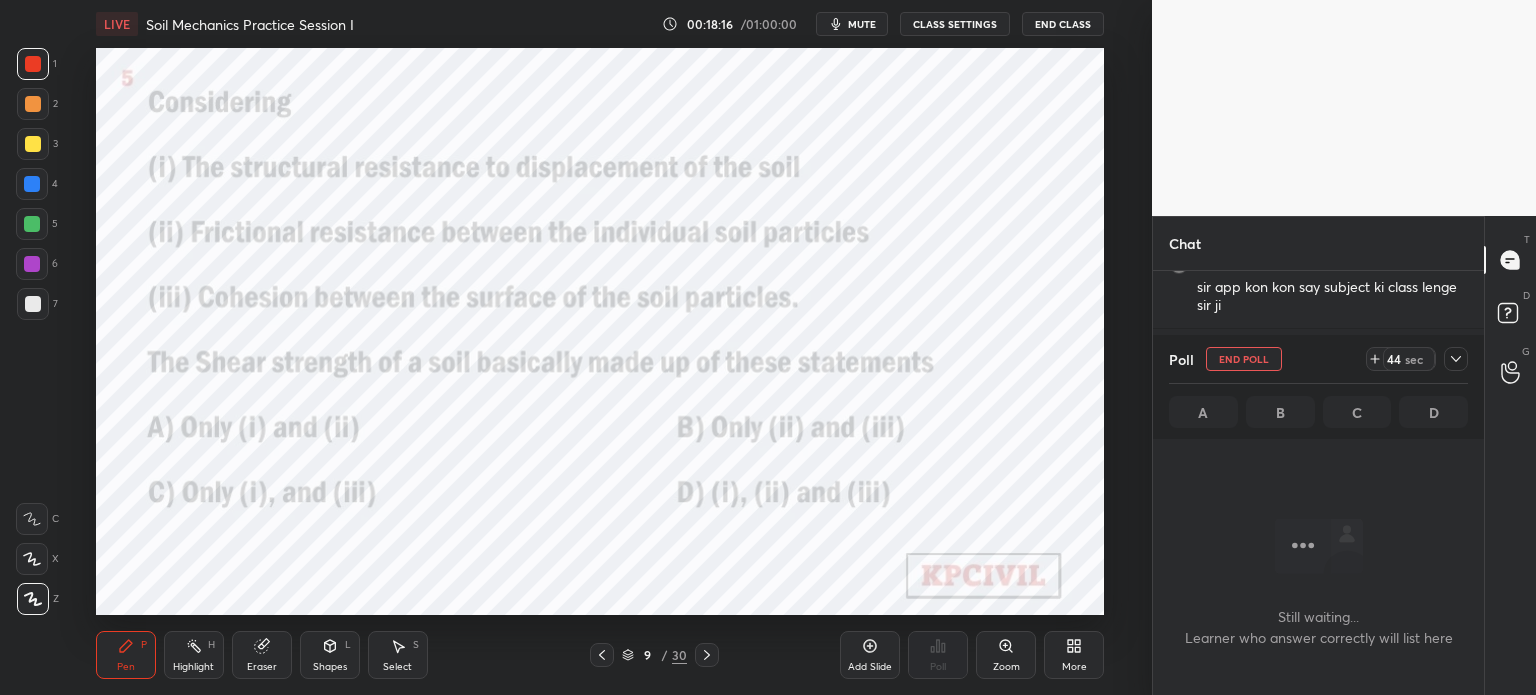 click 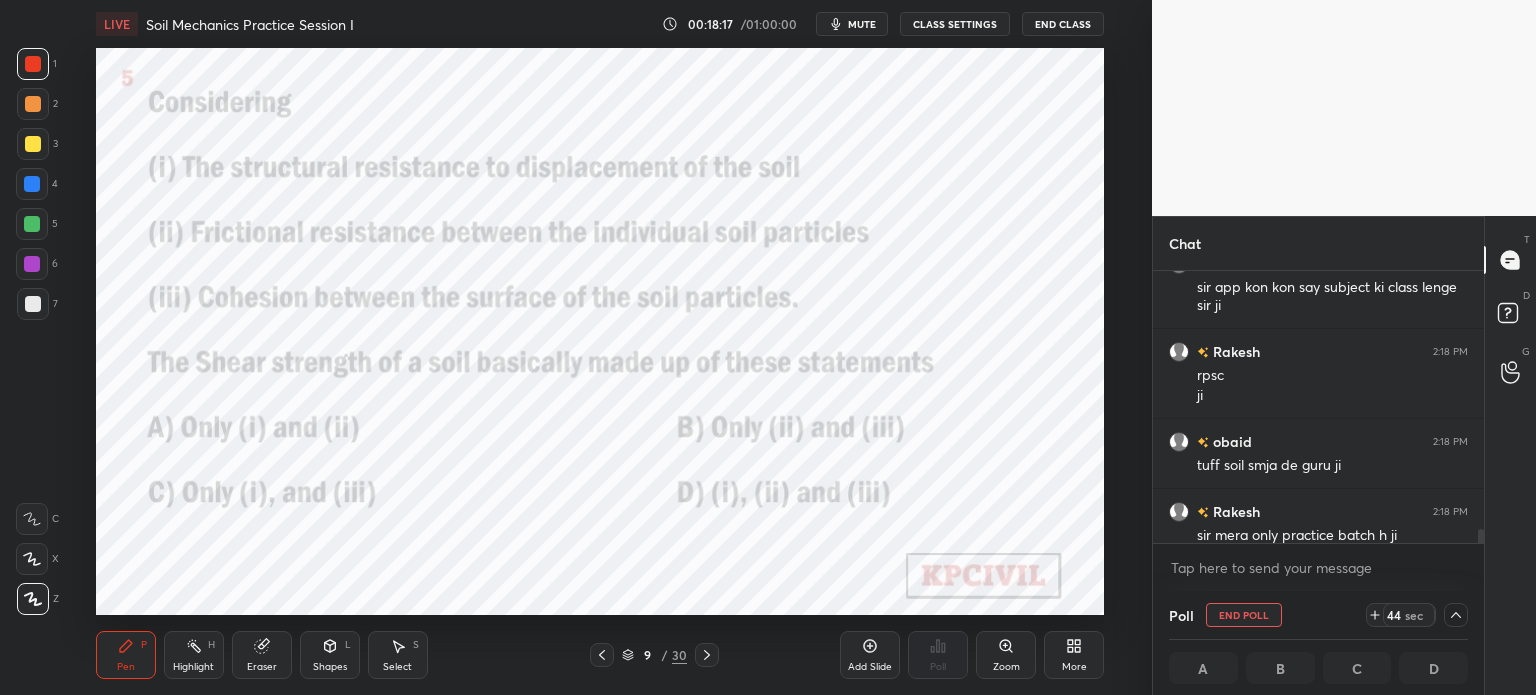 scroll, scrollTop: 4918, scrollLeft: 0, axis: vertical 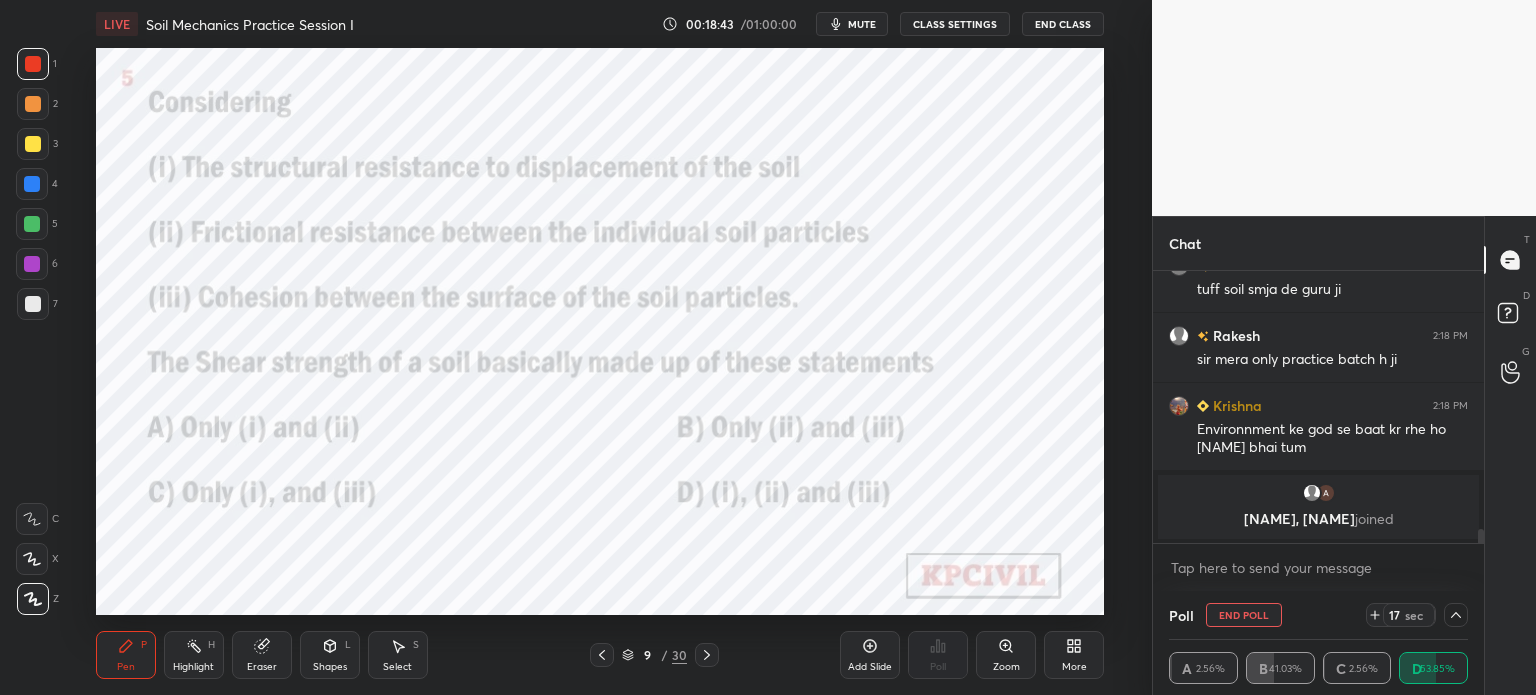 click at bounding box center (1456, 615) 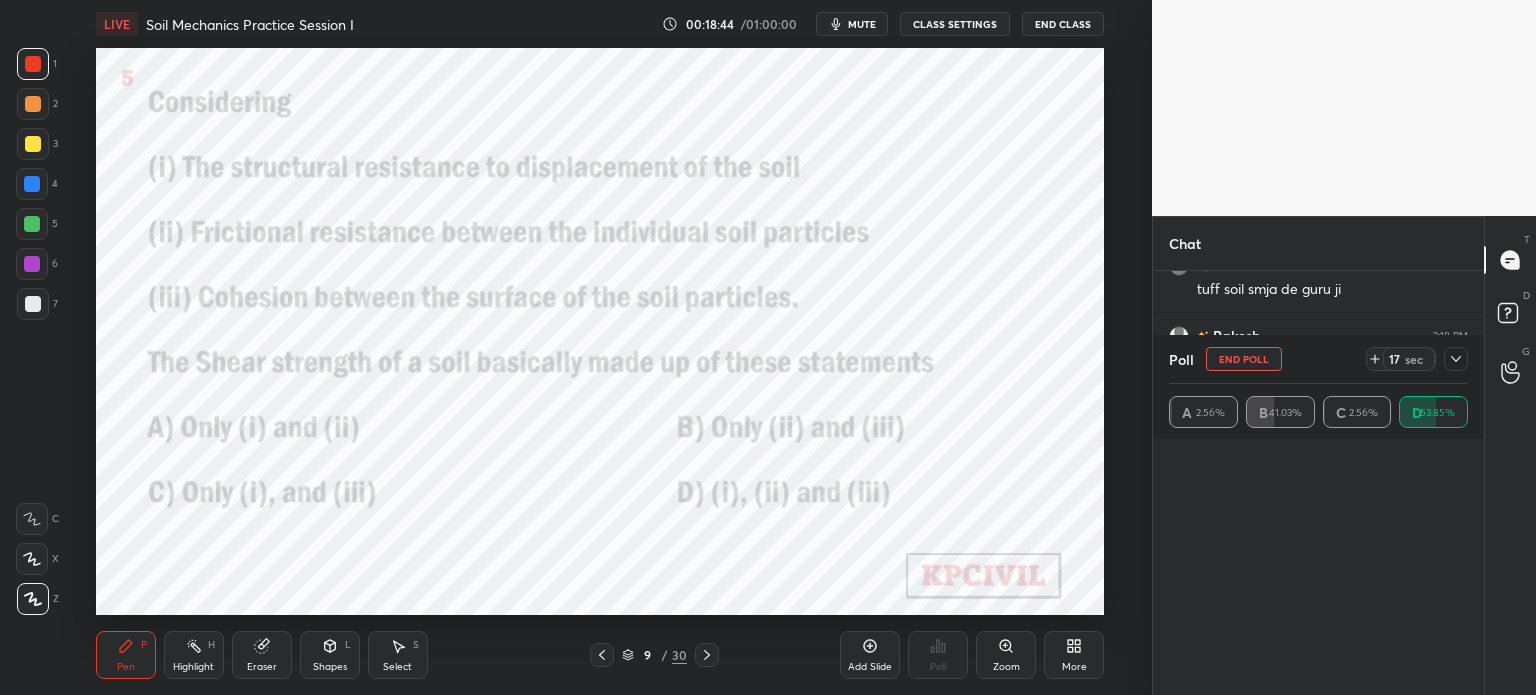 scroll, scrollTop: 0, scrollLeft: 0, axis: both 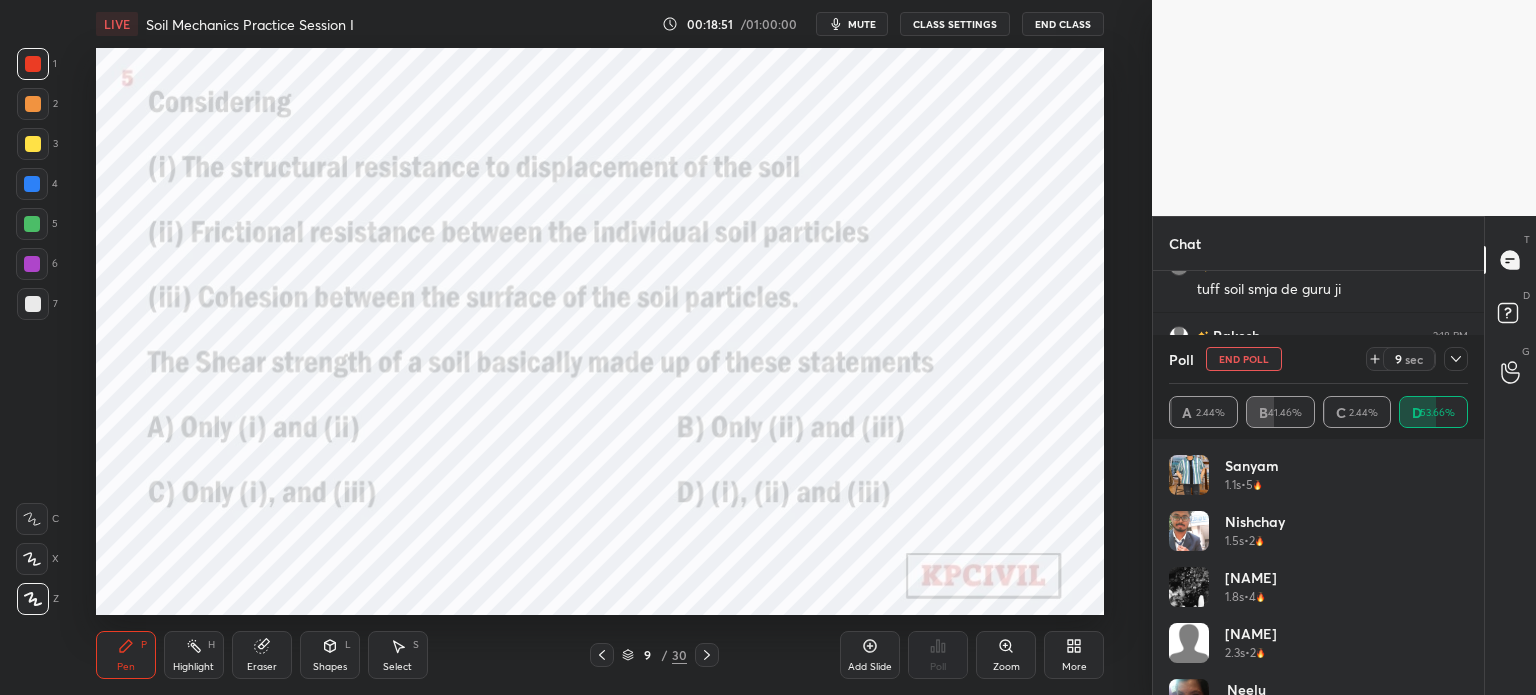 click at bounding box center (1456, 359) 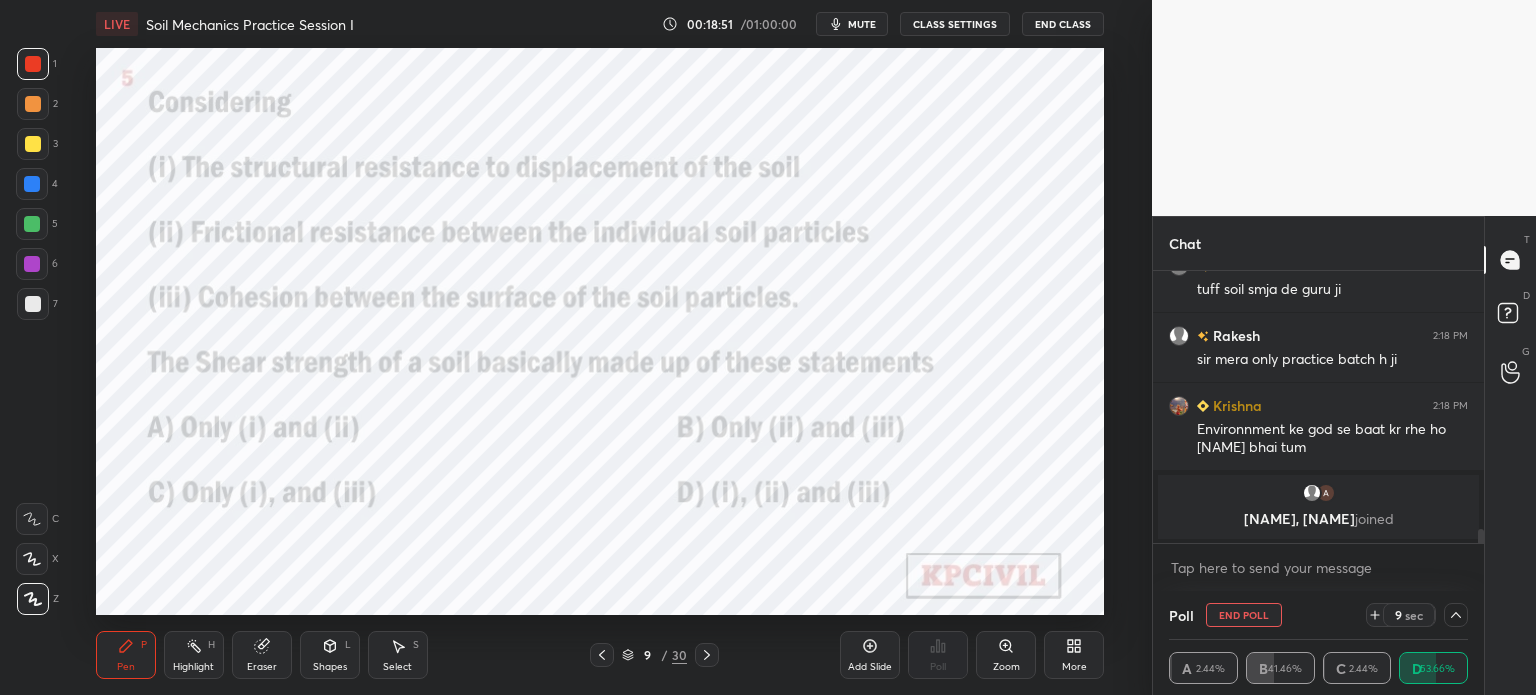 scroll, scrollTop: 130, scrollLeft: 293, axis: both 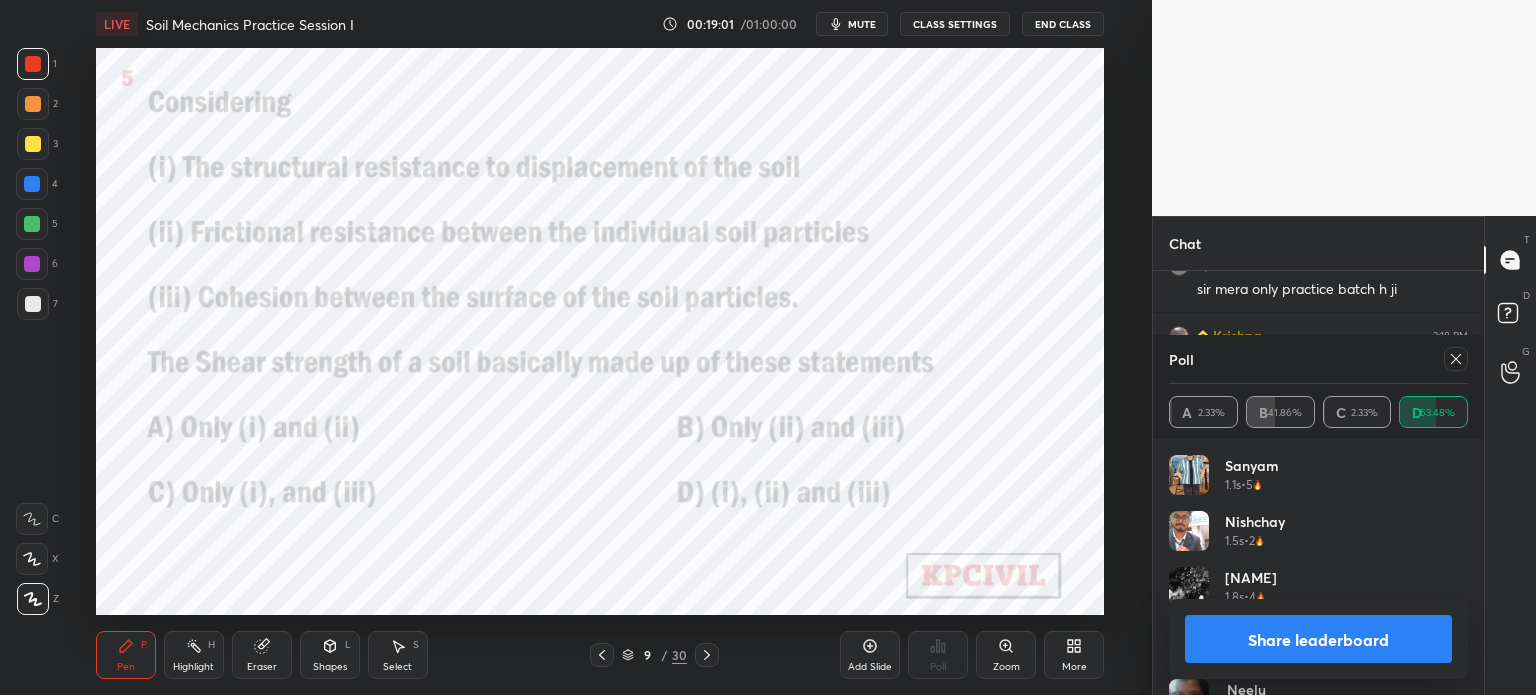 click 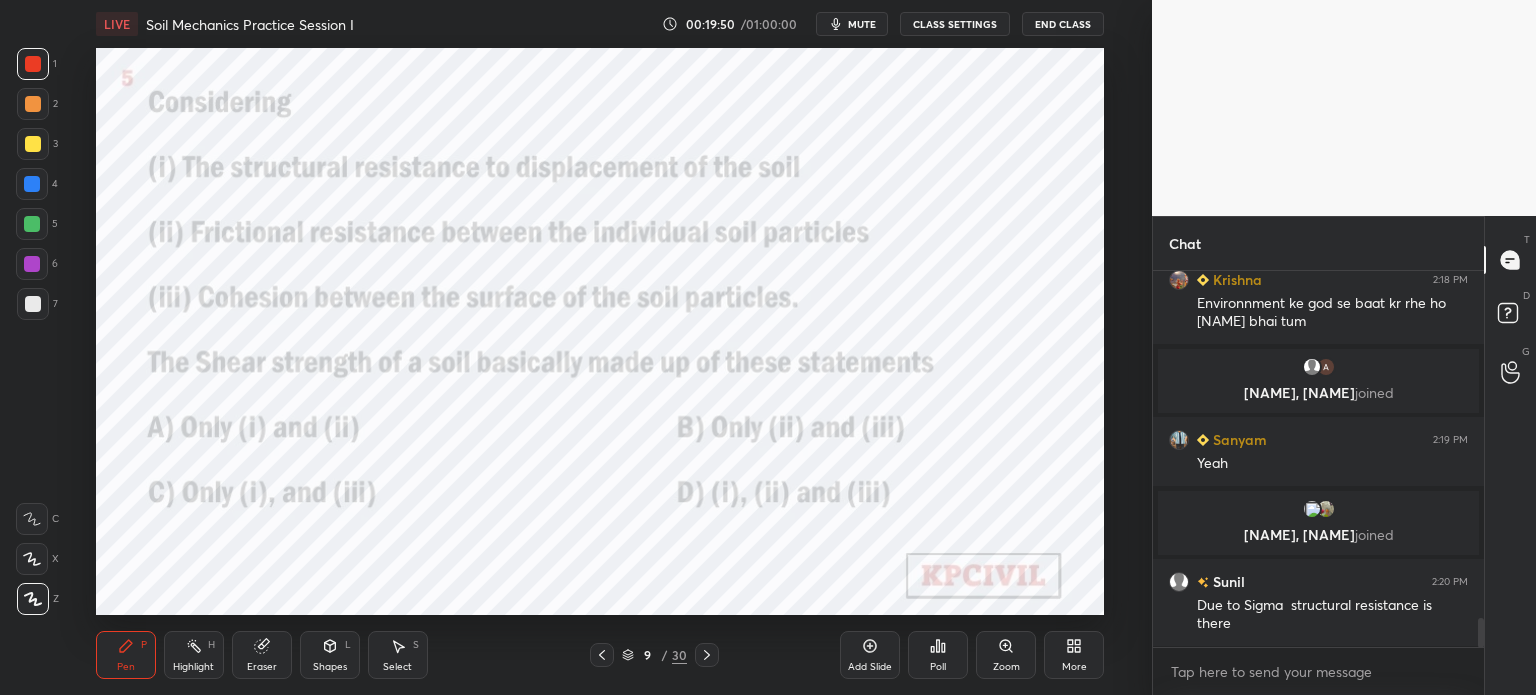 click at bounding box center (32, 184) 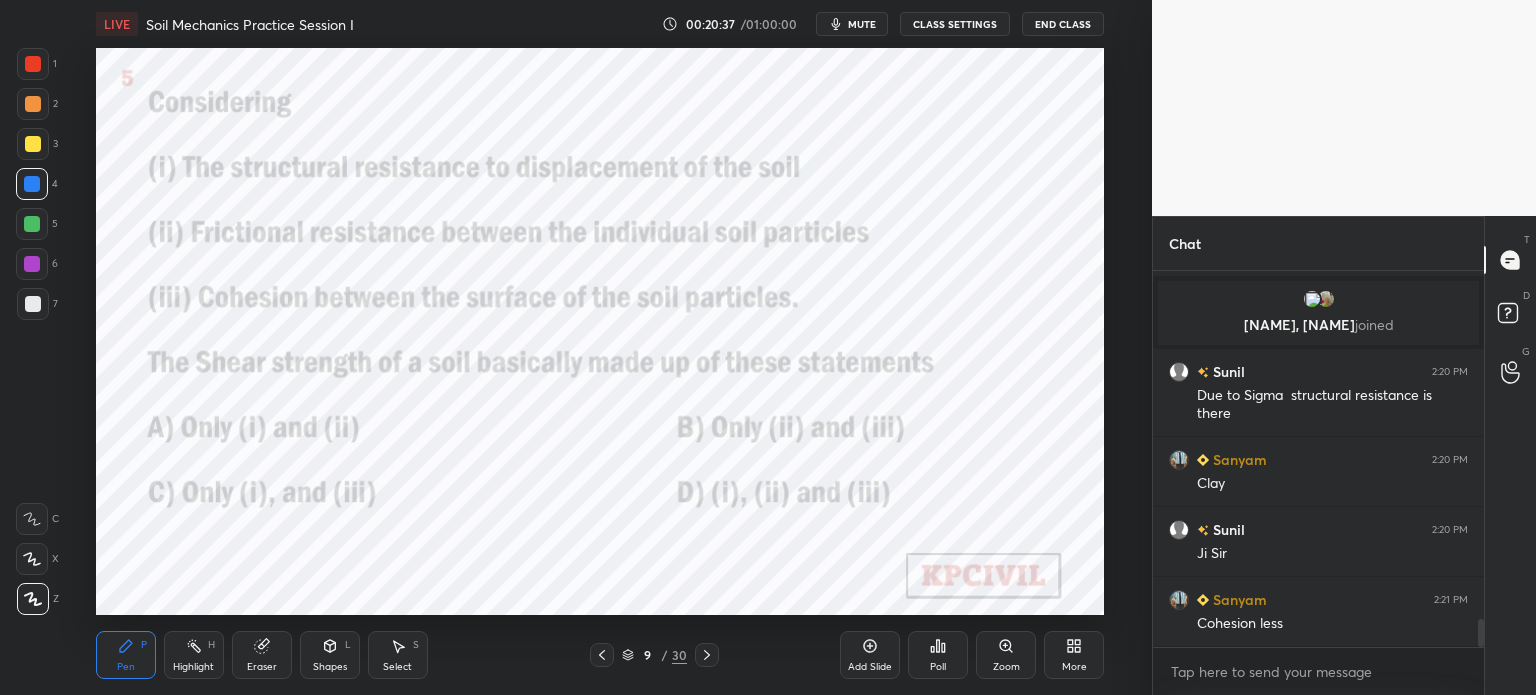 scroll, scrollTop: 4812, scrollLeft: 0, axis: vertical 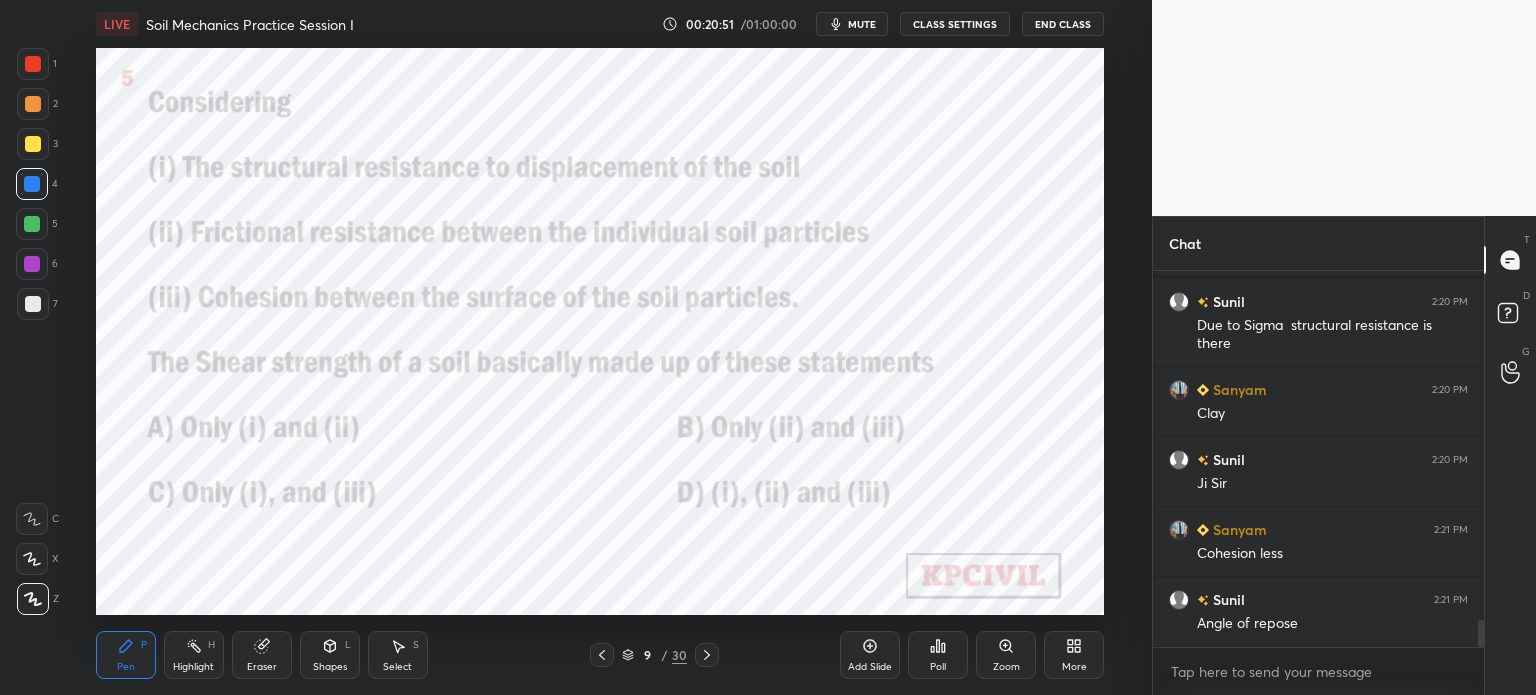 click at bounding box center (33, 64) 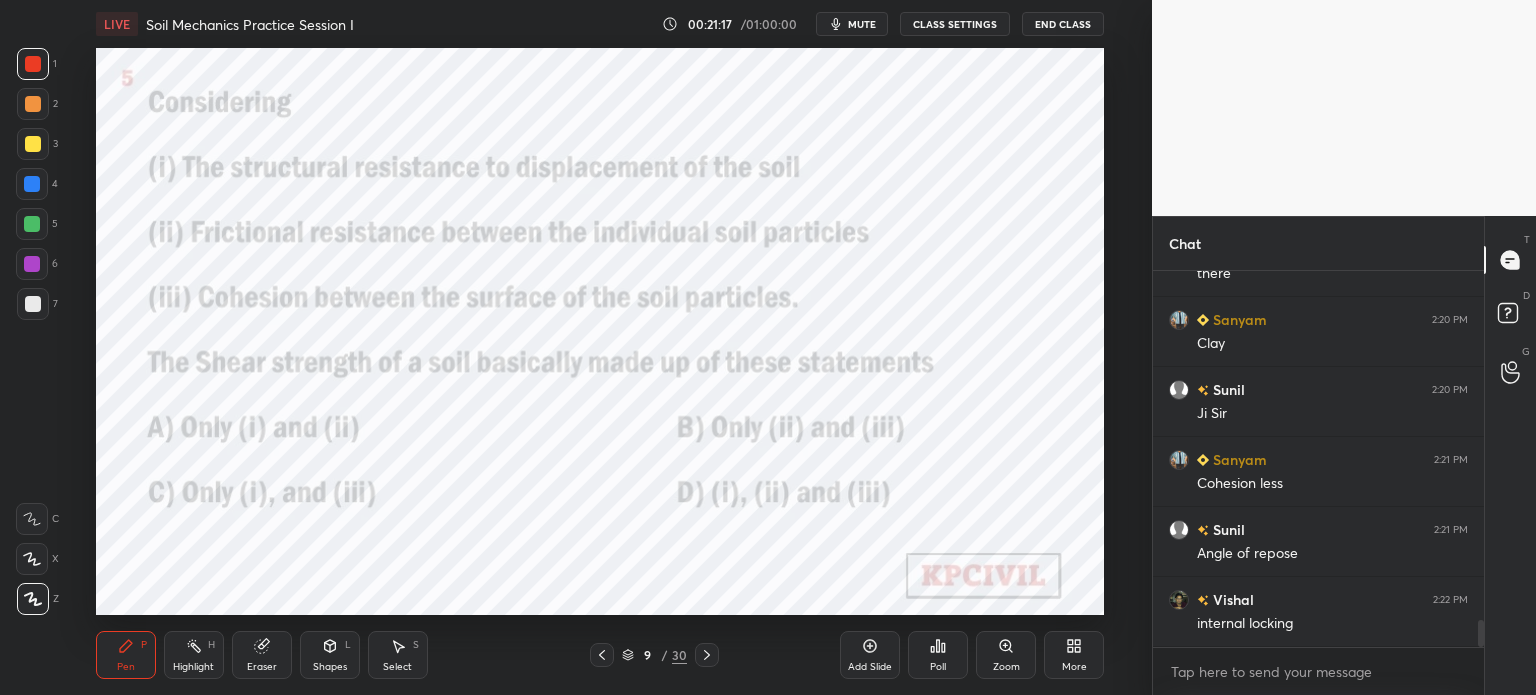 scroll, scrollTop: 4952, scrollLeft: 0, axis: vertical 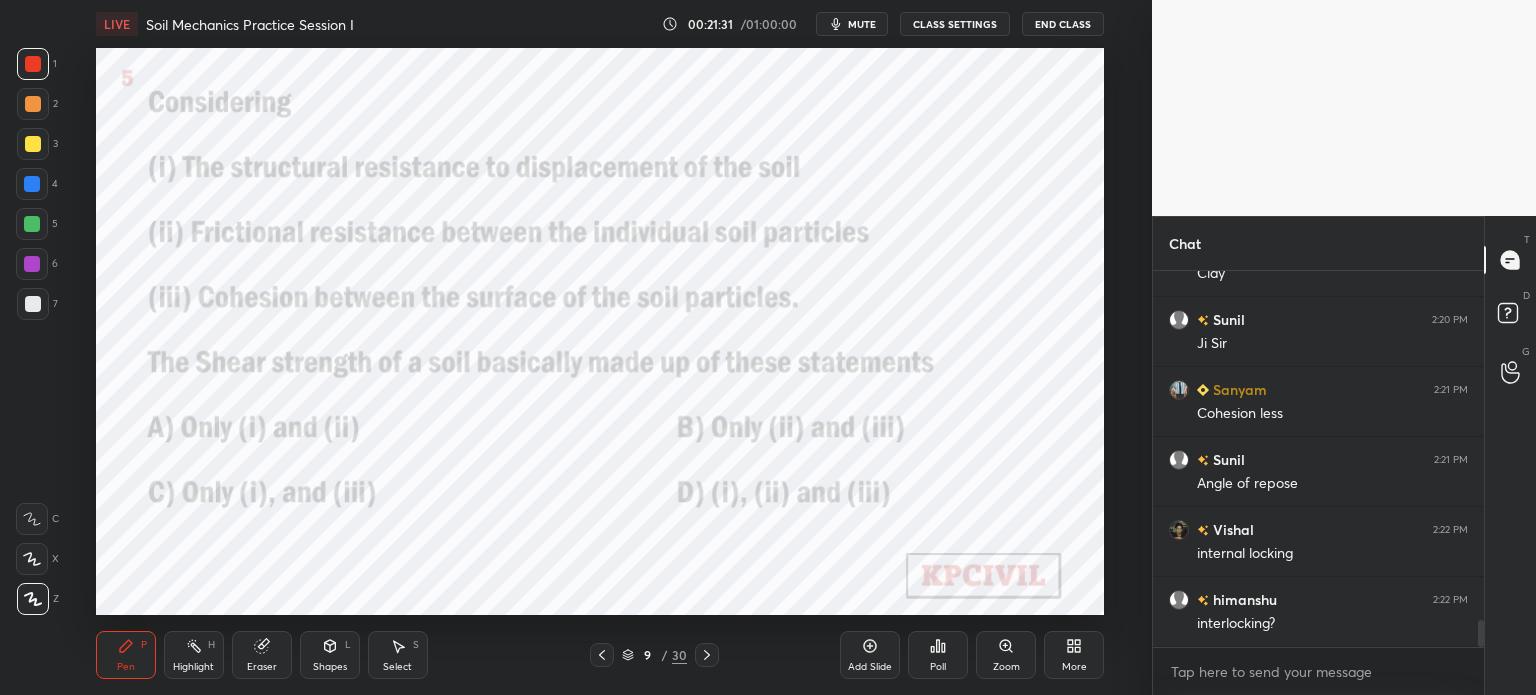 click on "Eraser" at bounding box center (262, 655) 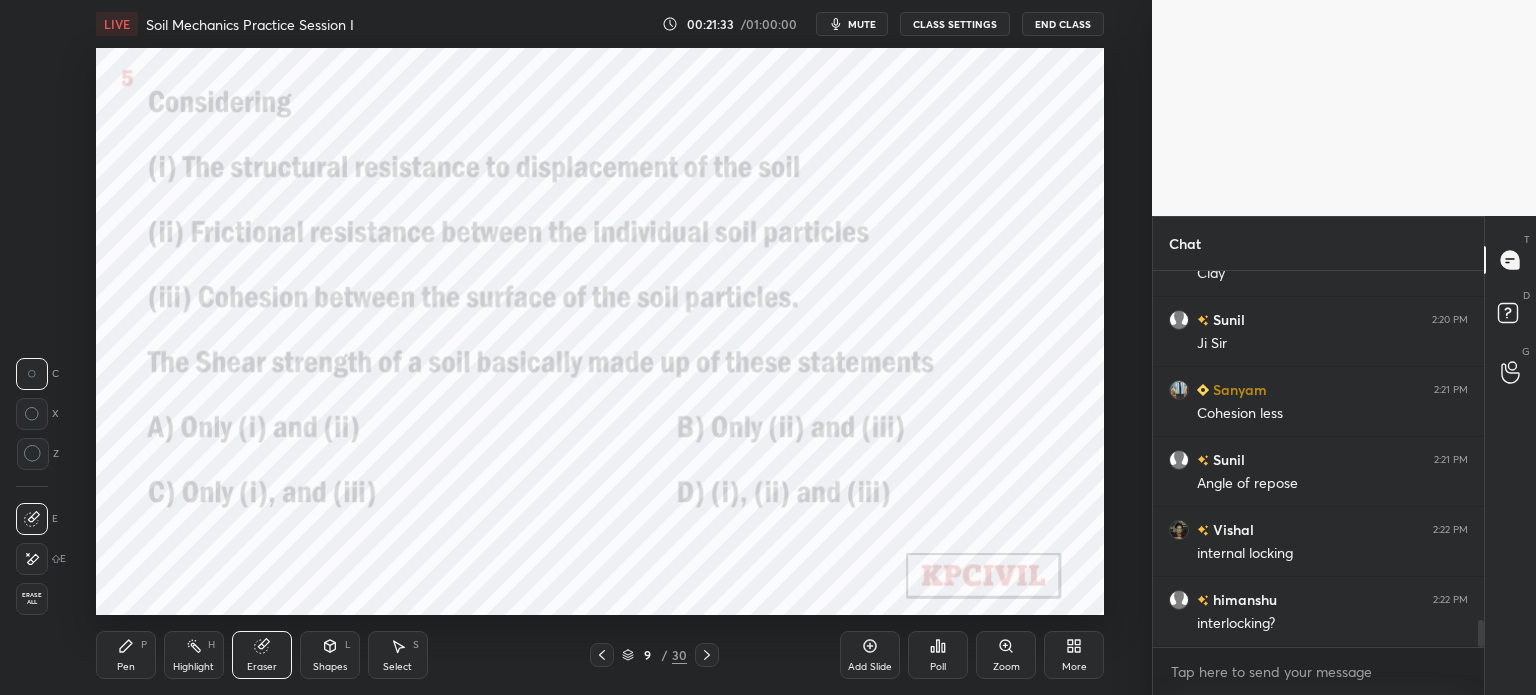 click 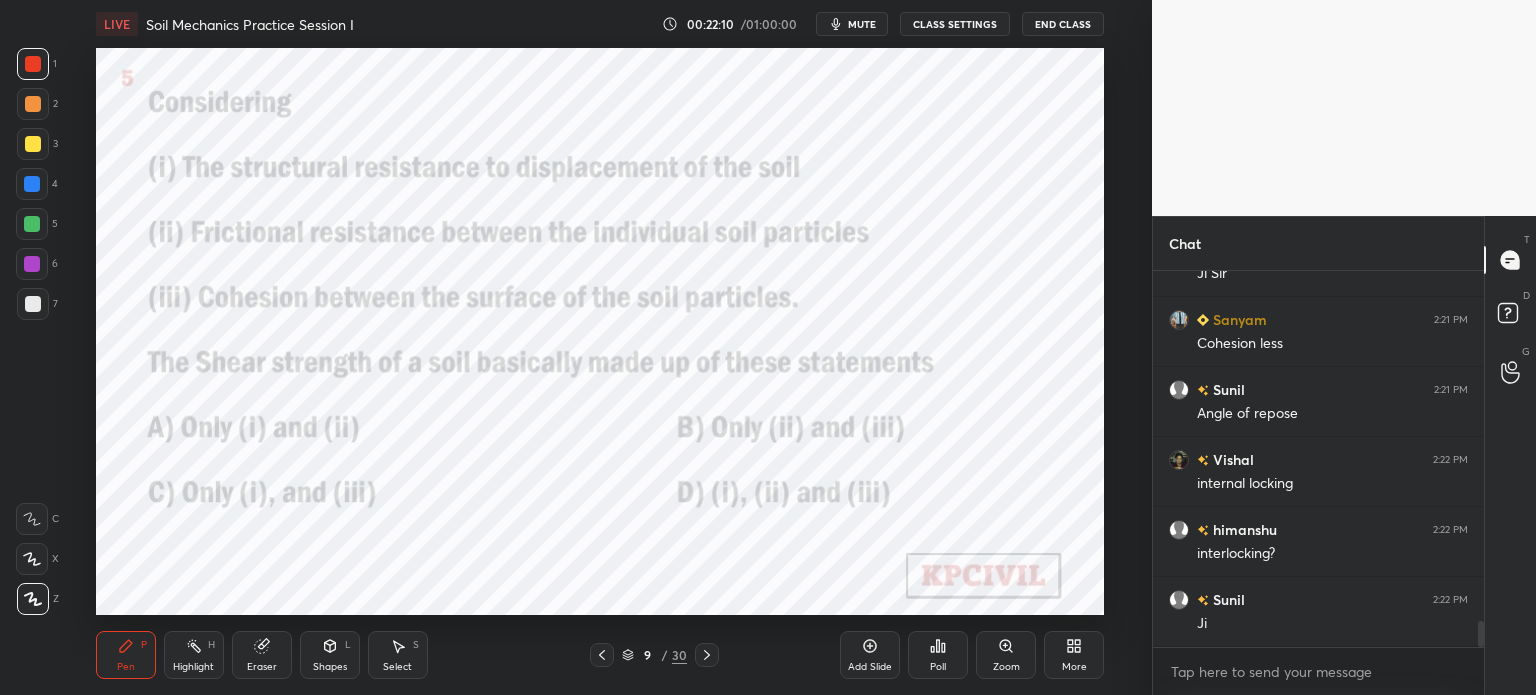 scroll, scrollTop: 5070, scrollLeft: 0, axis: vertical 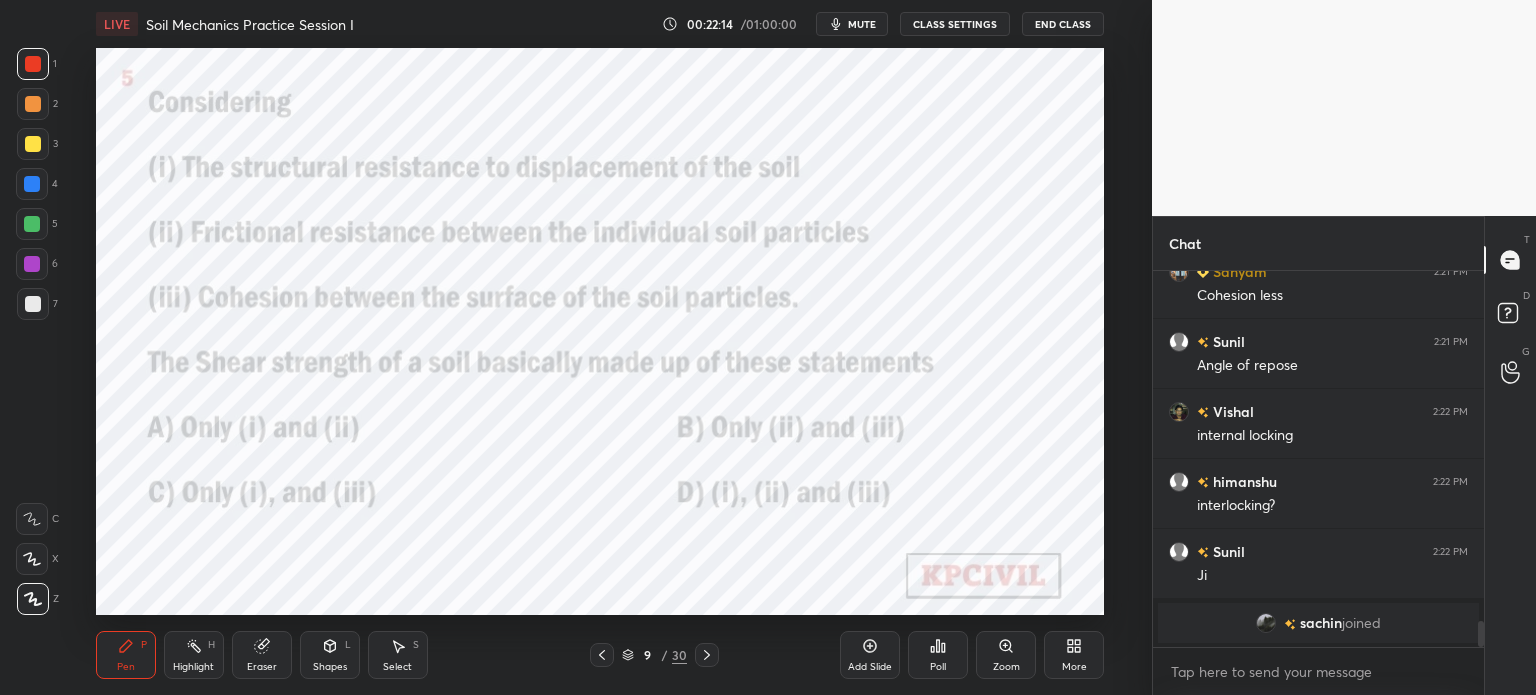 click at bounding box center [32, 184] 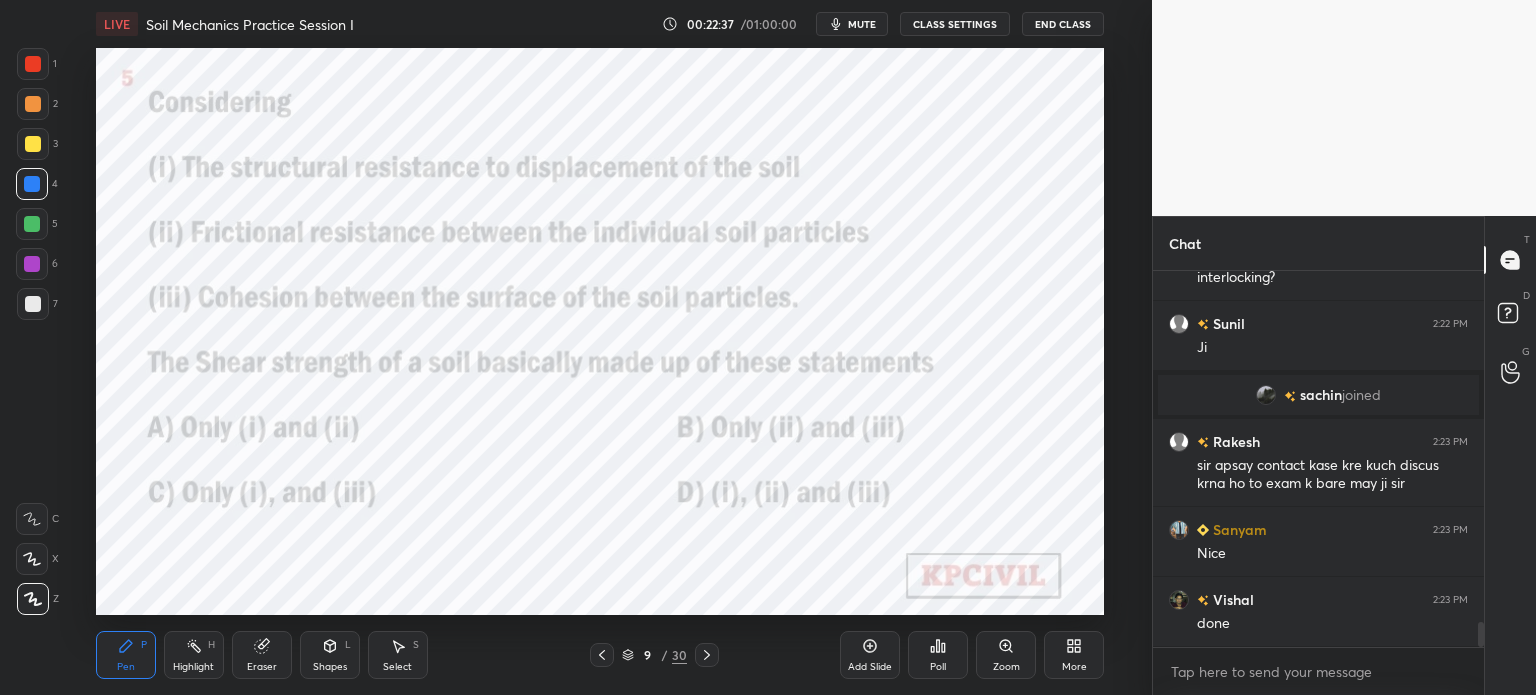 scroll, scrollTop: 5208, scrollLeft: 0, axis: vertical 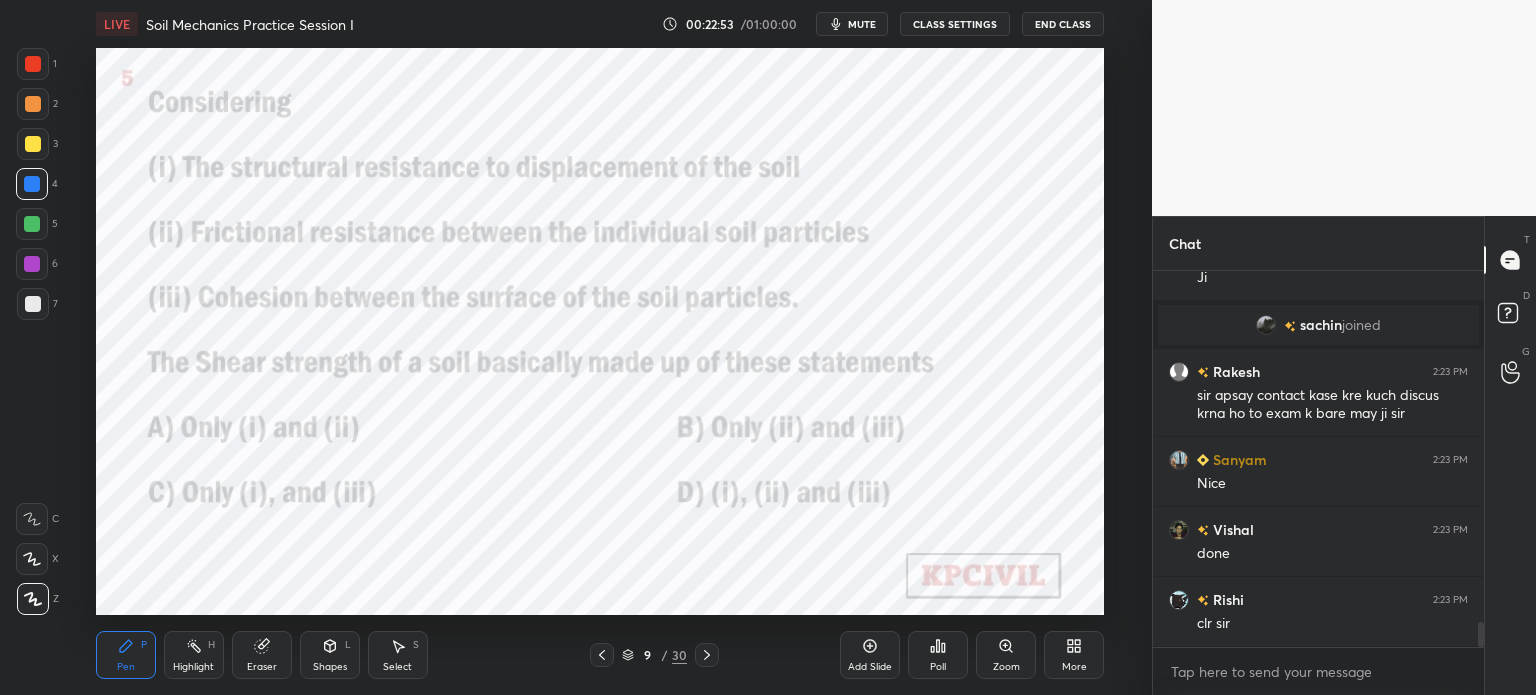 click 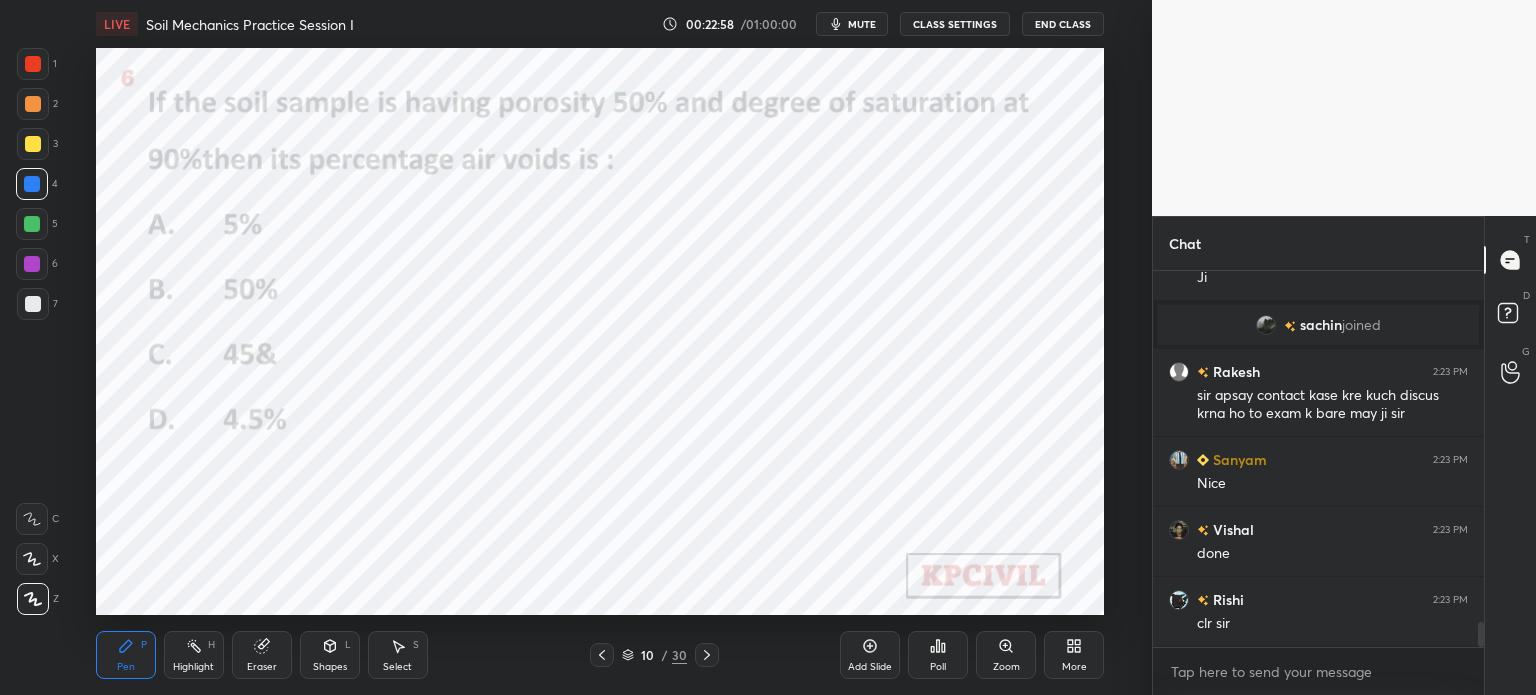 click 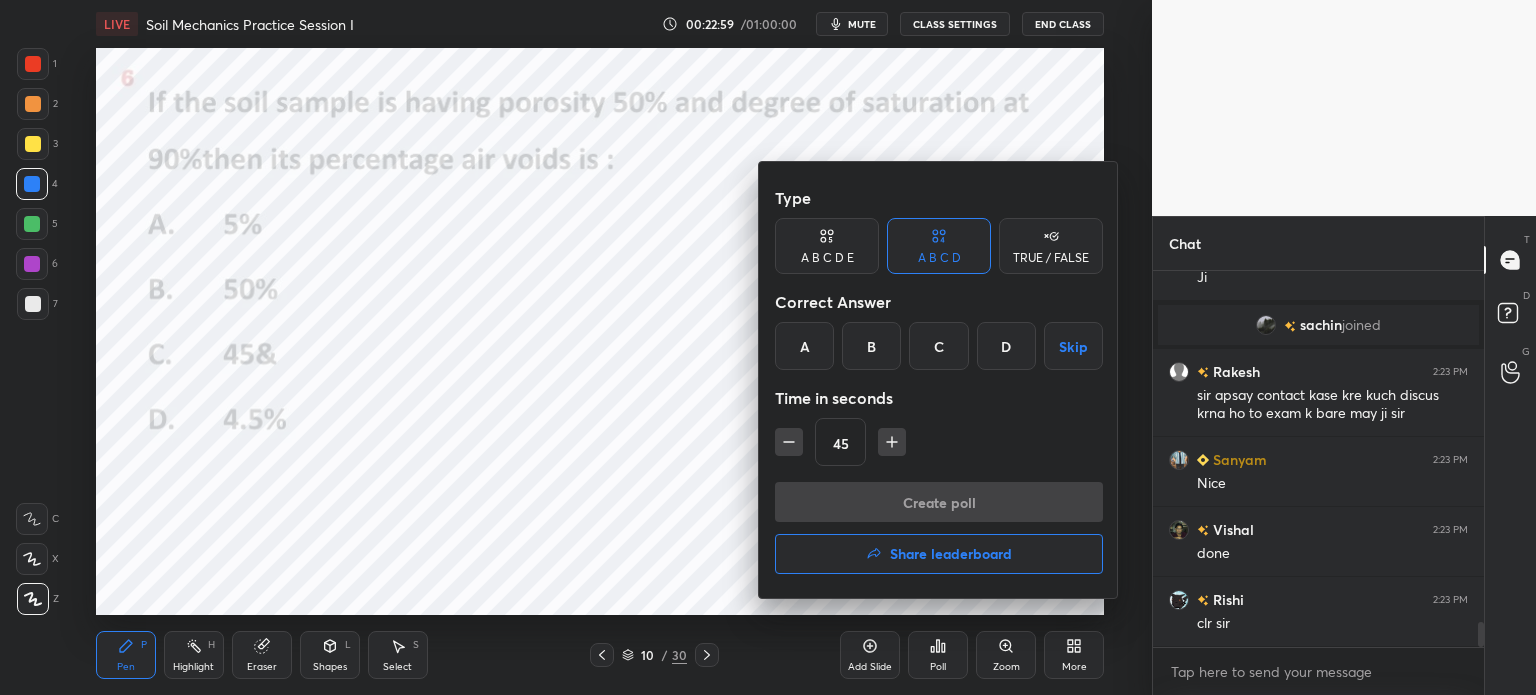 click on "A" at bounding box center [804, 346] 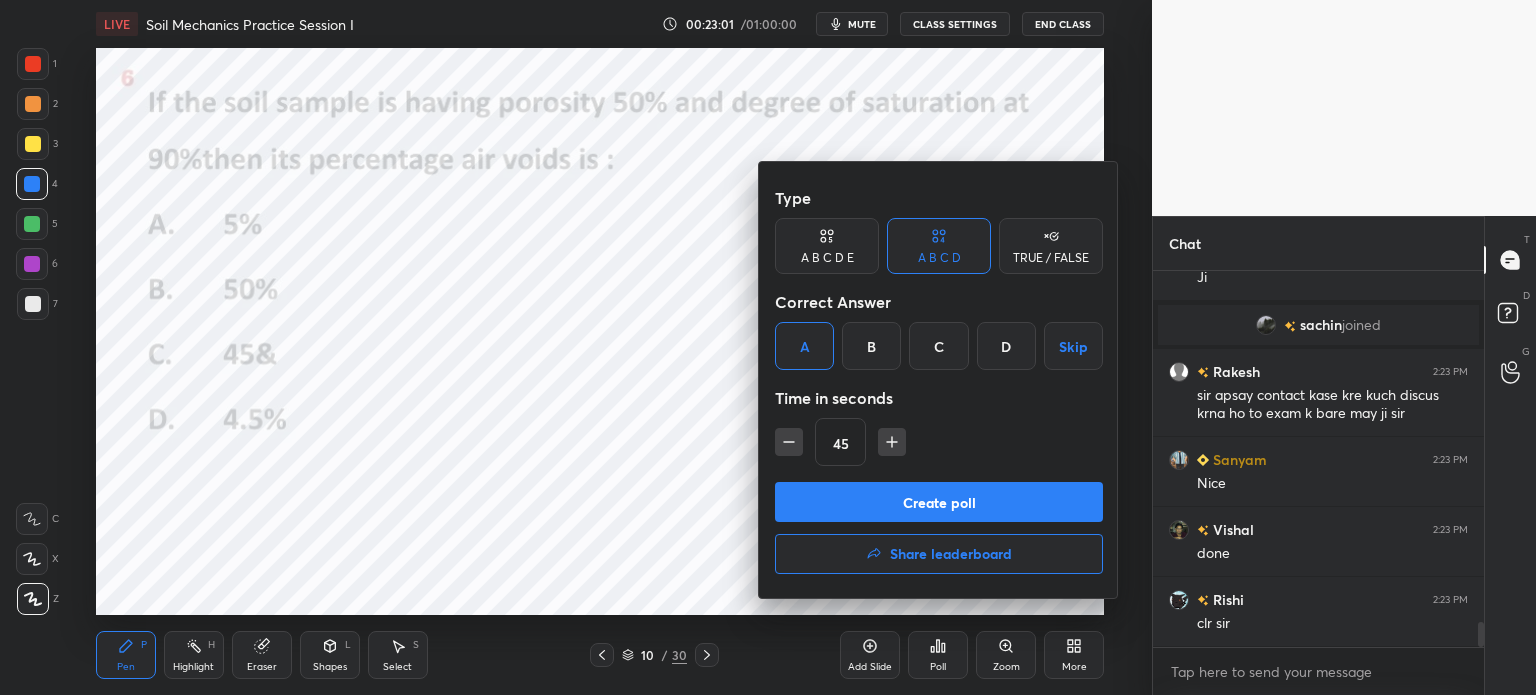 click 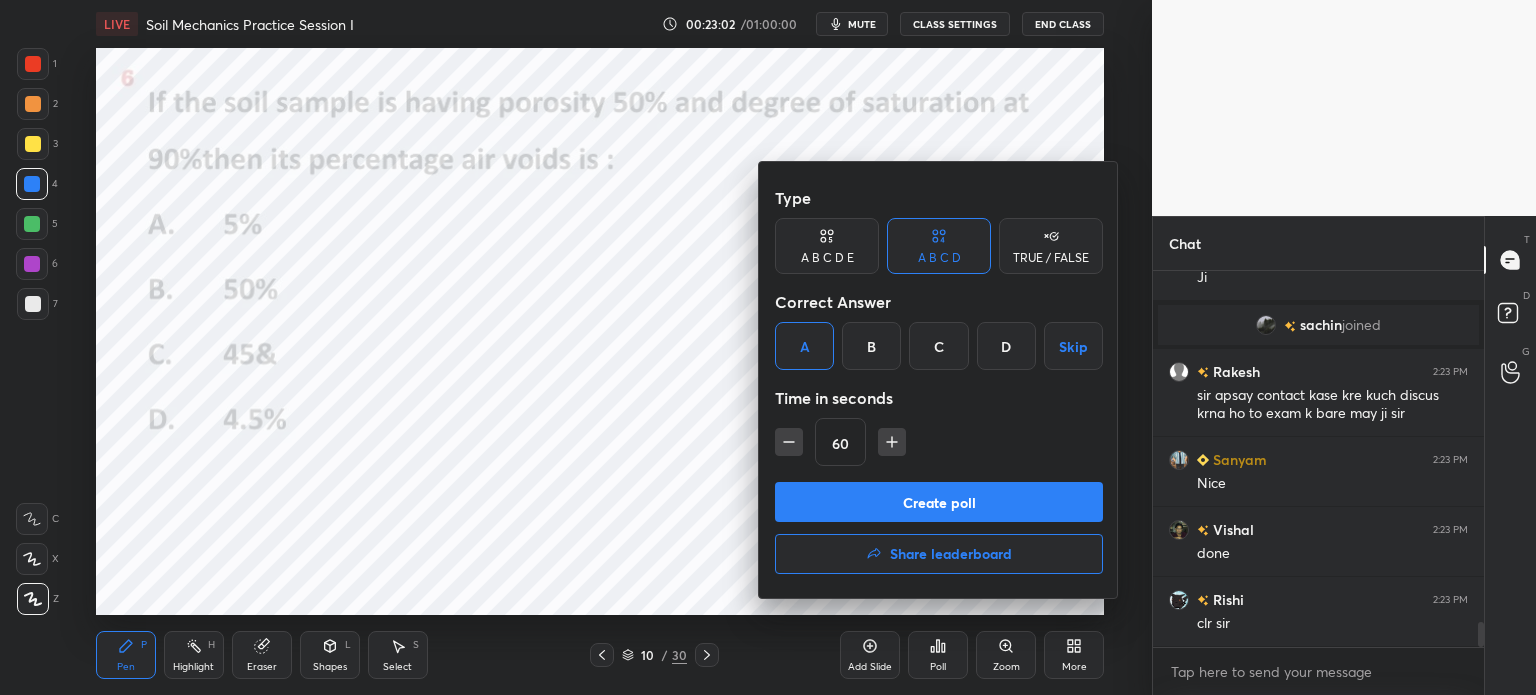click on "Create poll" at bounding box center (939, 502) 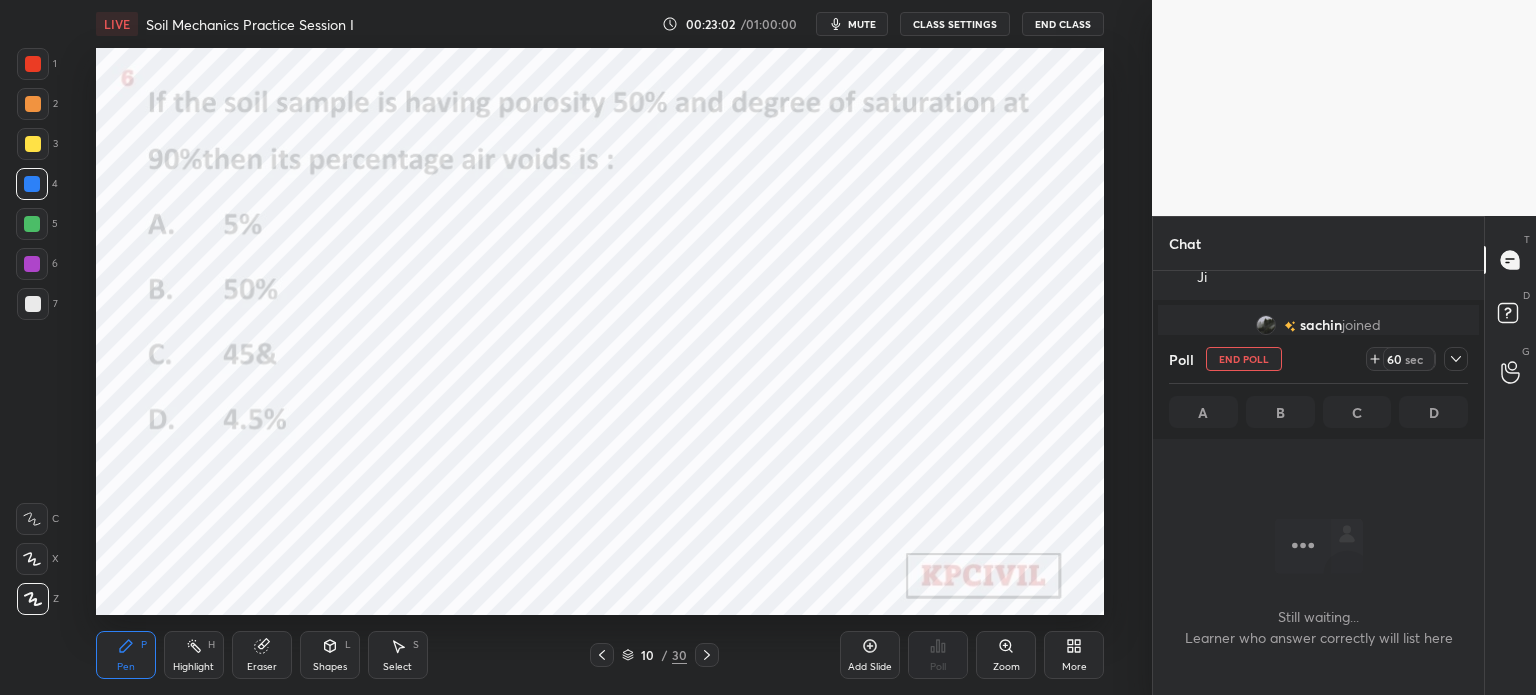 scroll, scrollTop: 272, scrollLeft: 325, axis: both 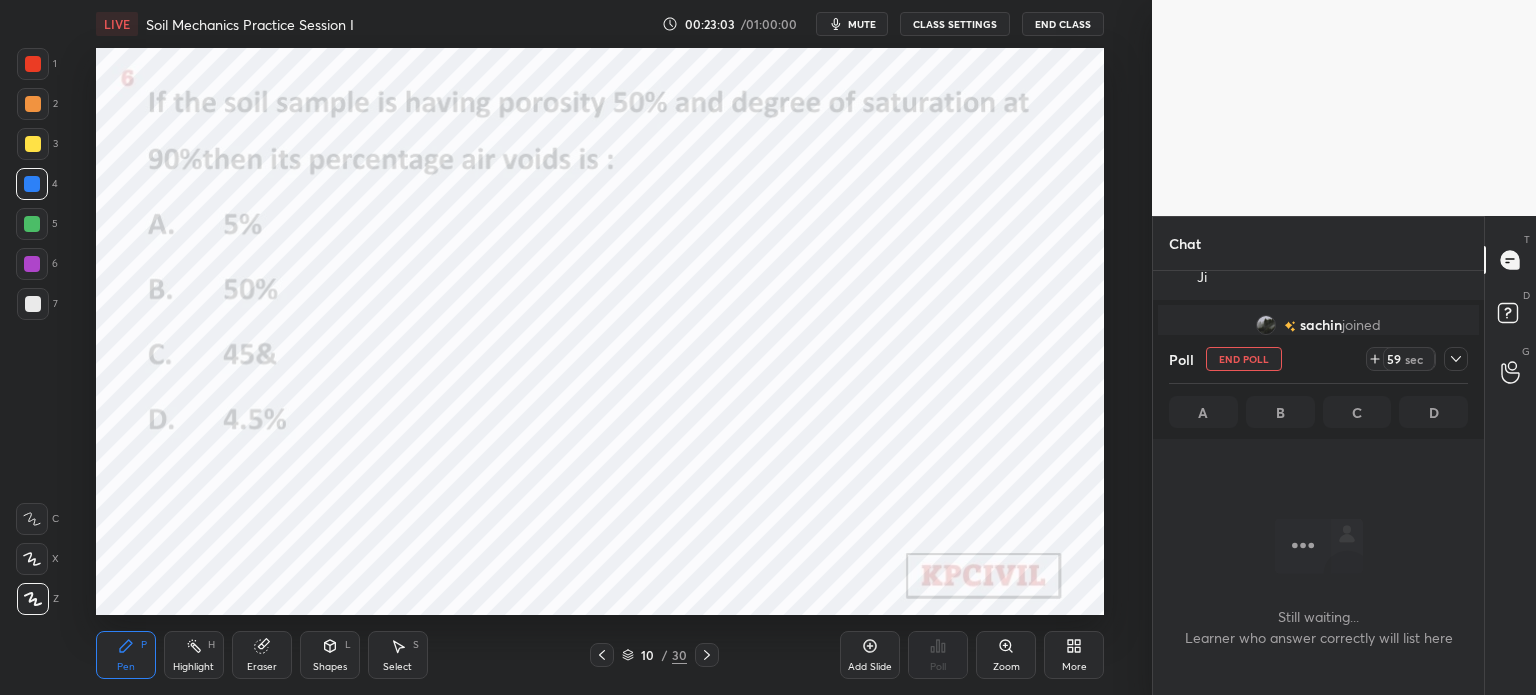click 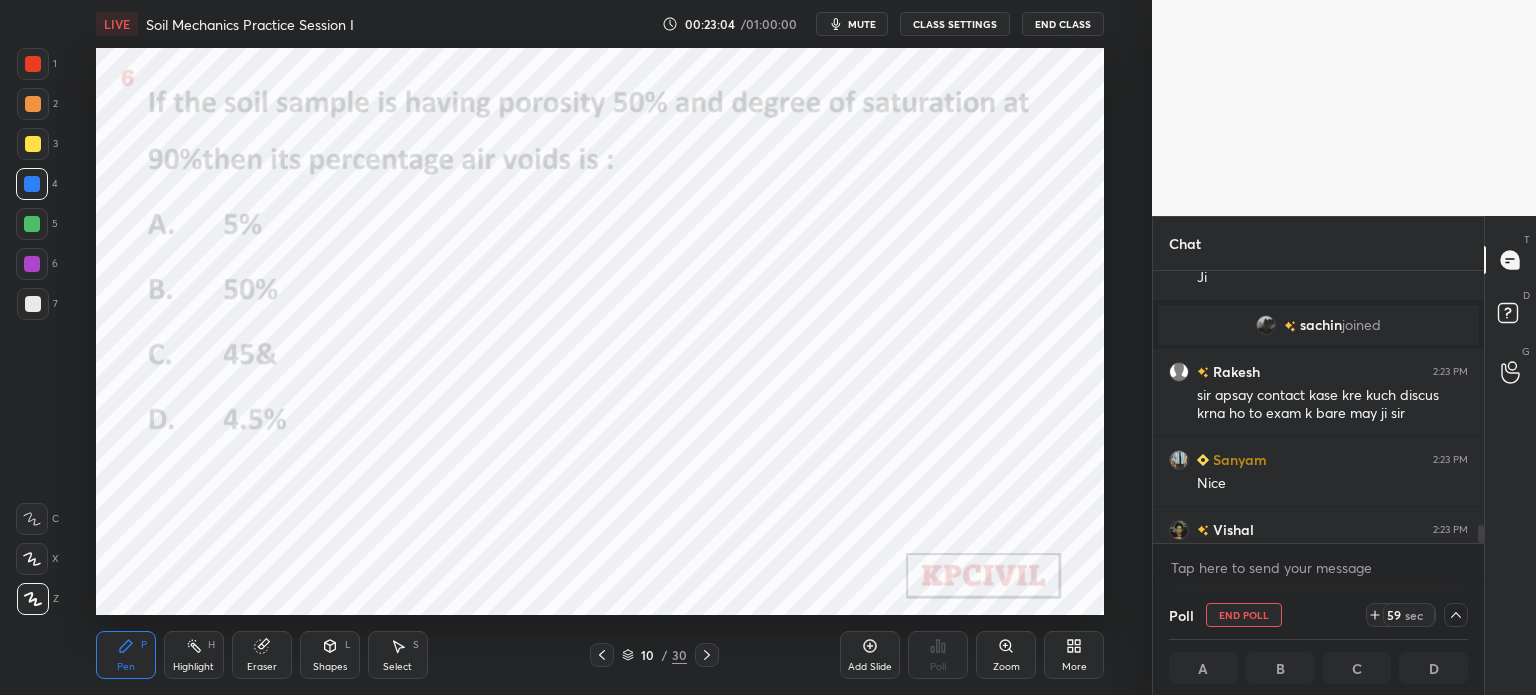 scroll, scrollTop: 5312, scrollLeft: 0, axis: vertical 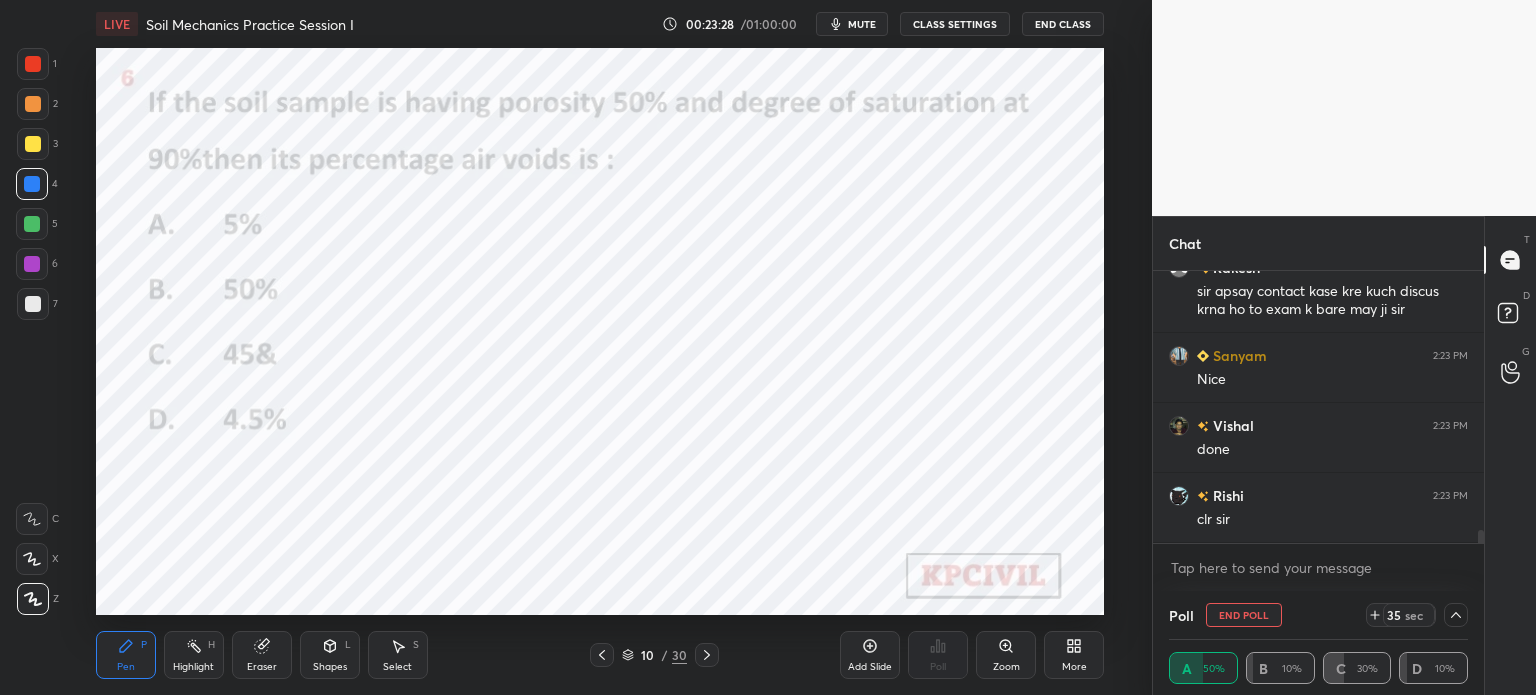 click on "35  sec" at bounding box center [1409, 615] 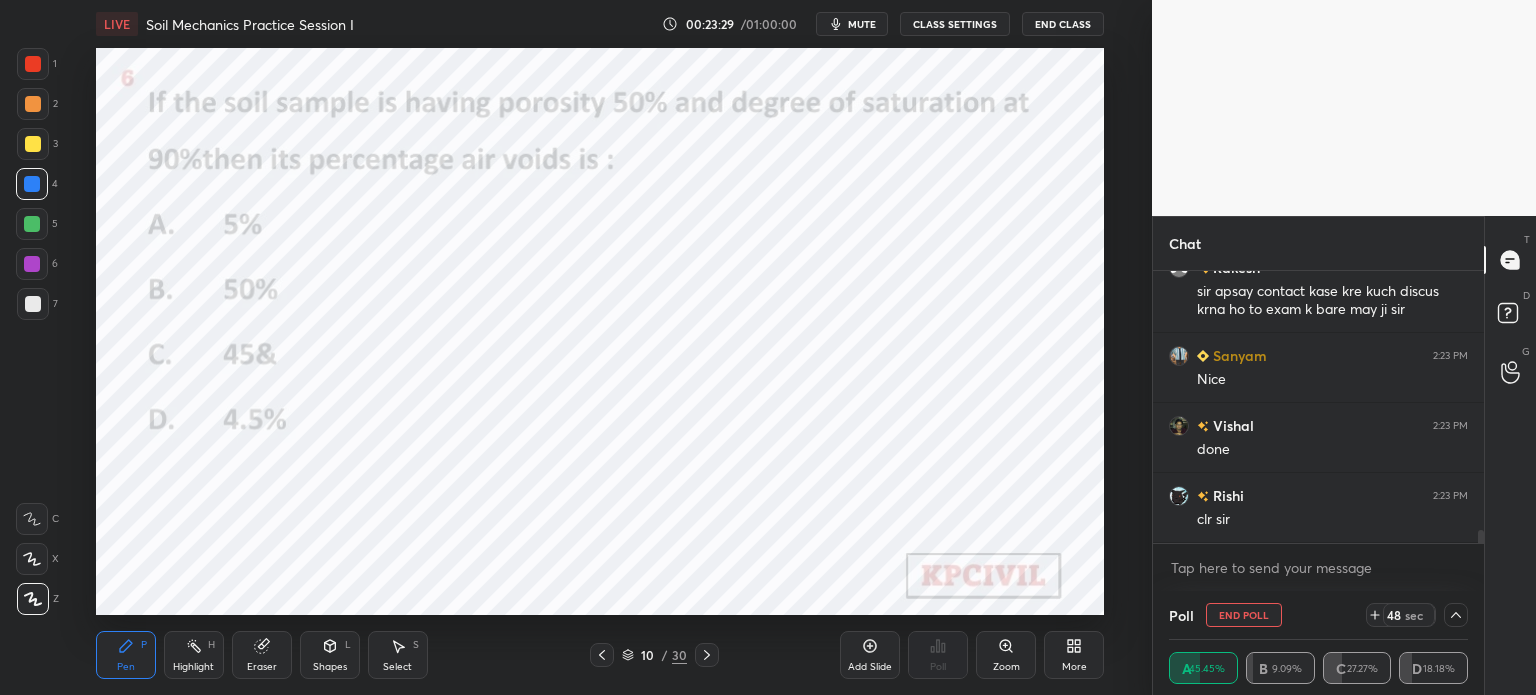 click 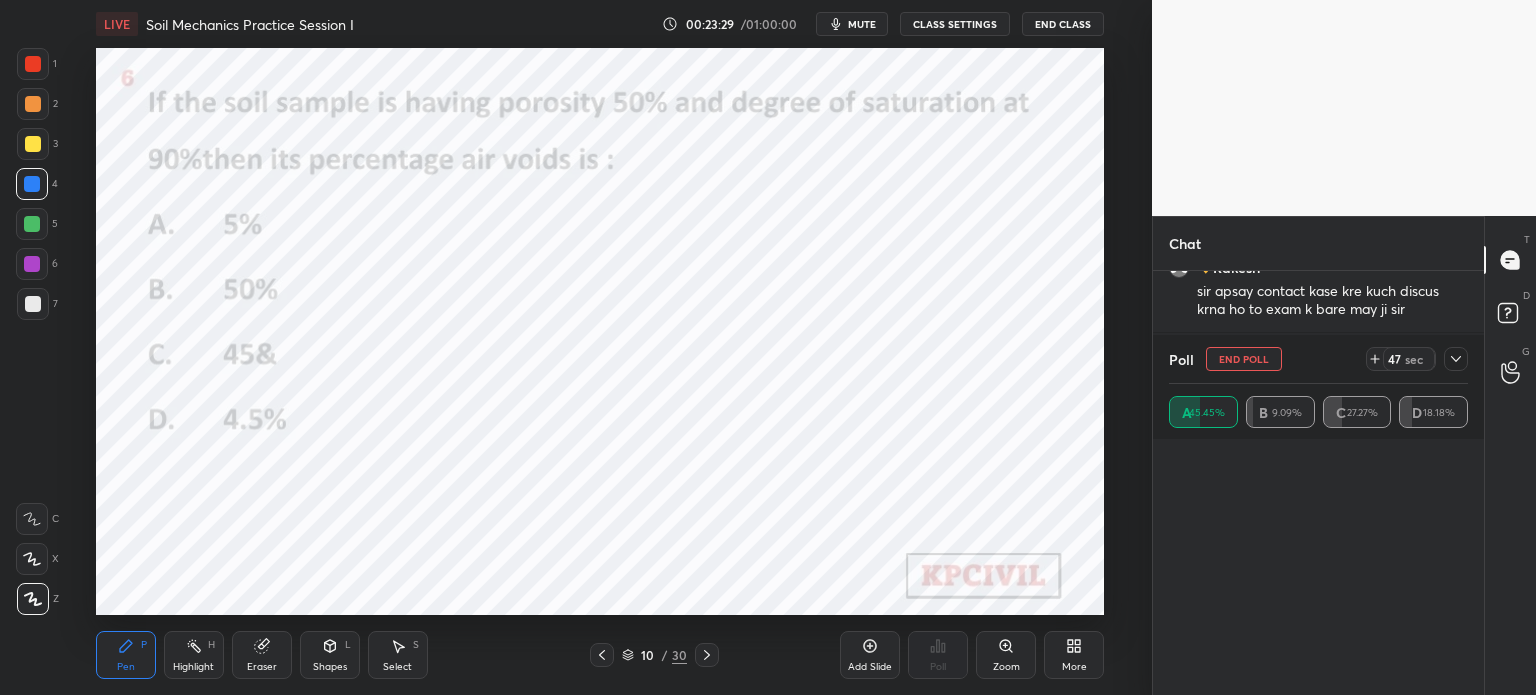 scroll, scrollTop: 6, scrollLeft: 6, axis: both 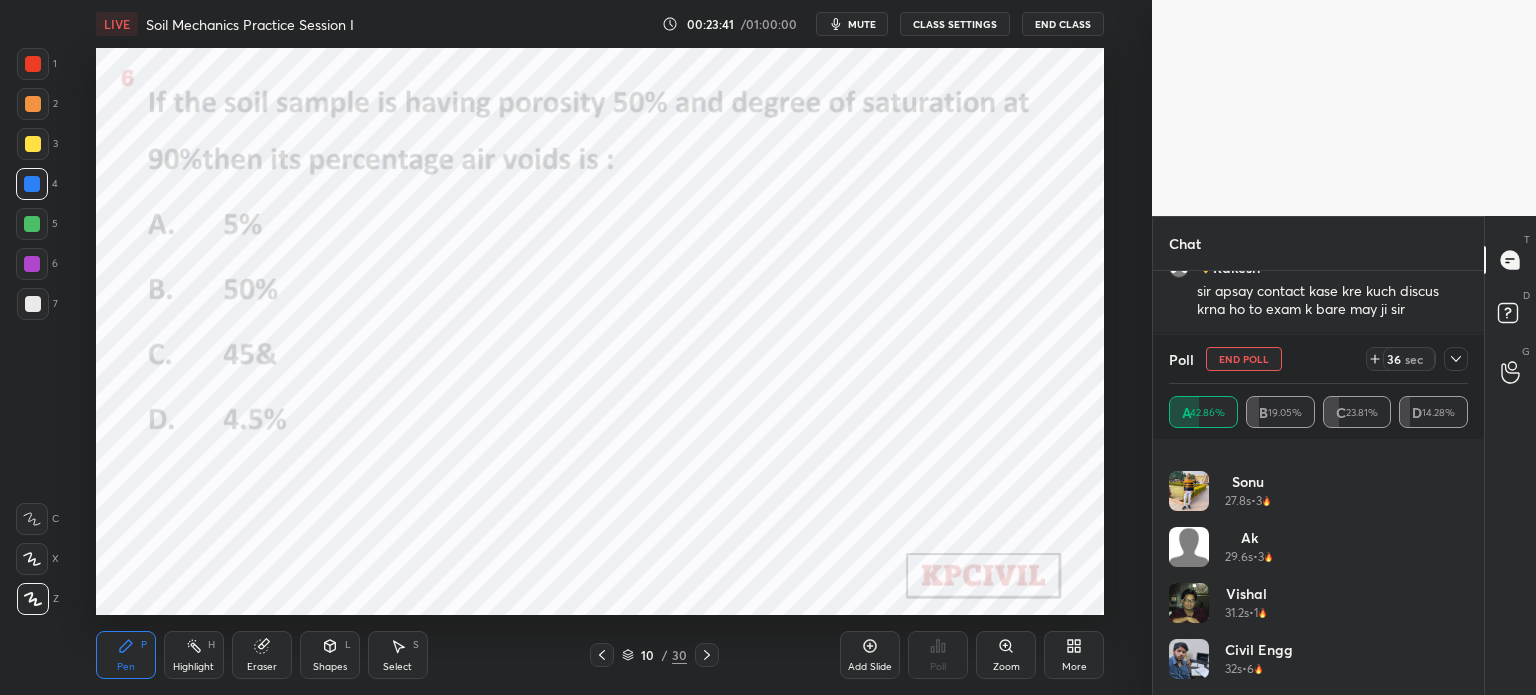 click 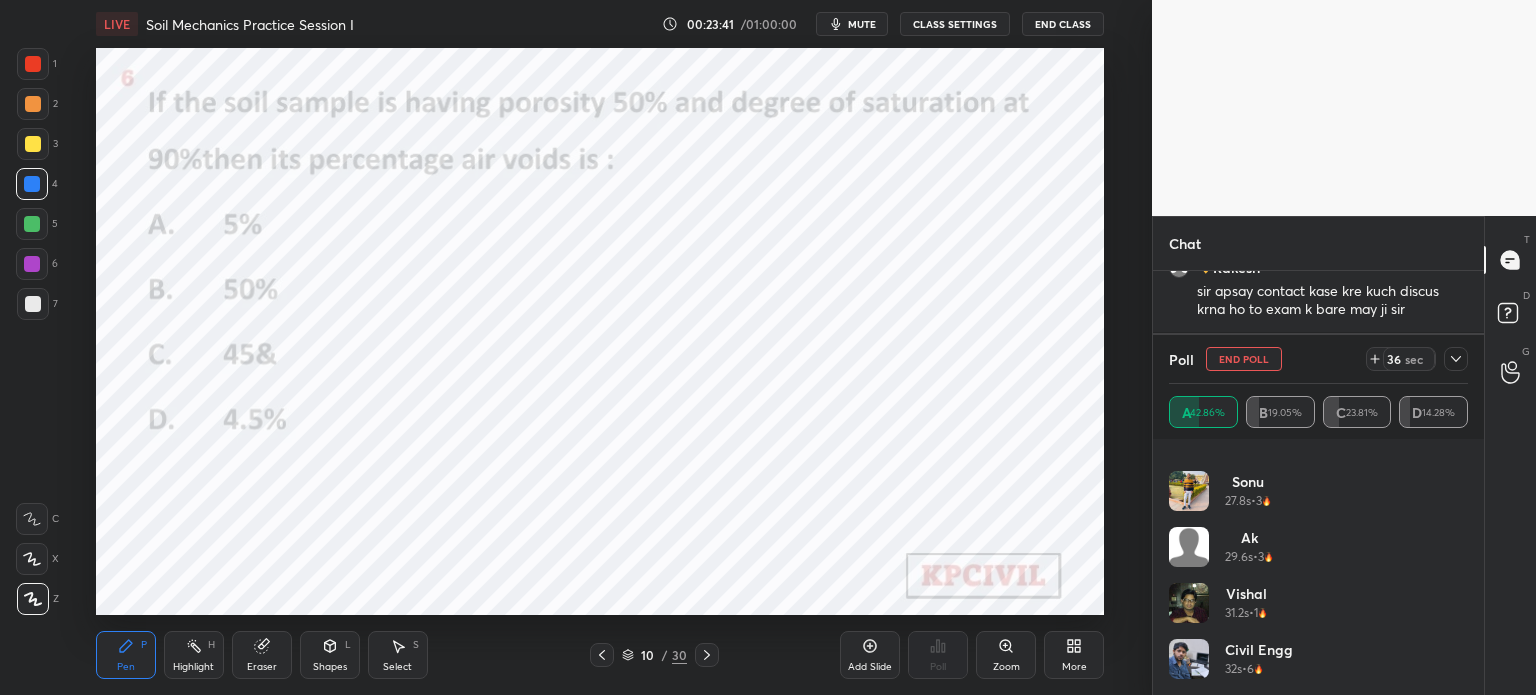 scroll, scrollTop: 130, scrollLeft: 293, axis: both 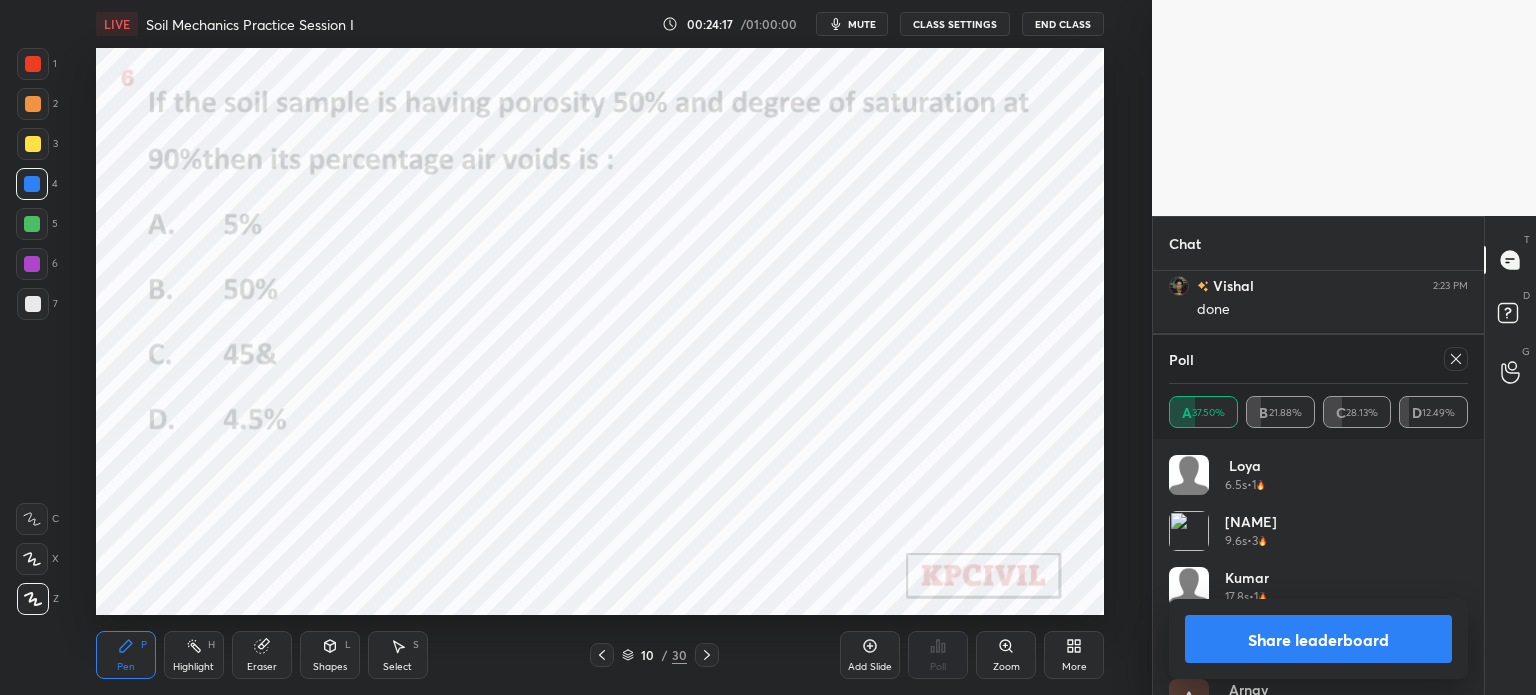 click at bounding box center [1456, 359] 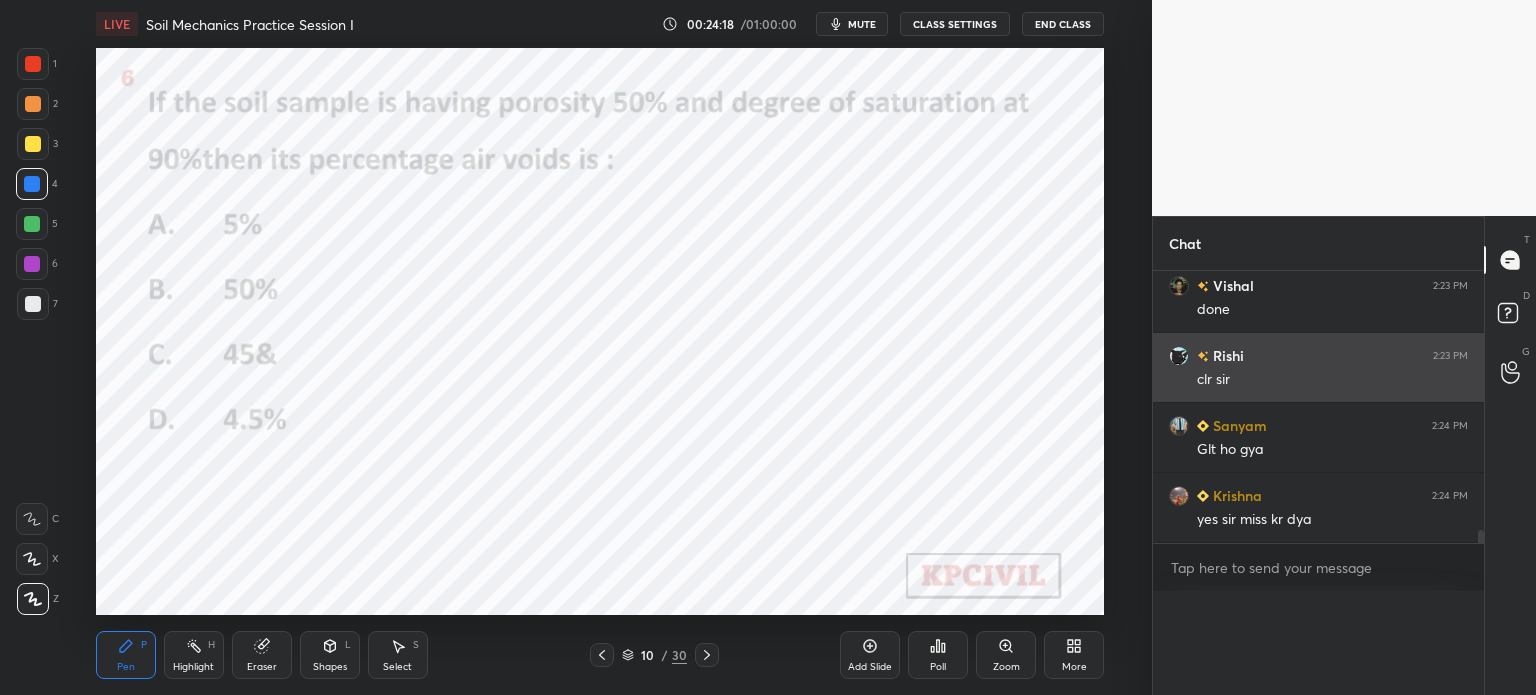 scroll, scrollTop: 0, scrollLeft: 0, axis: both 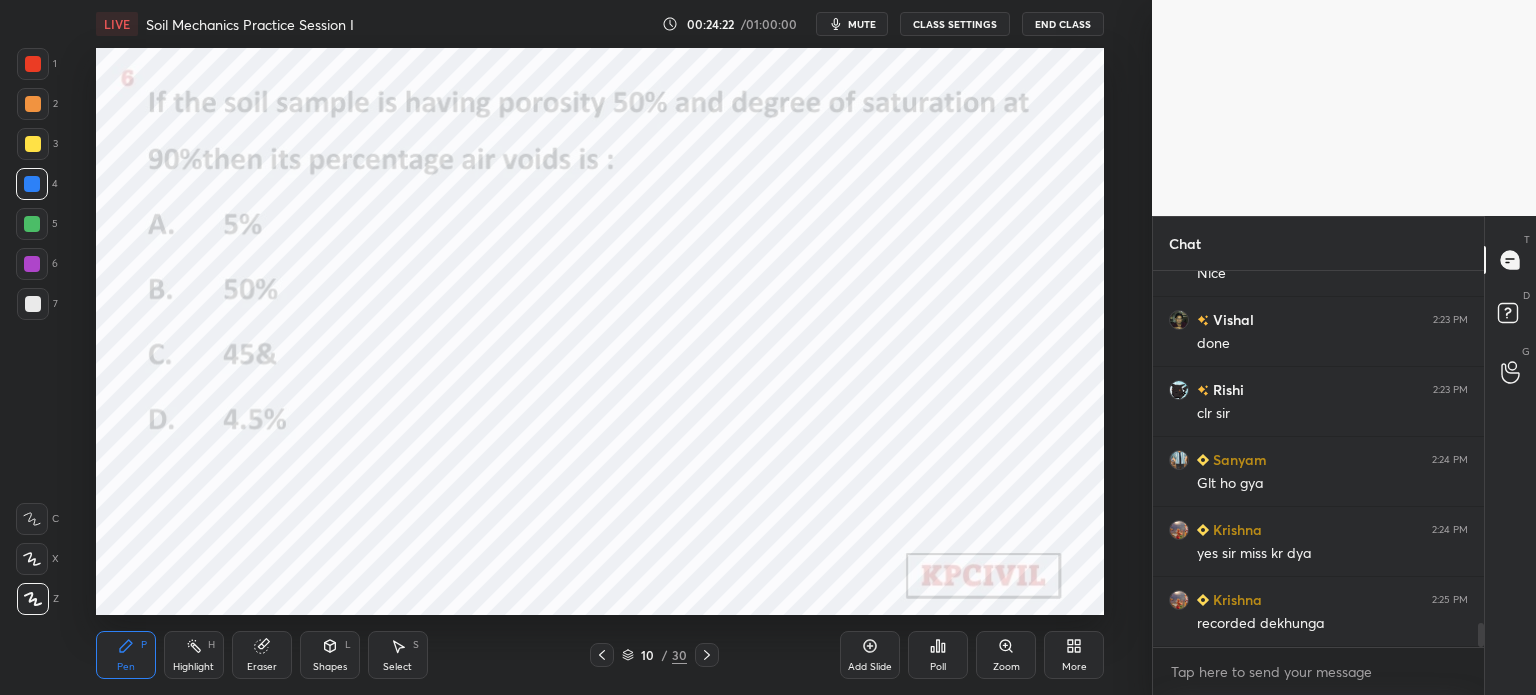 click at bounding box center [33, 64] 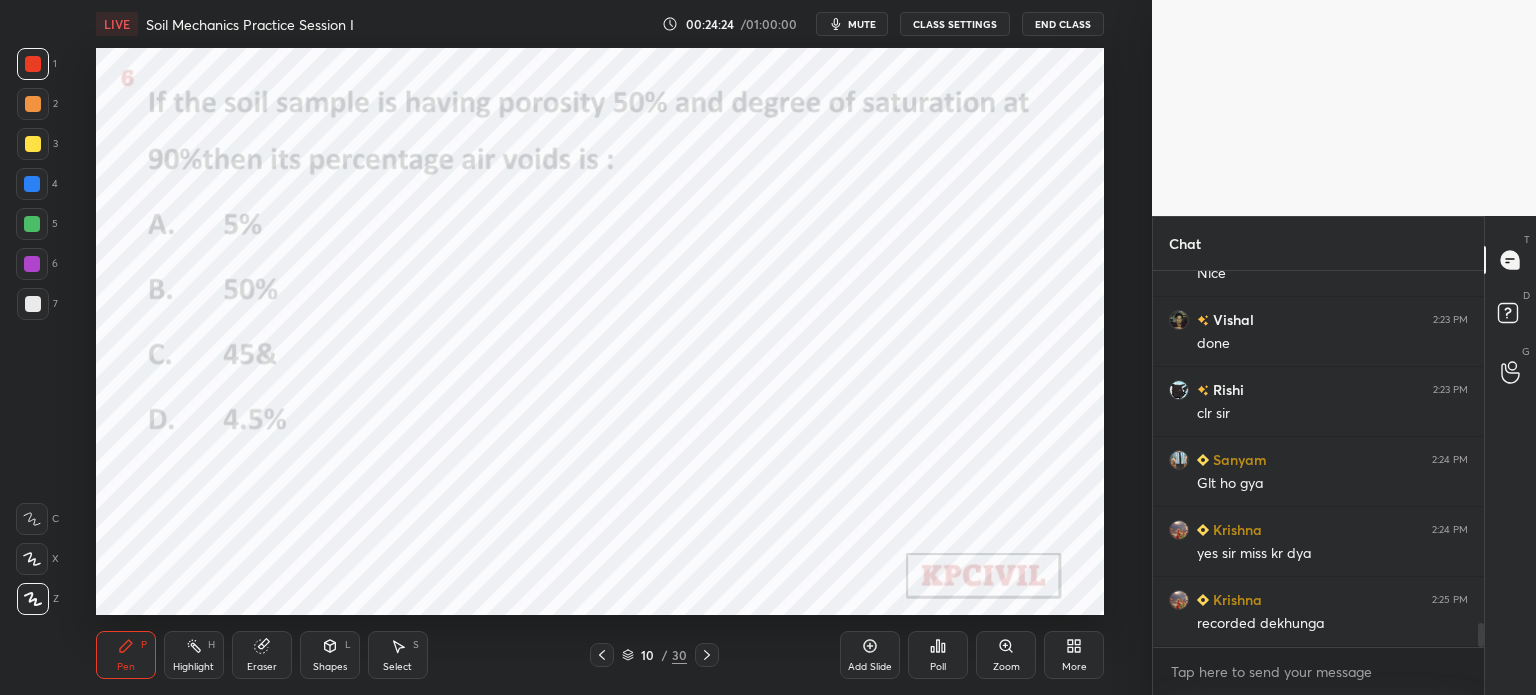 click at bounding box center (32, 184) 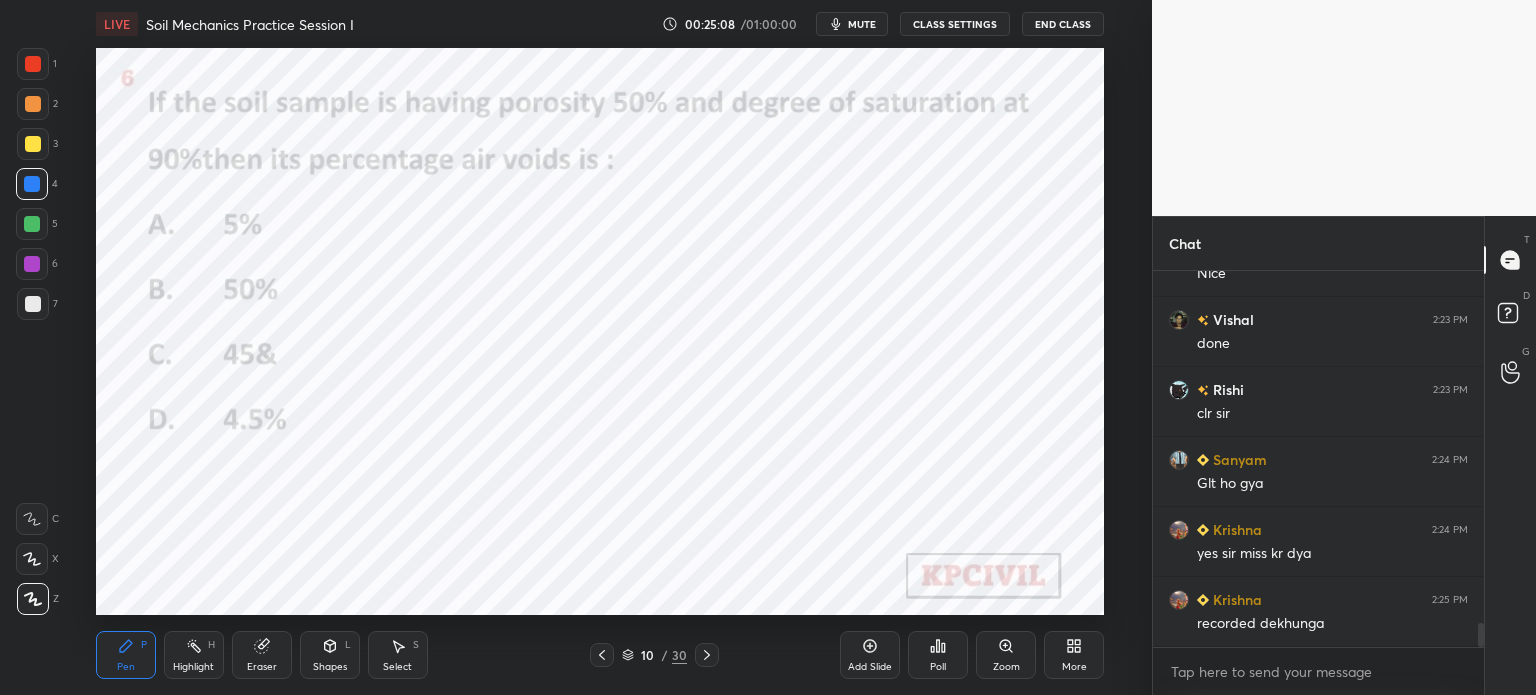 click at bounding box center [33, 64] 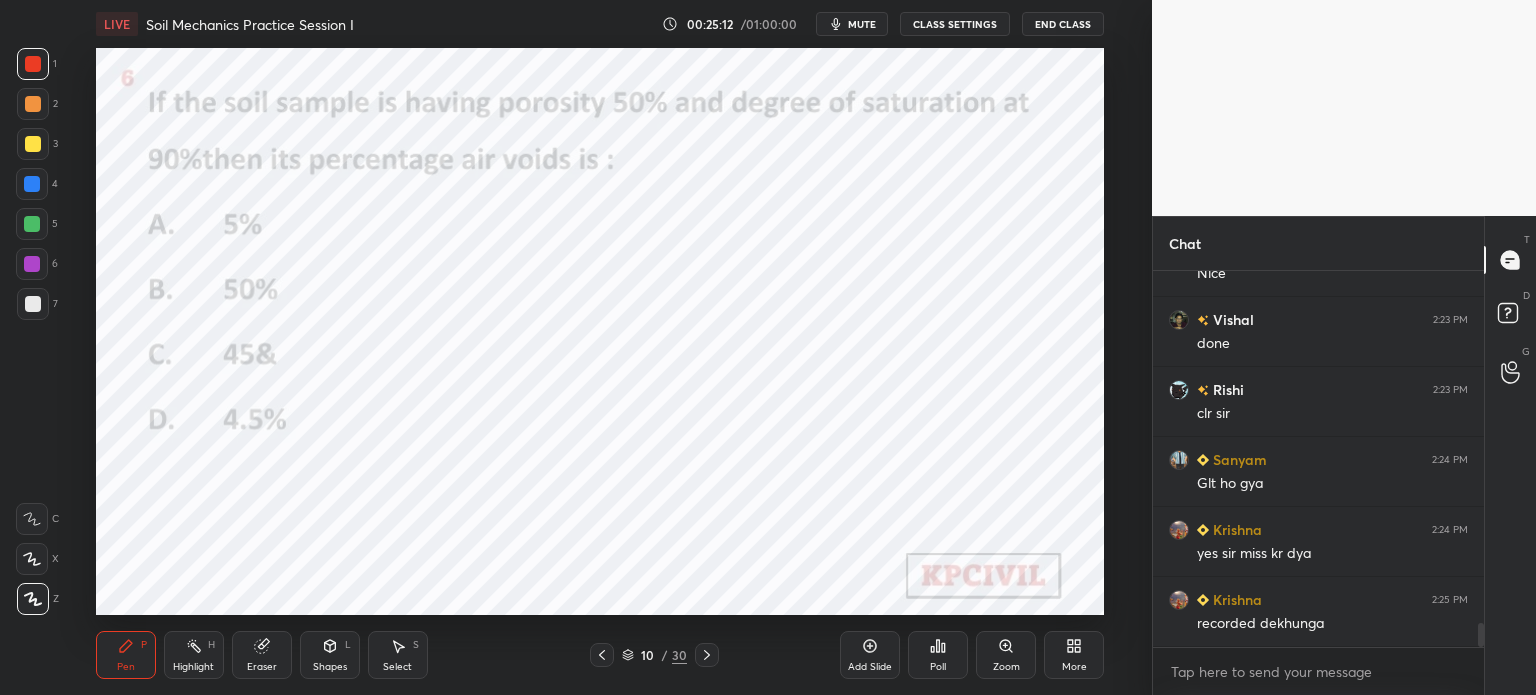 scroll, scrollTop: 5488, scrollLeft: 0, axis: vertical 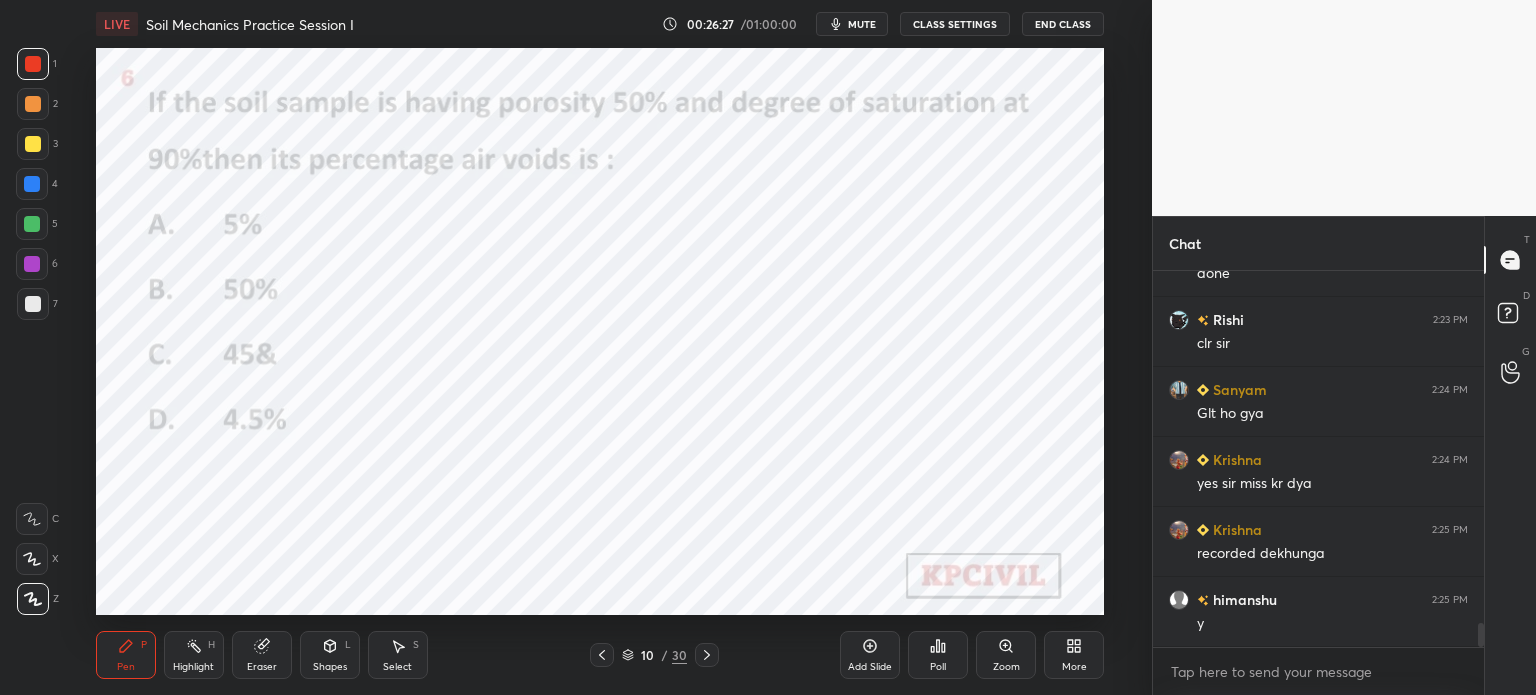 click at bounding box center (32, 184) 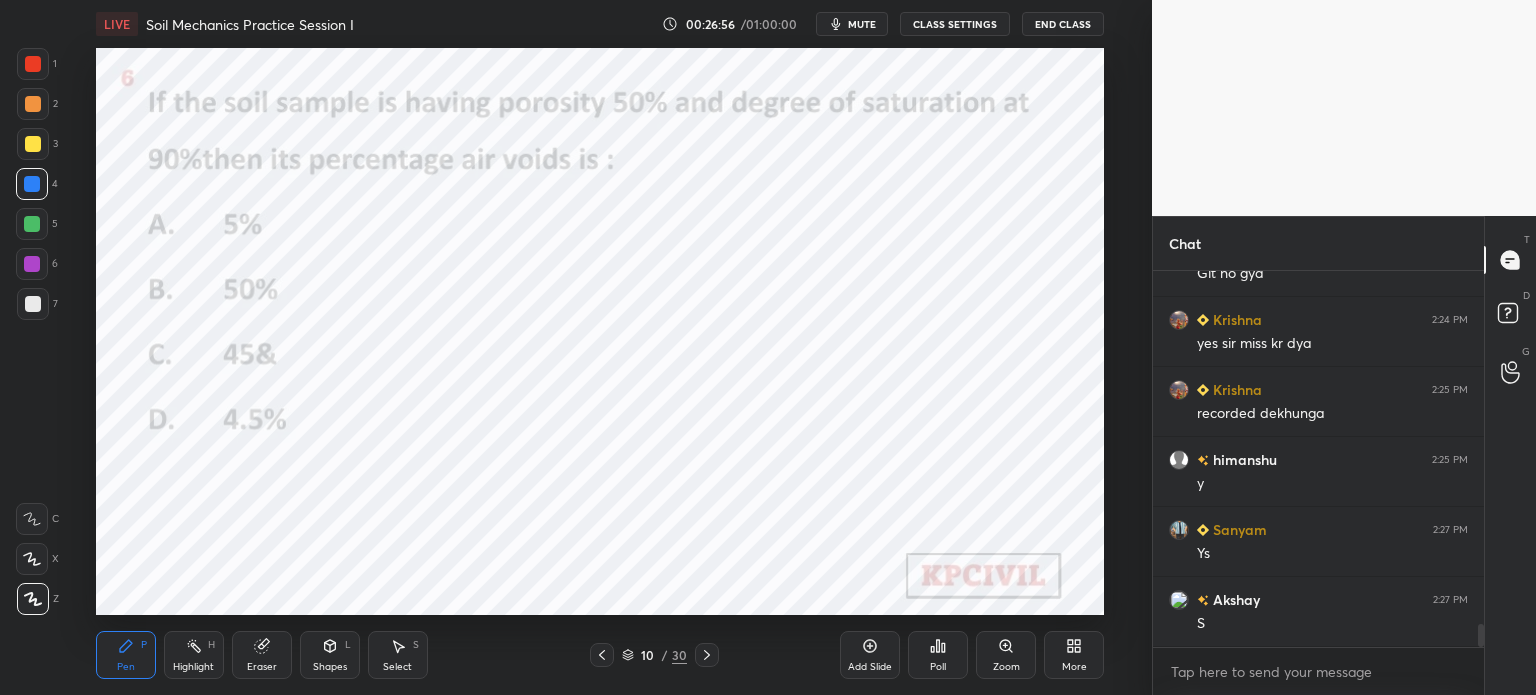 scroll, scrollTop: 5698, scrollLeft: 0, axis: vertical 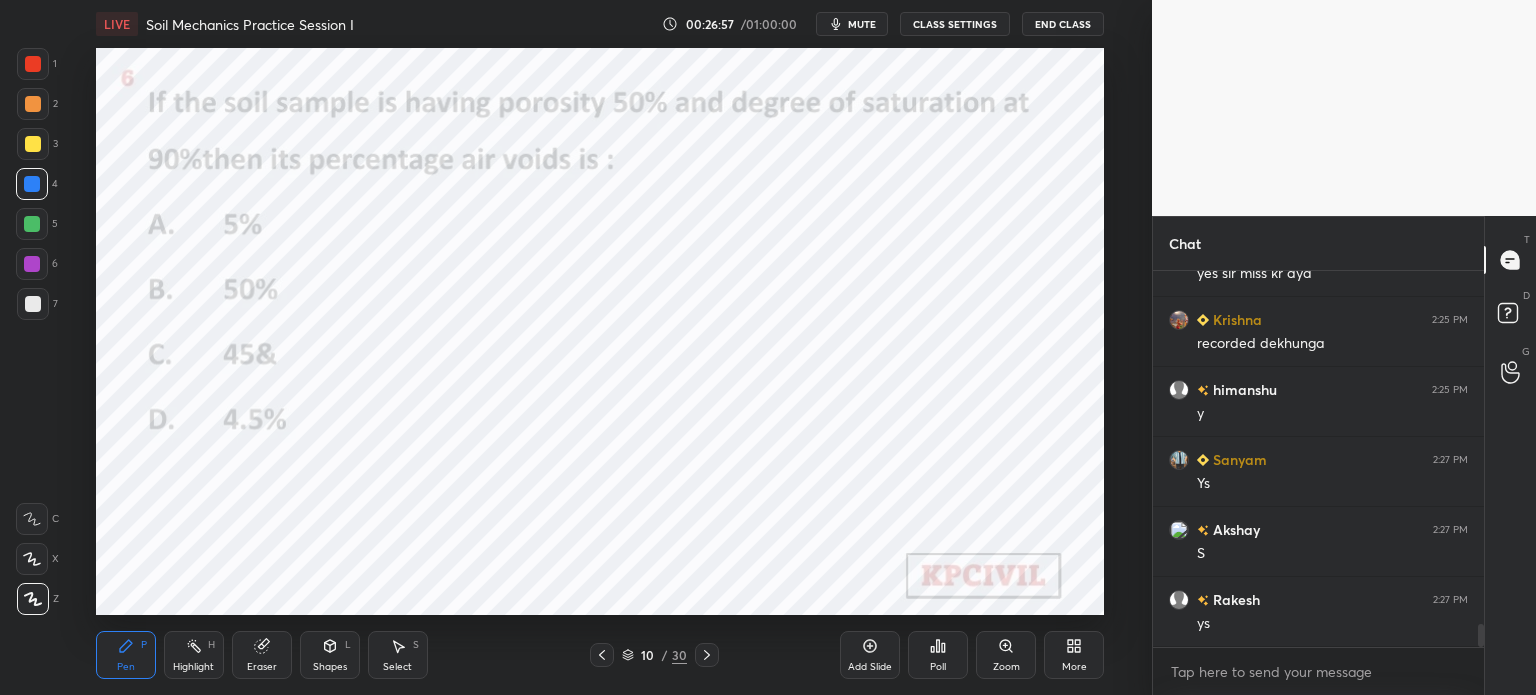 click 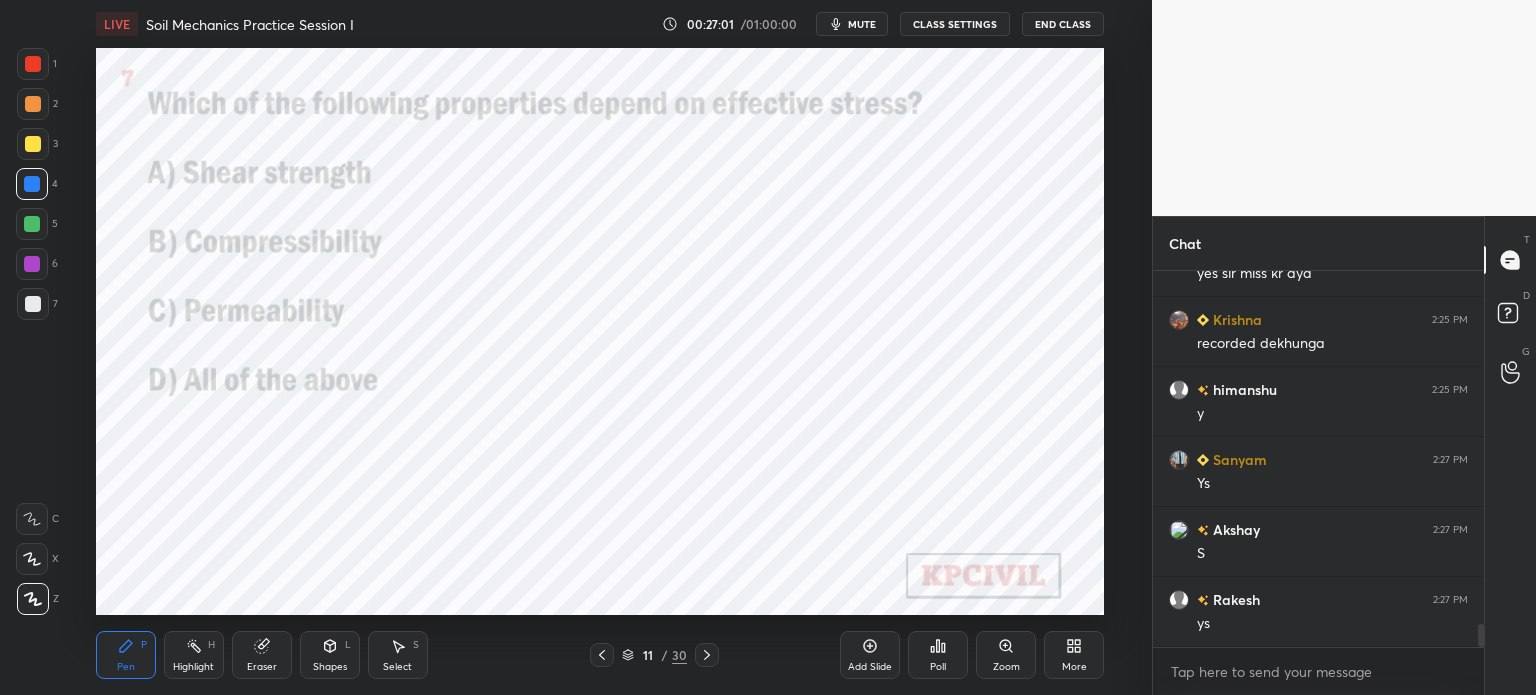 click on "Poll" at bounding box center [938, 655] 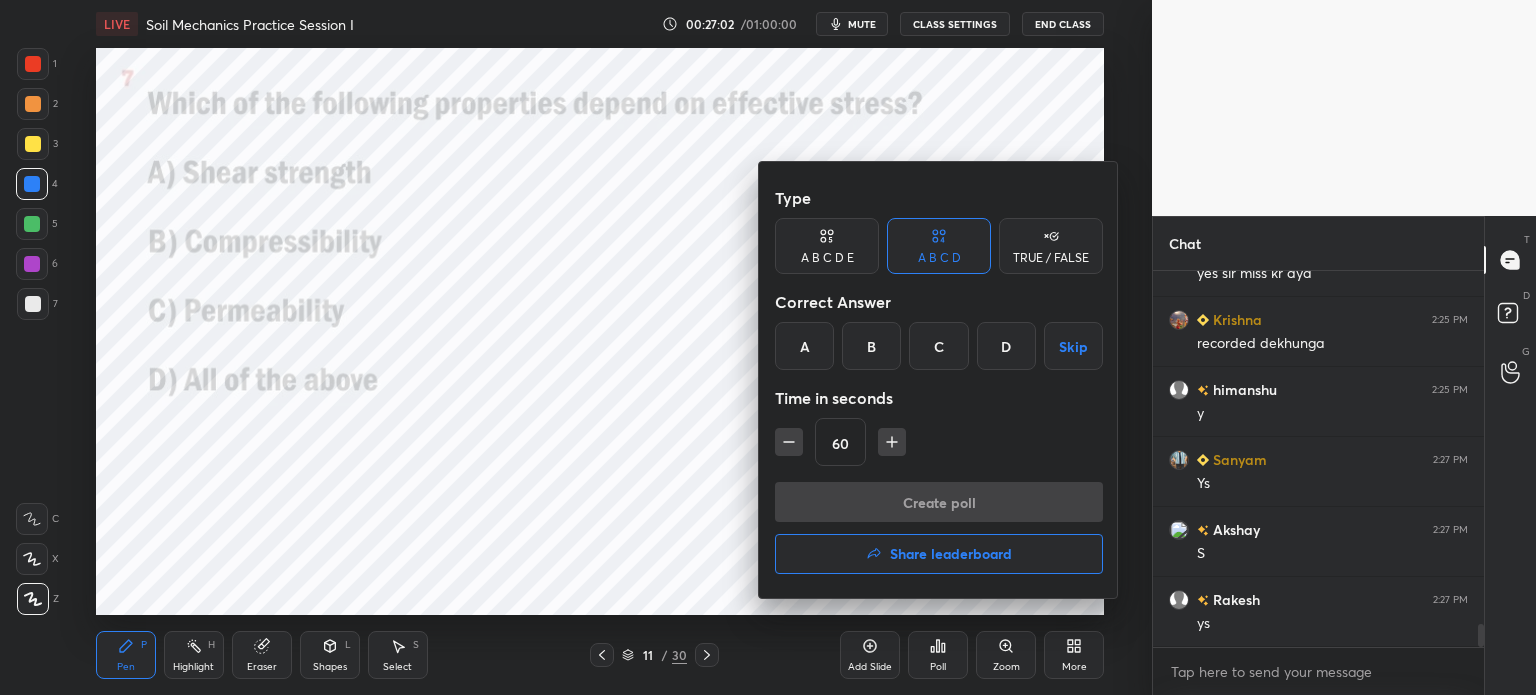 click on "D" at bounding box center [1006, 346] 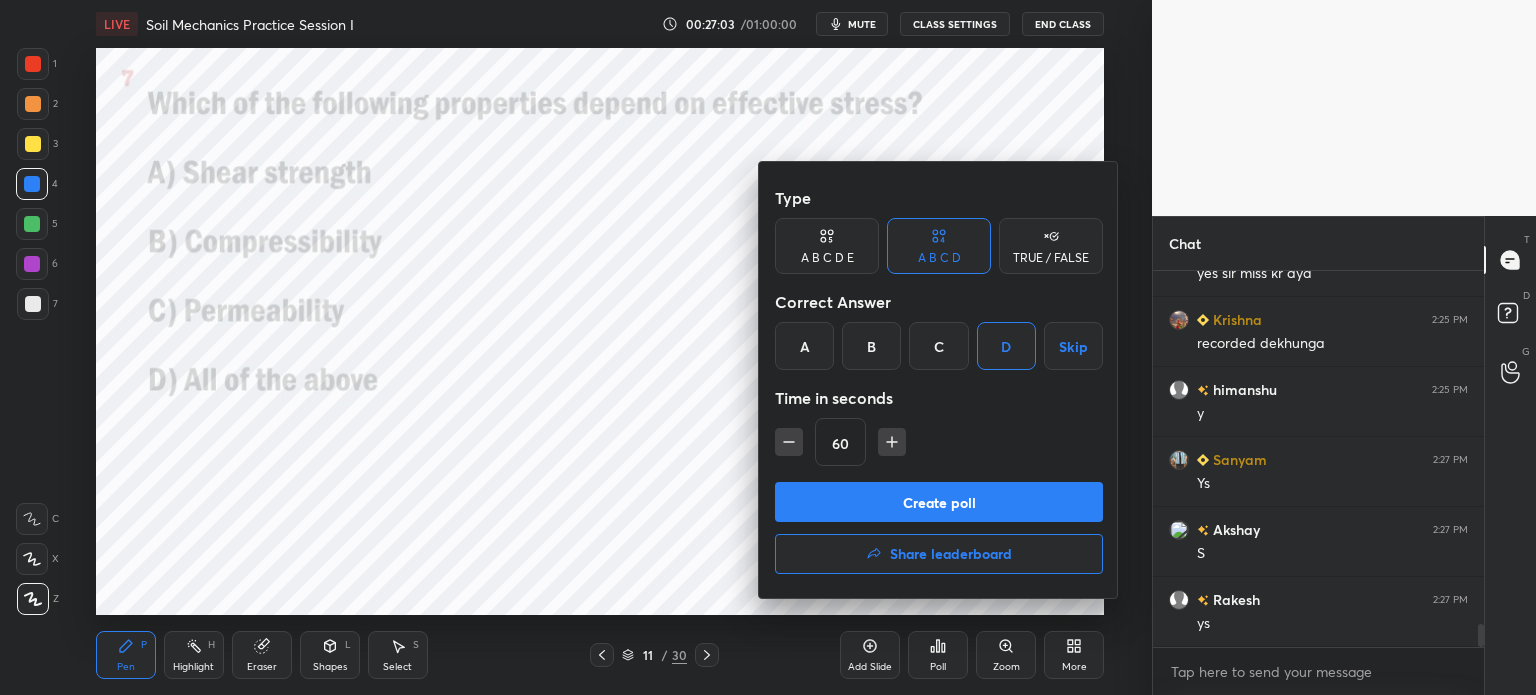 click 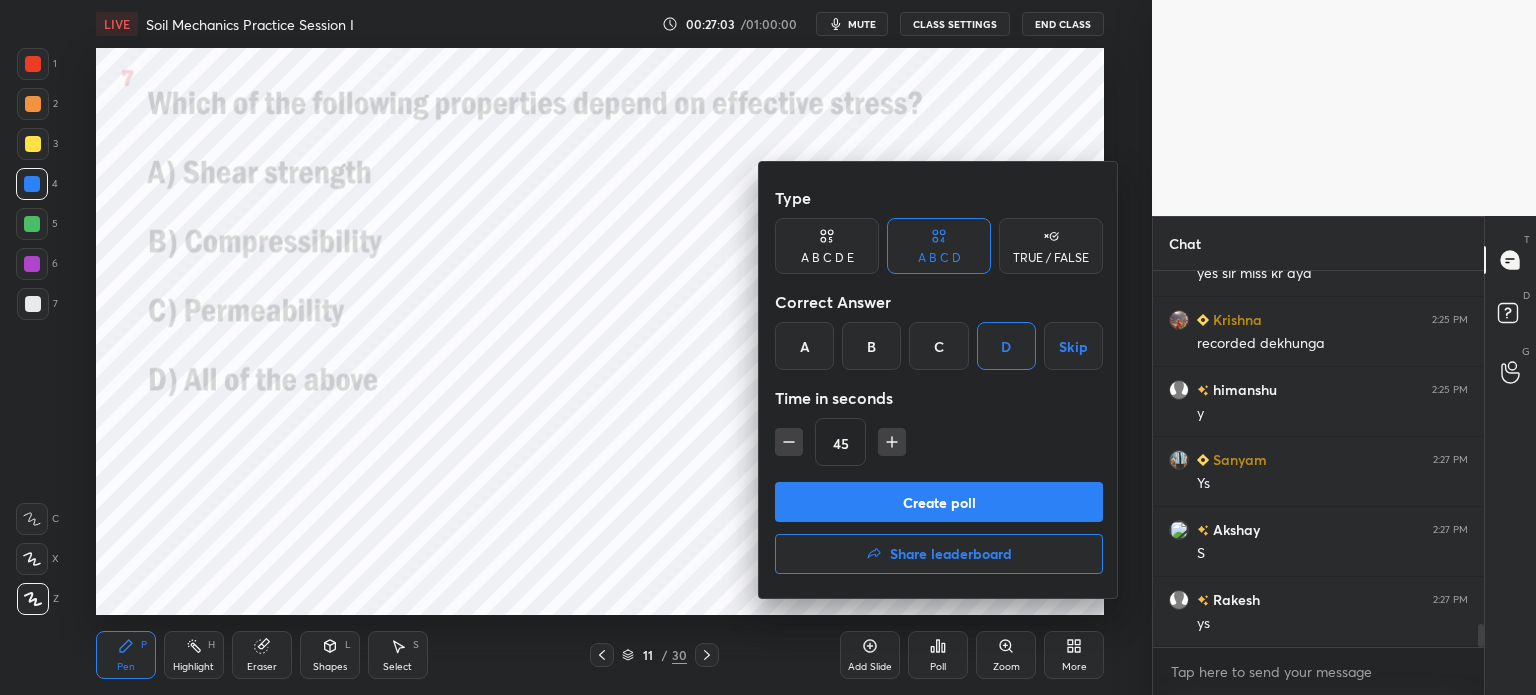 click 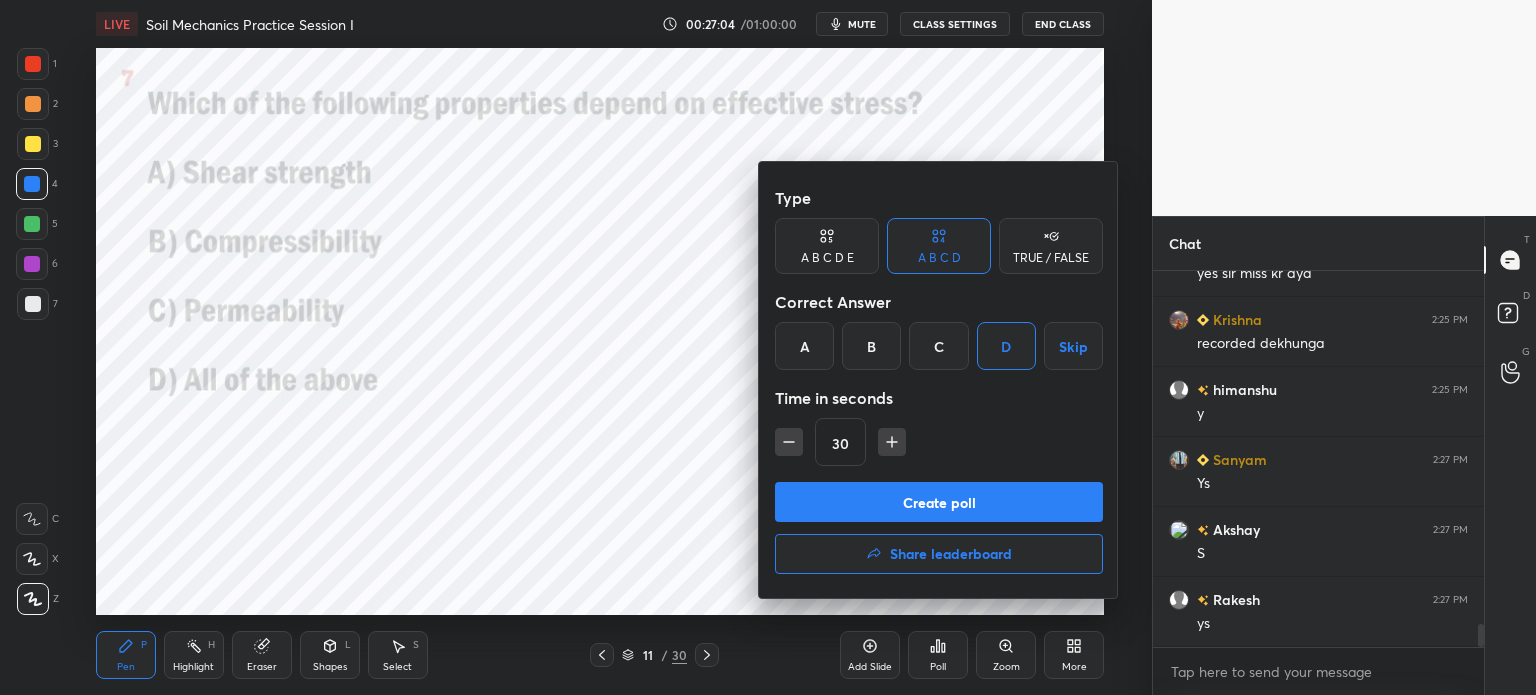 click on "Create poll" at bounding box center (939, 502) 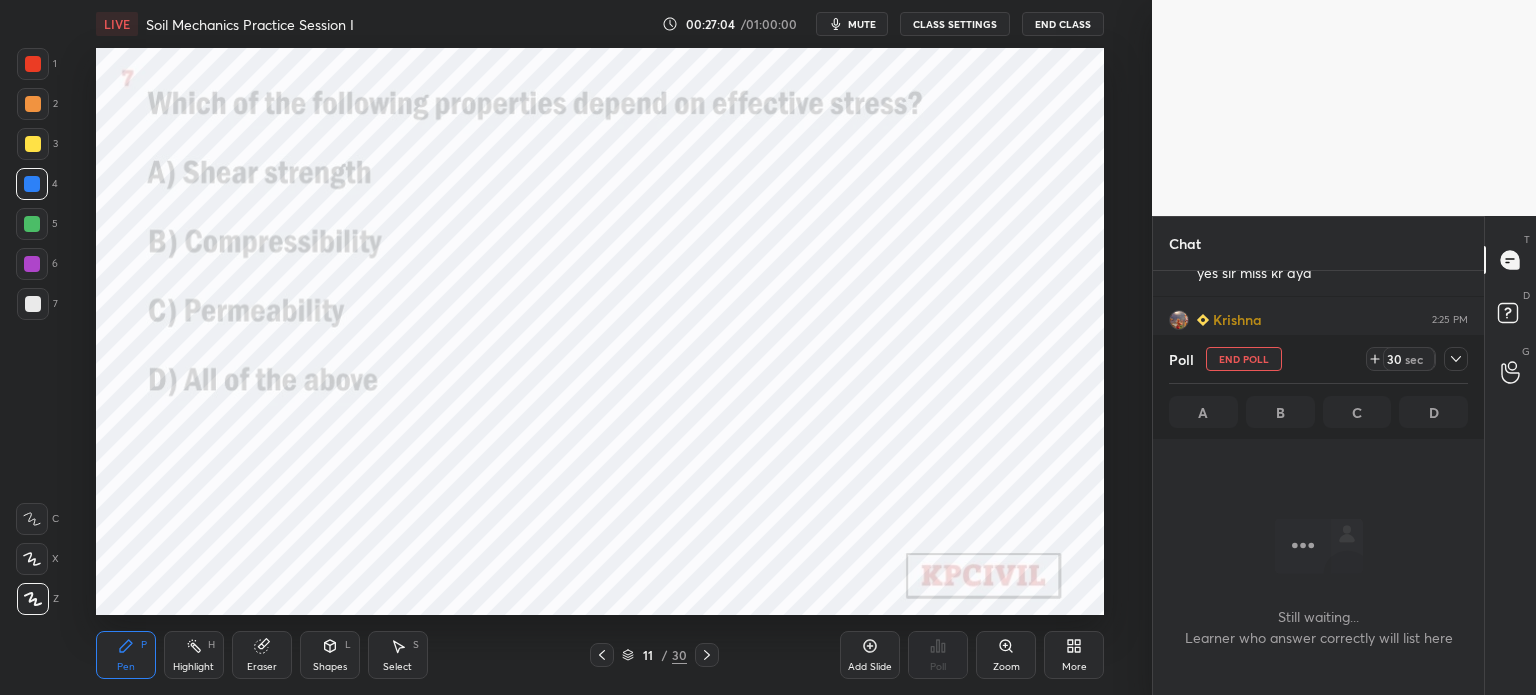scroll, scrollTop: 284, scrollLeft: 325, axis: both 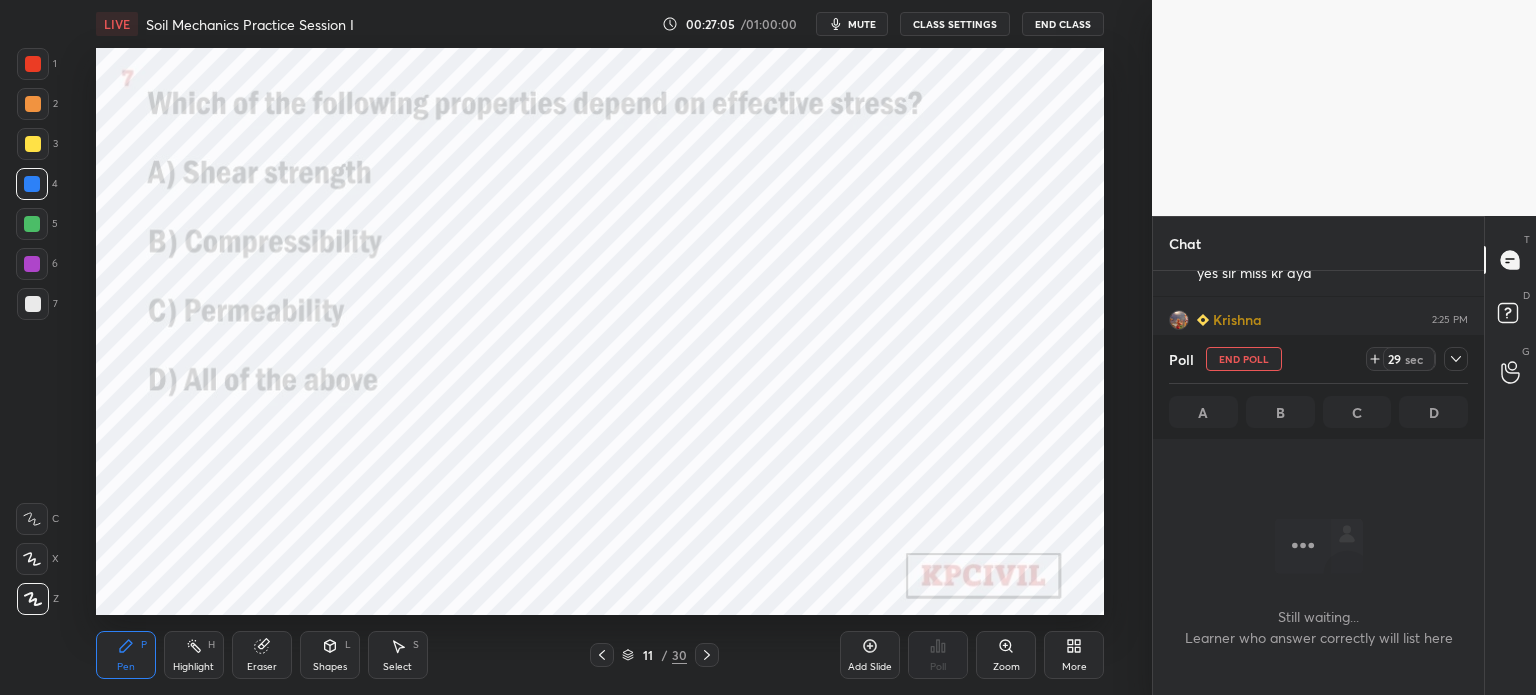 click 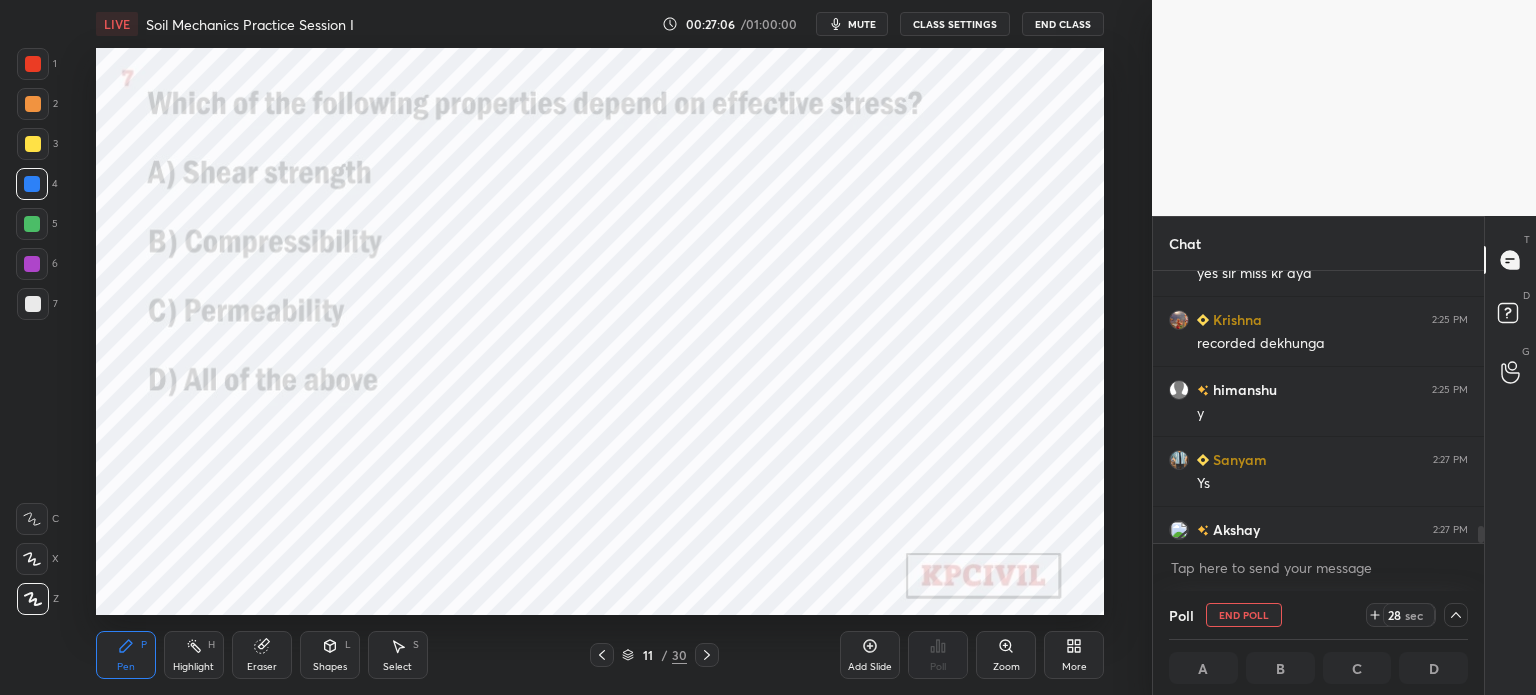 scroll, scrollTop: 0, scrollLeft: 6, axis: horizontal 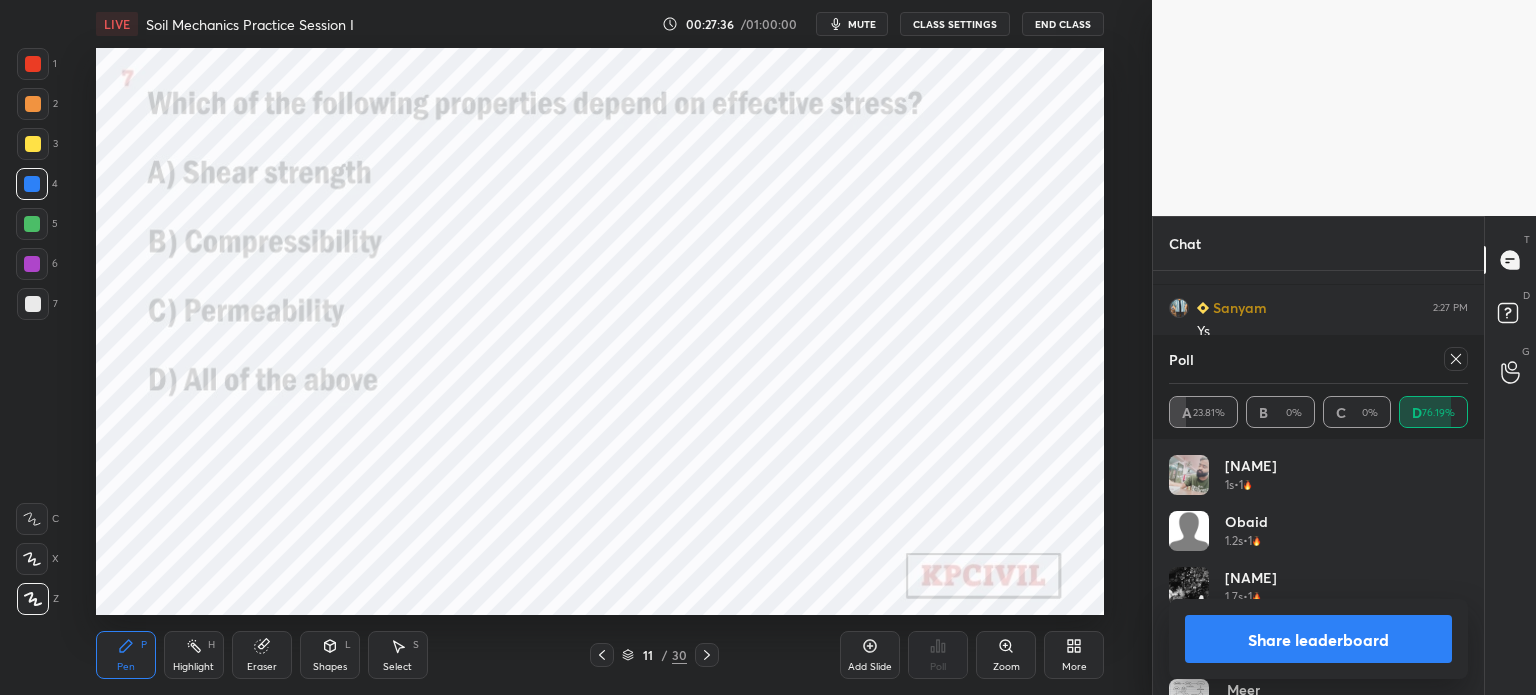 click 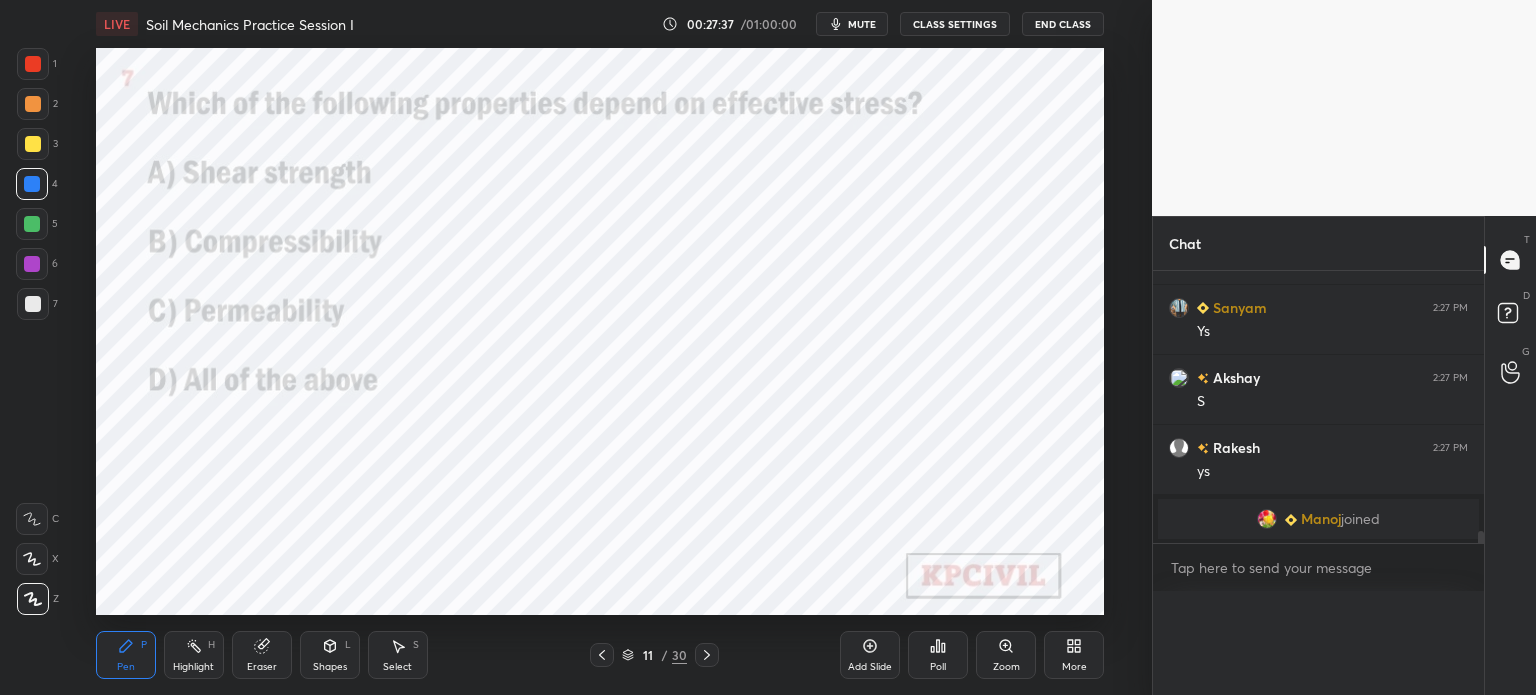scroll, scrollTop: 0, scrollLeft: 0, axis: both 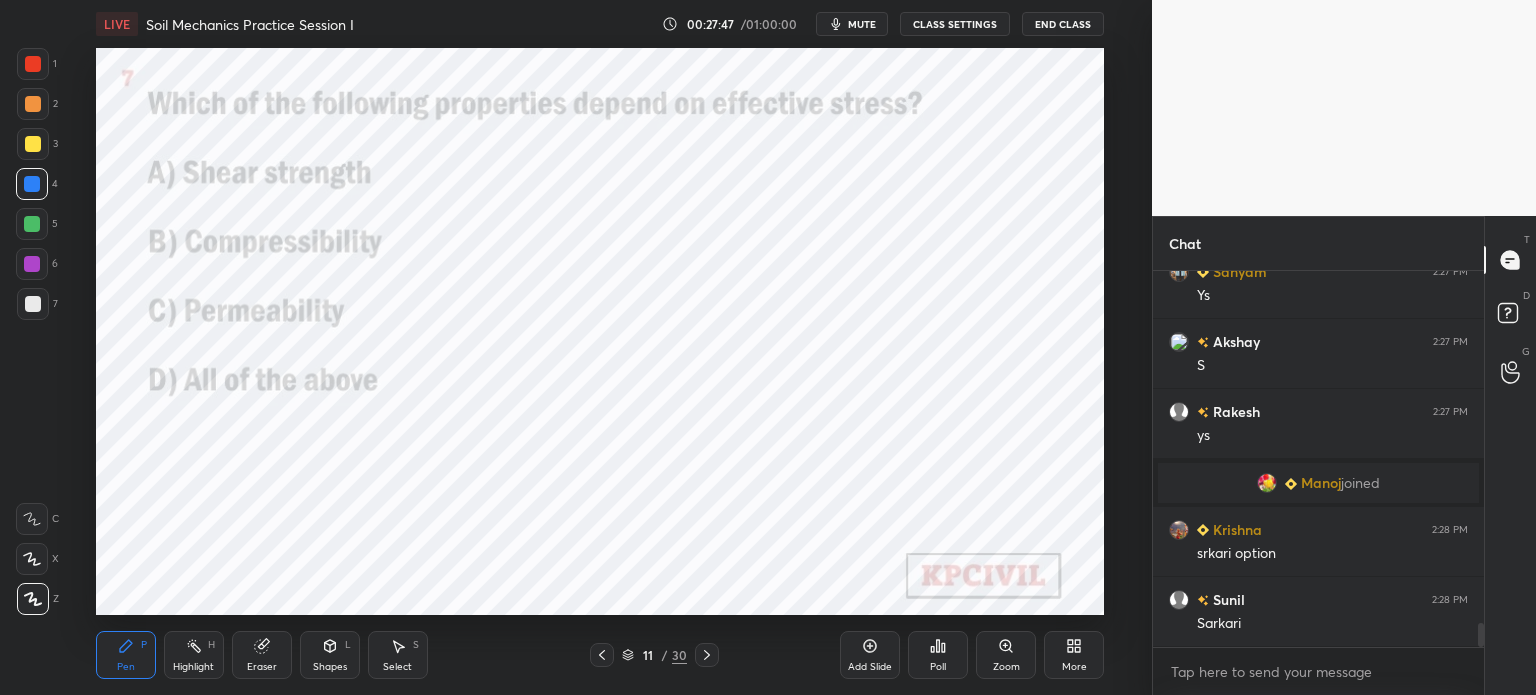 click at bounding box center [33, 64] 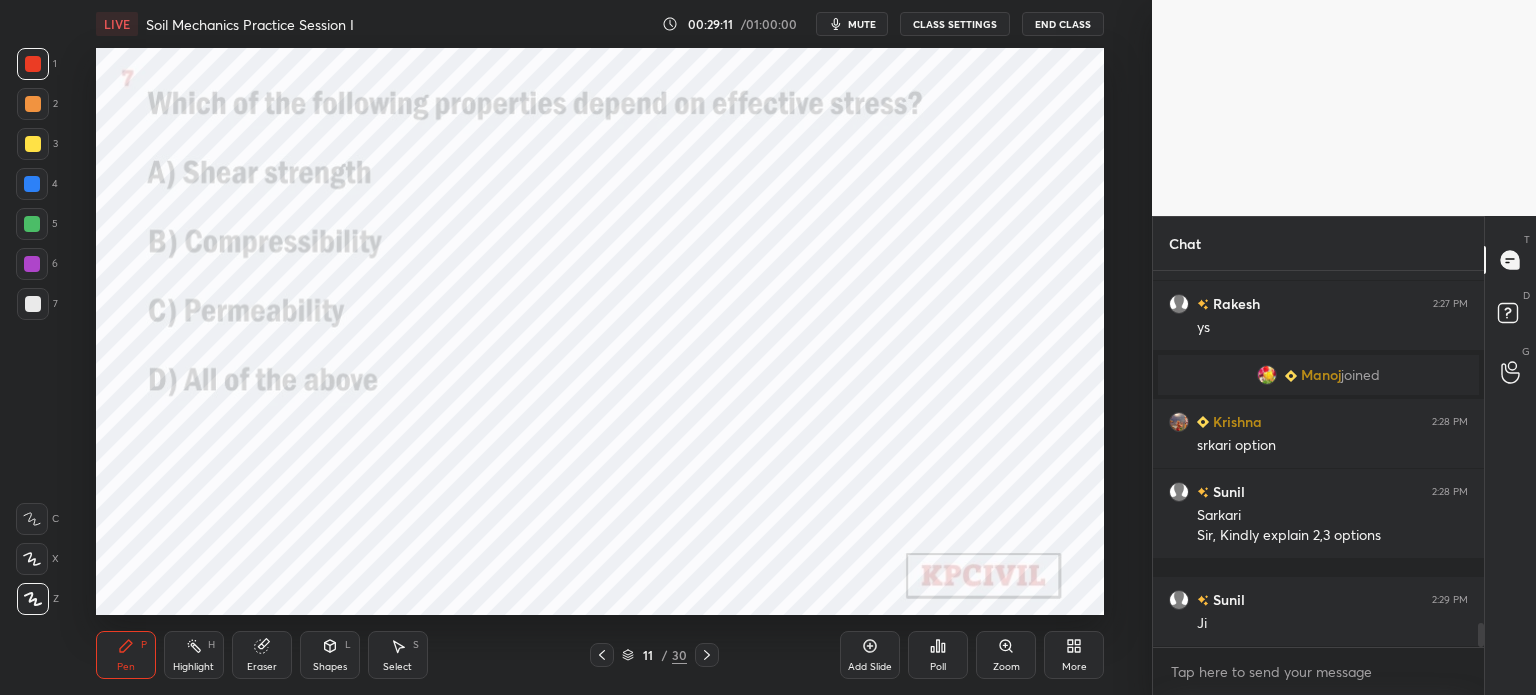 scroll, scrollTop: 5636, scrollLeft: 0, axis: vertical 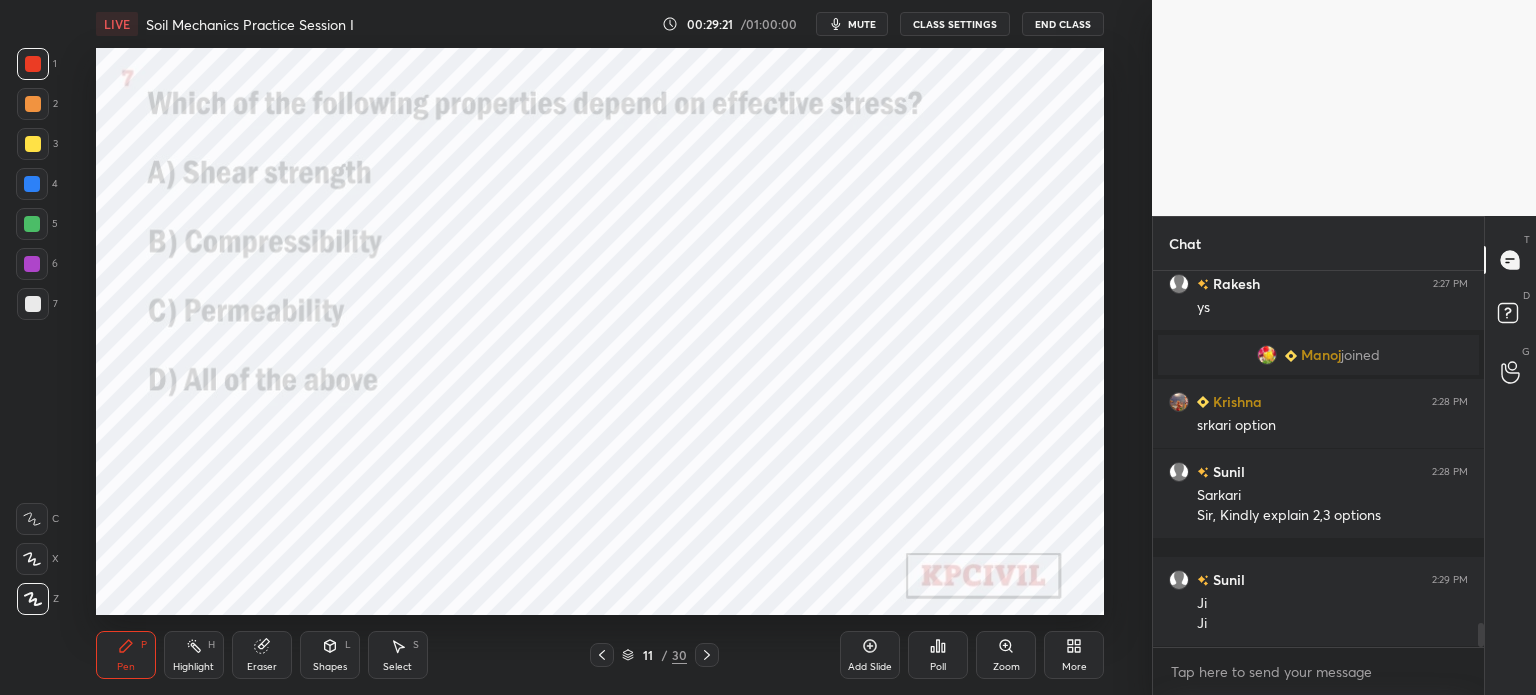 click at bounding box center (33, 304) 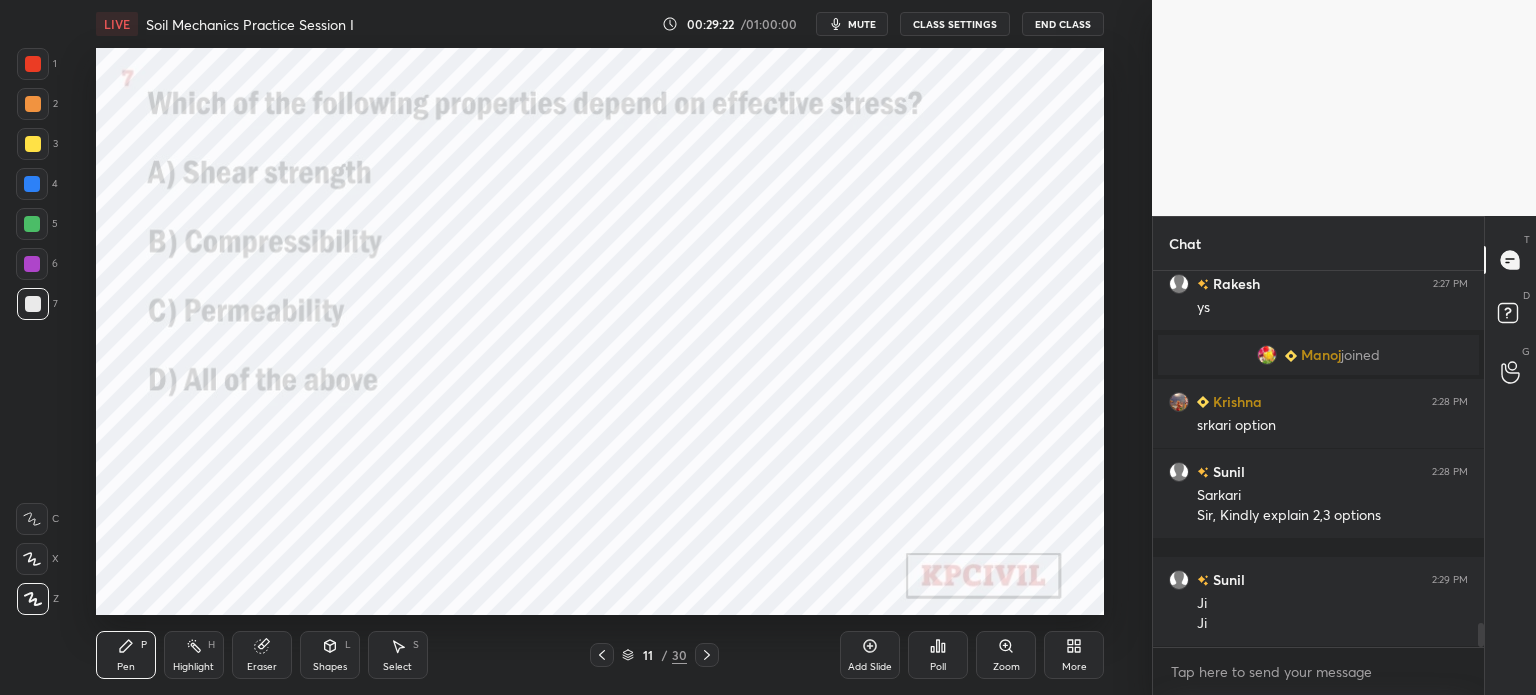 click at bounding box center [32, 184] 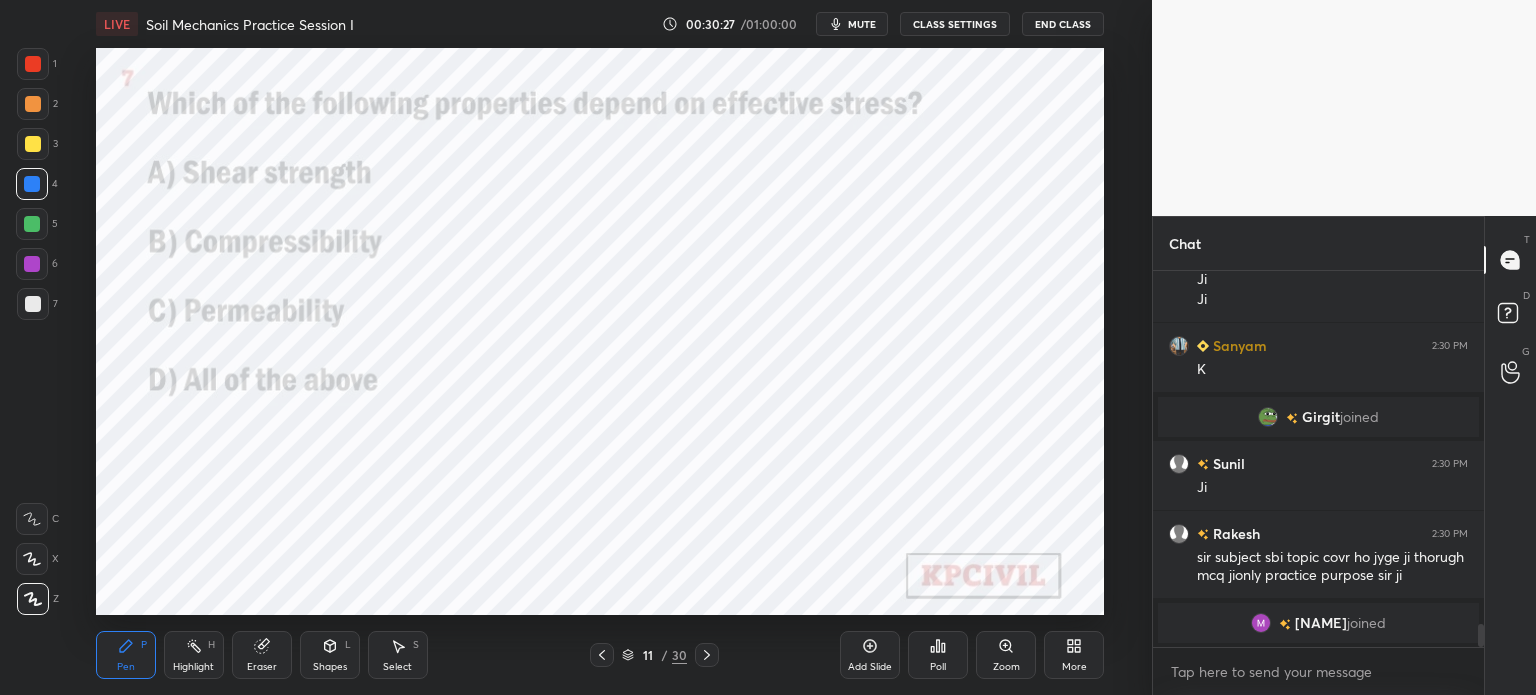 scroll, scrollTop: 5894, scrollLeft: 0, axis: vertical 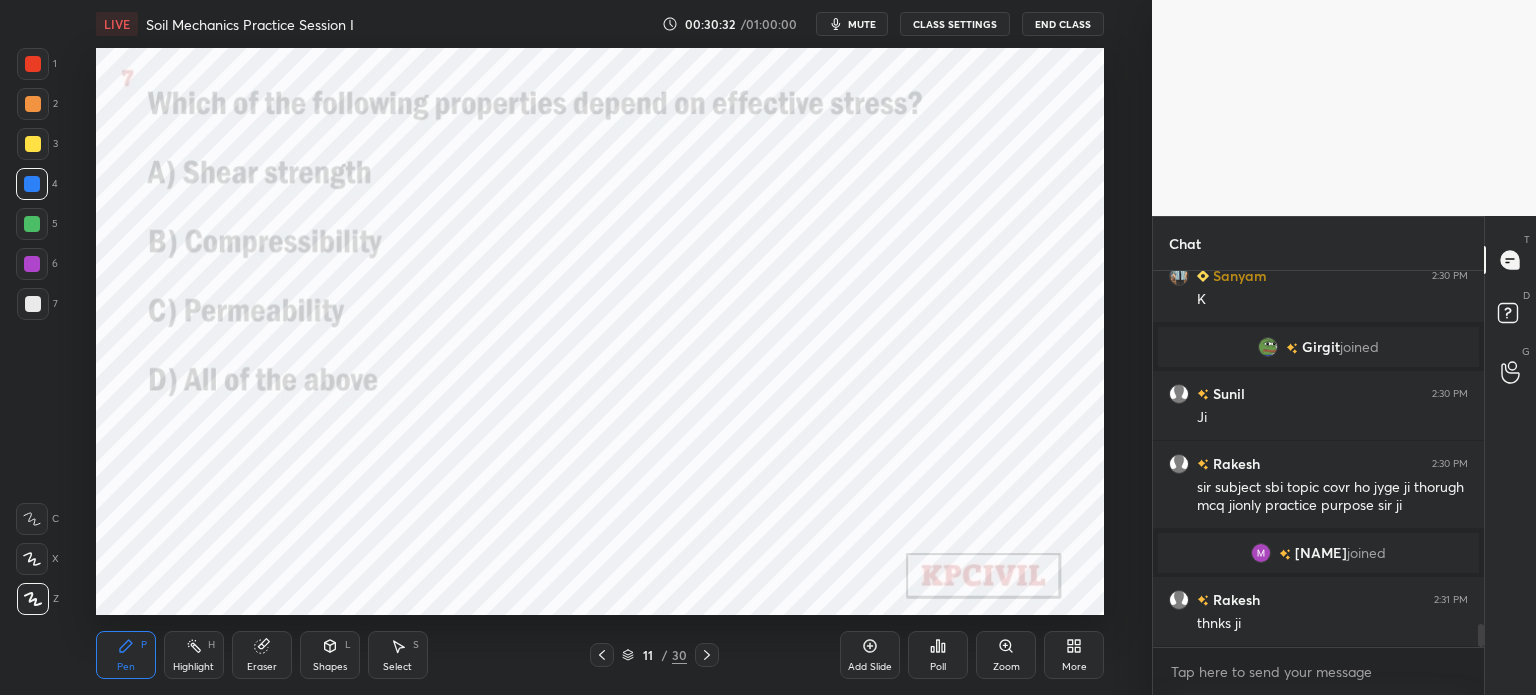 click 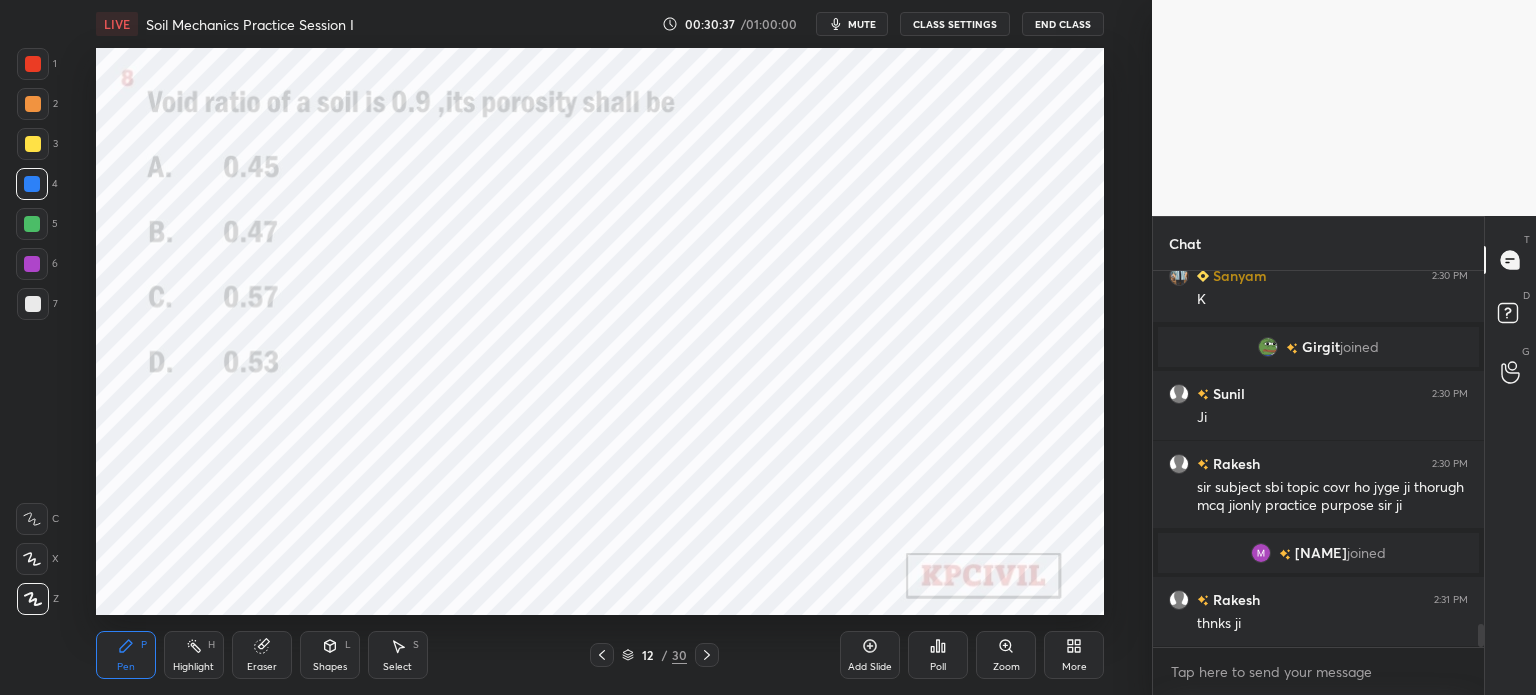 click on "Poll" at bounding box center (938, 655) 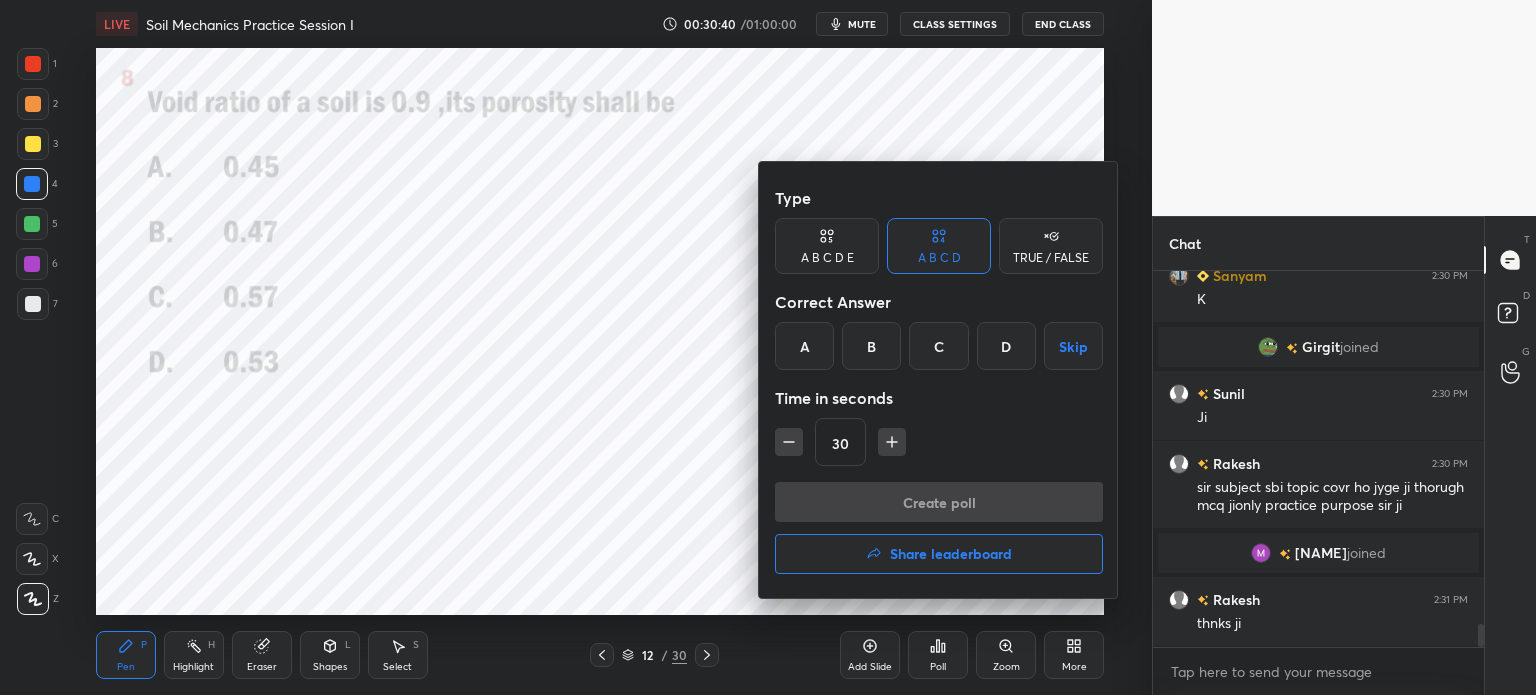 click on "B" at bounding box center [871, 346] 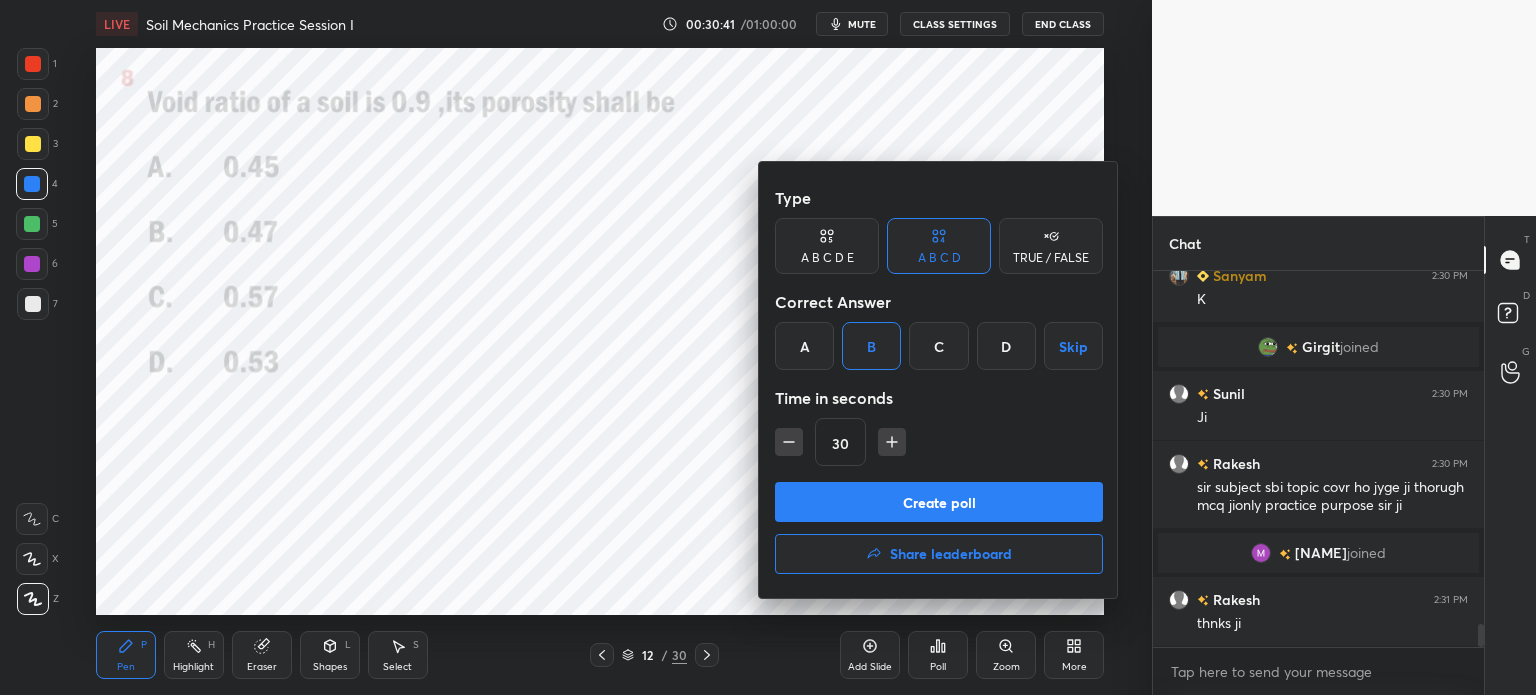 click 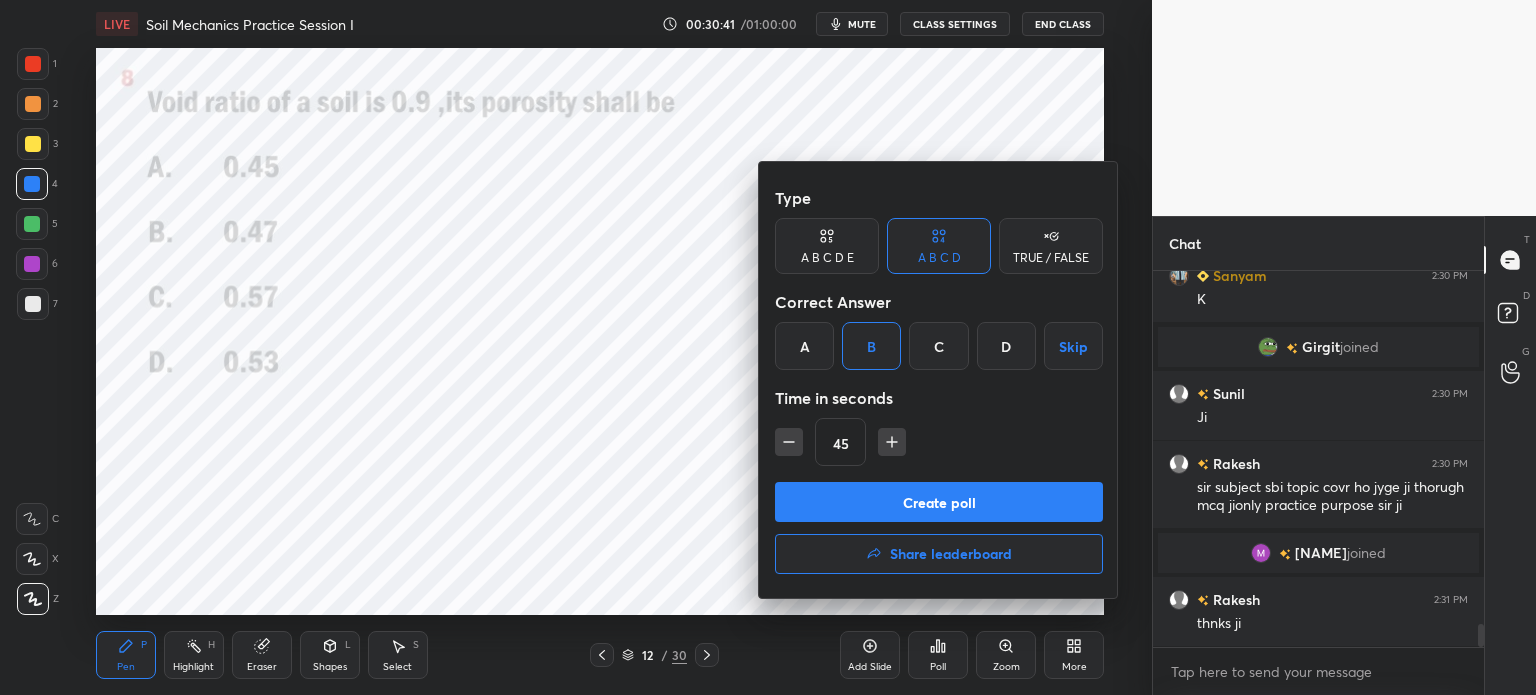 click on "Create poll" at bounding box center [939, 502] 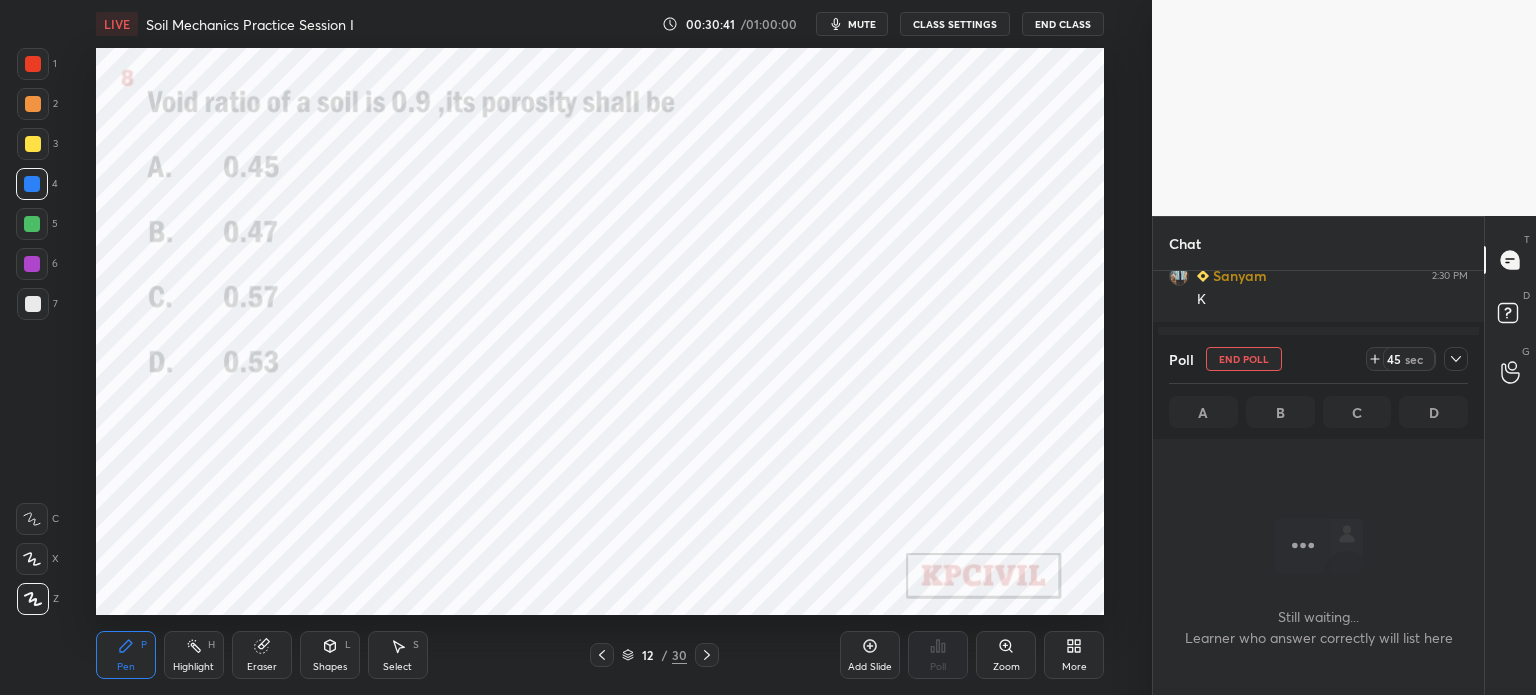 scroll, scrollTop: 284, scrollLeft: 325, axis: both 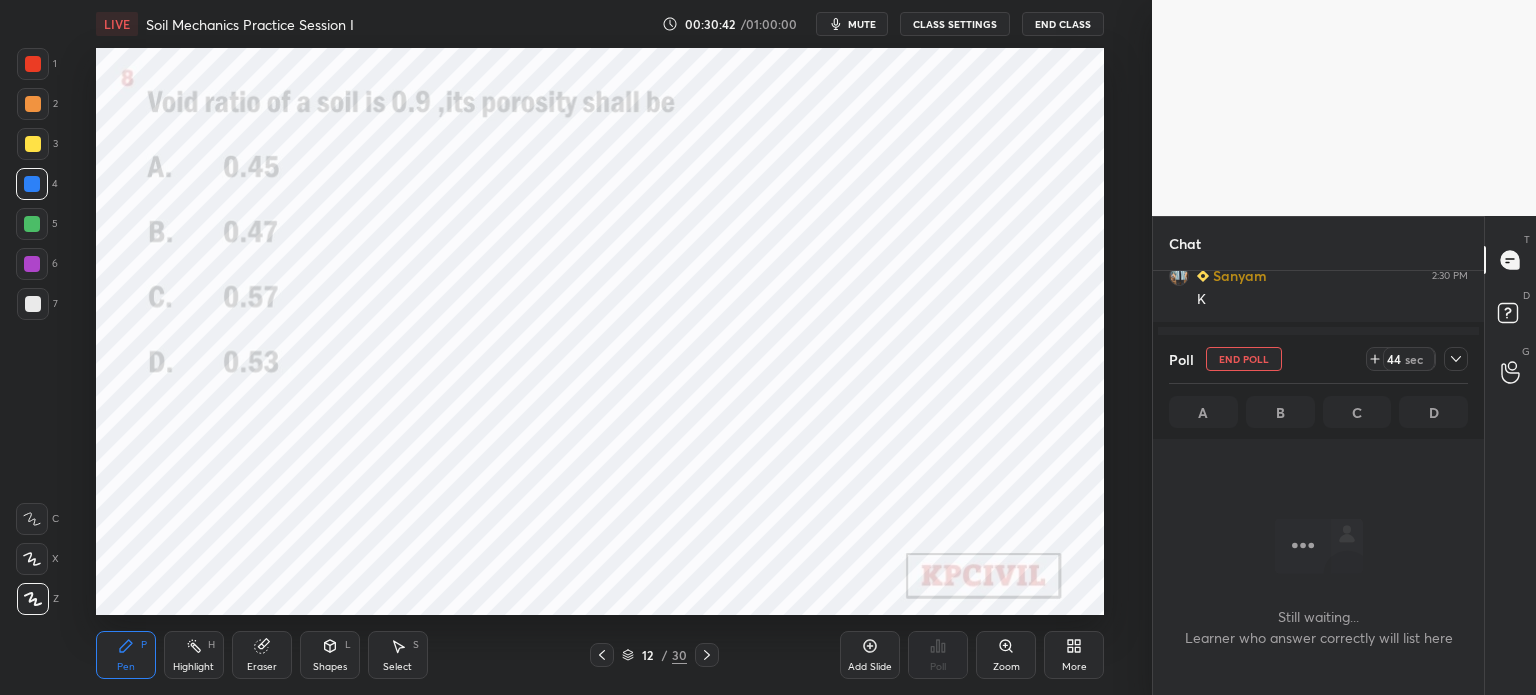 click 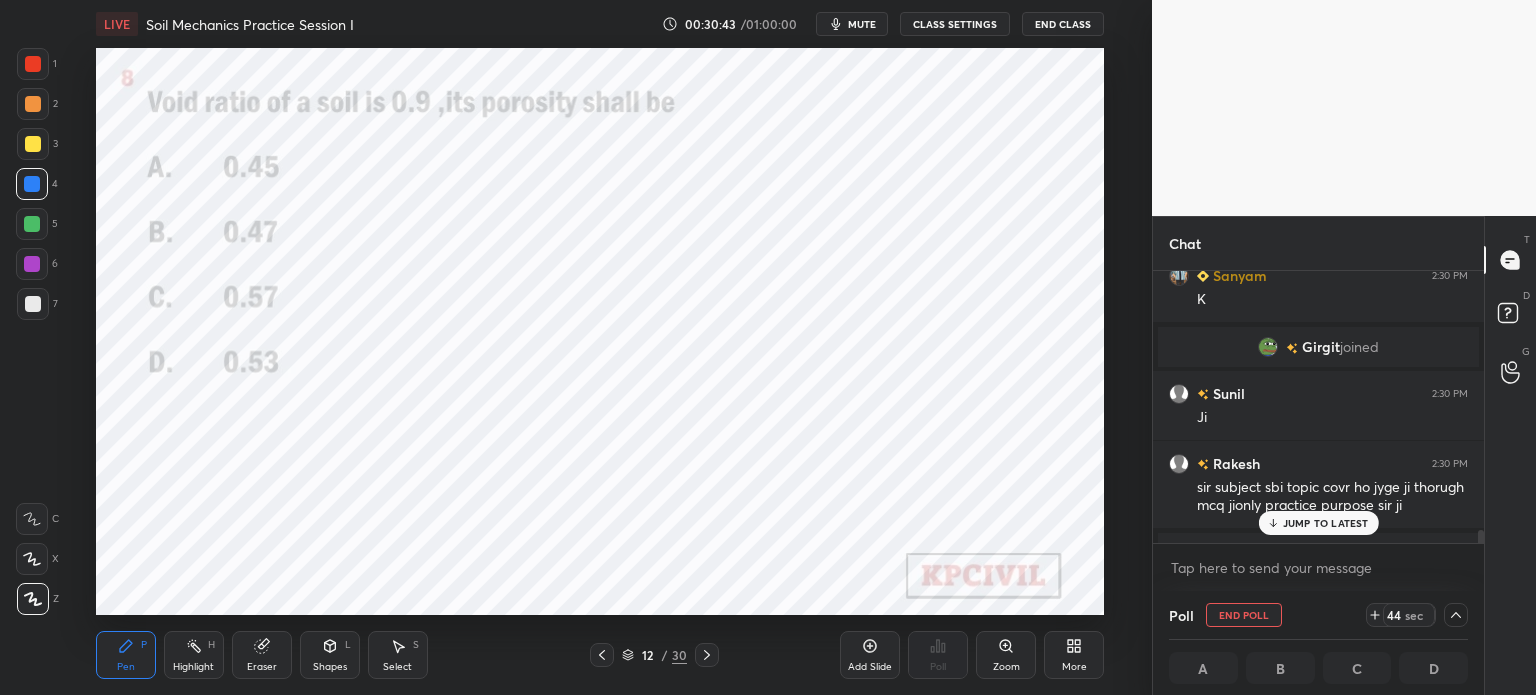 scroll, scrollTop: 5998, scrollLeft: 0, axis: vertical 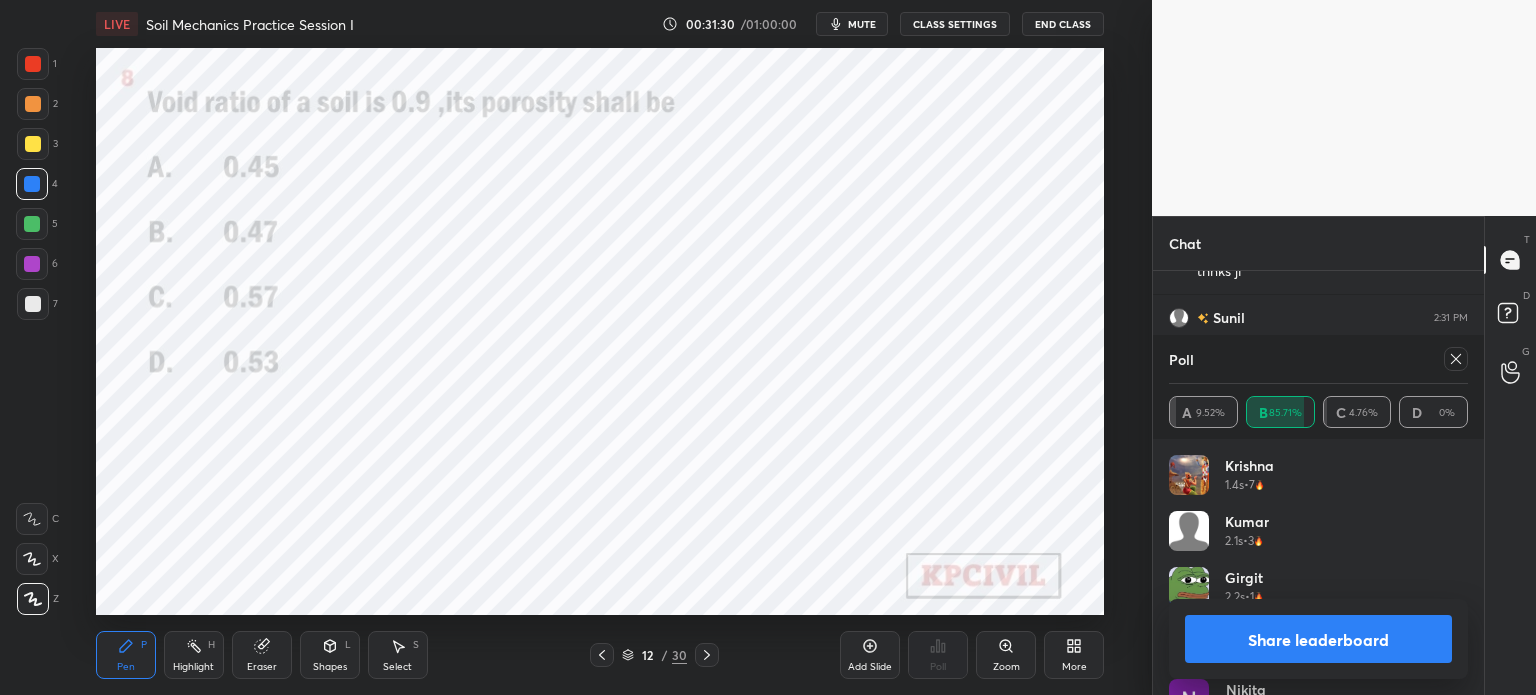 click 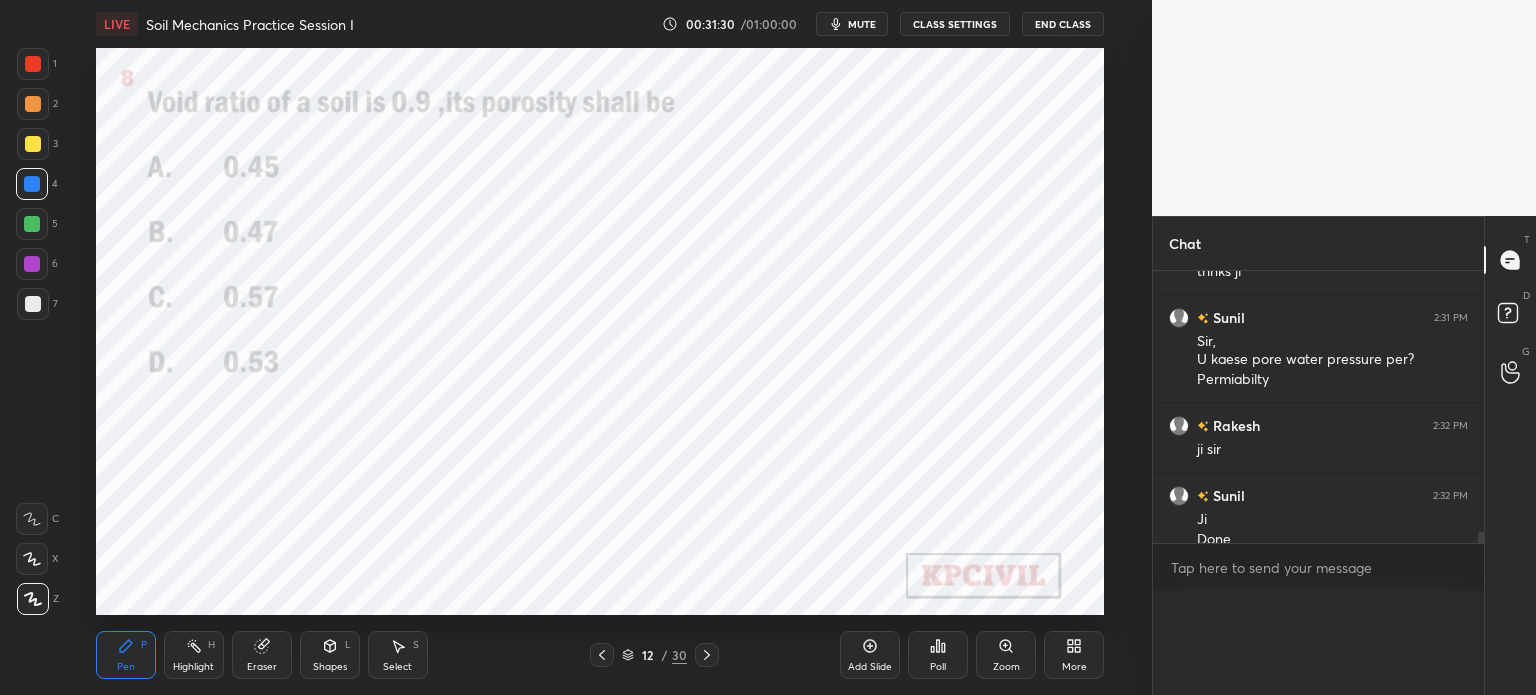 scroll, scrollTop: 6266, scrollLeft: 0, axis: vertical 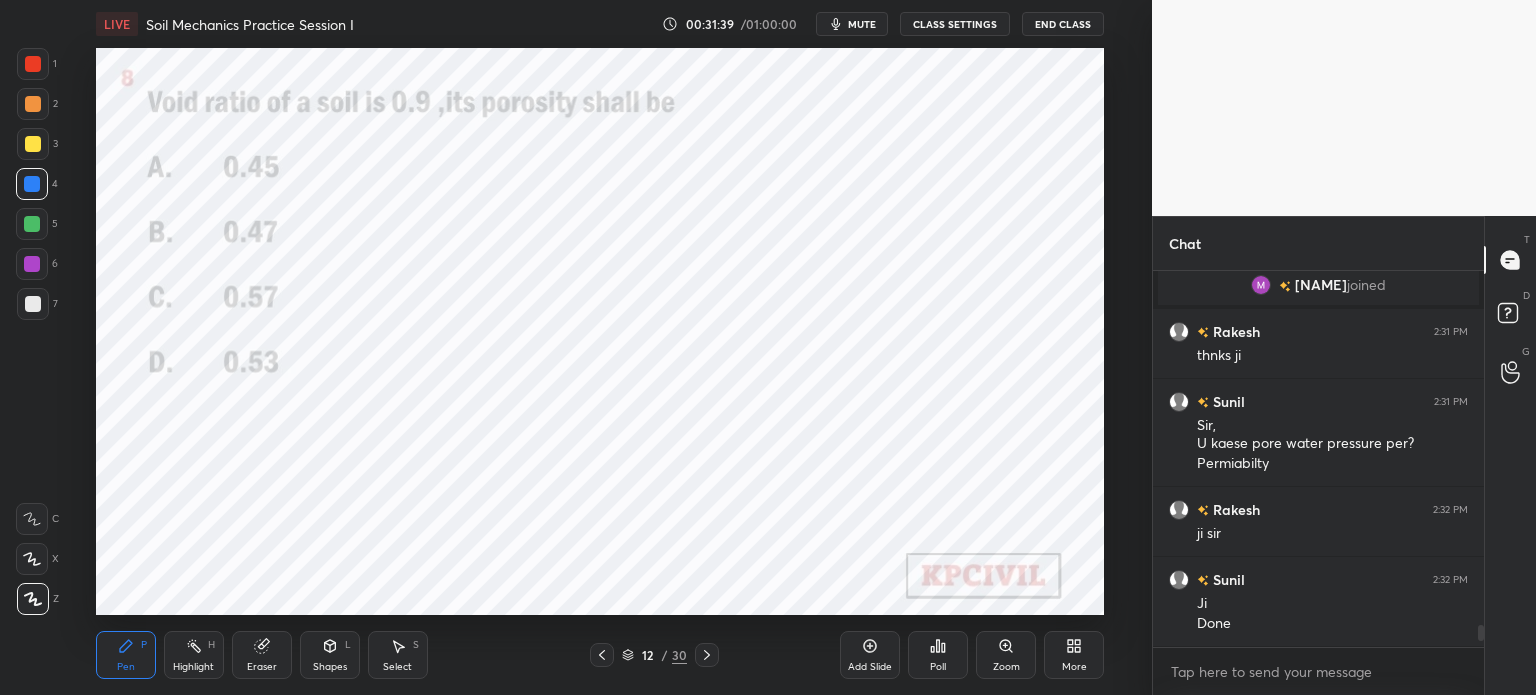 click at bounding box center (33, 64) 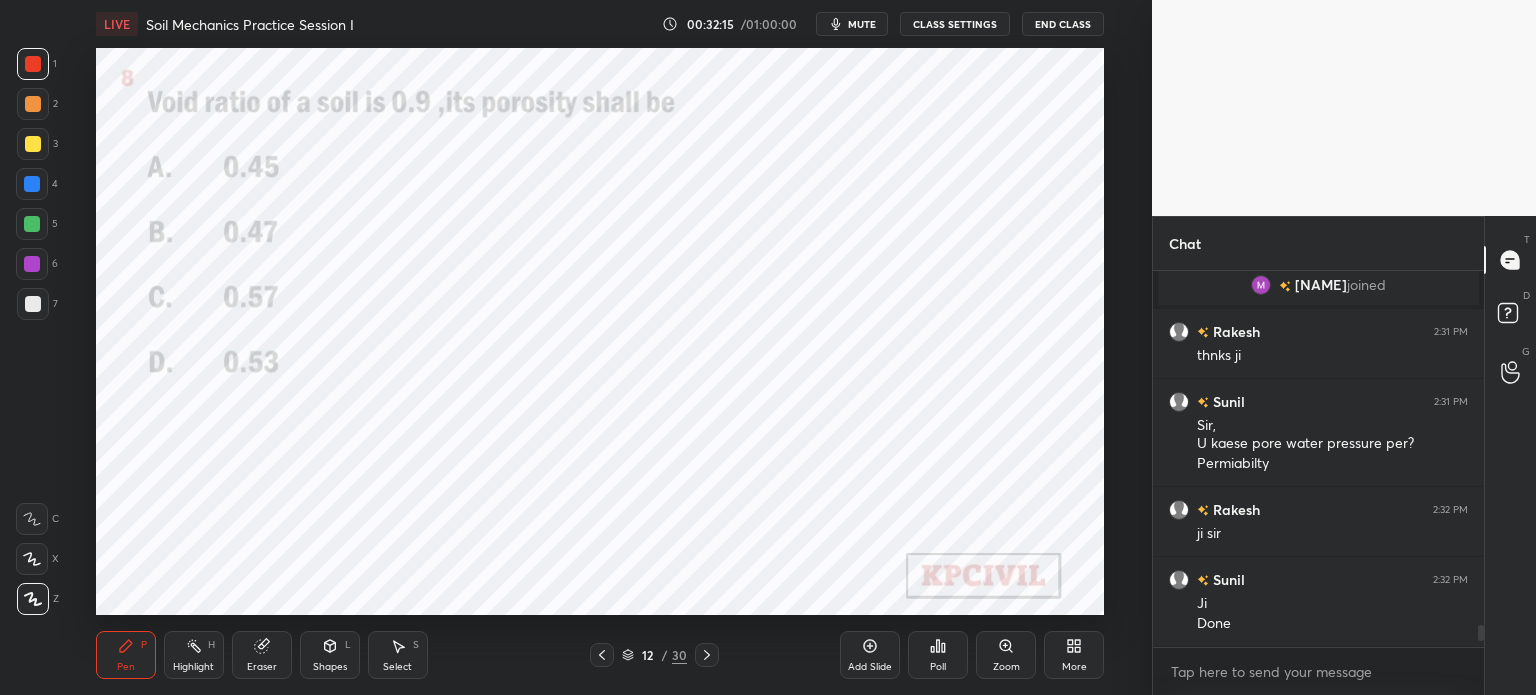 click 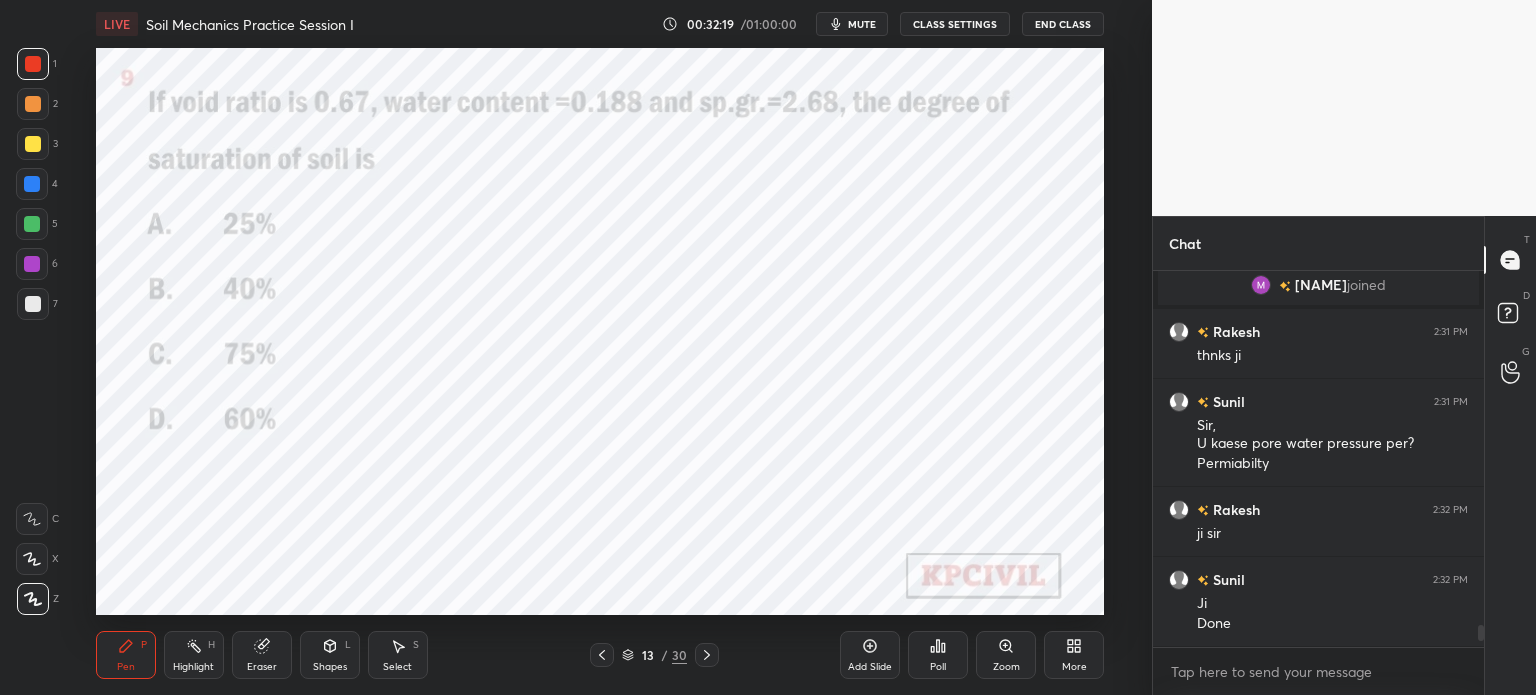 click 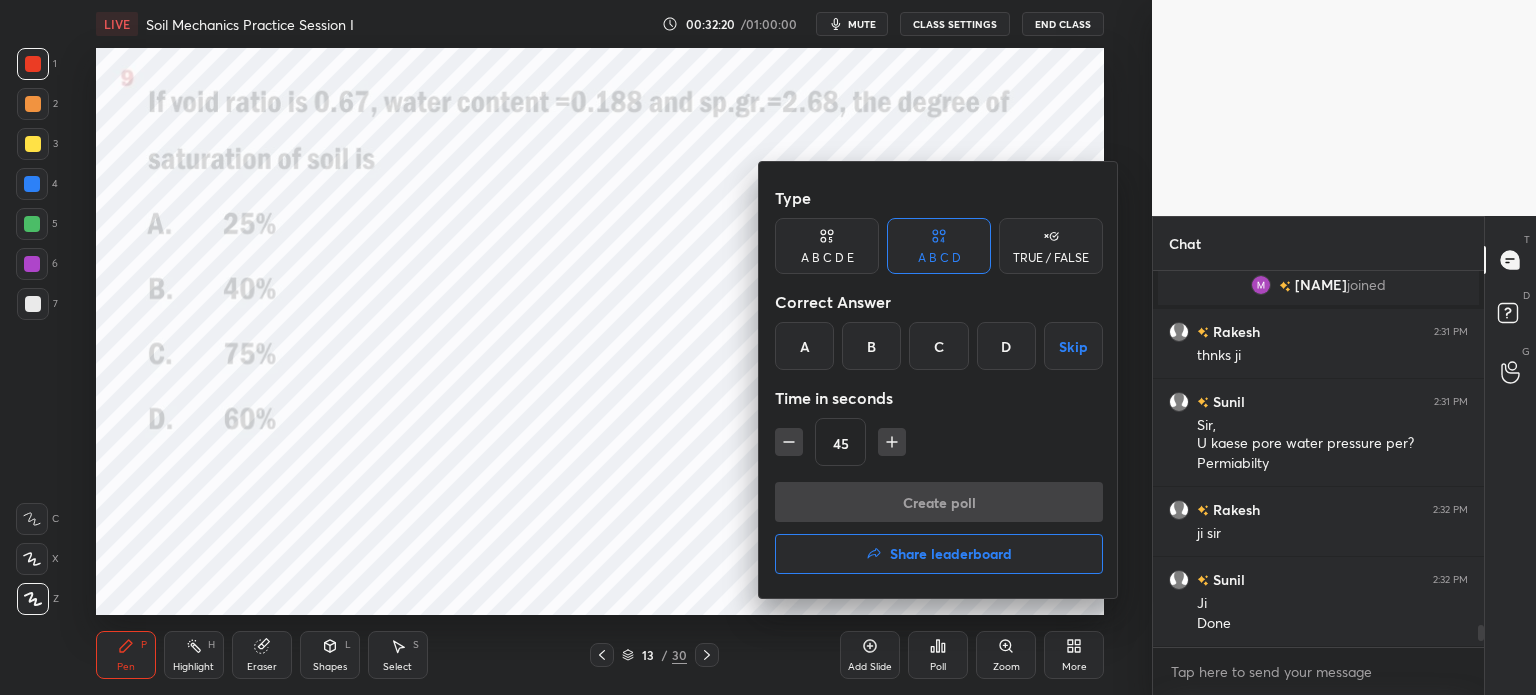 click on "C" at bounding box center (938, 346) 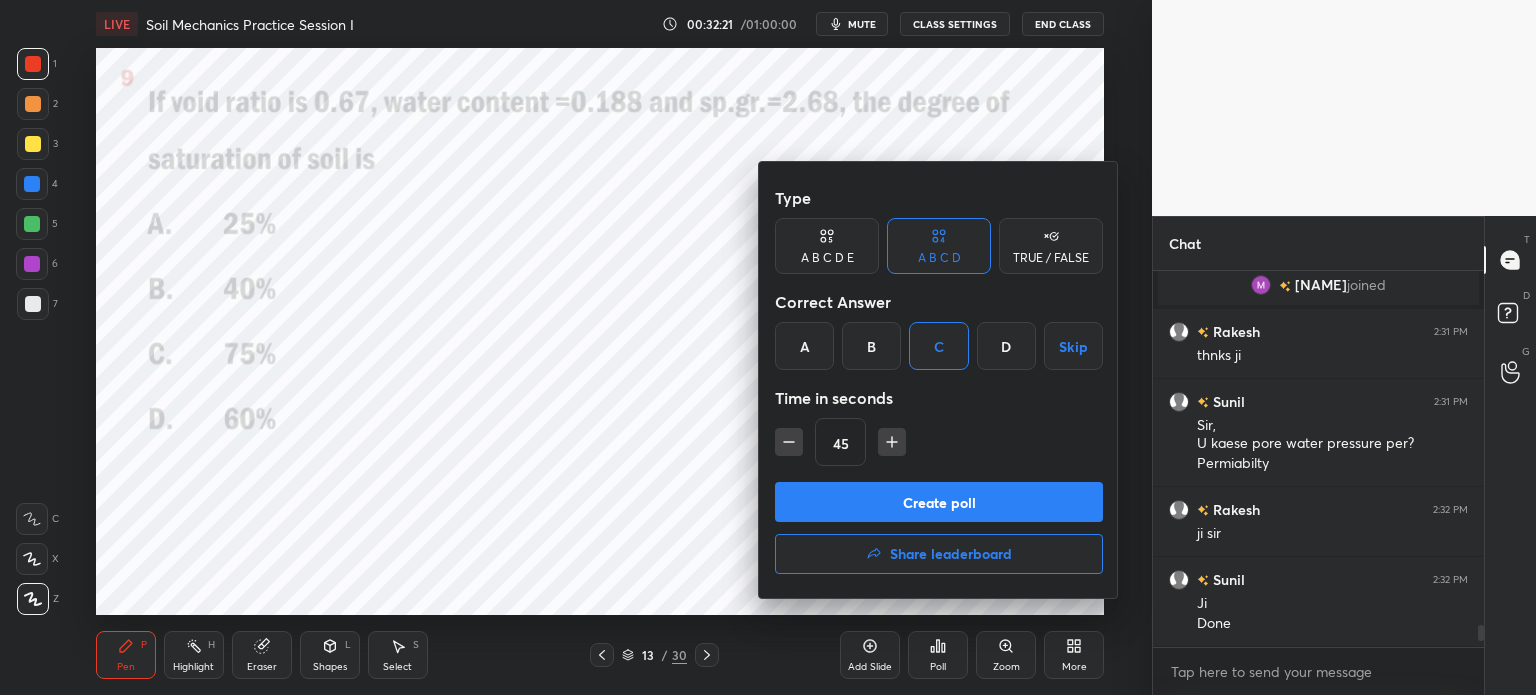 click 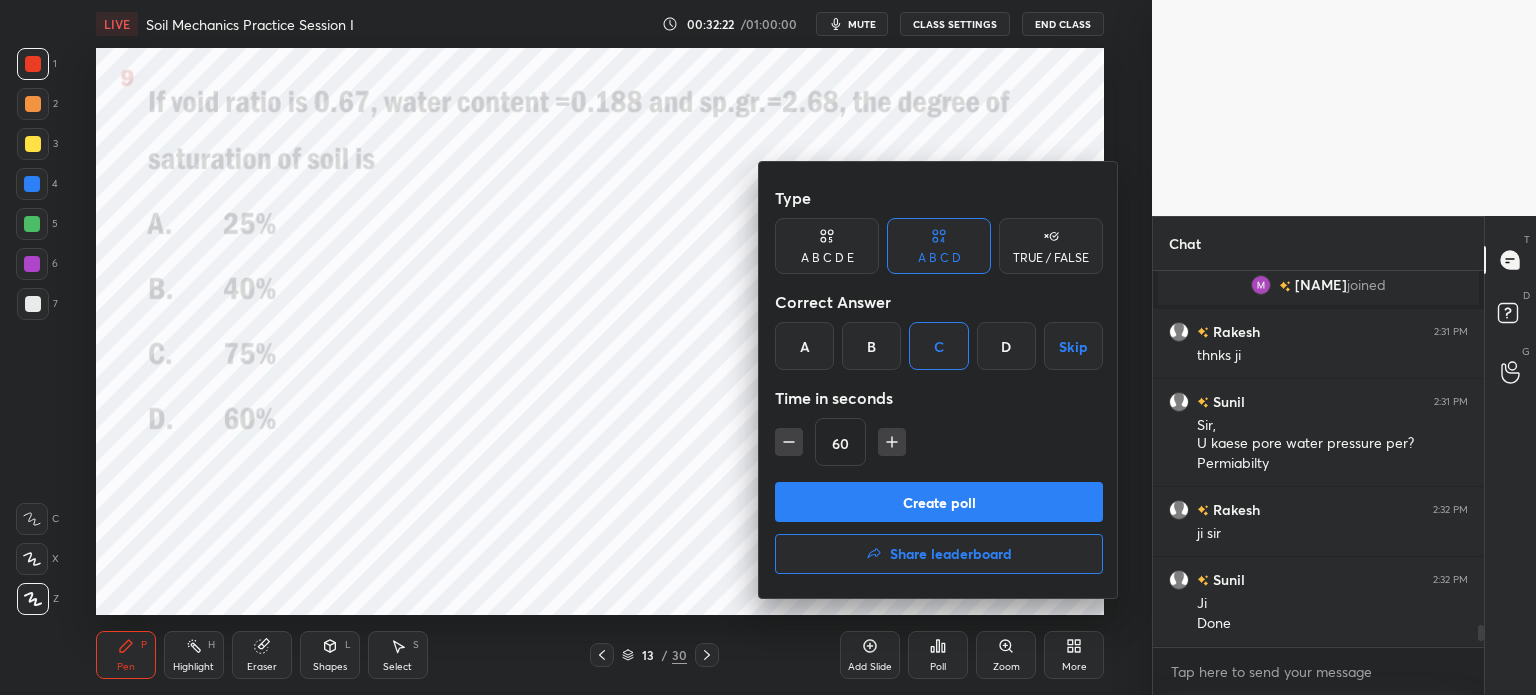 click 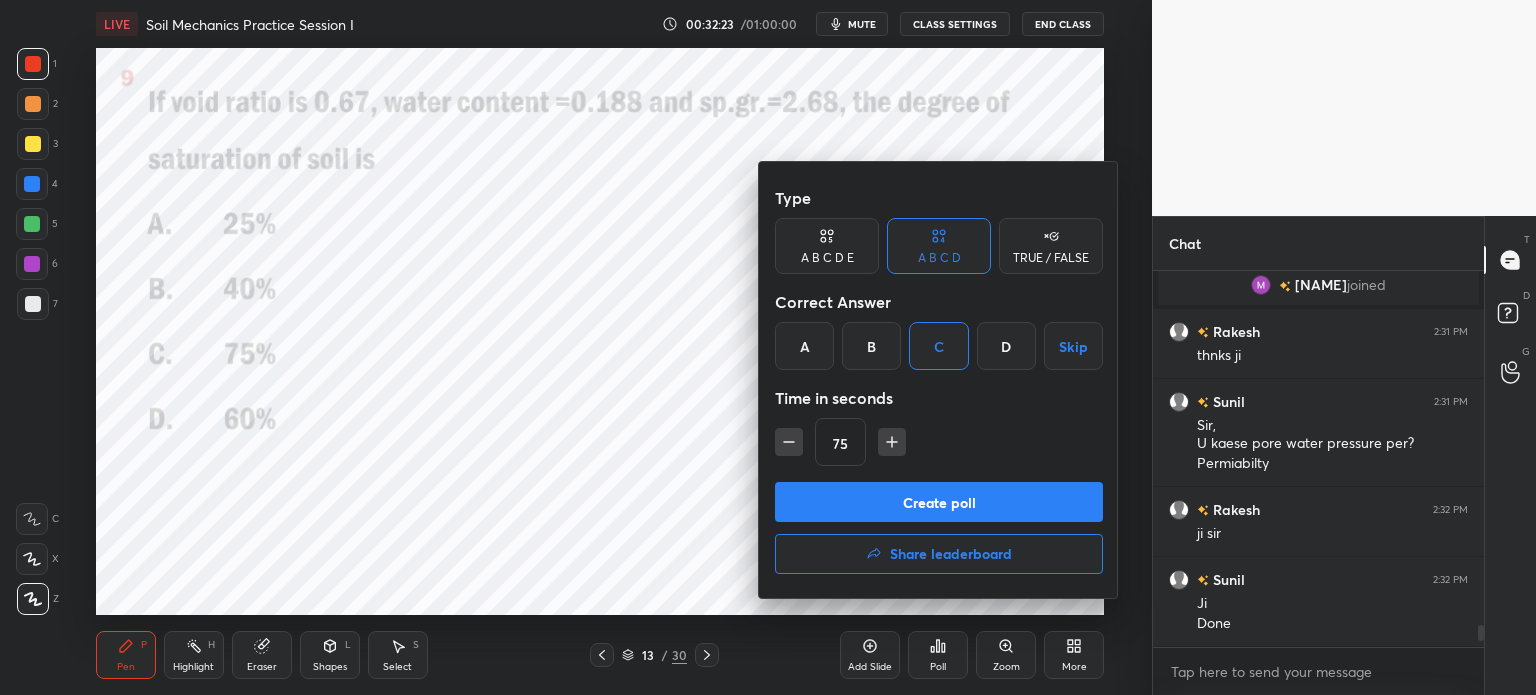 click on "Create poll" at bounding box center [939, 502] 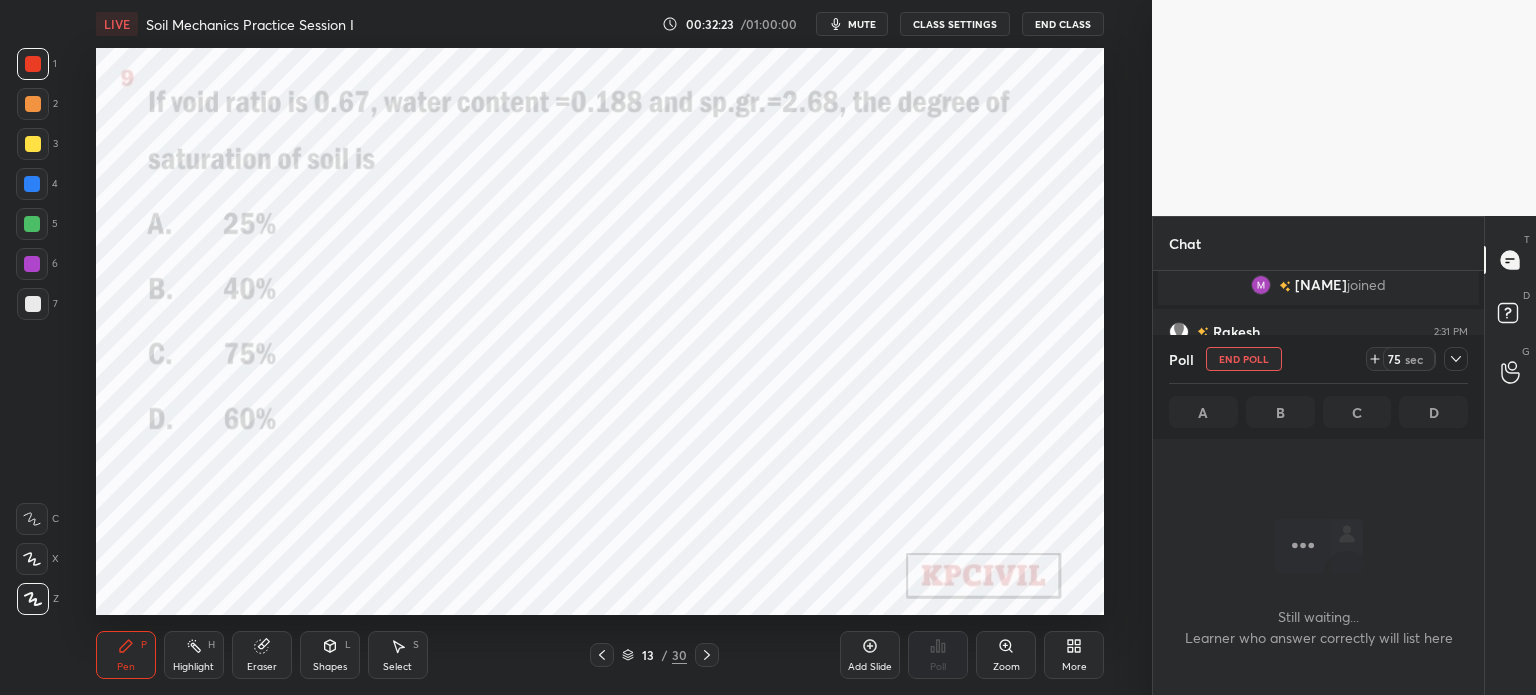 scroll, scrollTop: 338, scrollLeft: 325, axis: both 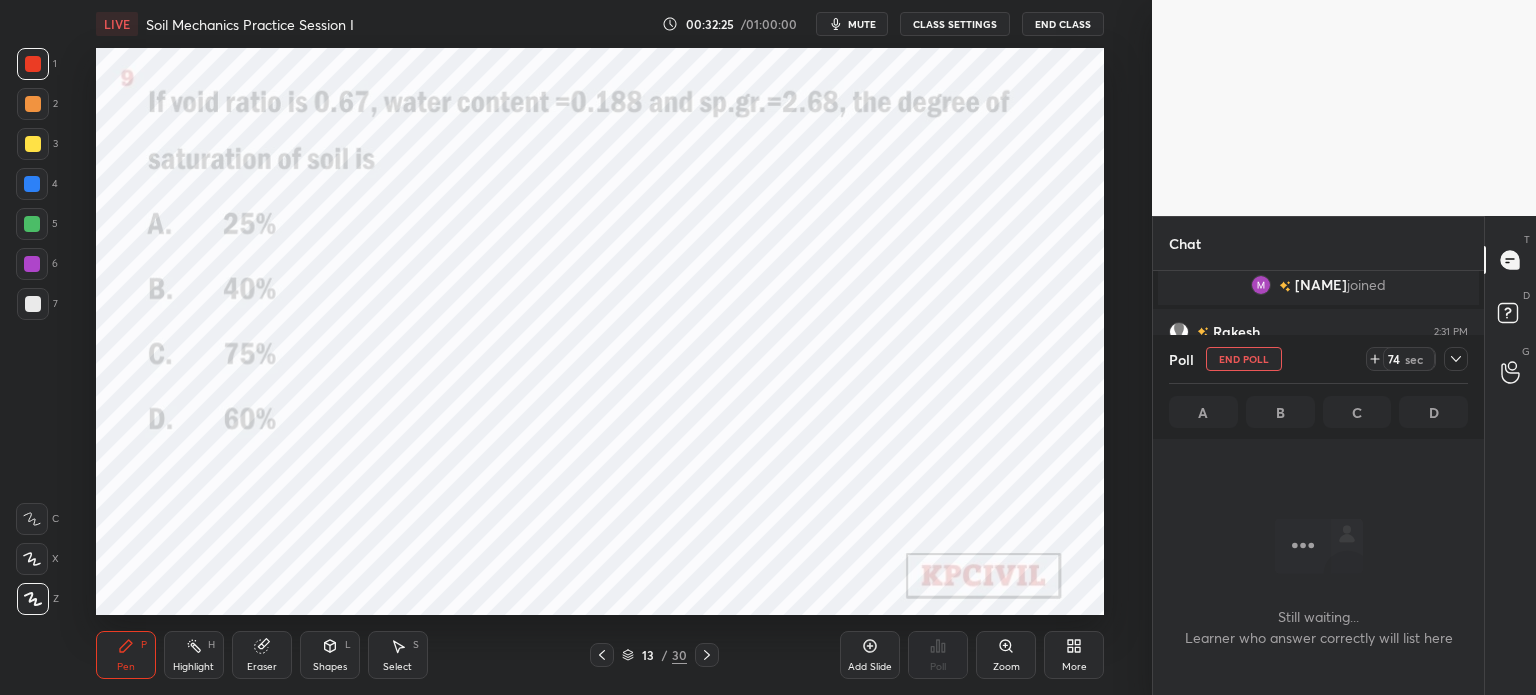click 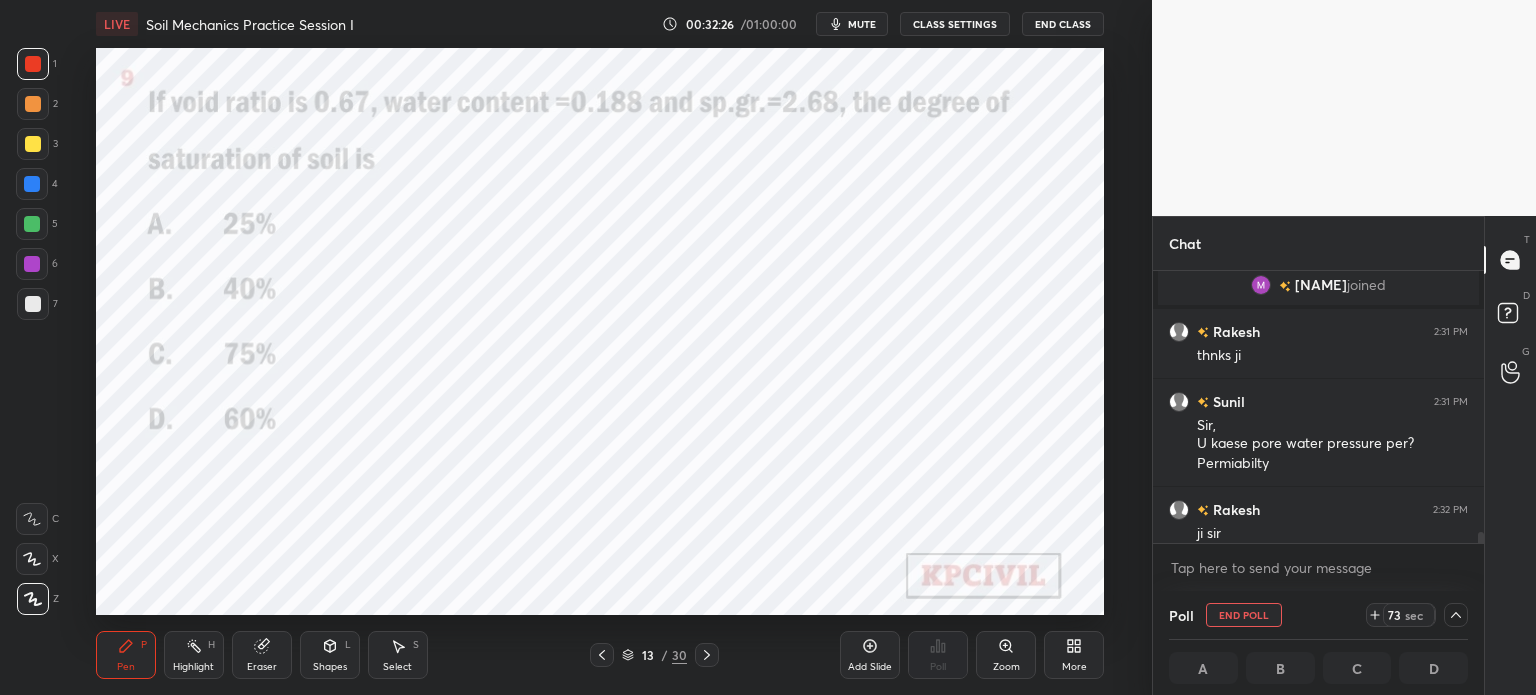 scroll, scrollTop: 6266, scrollLeft: 0, axis: vertical 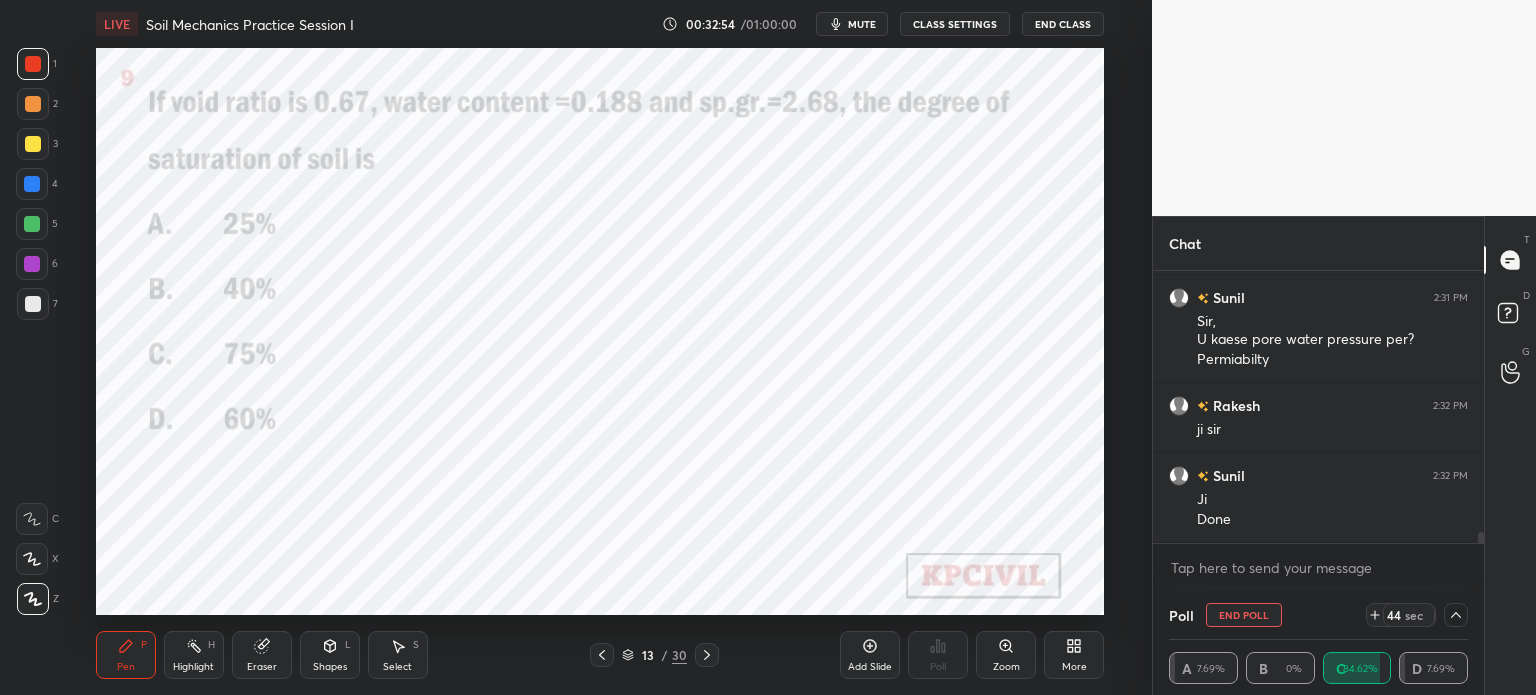 click 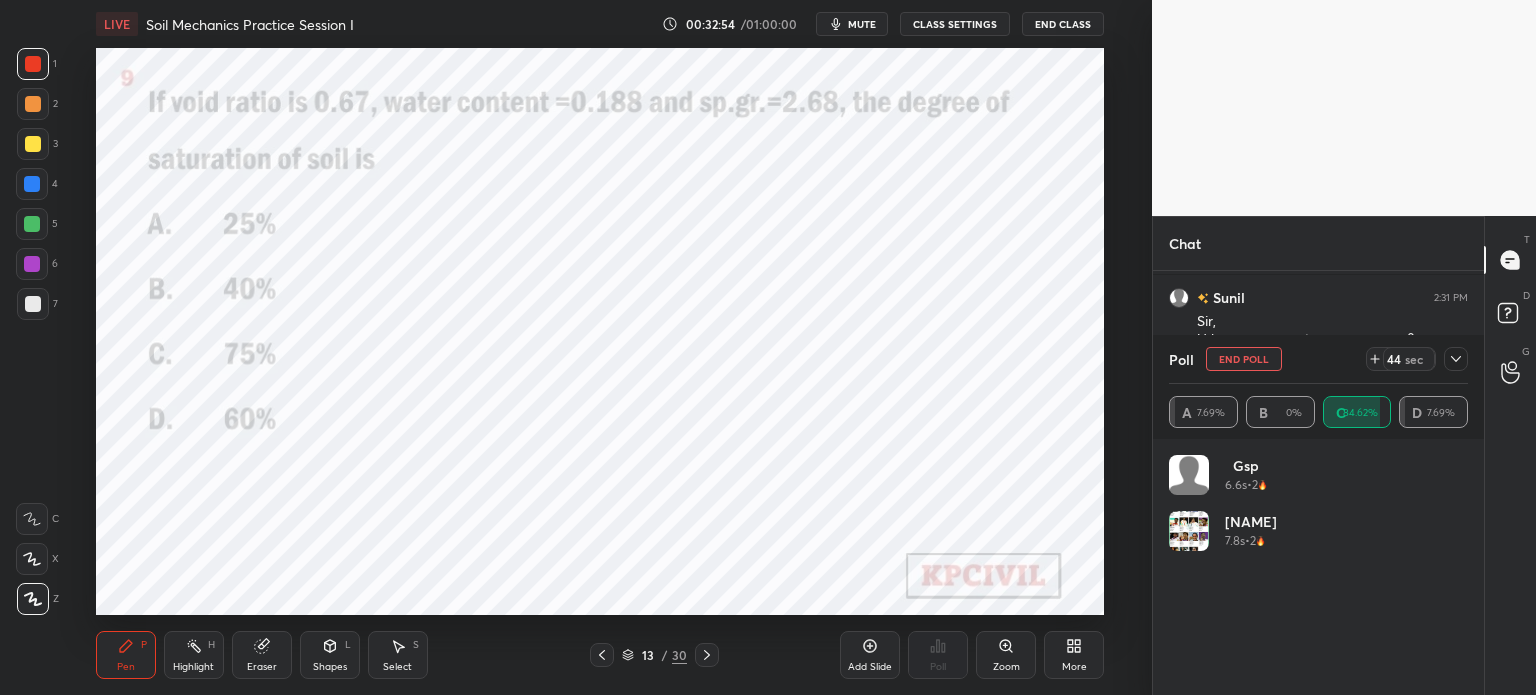 scroll, scrollTop: 6, scrollLeft: 6, axis: both 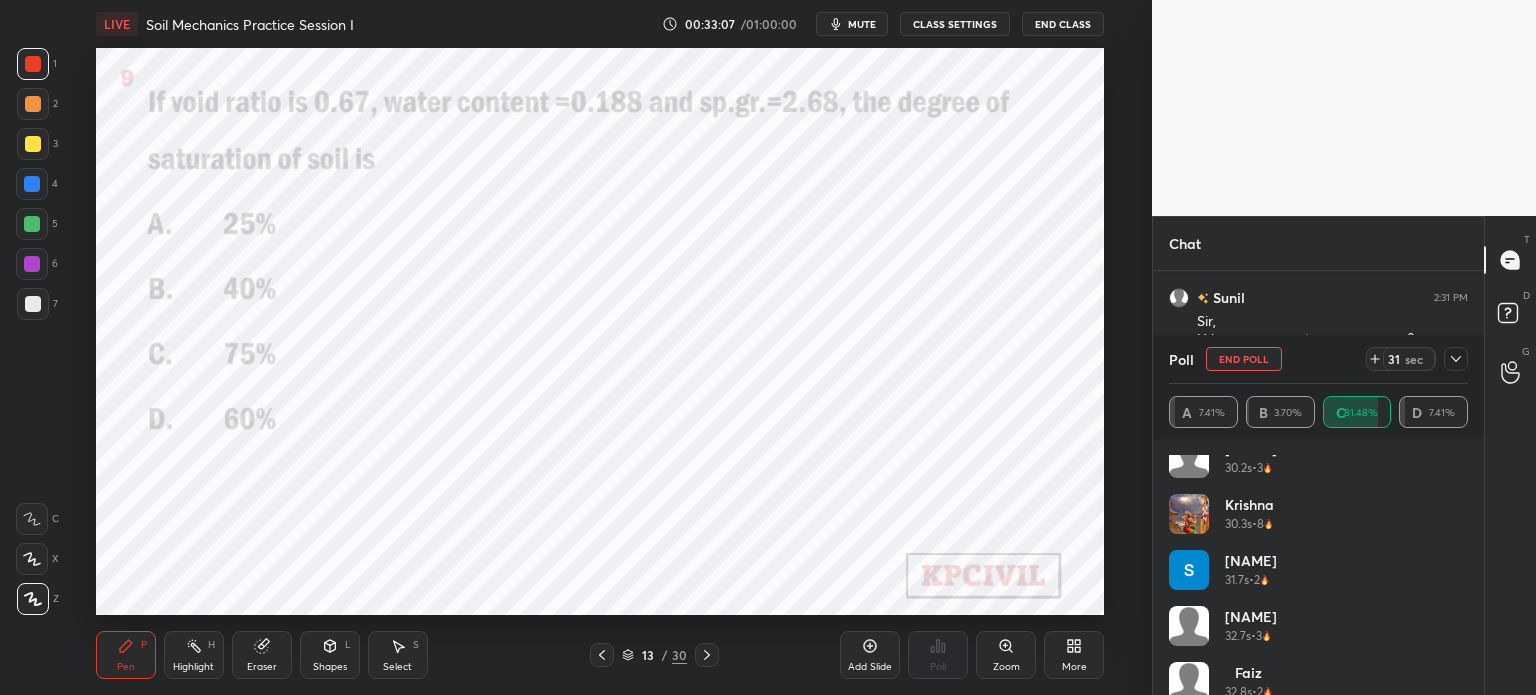 click on "[NAME] [TIME] • [NUMBER]" at bounding box center [1318, 466] 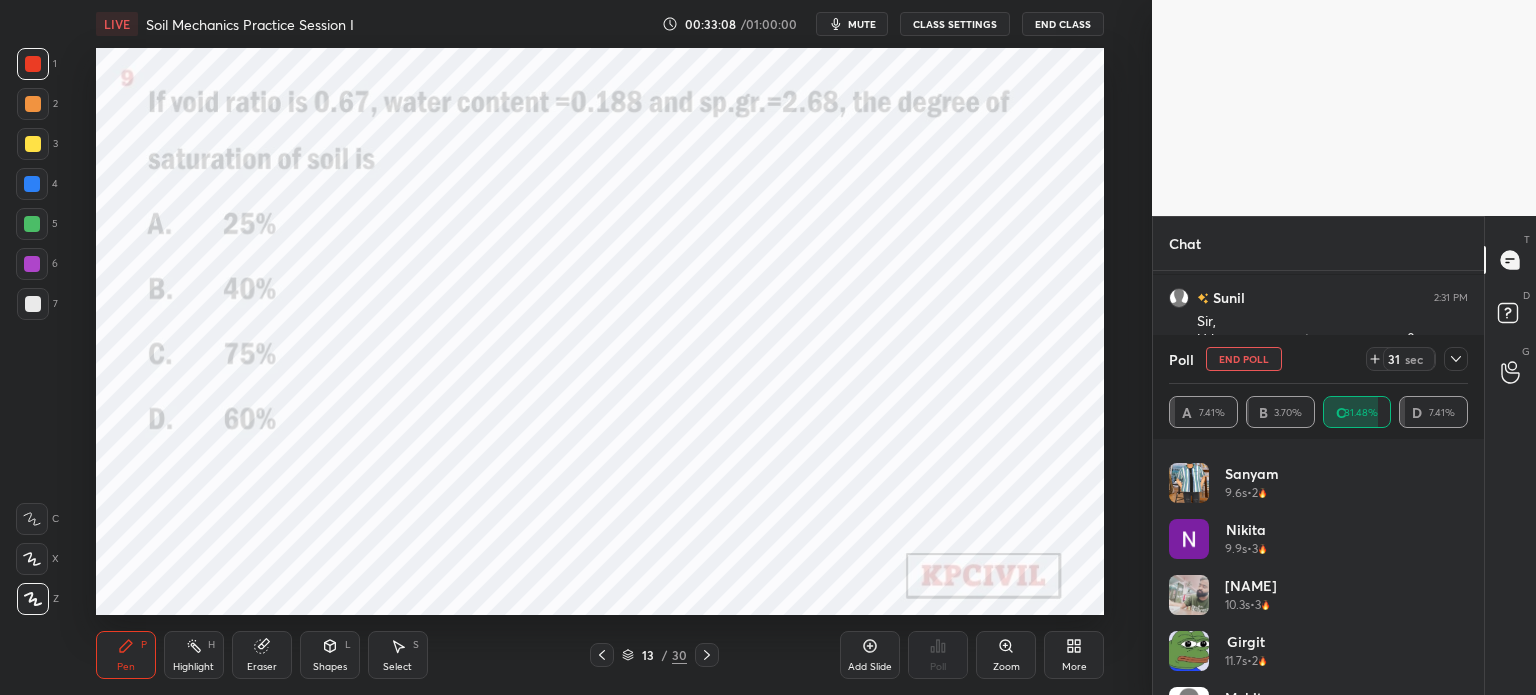 scroll, scrollTop: 0, scrollLeft: 0, axis: both 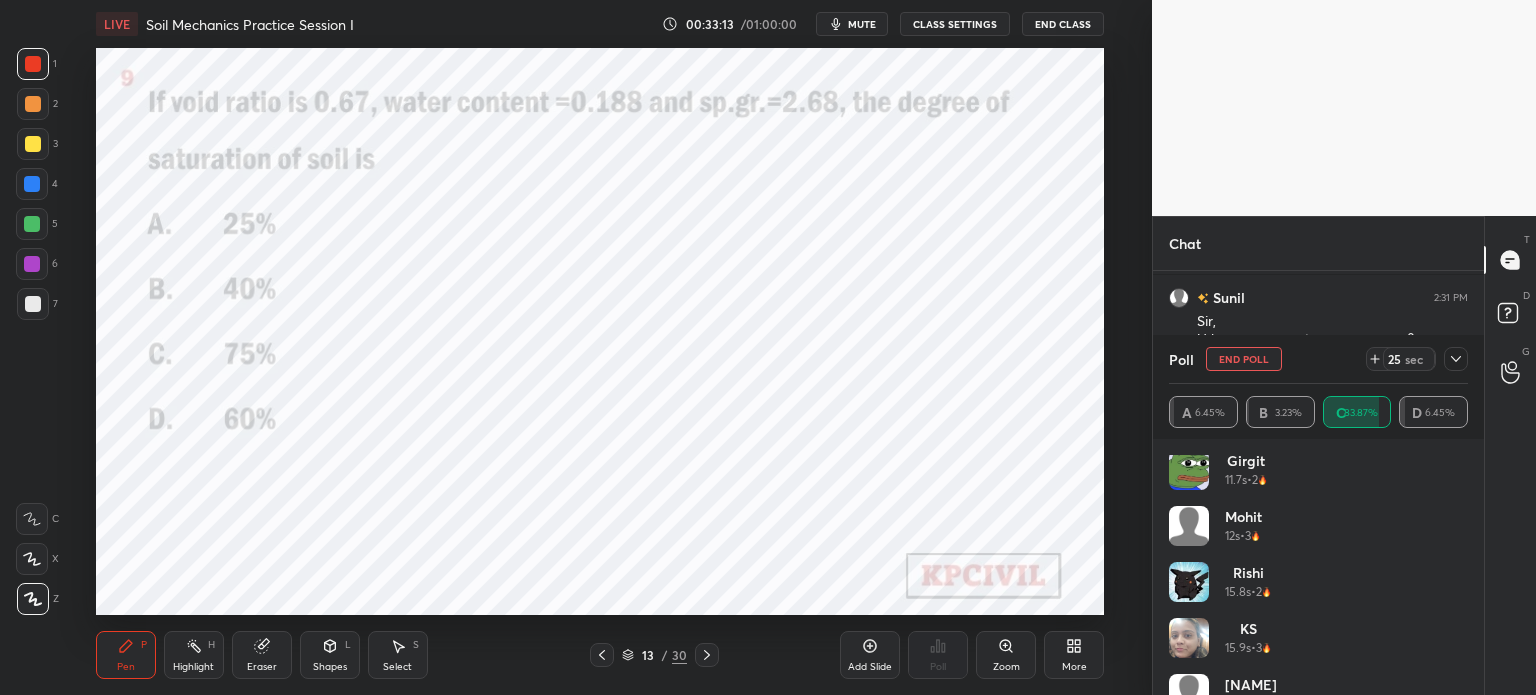 click on "[NAME] [TIME]  •  3" at bounding box center [1318, 534] 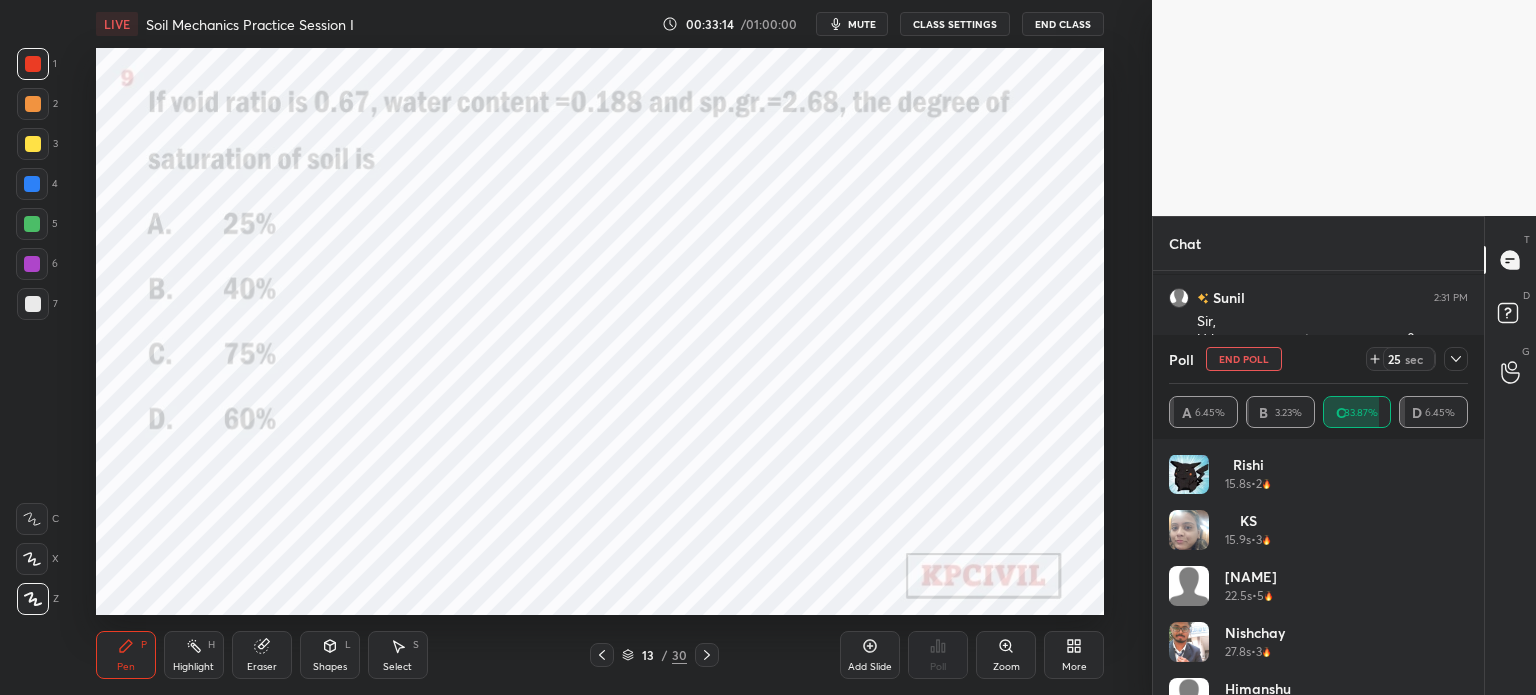 scroll, scrollTop: 481, scrollLeft: 0, axis: vertical 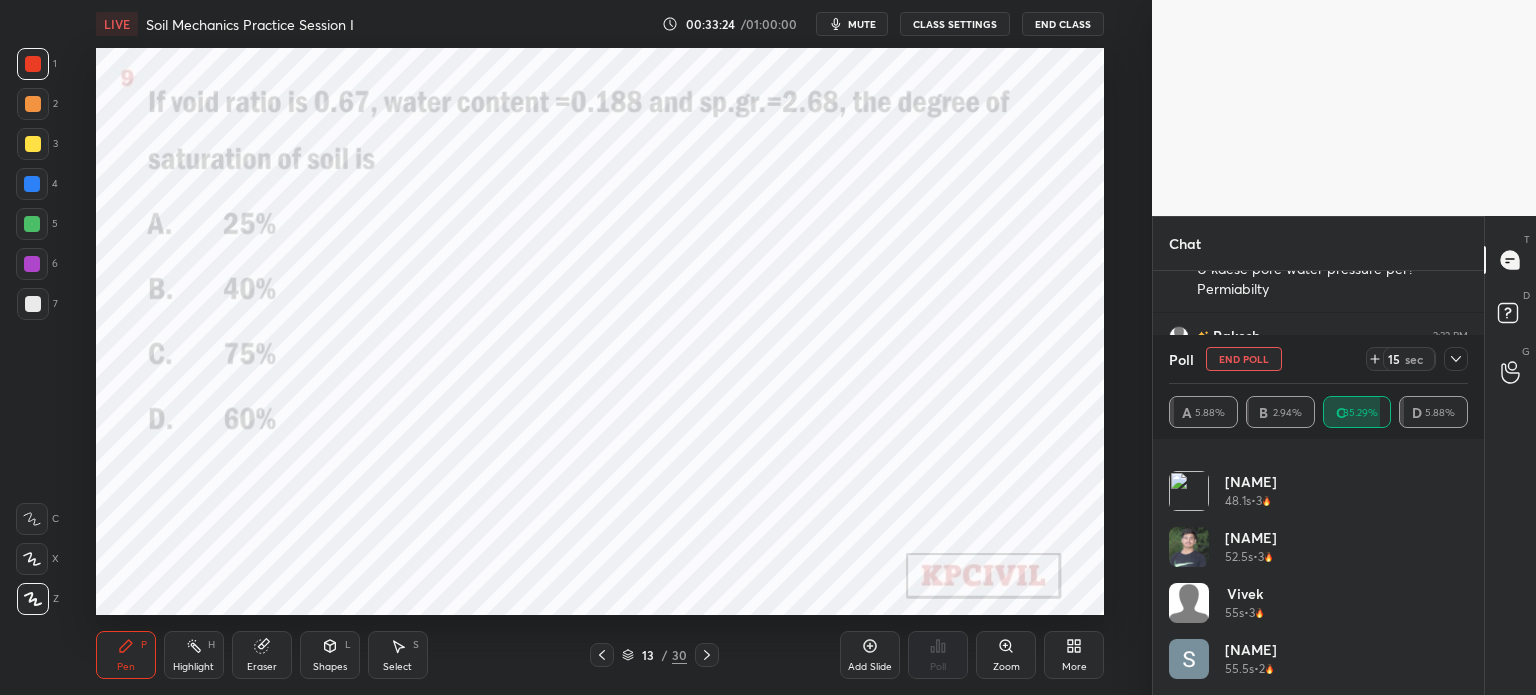 click 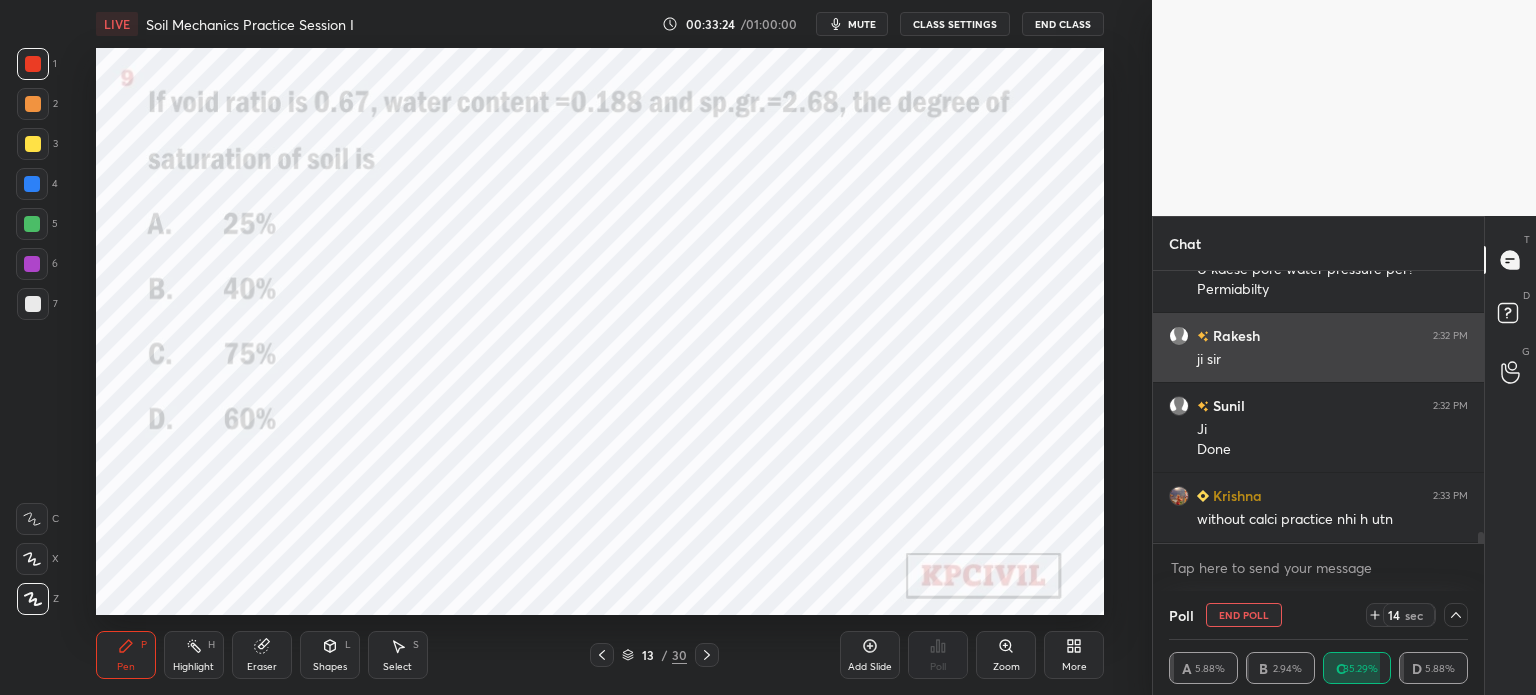 scroll, scrollTop: 130, scrollLeft: 293, axis: both 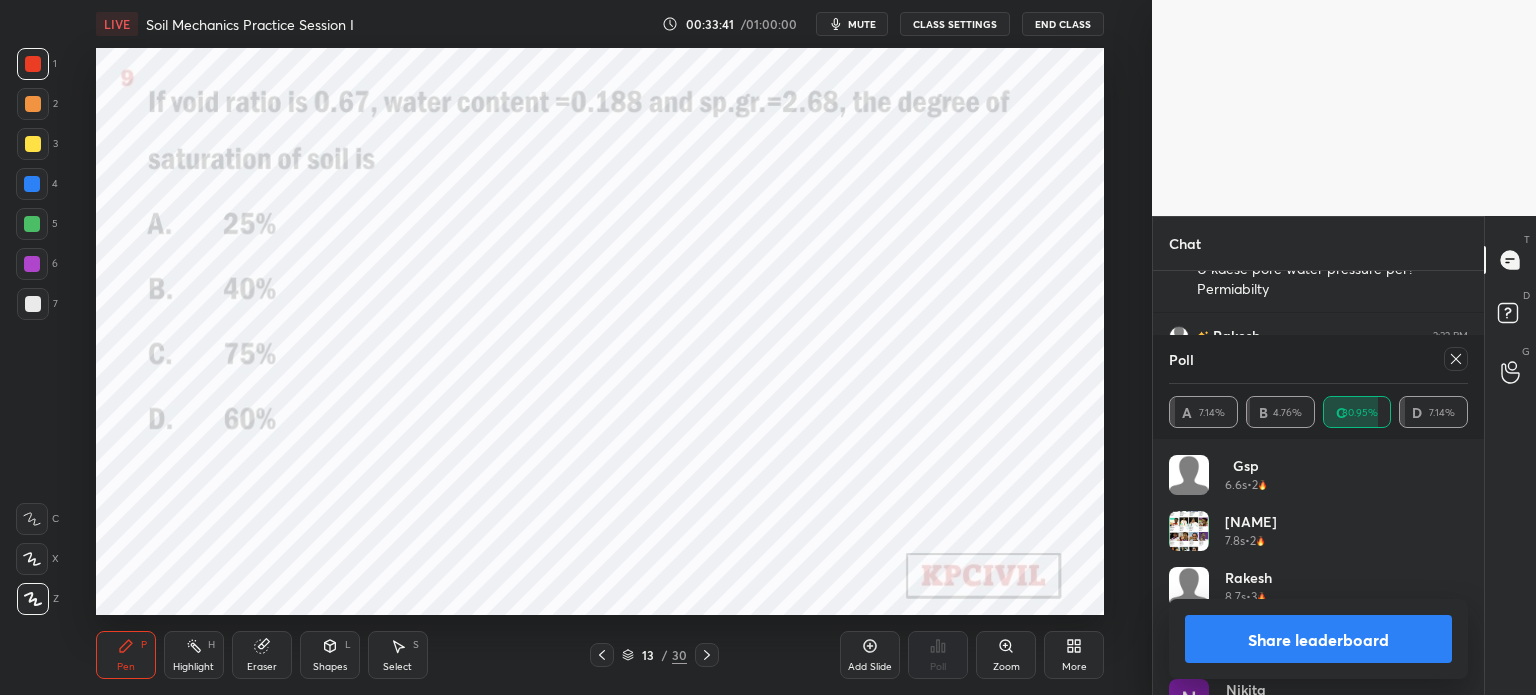 click 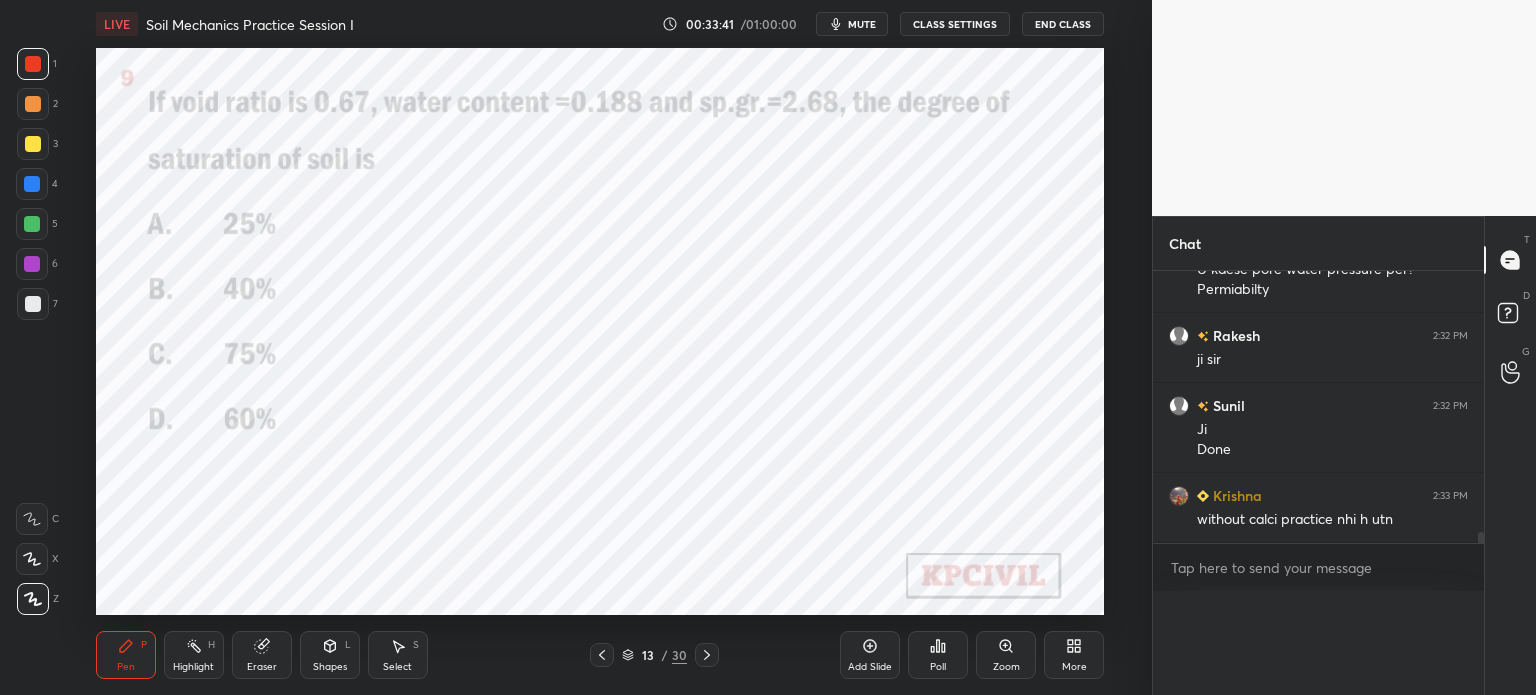 scroll, scrollTop: 0, scrollLeft: 0, axis: both 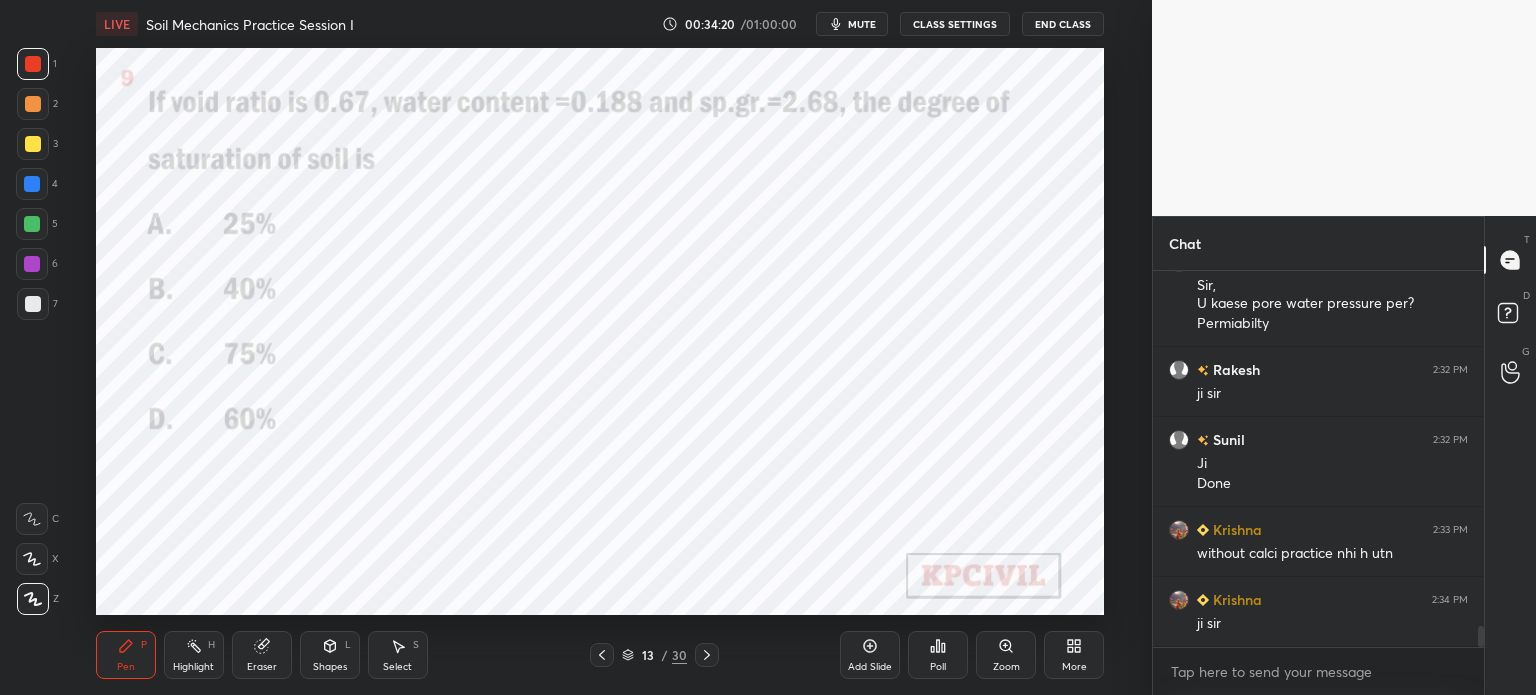 click at bounding box center [32, 184] 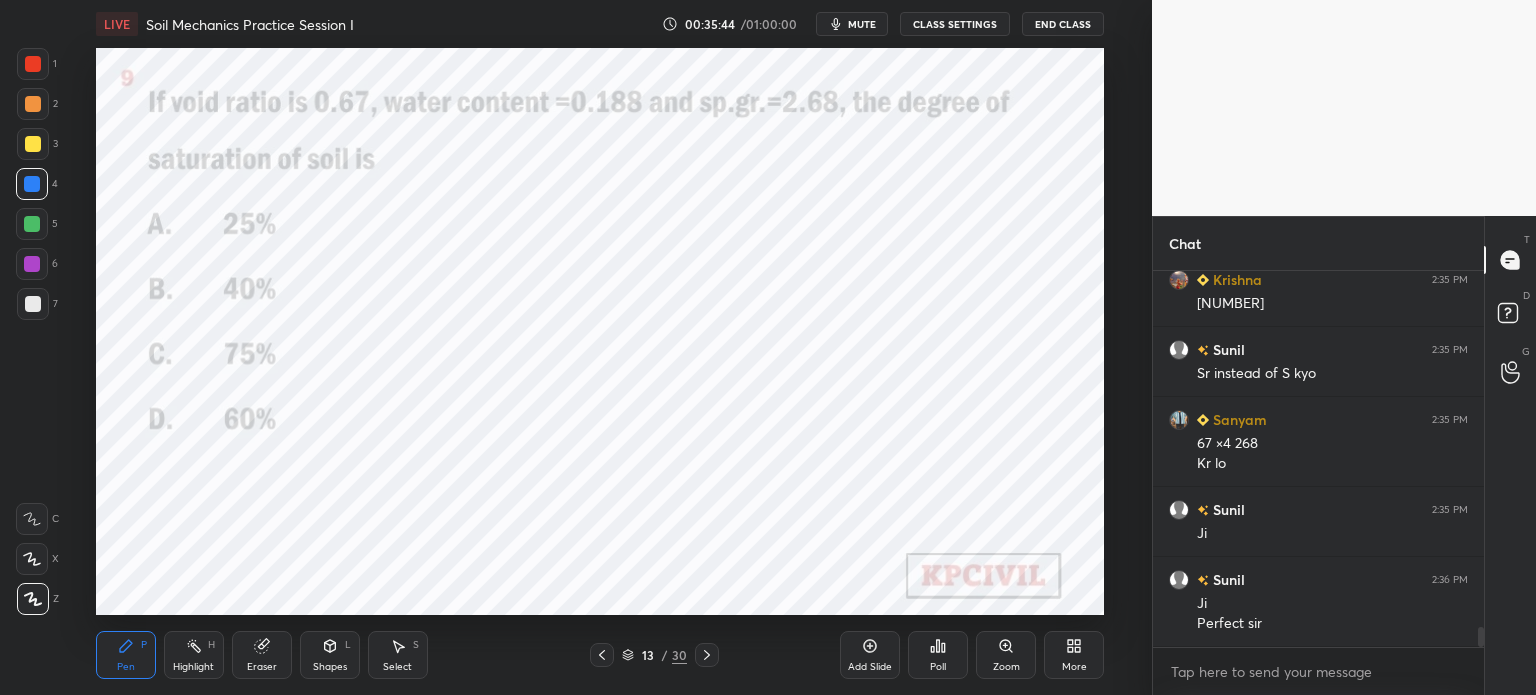 scroll, scrollTop: 6762, scrollLeft: 0, axis: vertical 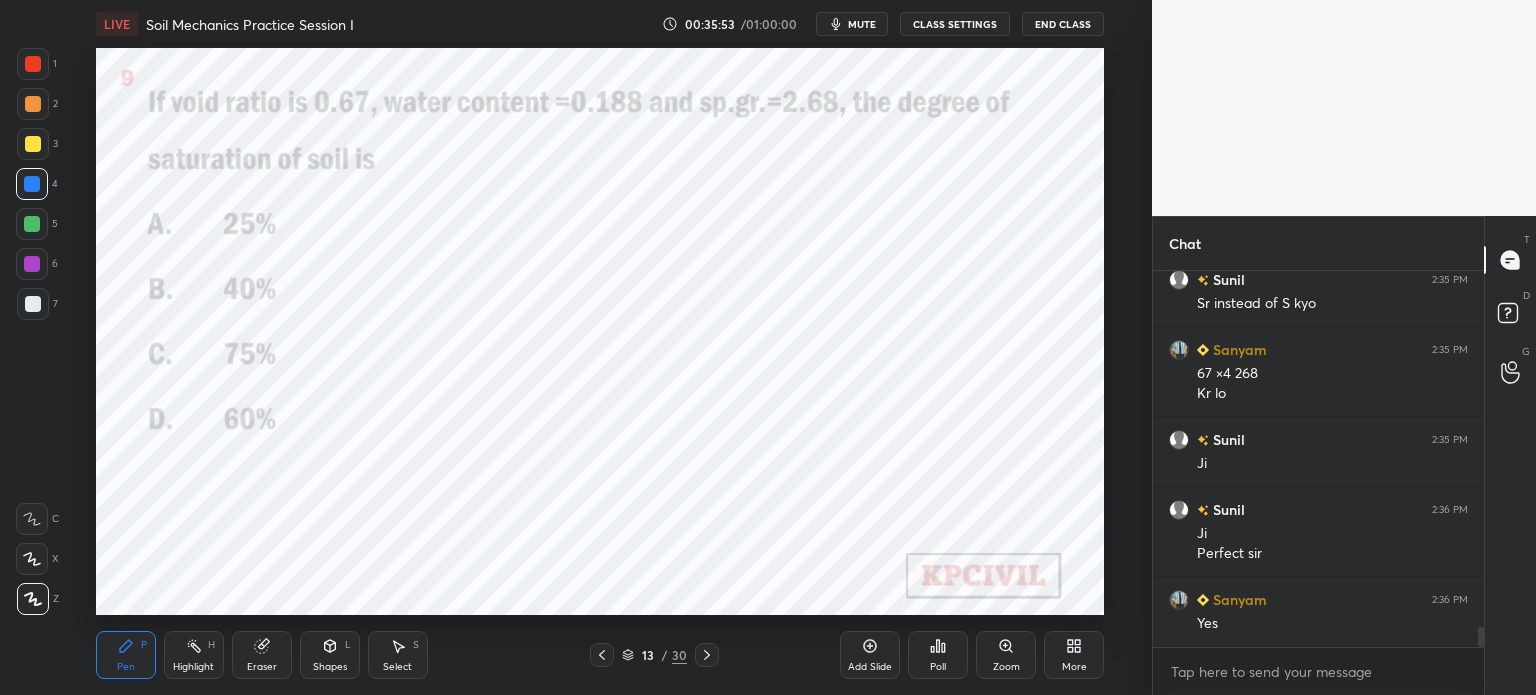 click 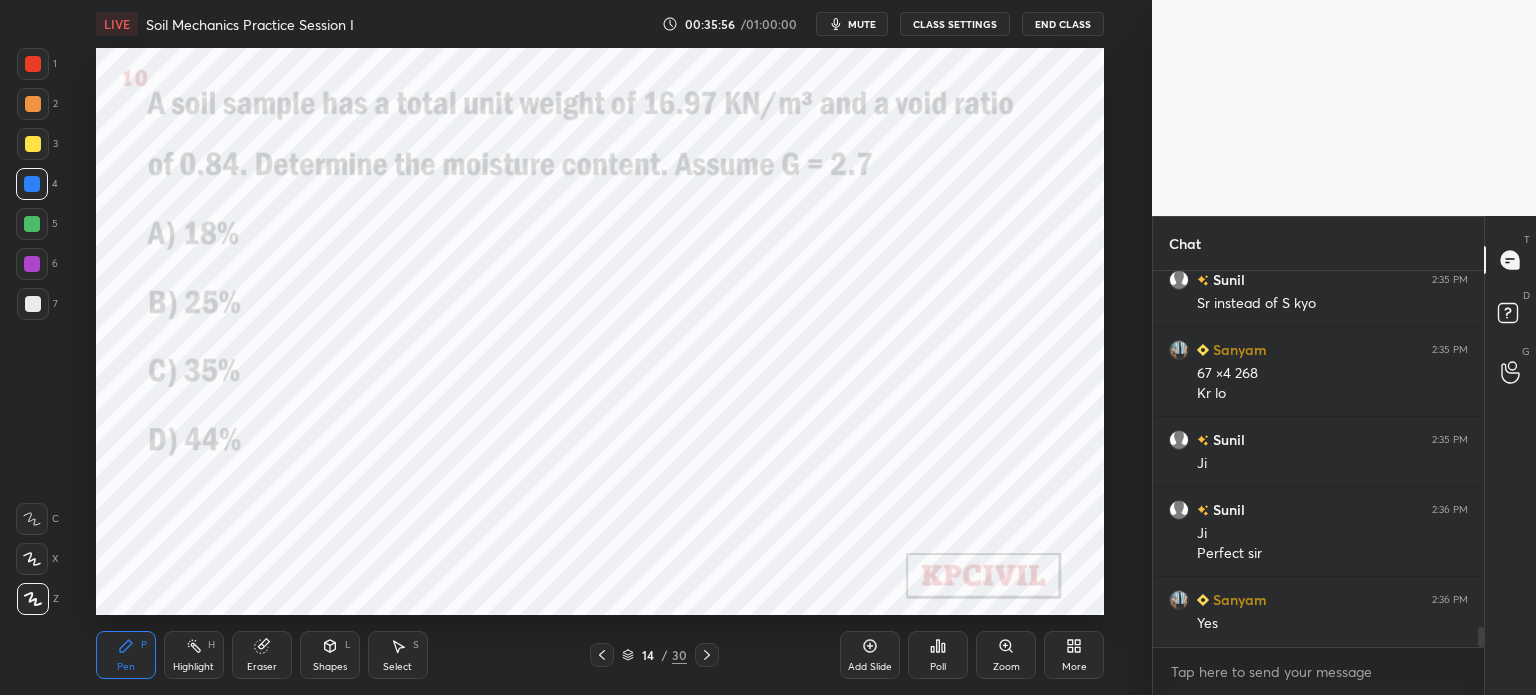 click on "Poll" at bounding box center [938, 655] 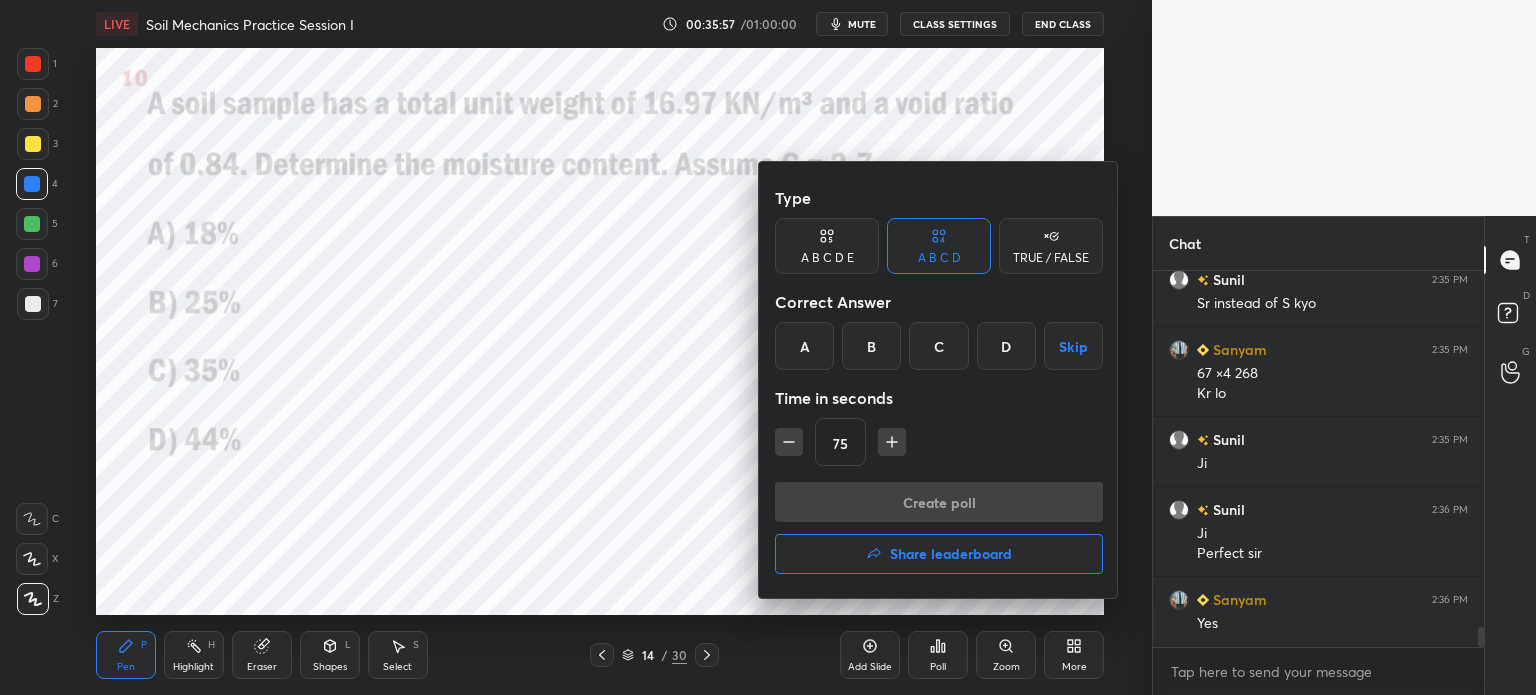 click on "A" at bounding box center [804, 346] 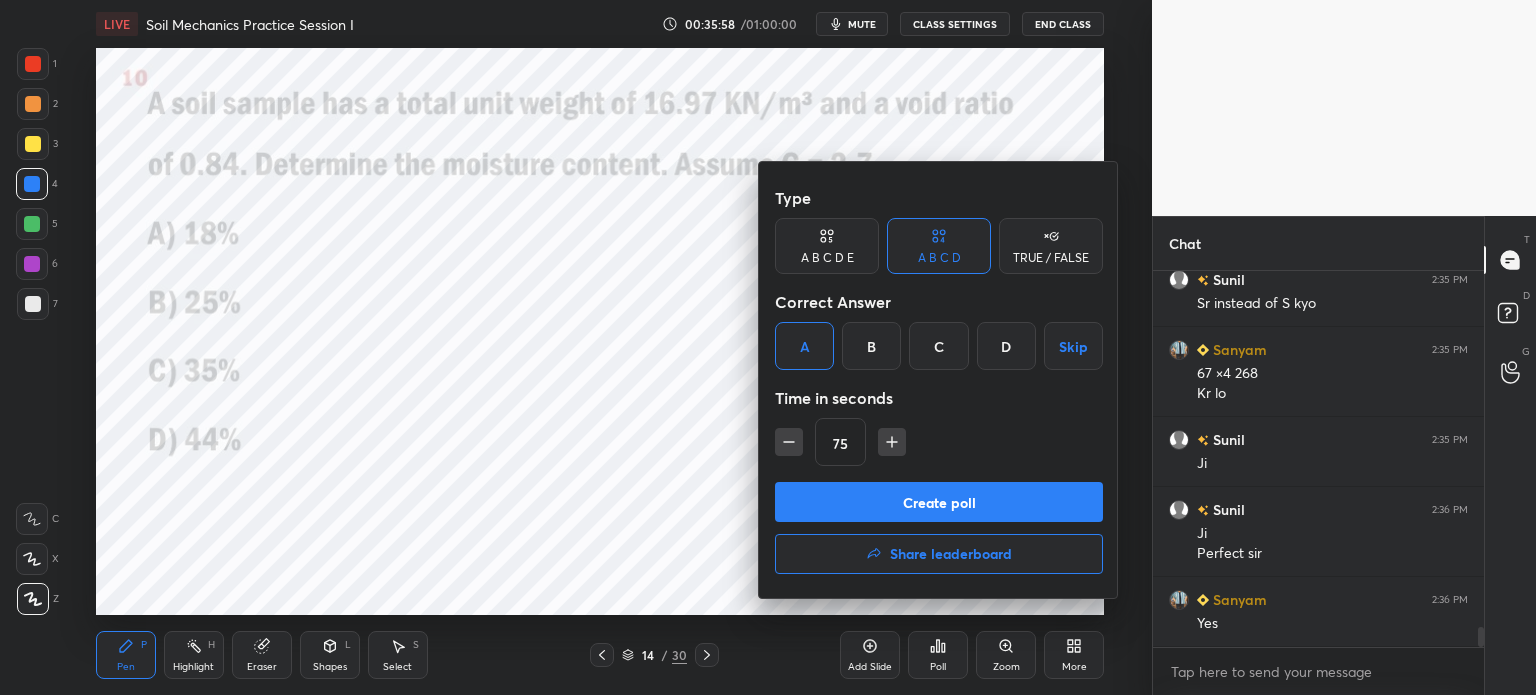 click on "Create poll" at bounding box center [939, 502] 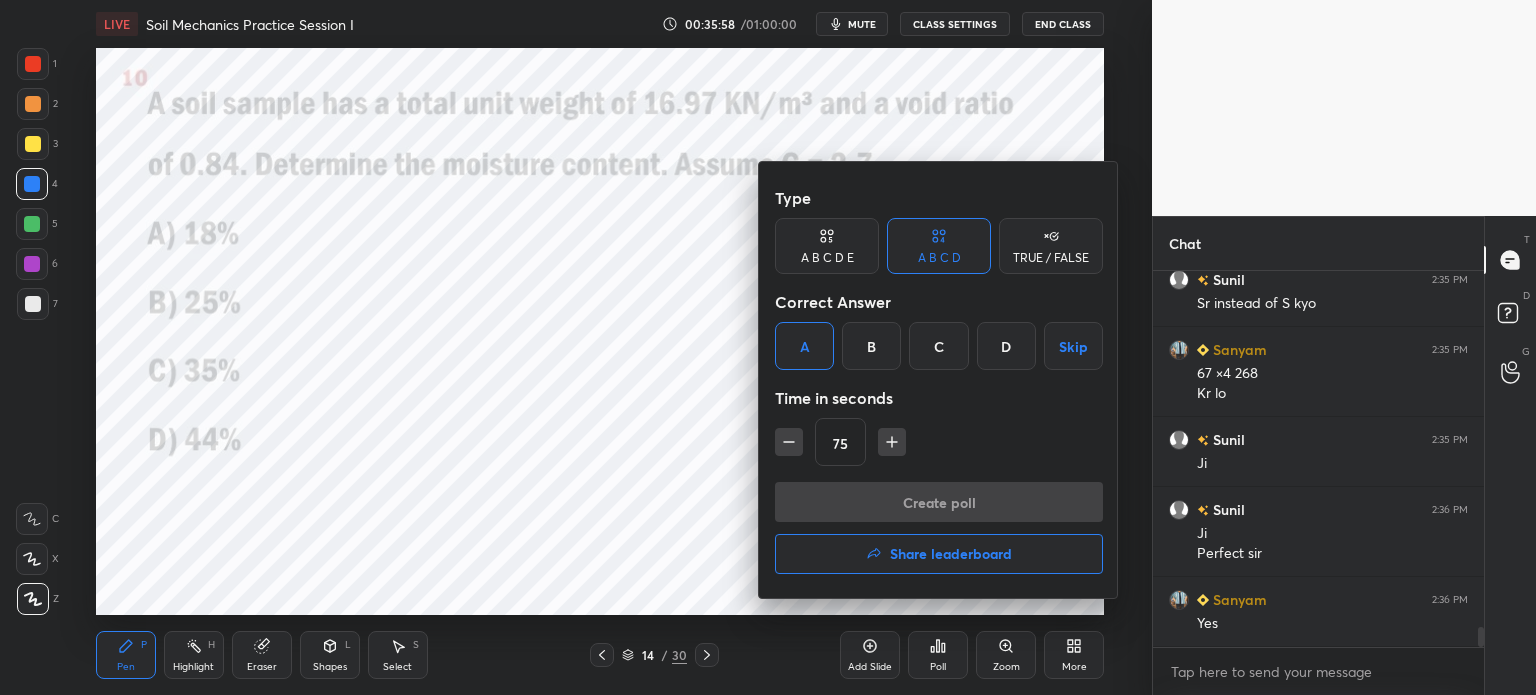 scroll, scrollTop: 328, scrollLeft: 325, axis: both 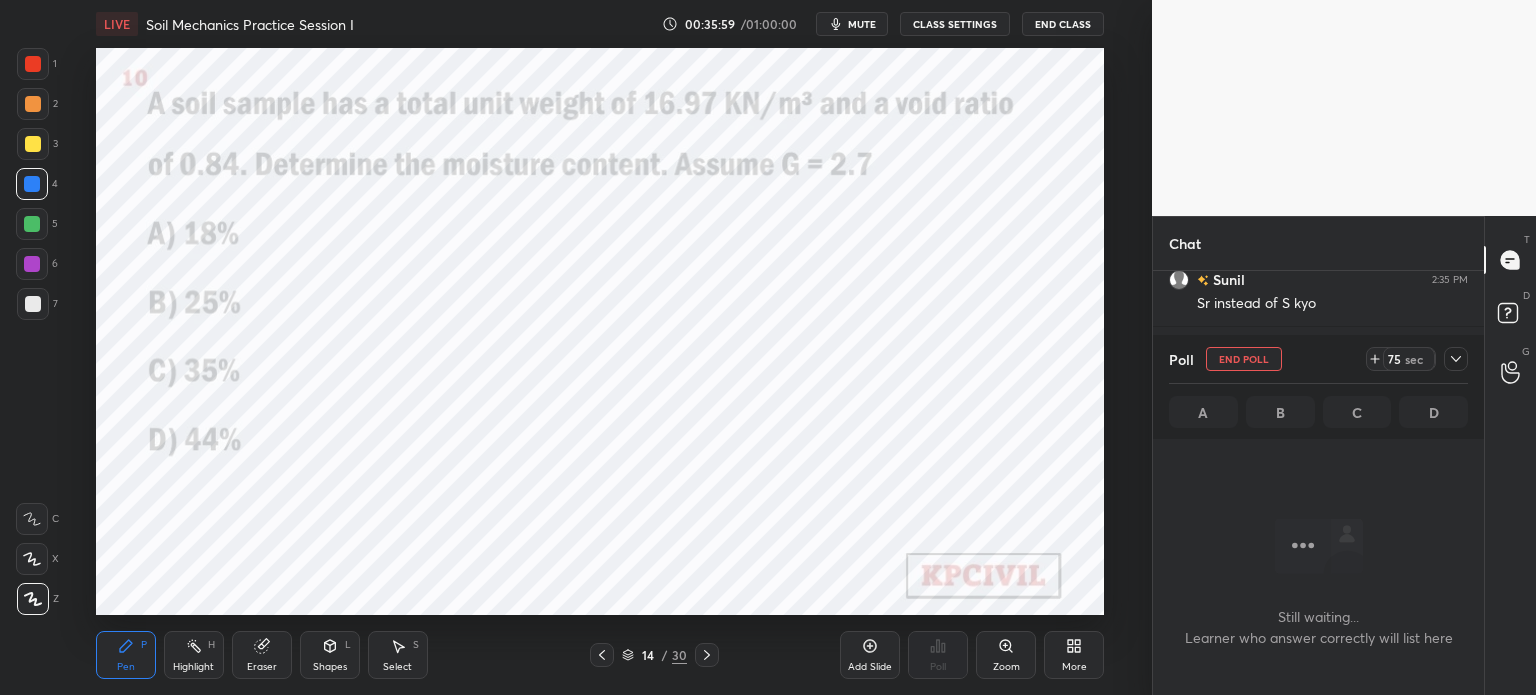 click 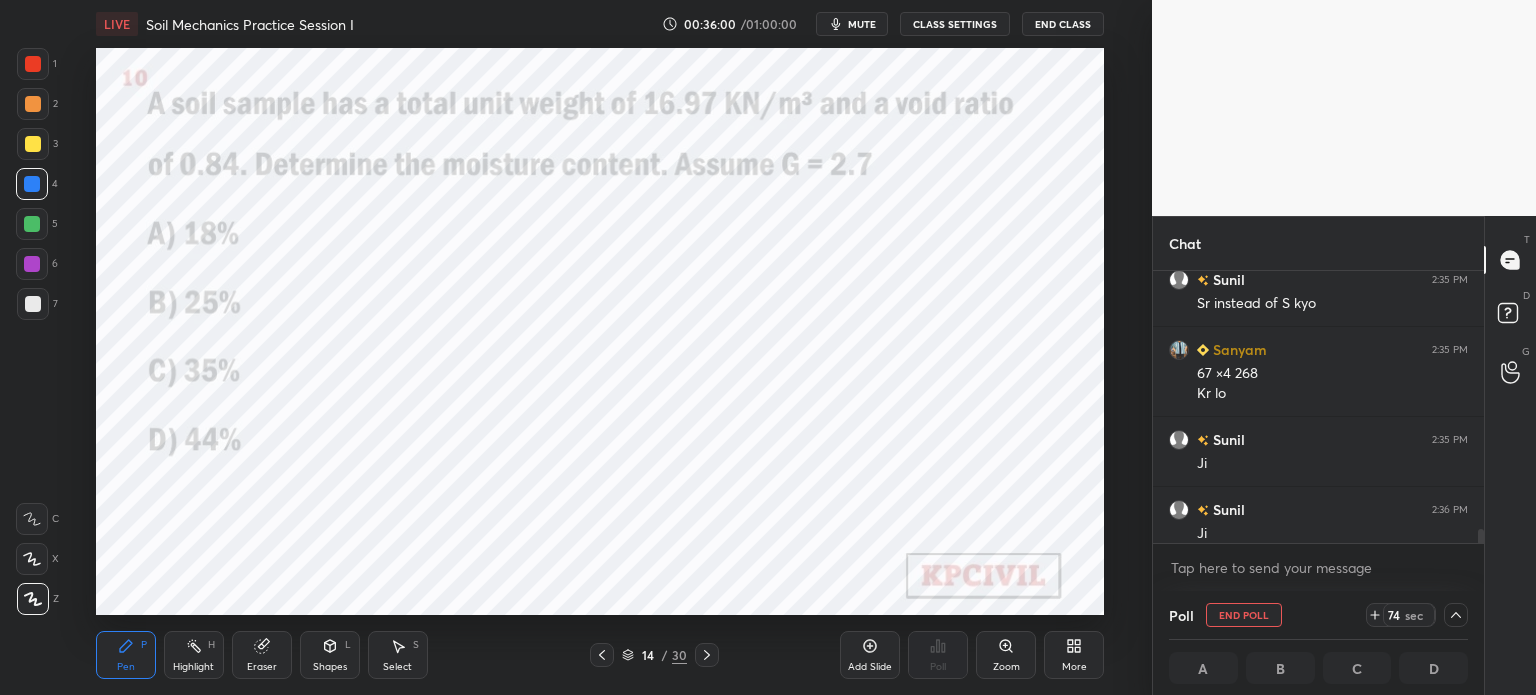scroll, scrollTop: 6866, scrollLeft: 0, axis: vertical 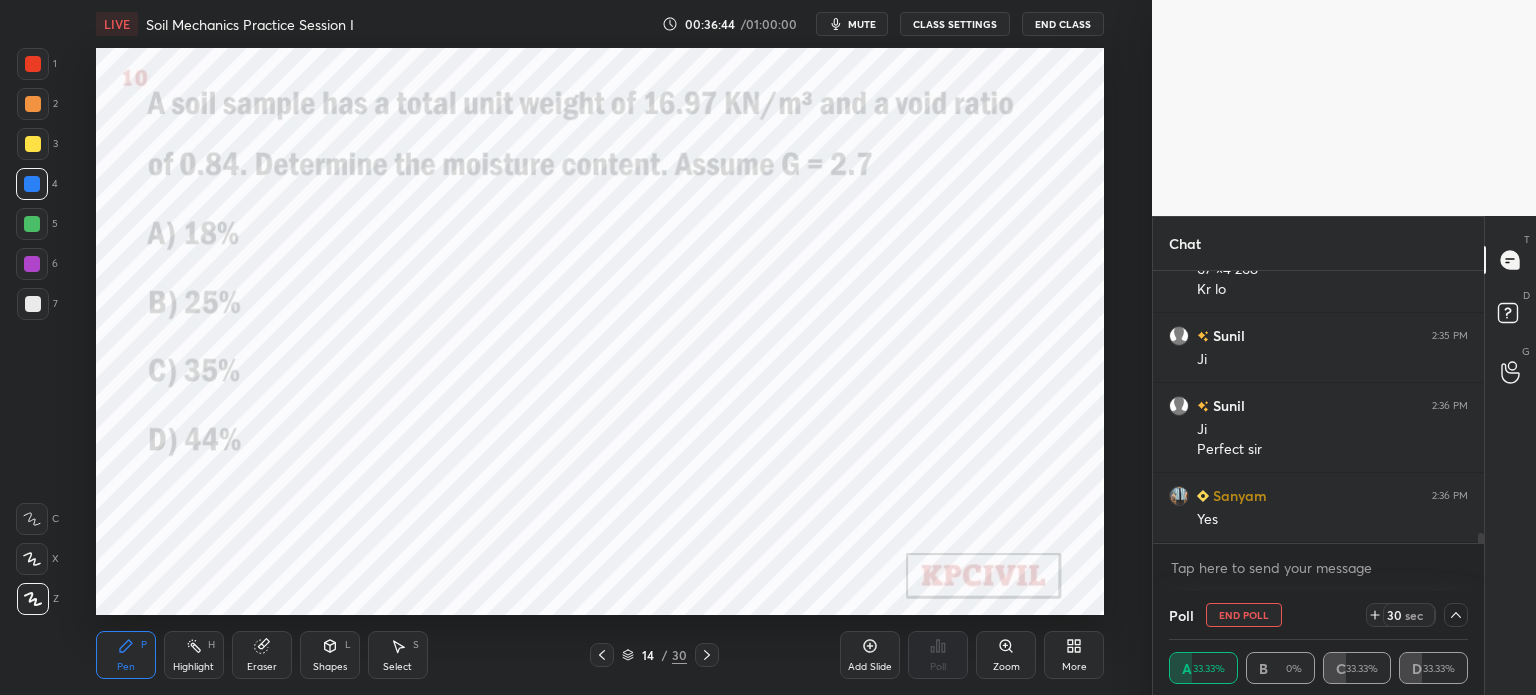 click on "Poll End Poll 30  sec A 33.33% B 0% C 33.33% D 33.33%" at bounding box center (1318, 643) 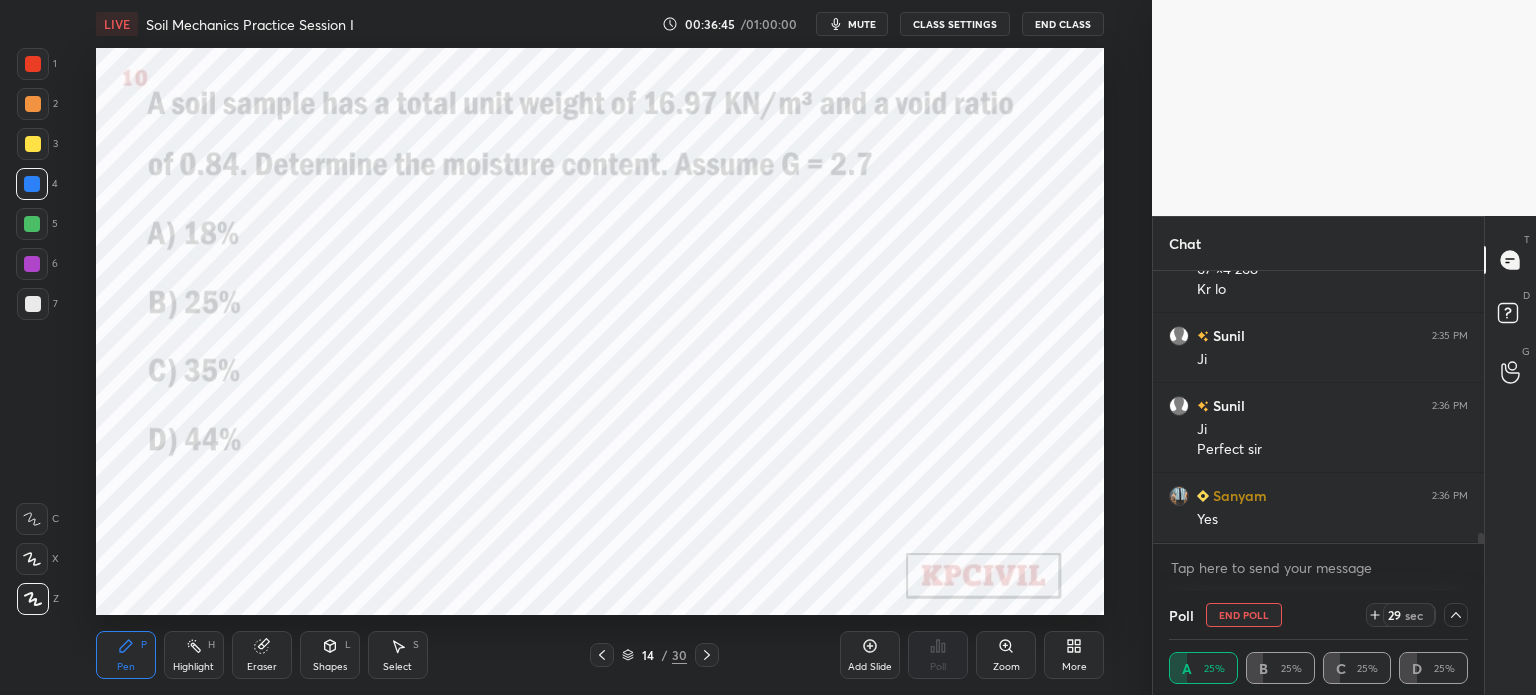 click 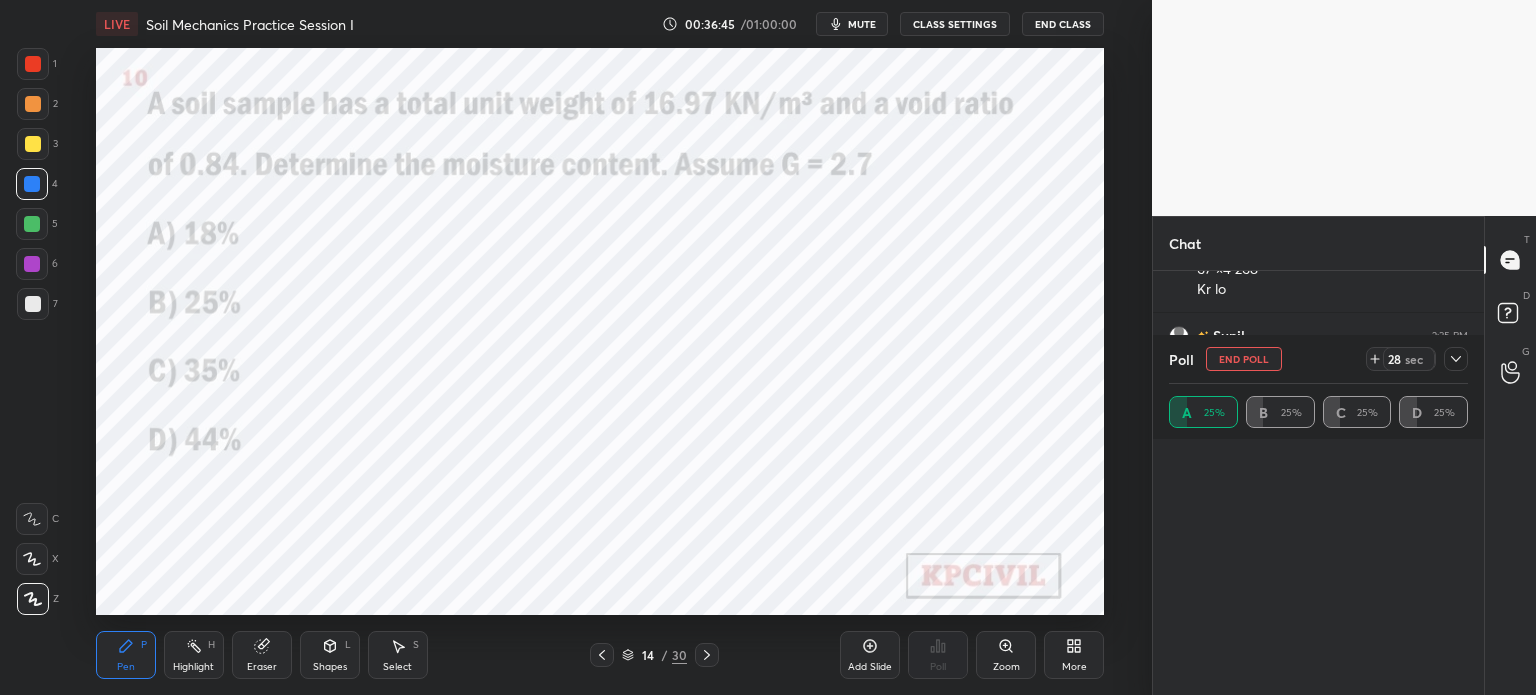 scroll, scrollTop: 6, scrollLeft: 6, axis: both 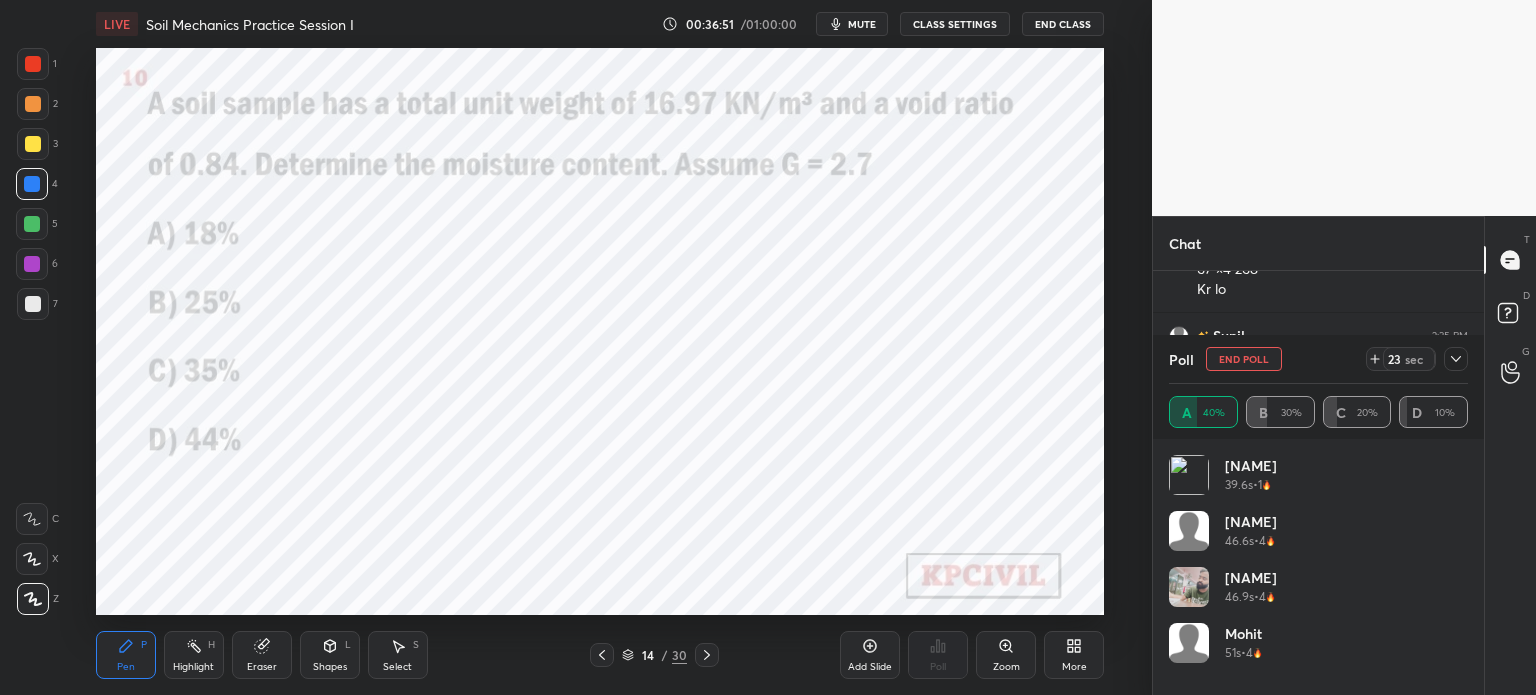 click on "23  sec" at bounding box center [1409, 359] 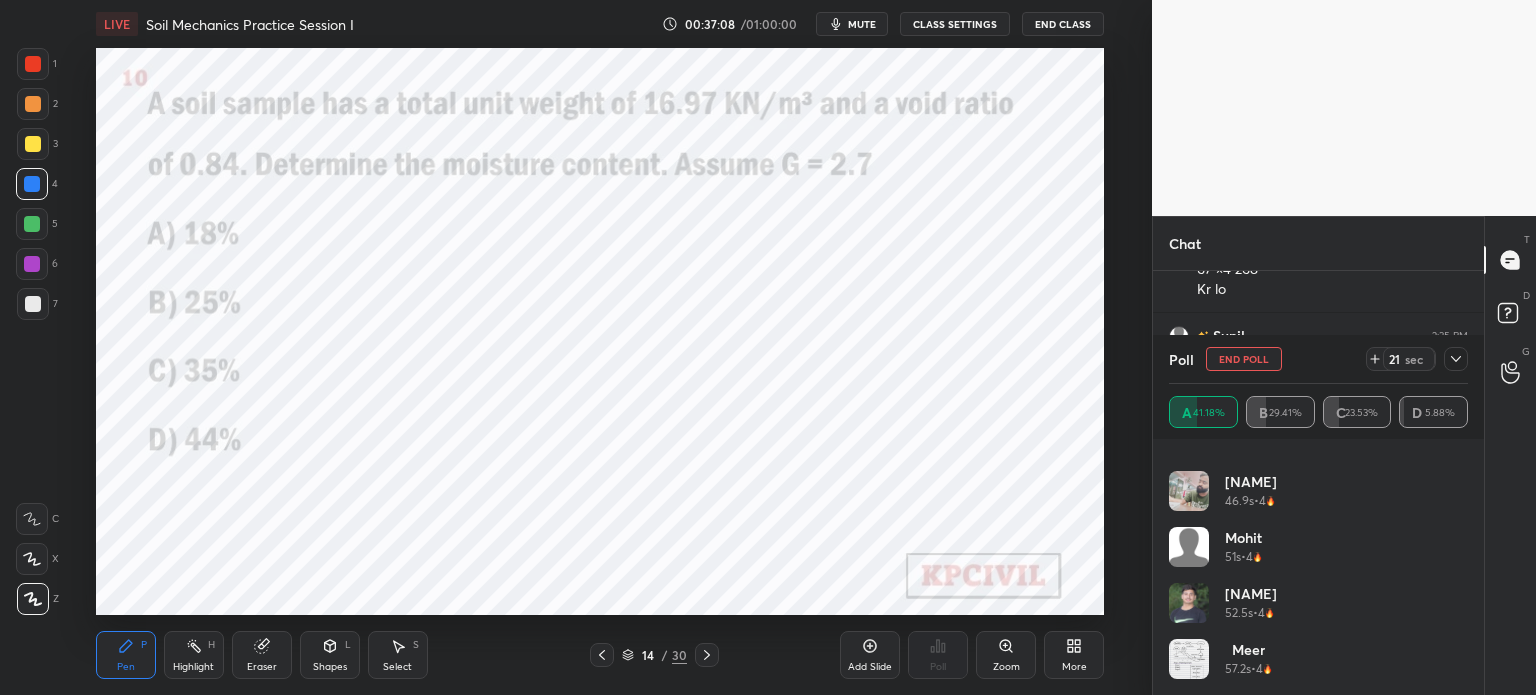 scroll, scrollTop: 152, scrollLeft: 0, axis: vertical 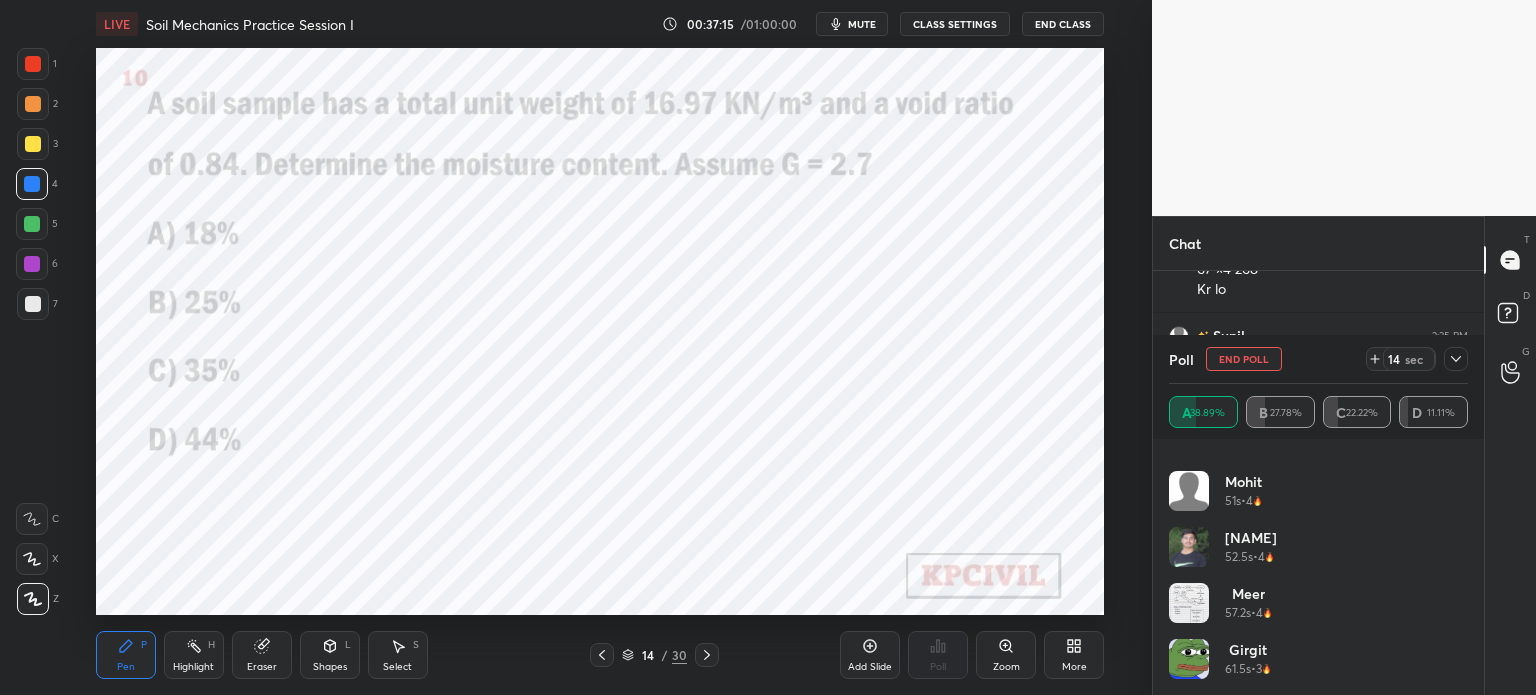 click 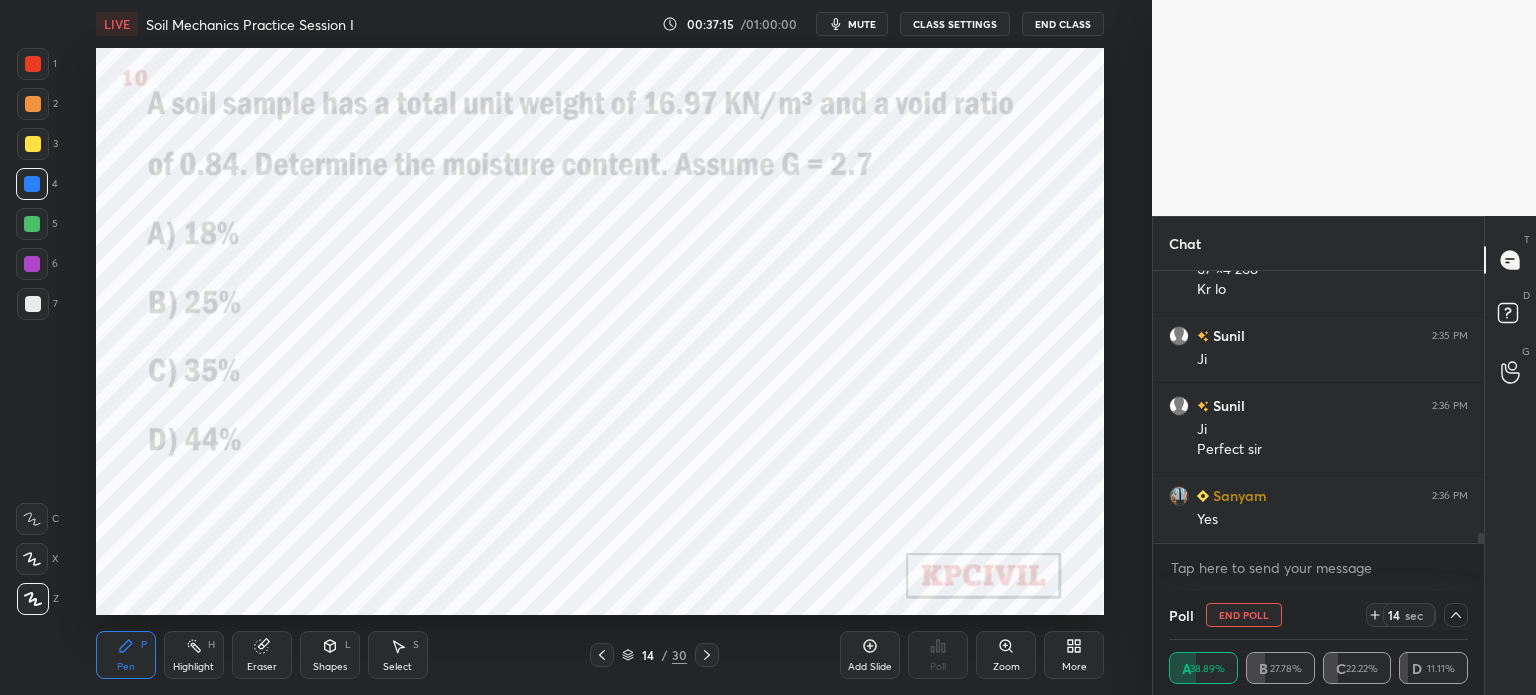 scroll, scrollTop: 4, scrollLeft: 293, axis: both 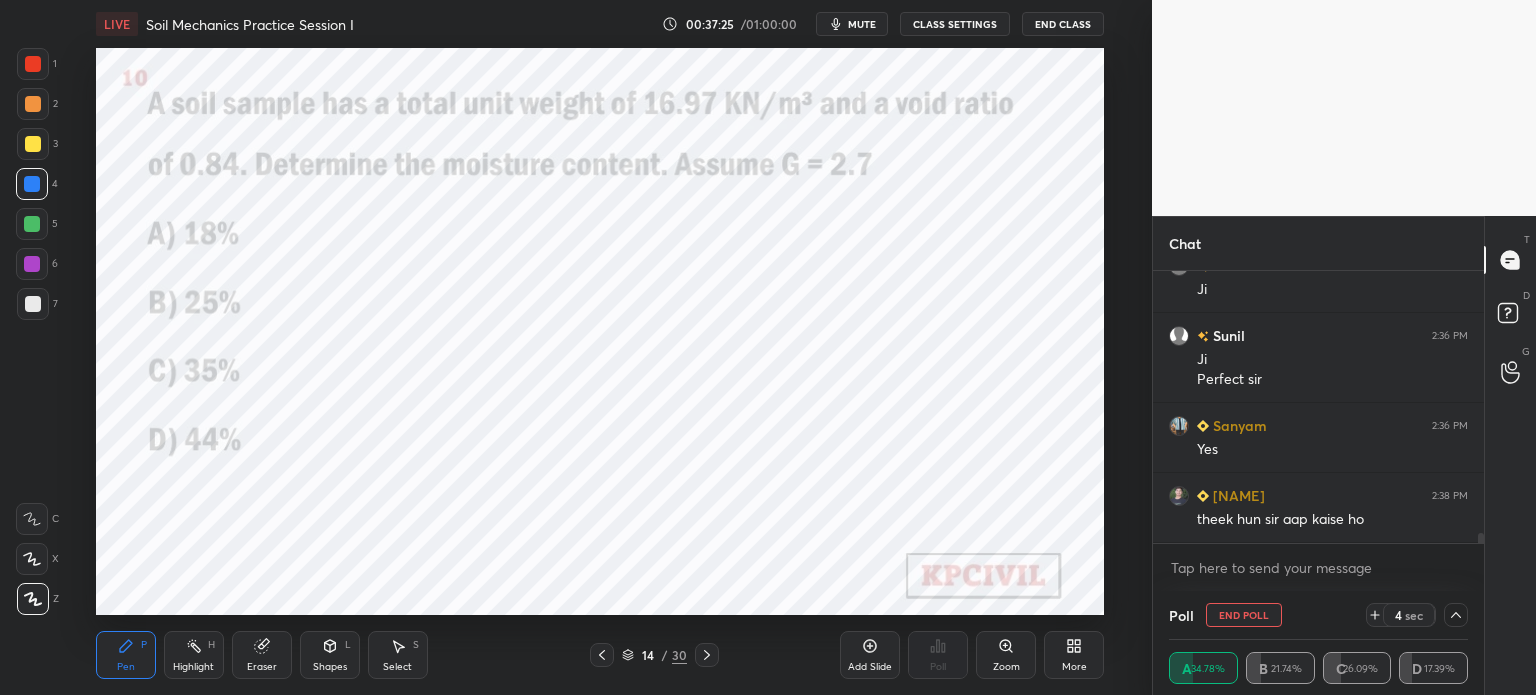 click 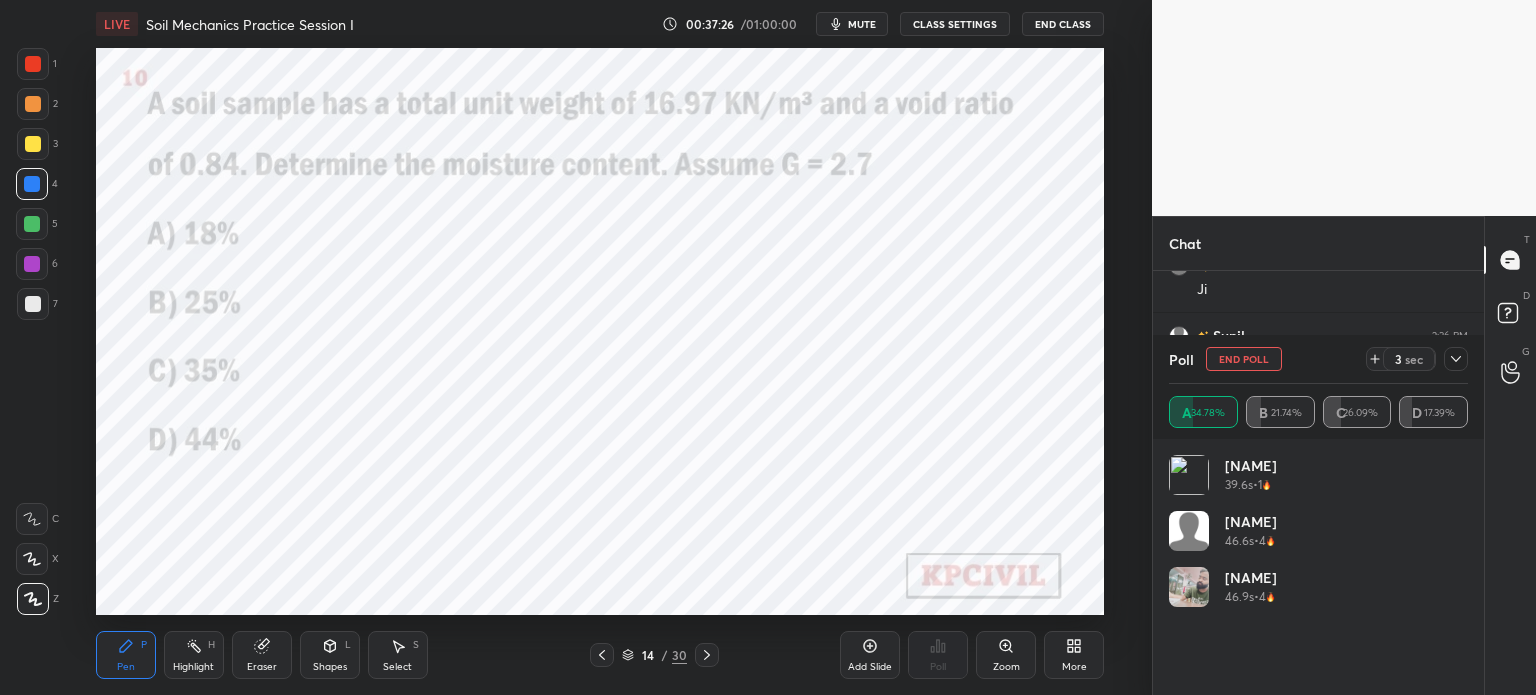 scroll, scrollTop: 6, scrollLeft: 6, axis: both 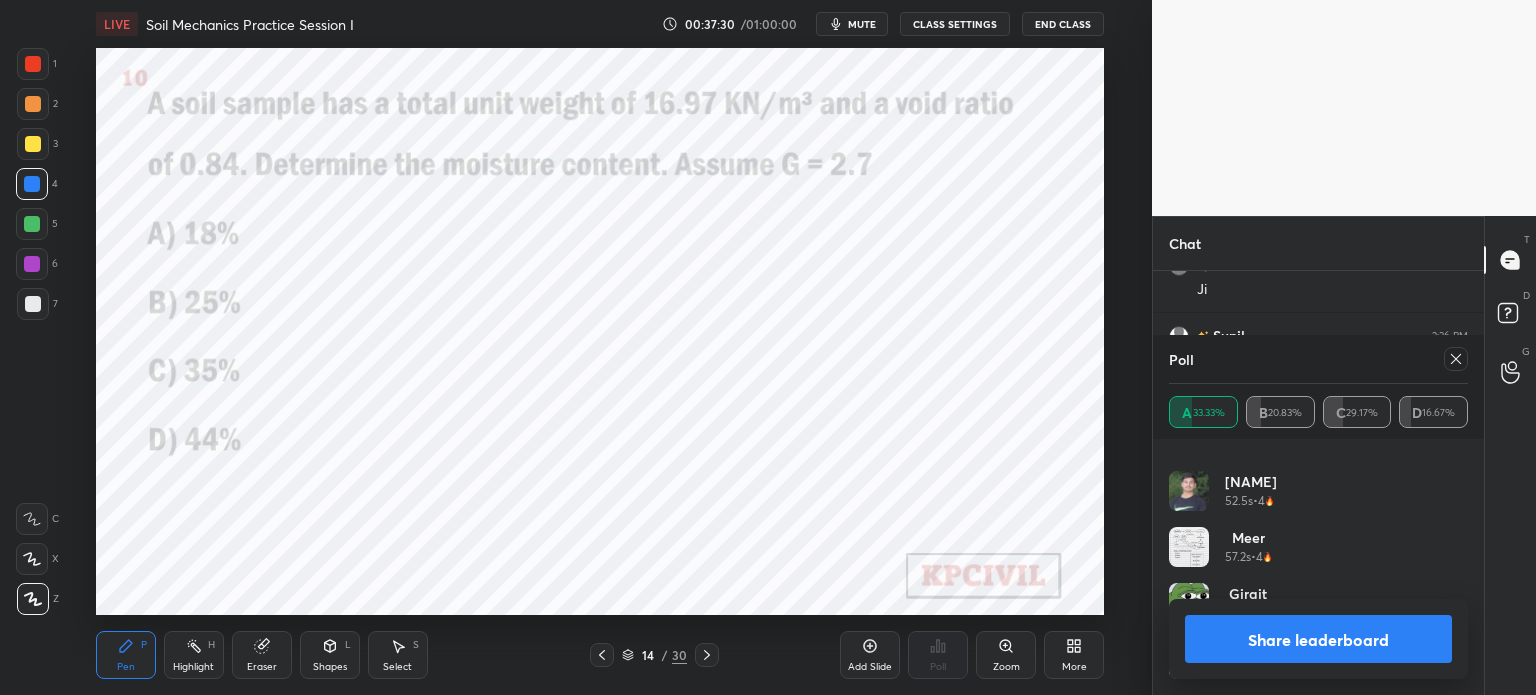 click 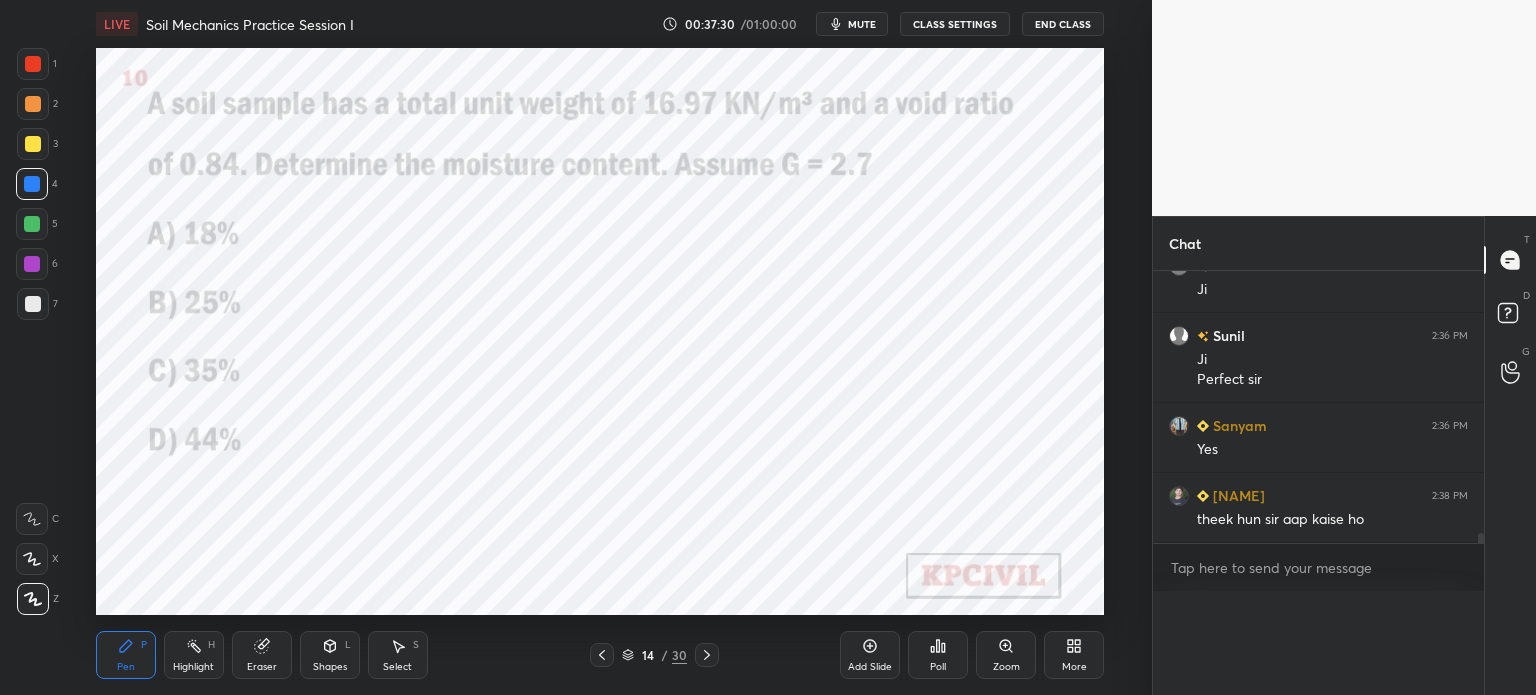 scroll, scrollTop: 0, scrollLeft: 0, axis: both 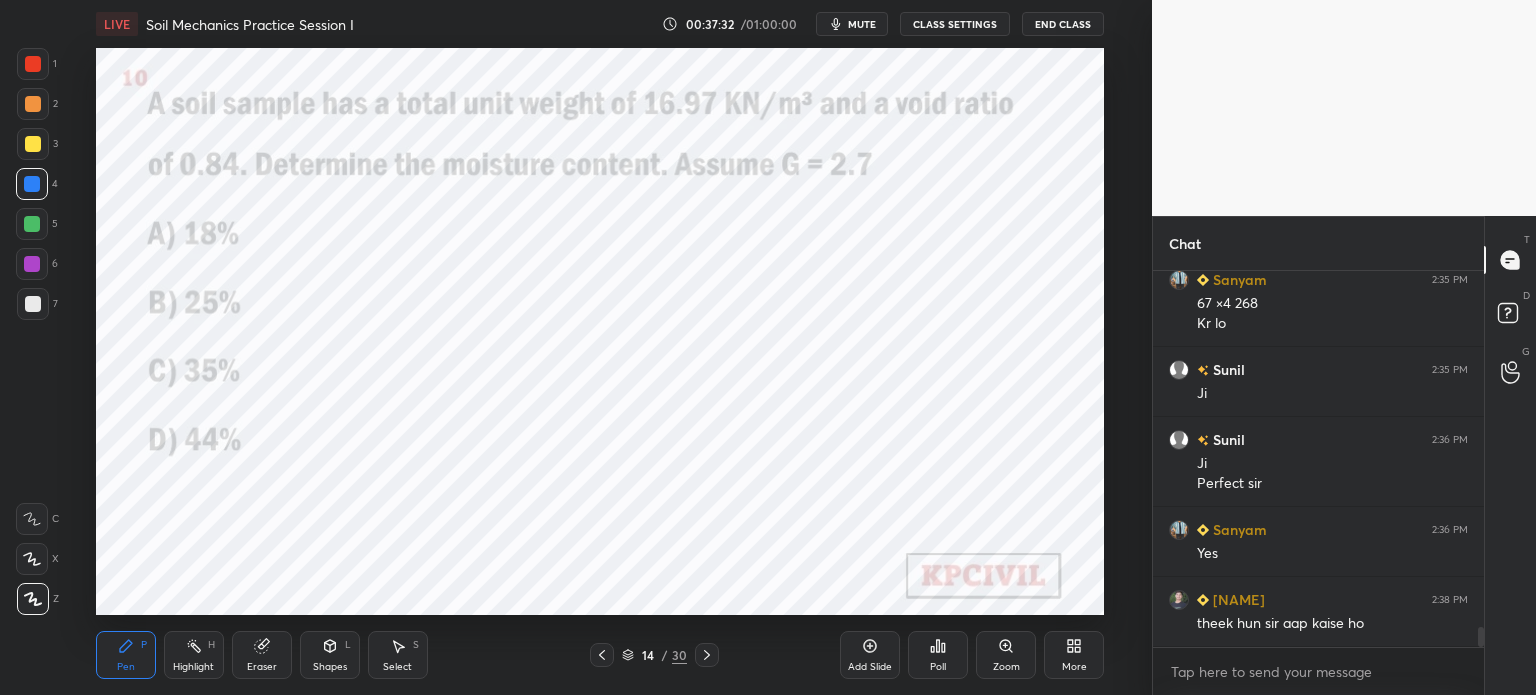 click at bounding box center (33, 64) 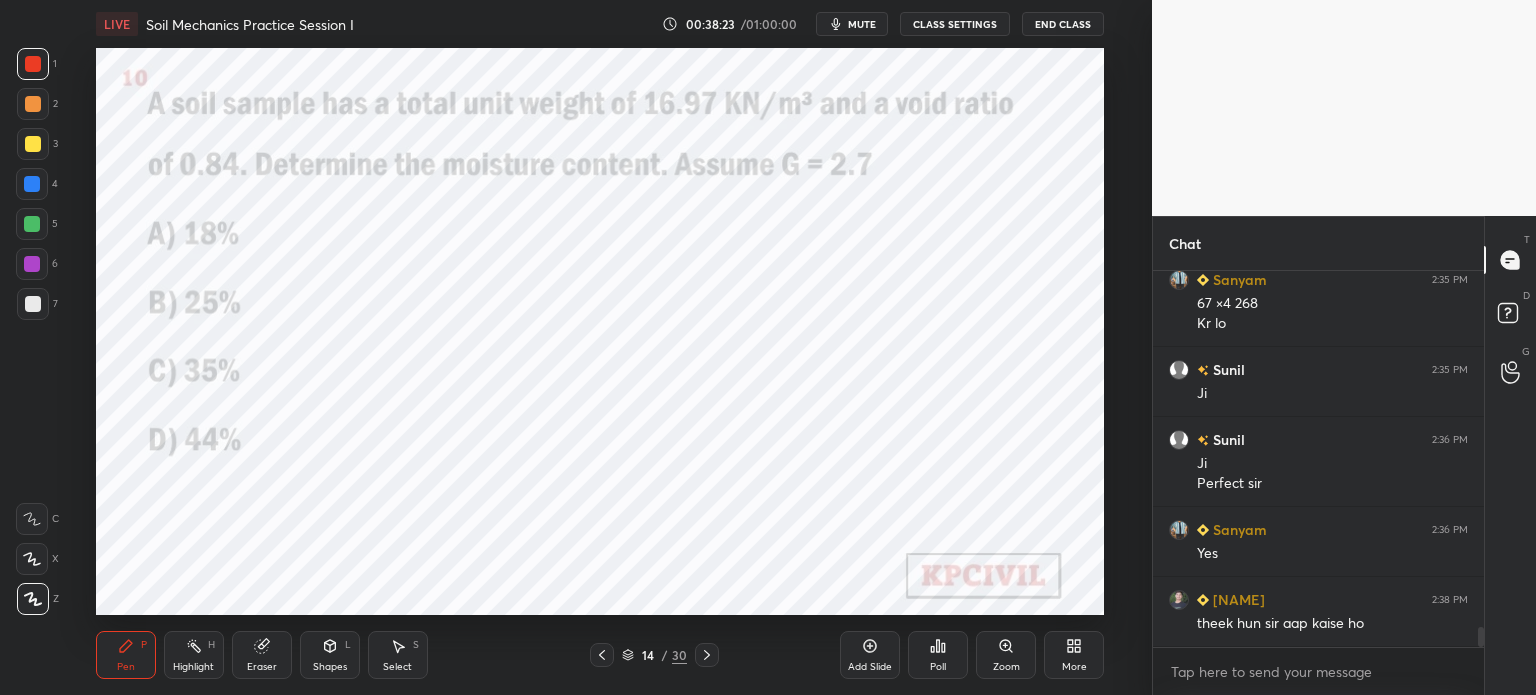 click on "Eraser" at bounding box center (262, 667) 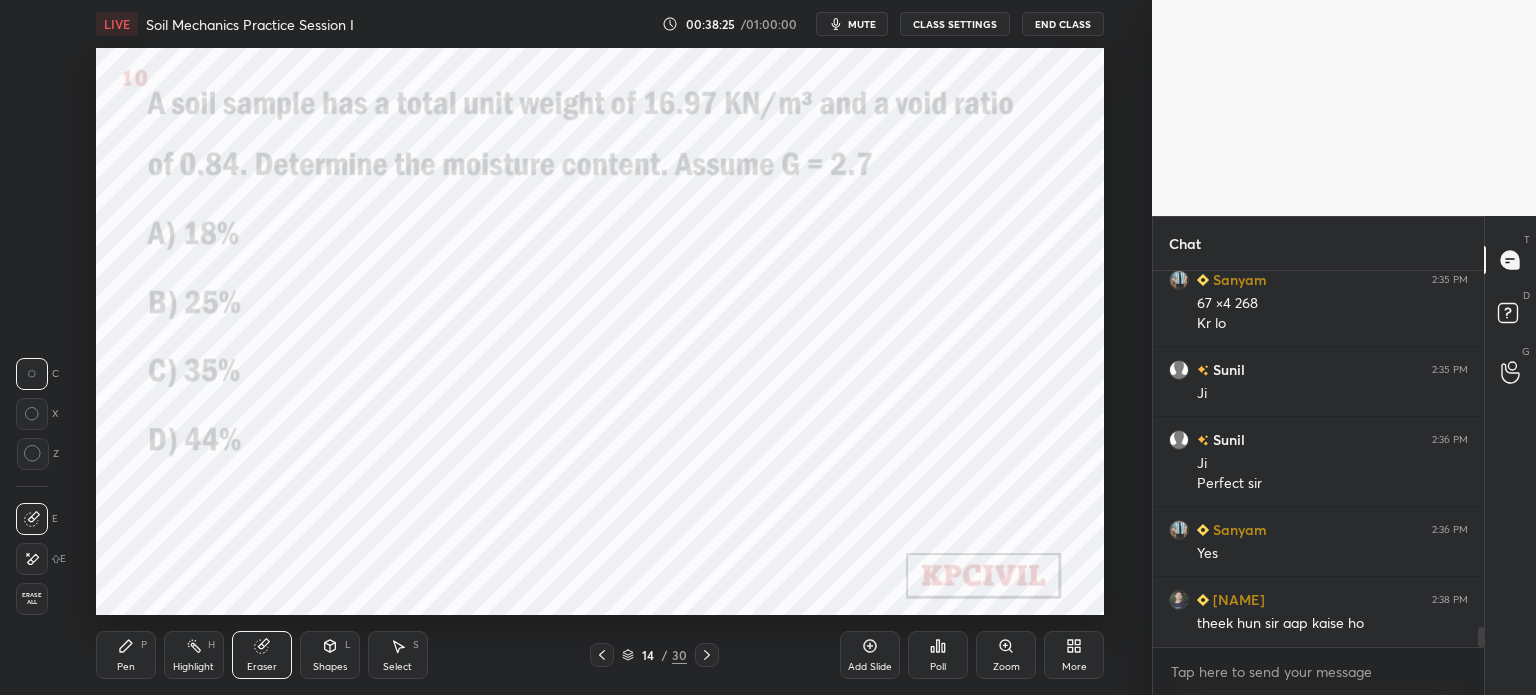 click on "Pen P" at bounding box center [126, 655] 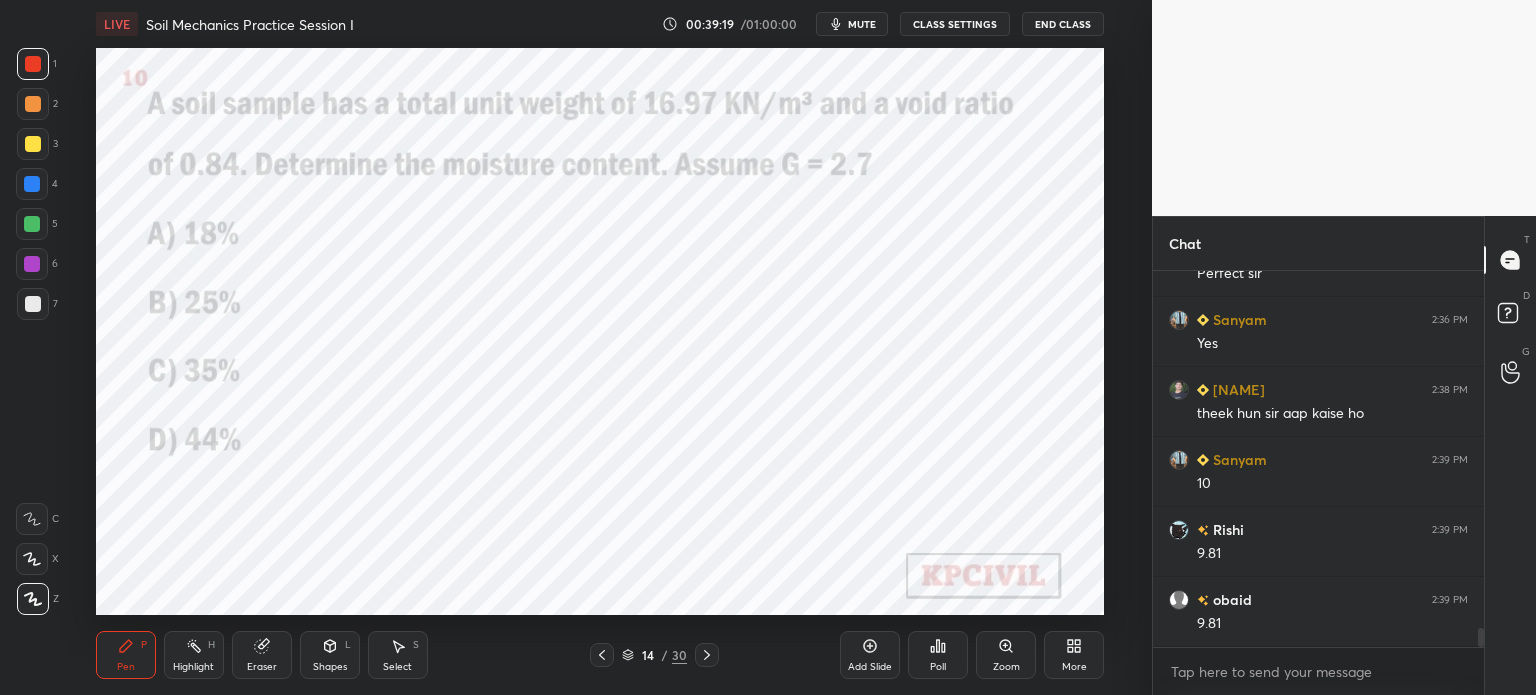 scroll, scrollTop: 7112, scrollLeft: 0, axis: vertical 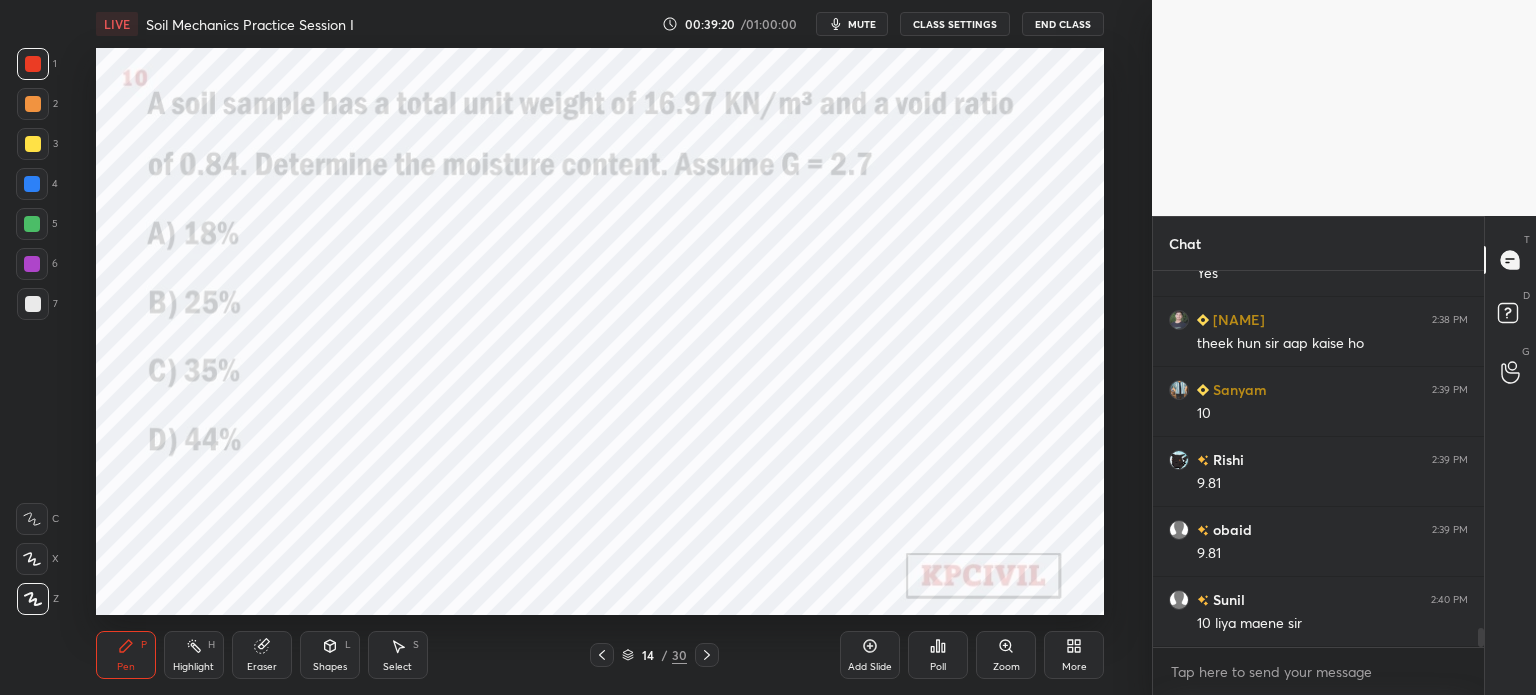 click at bounding box center (32, 184) 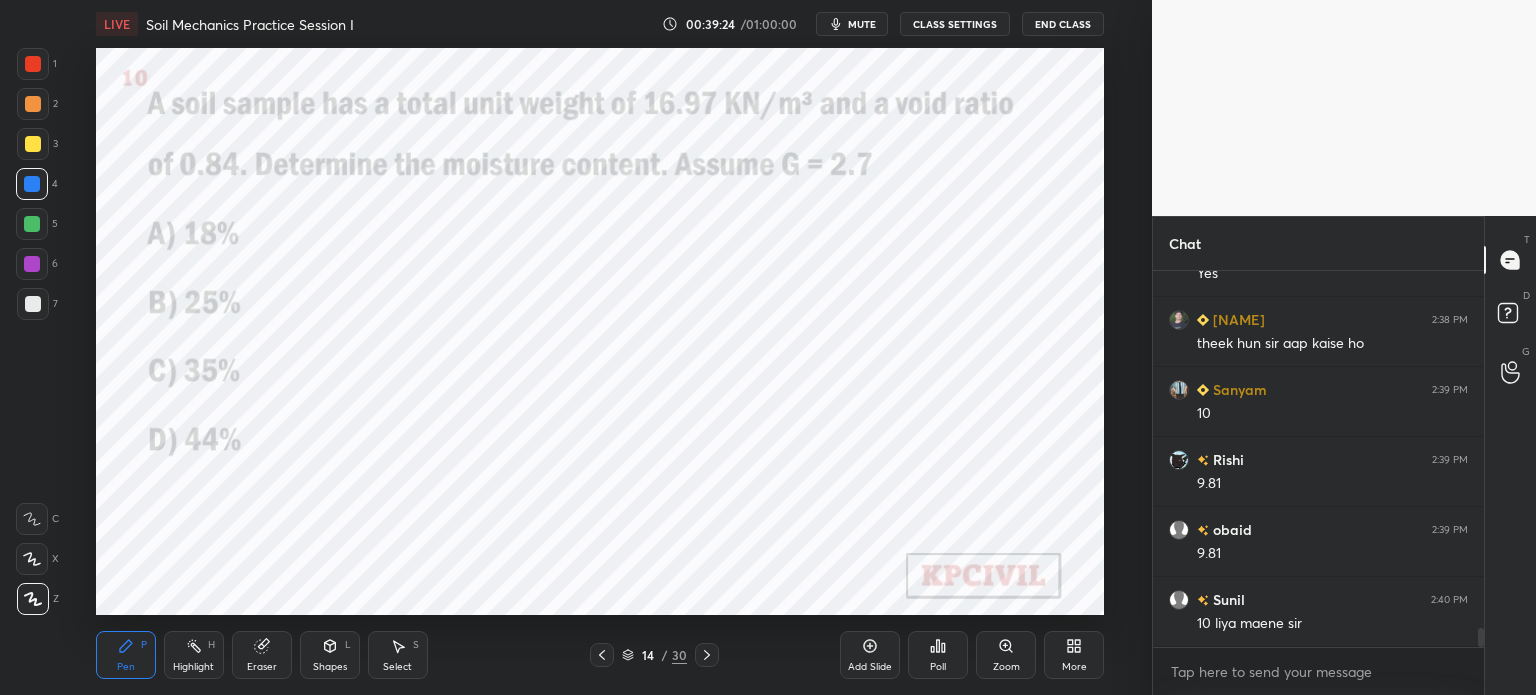 click at bounding box center (33, 64) 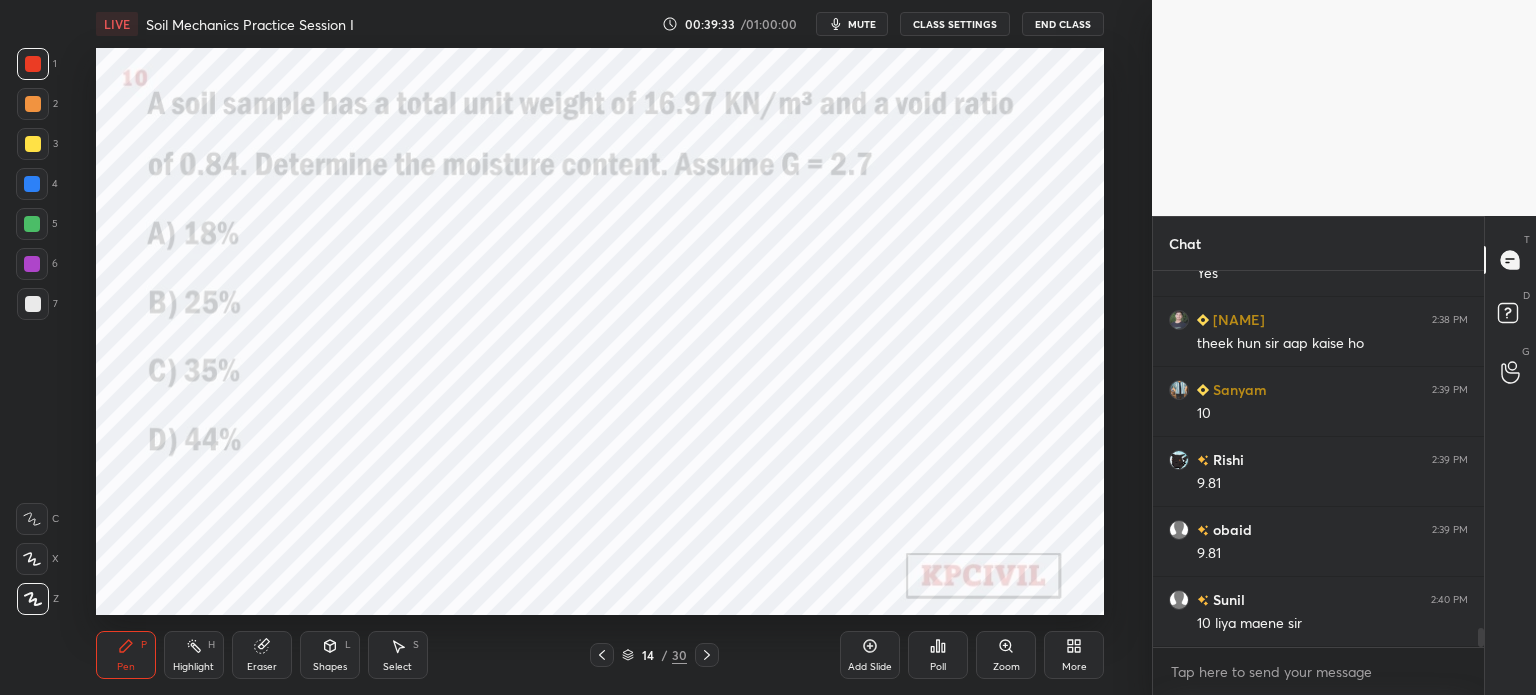 scroll, scrollTop: 7182, scrollLeft: 0, axis: vertical 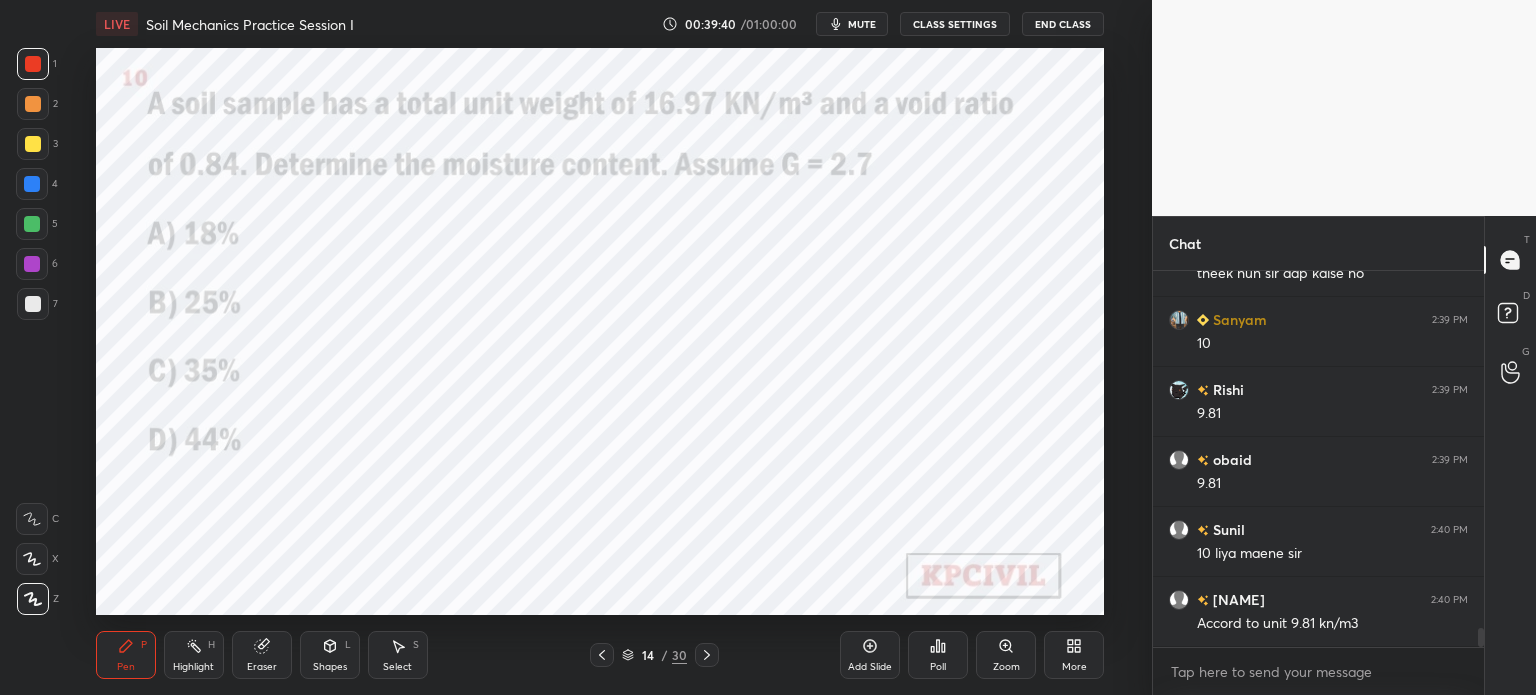 click at bounding box center (32, 184) 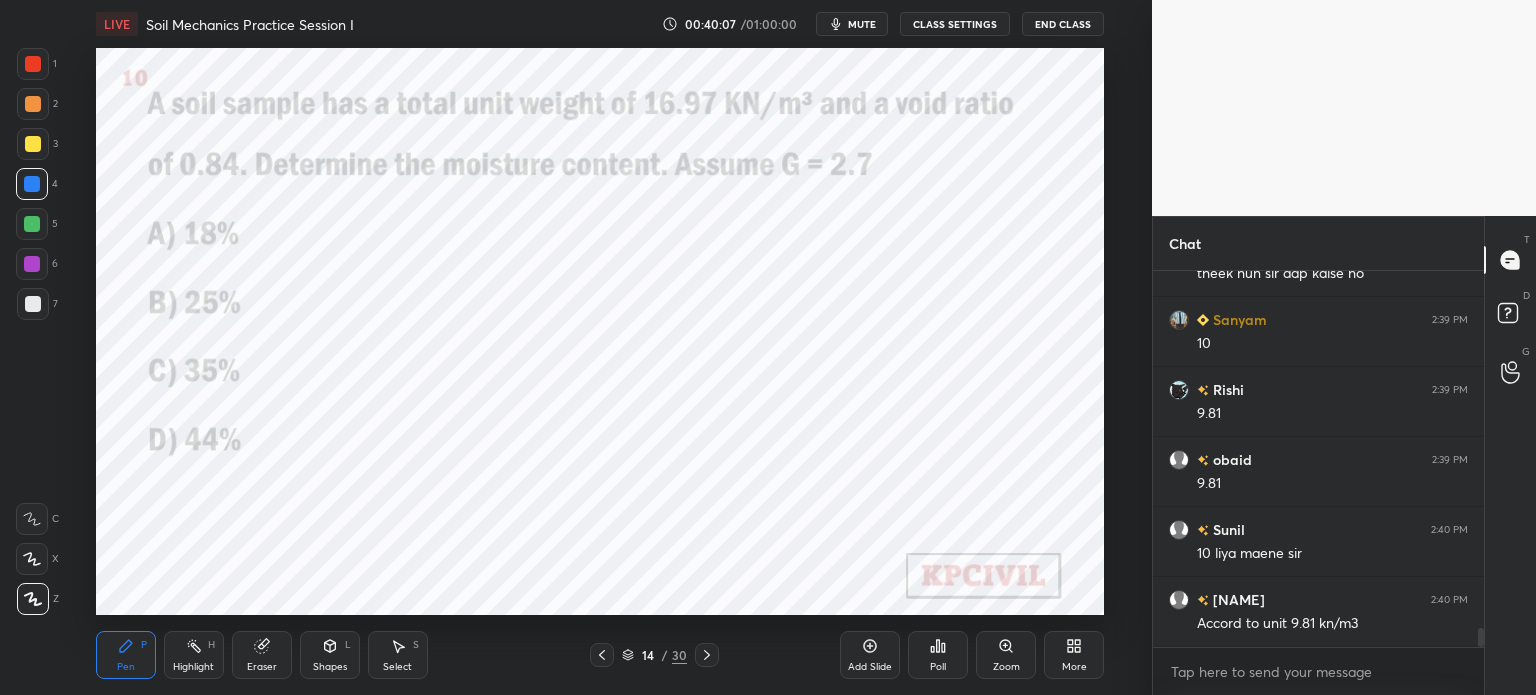 click on "Eraser" at bounding box center (262, 655) 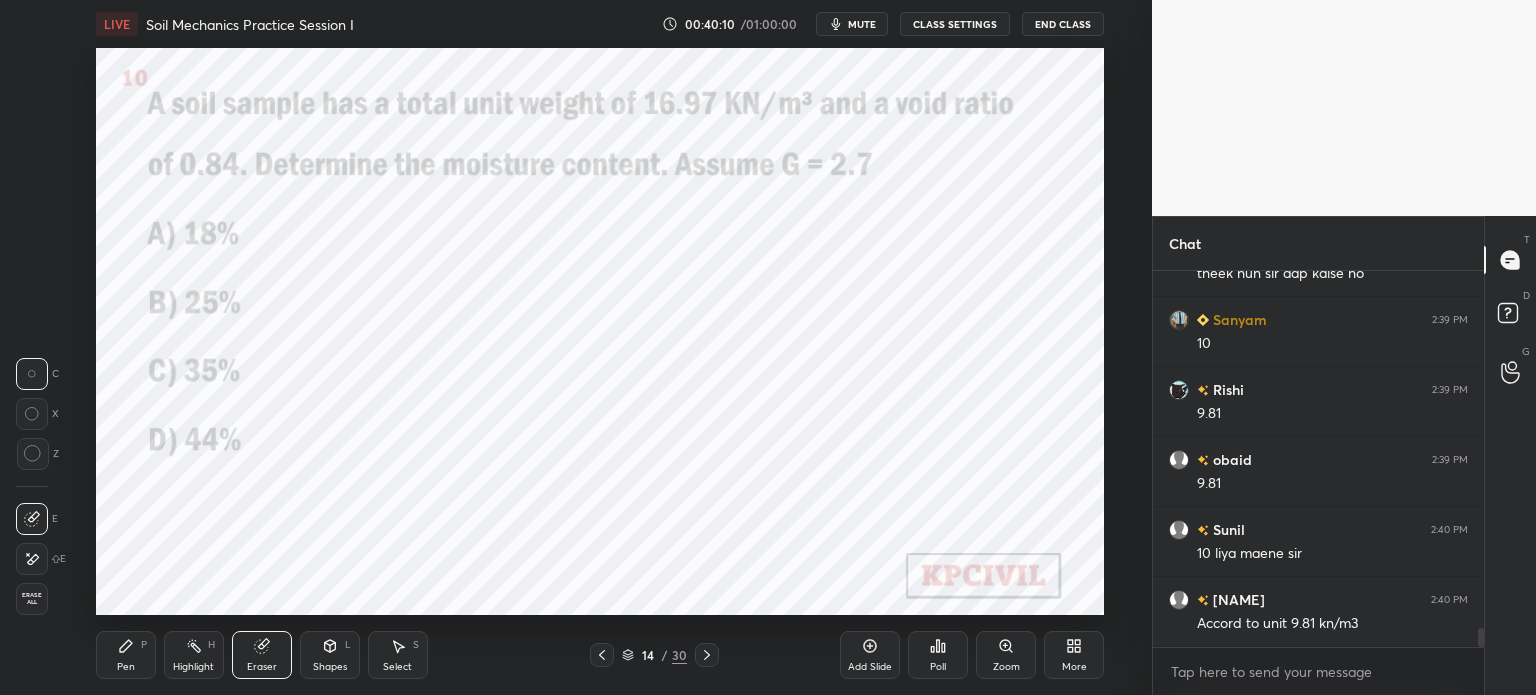 click on "Pen" at bounding box center [126, 667] 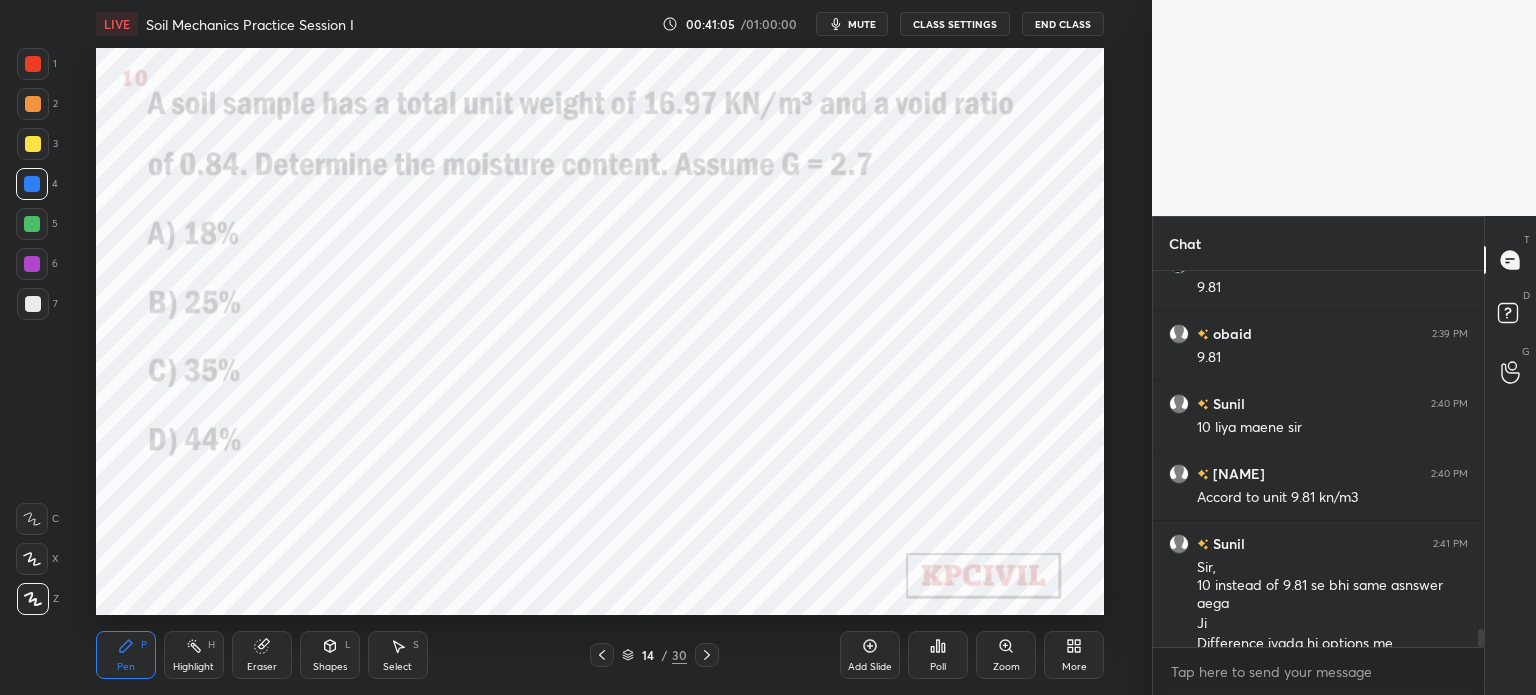 scroll, scrollTop: 7328, scrollLeft: 0, axis: vertical 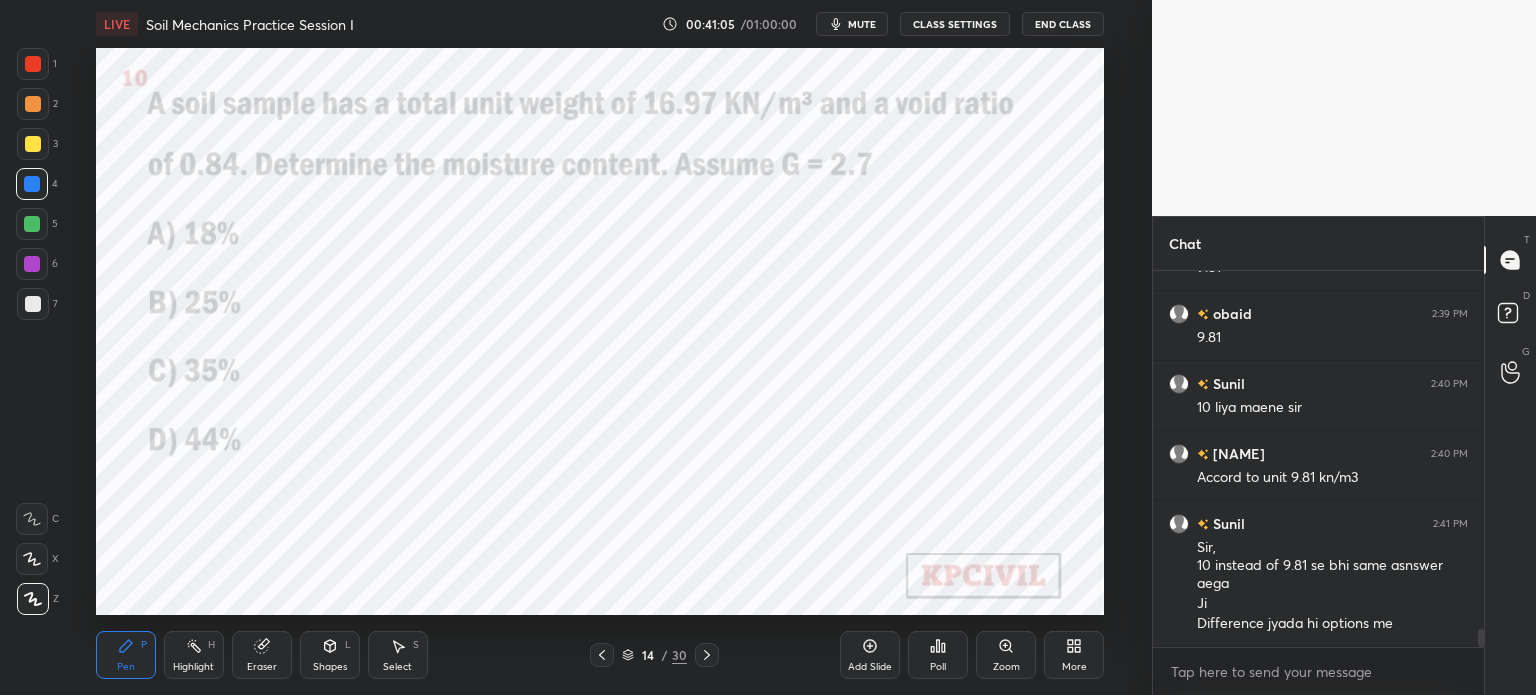 click on "Highlight" at bounding box center [193, 667] 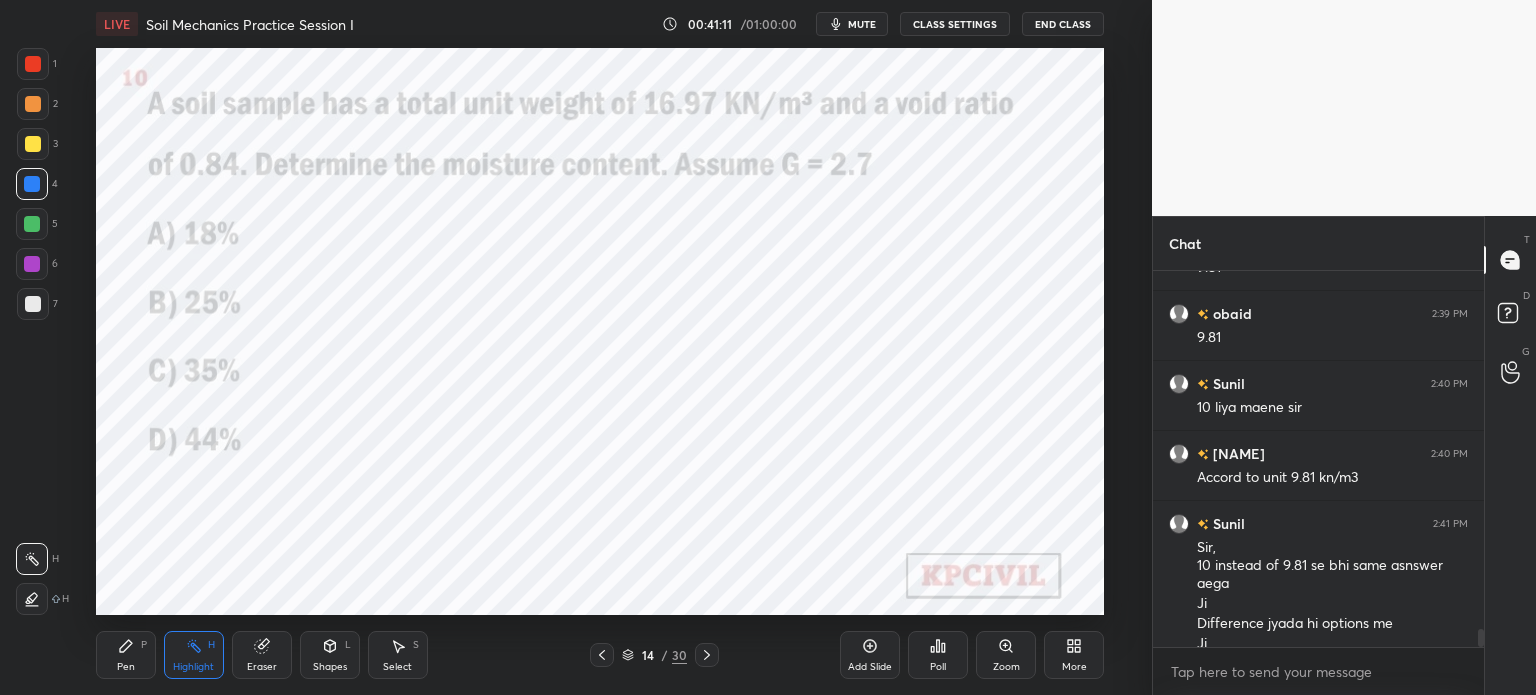 scroll, scrollTop: 7348, scrollLeft: 0, axis: vertical 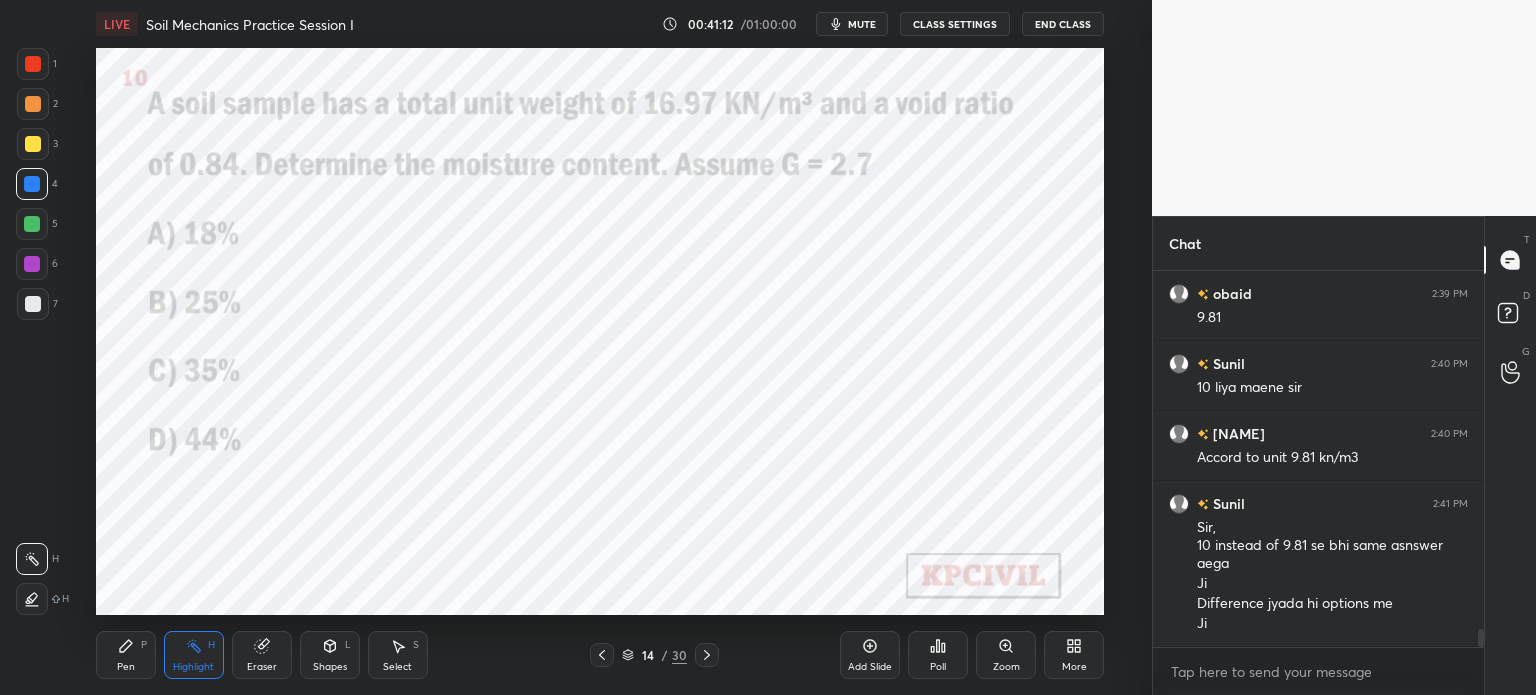 click at bounding box center [33, 64] 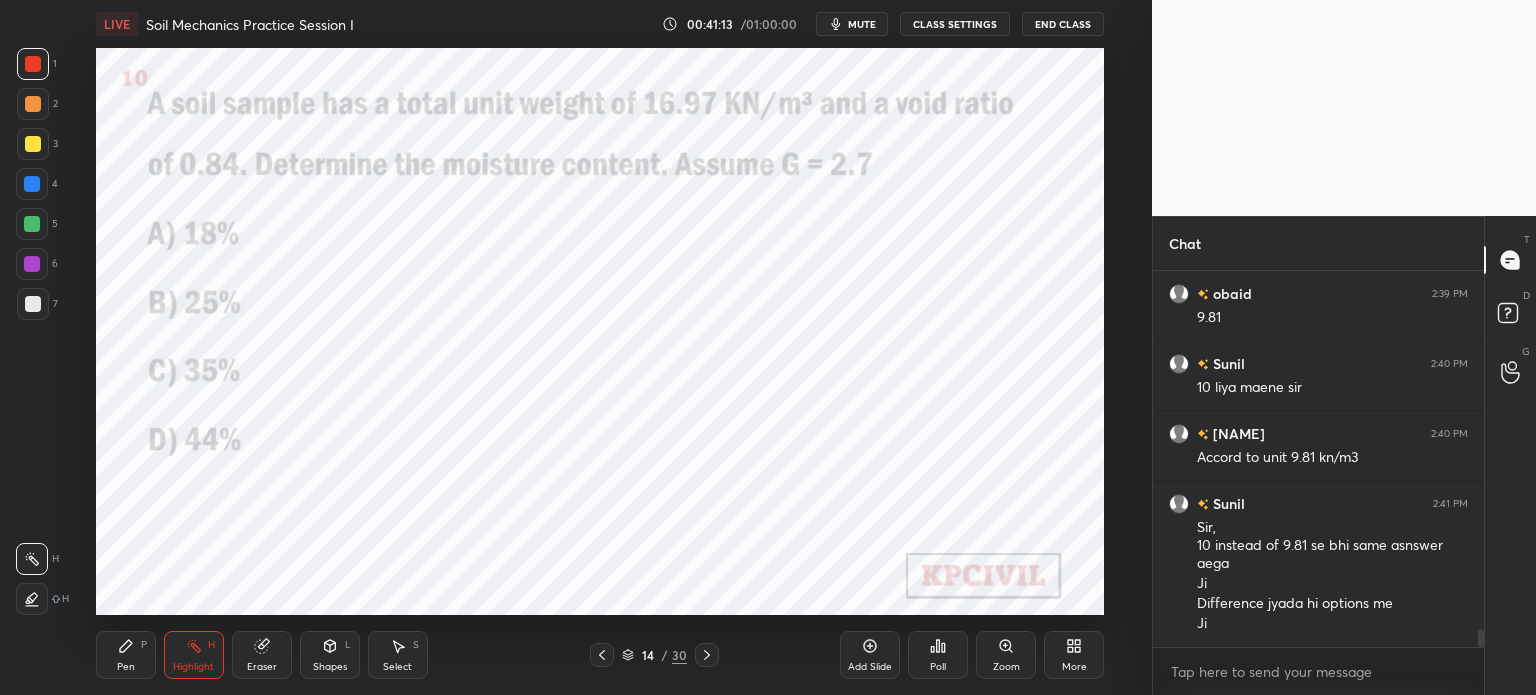 click on "Pen P" at bounding box center [126, 655] 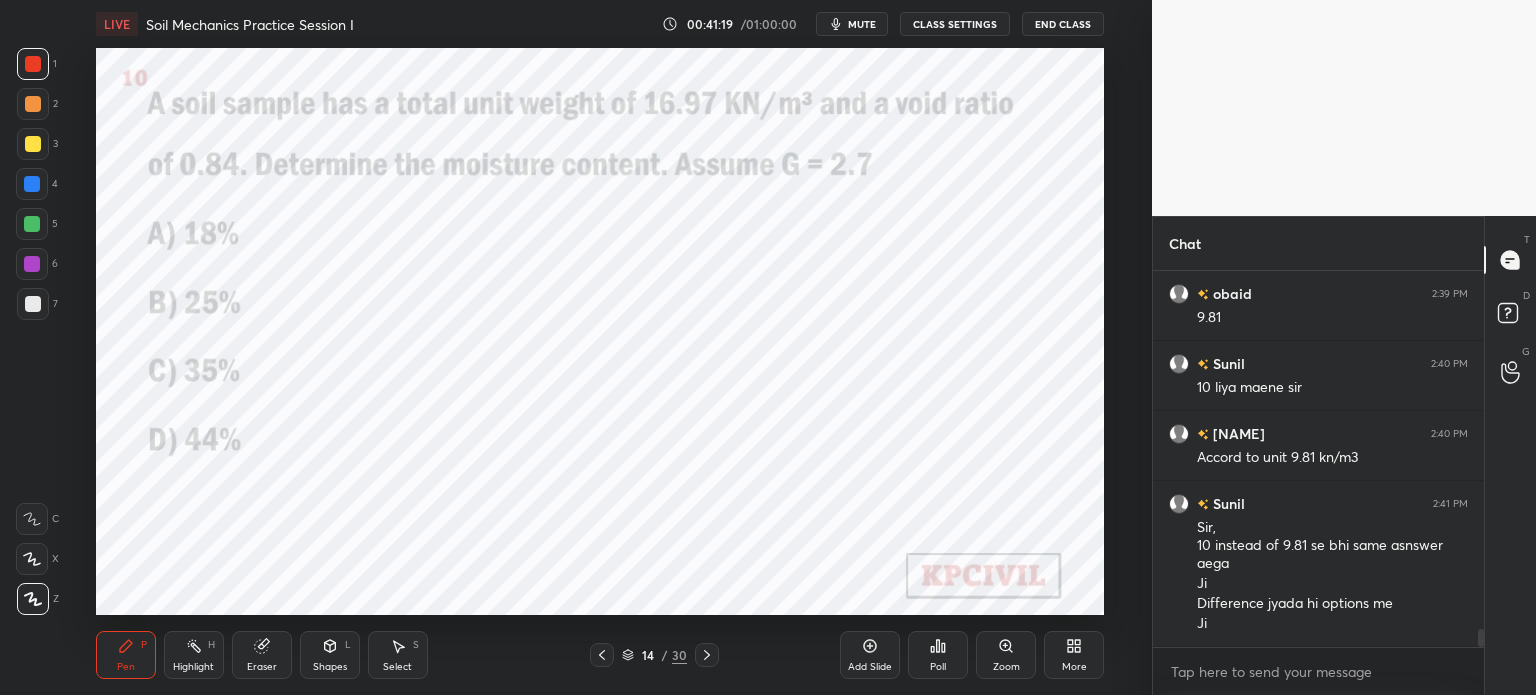 click 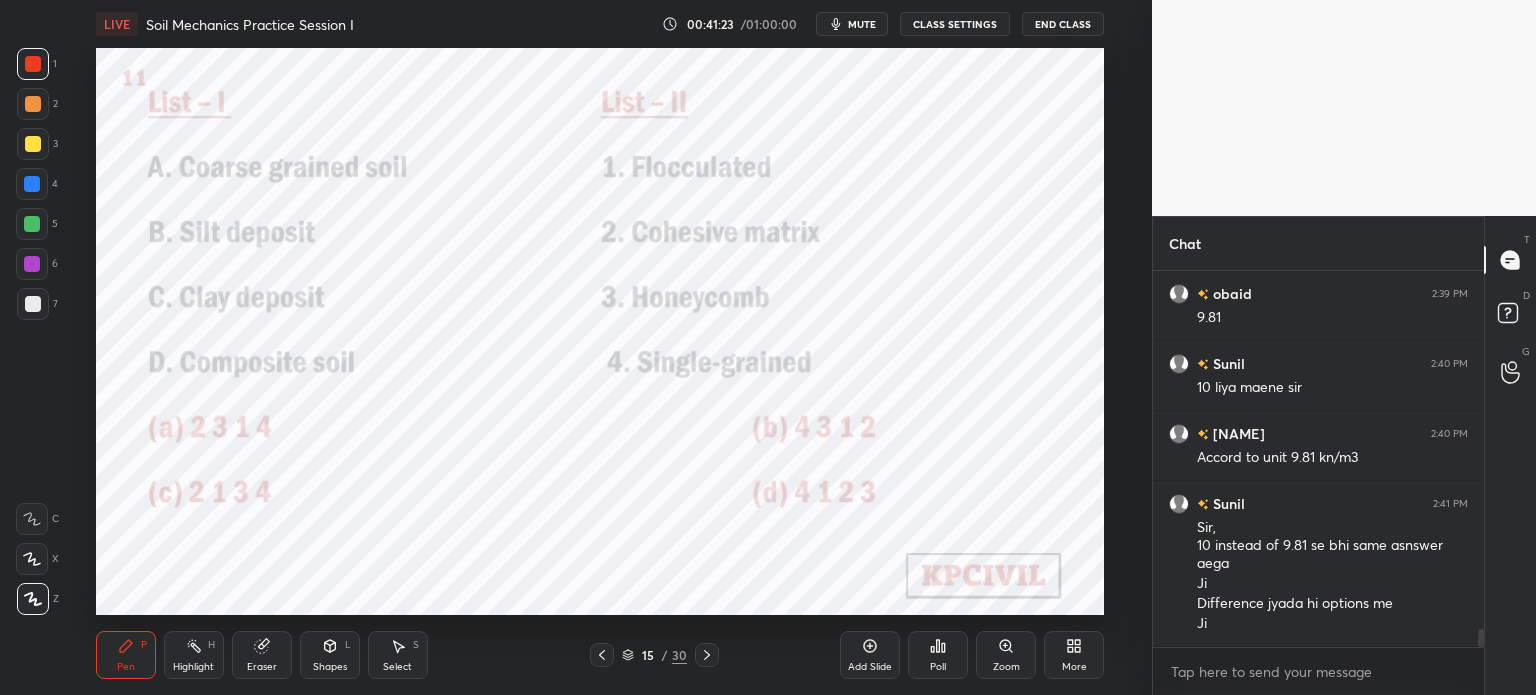 click 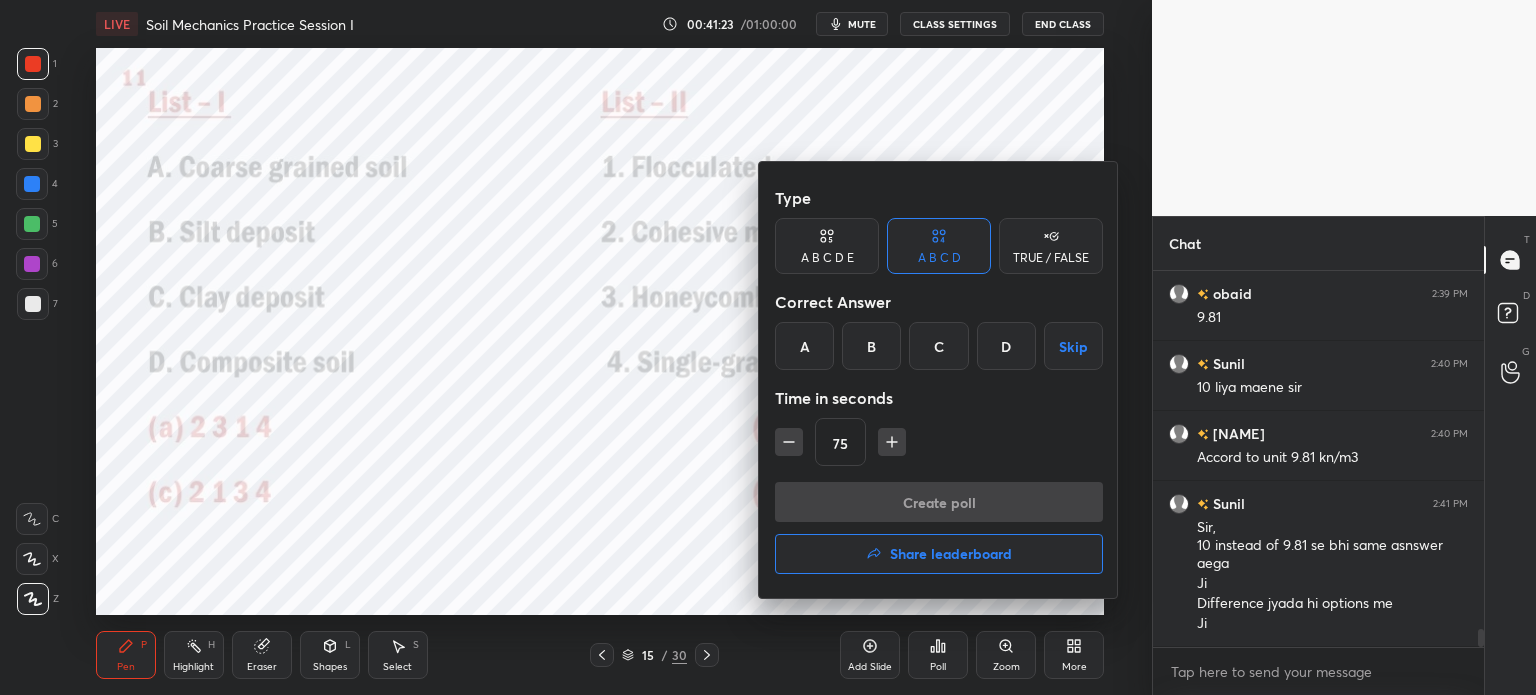 click on "B" at bounding box center [871, 346] 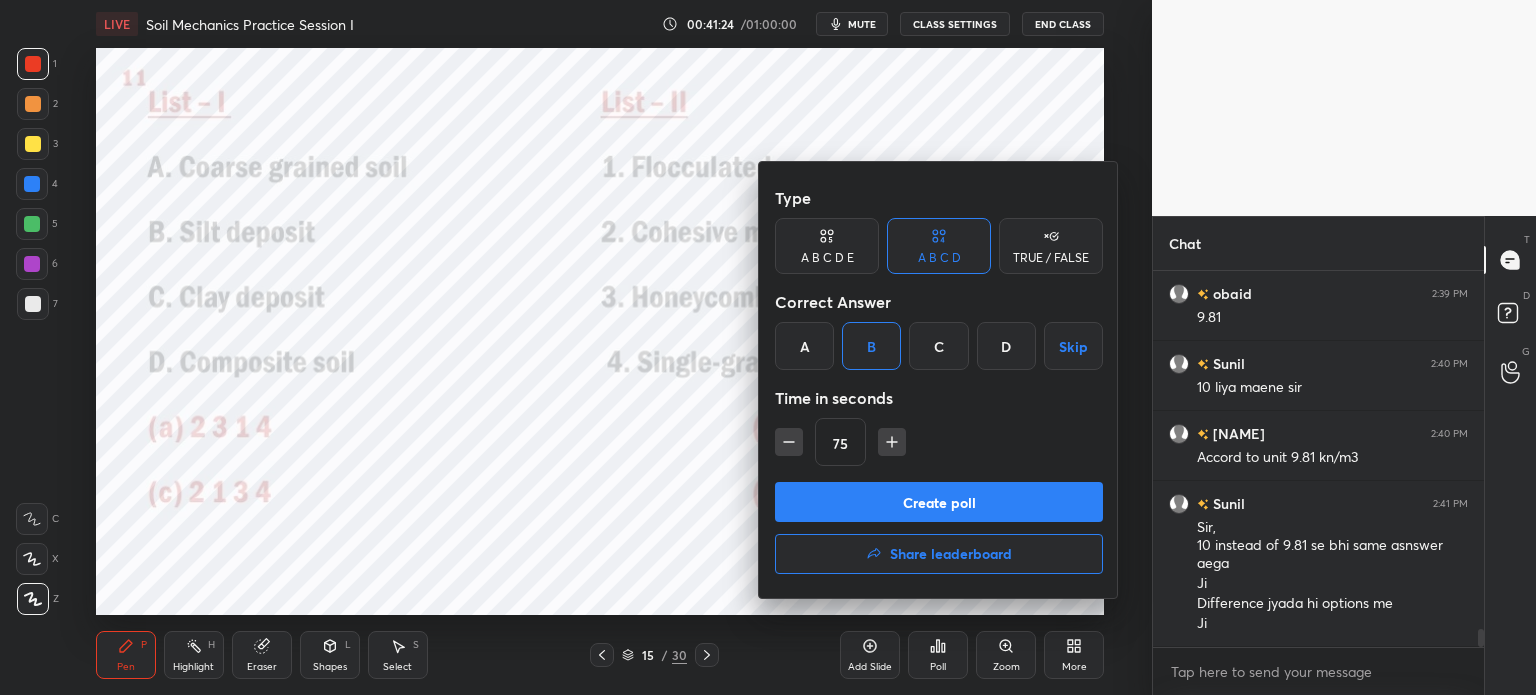 scroll, scrollTop: 7396, scrollLeft: 0, axis: vertical 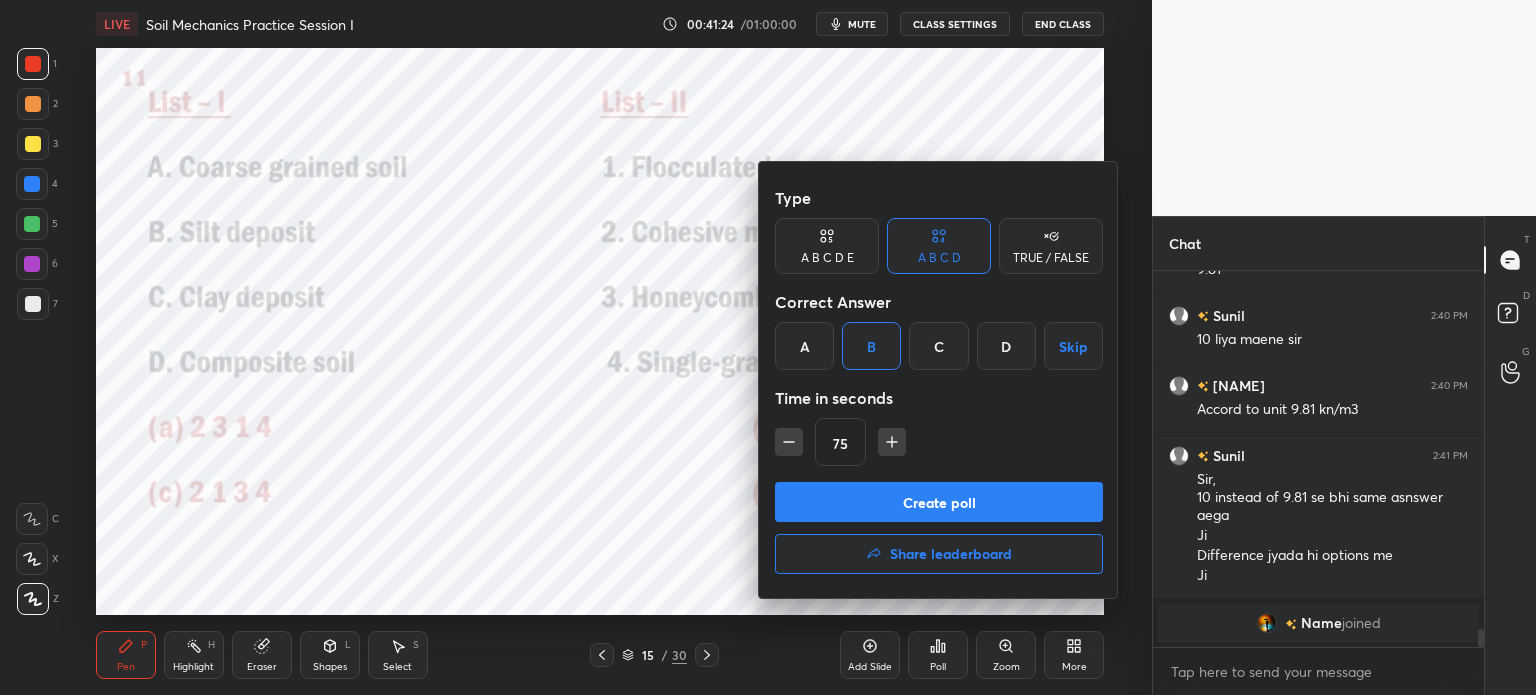 click at bounding box center (789, 442) 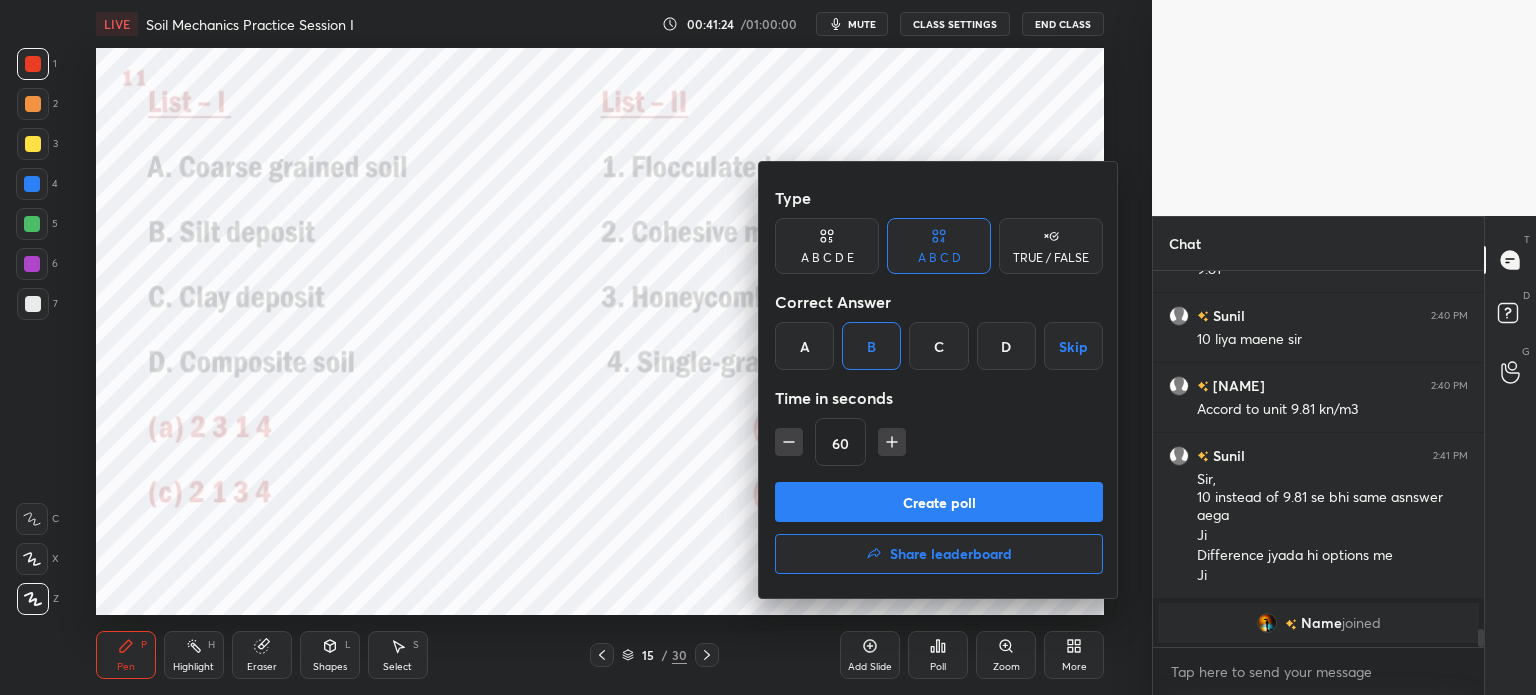 click on "60" at bounding box center (939, 442) 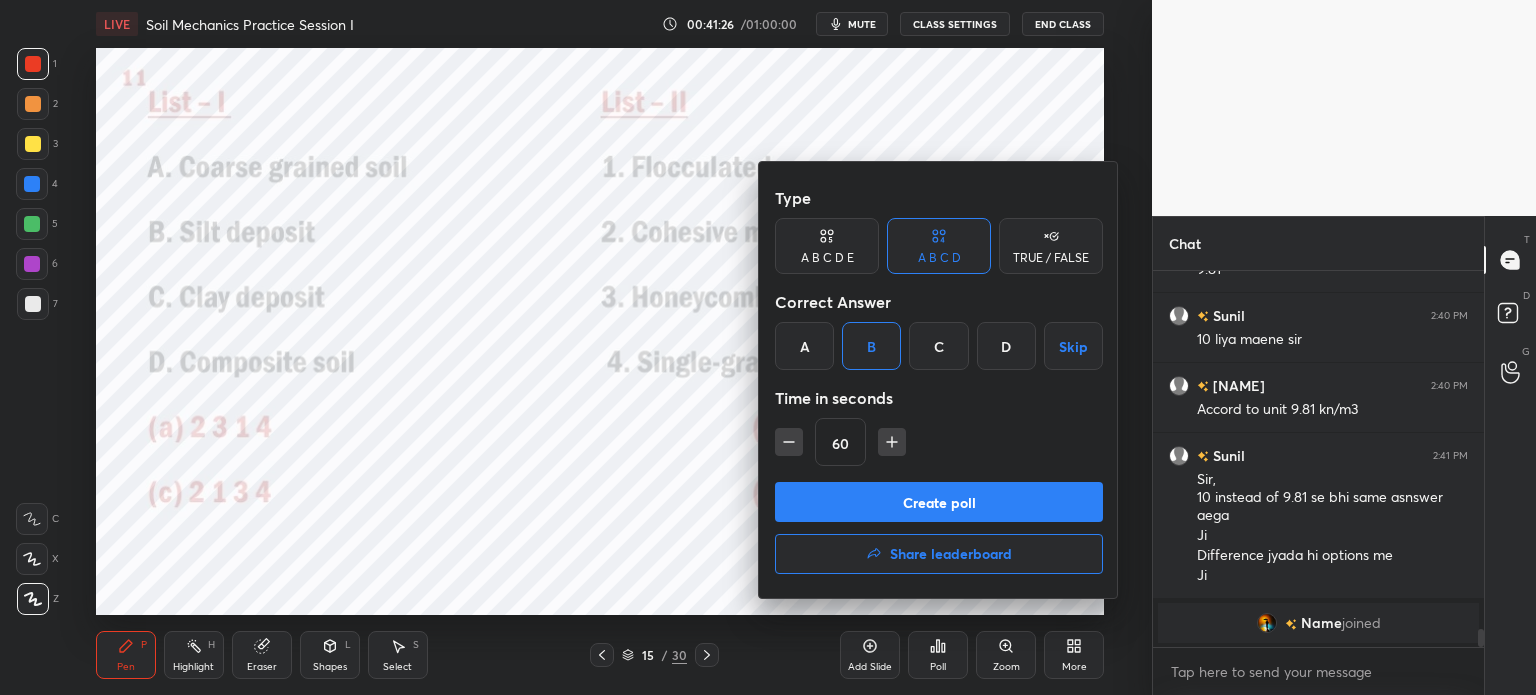 click at bounding box center (789, 442) 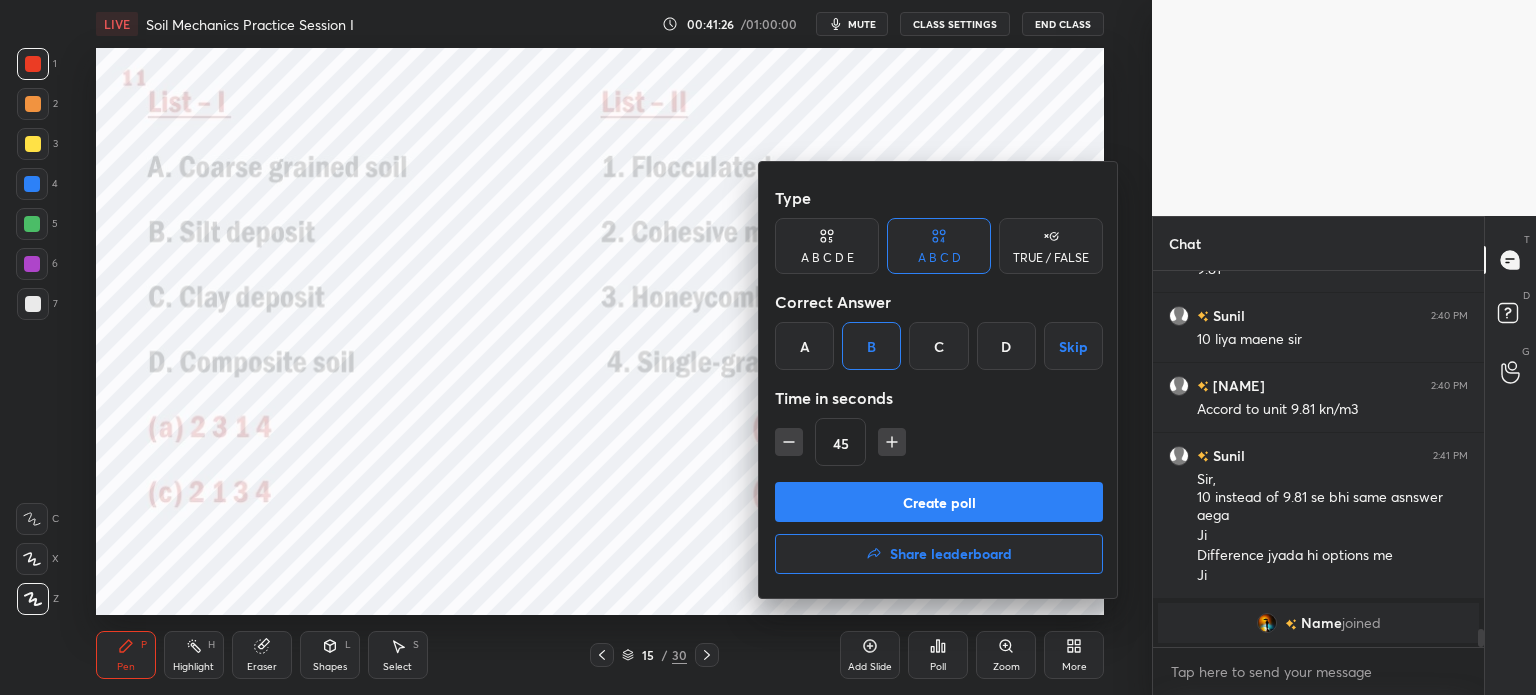 click on "Create poll" at bounding box center (939, 502) 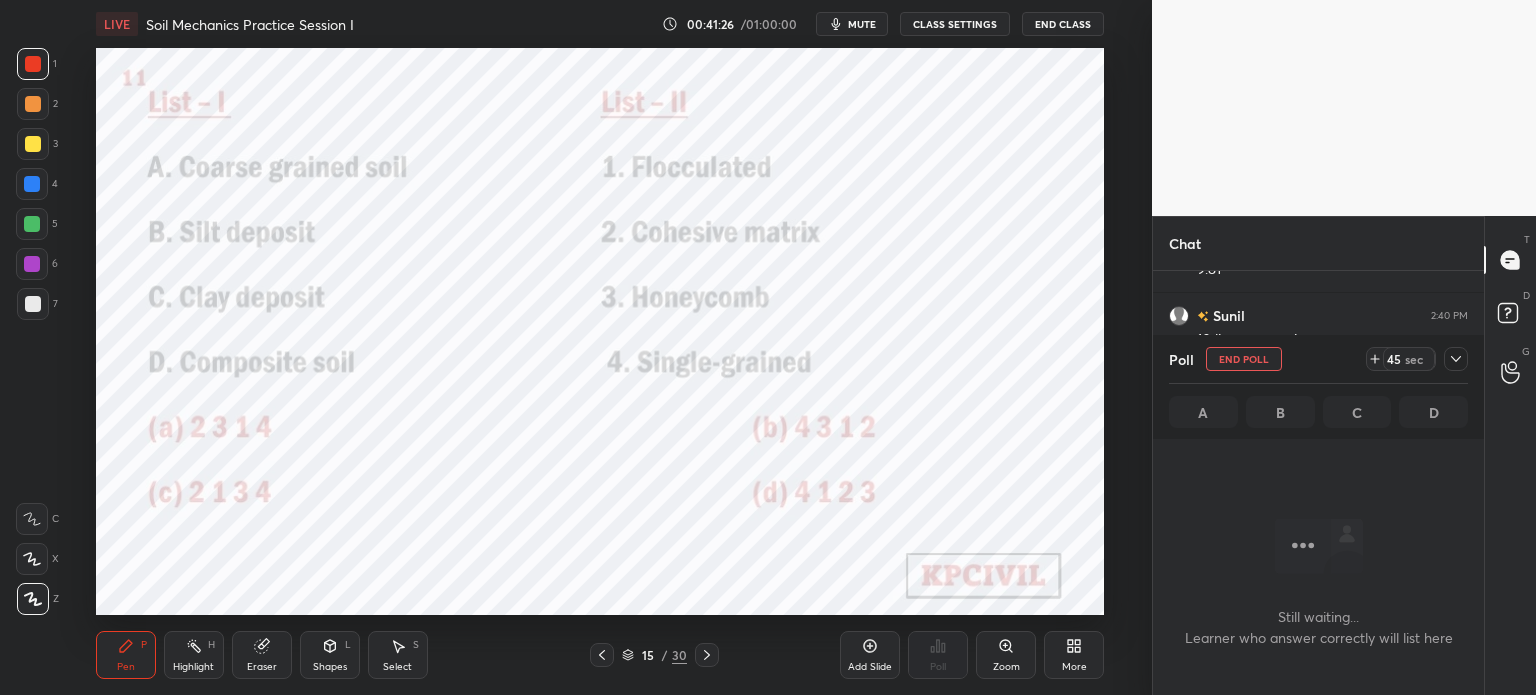scroll, scrollTop: 337, scrollLeft: 325, axis: both 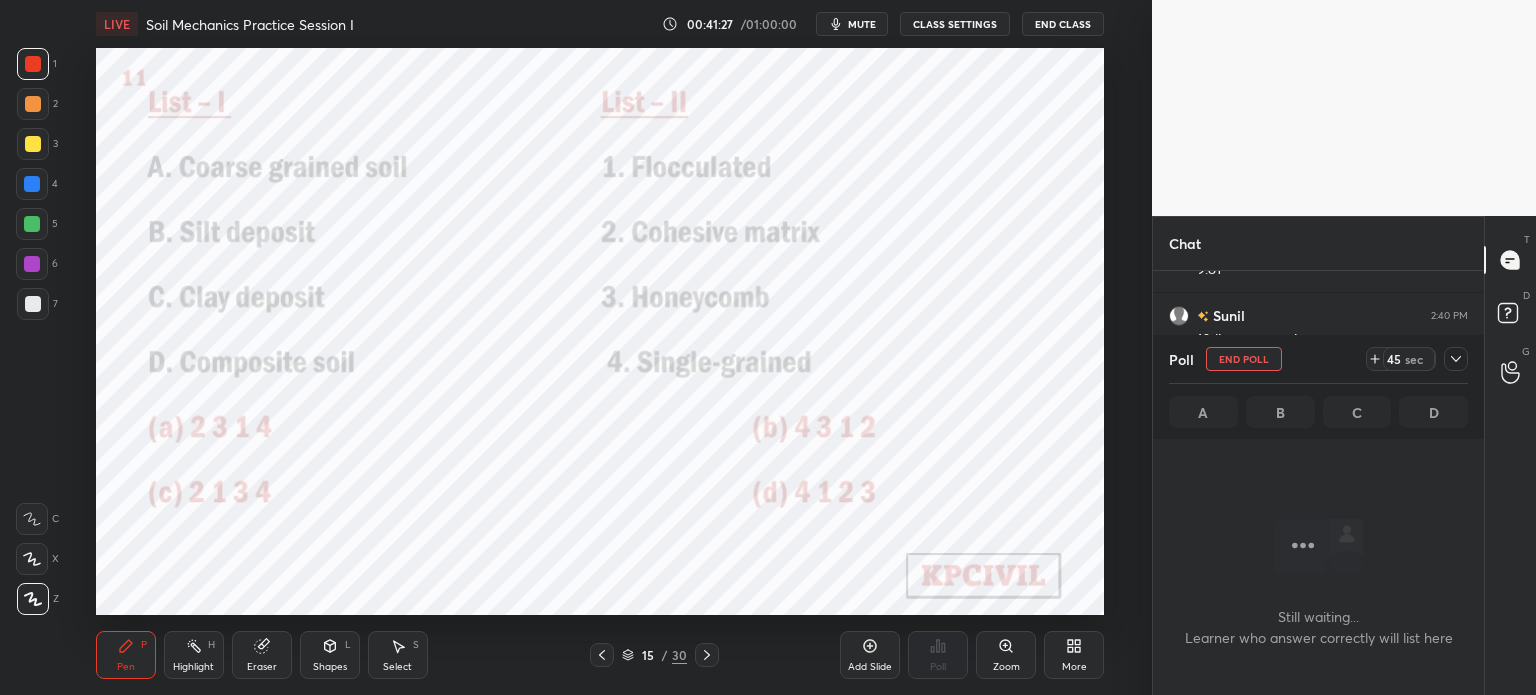 click 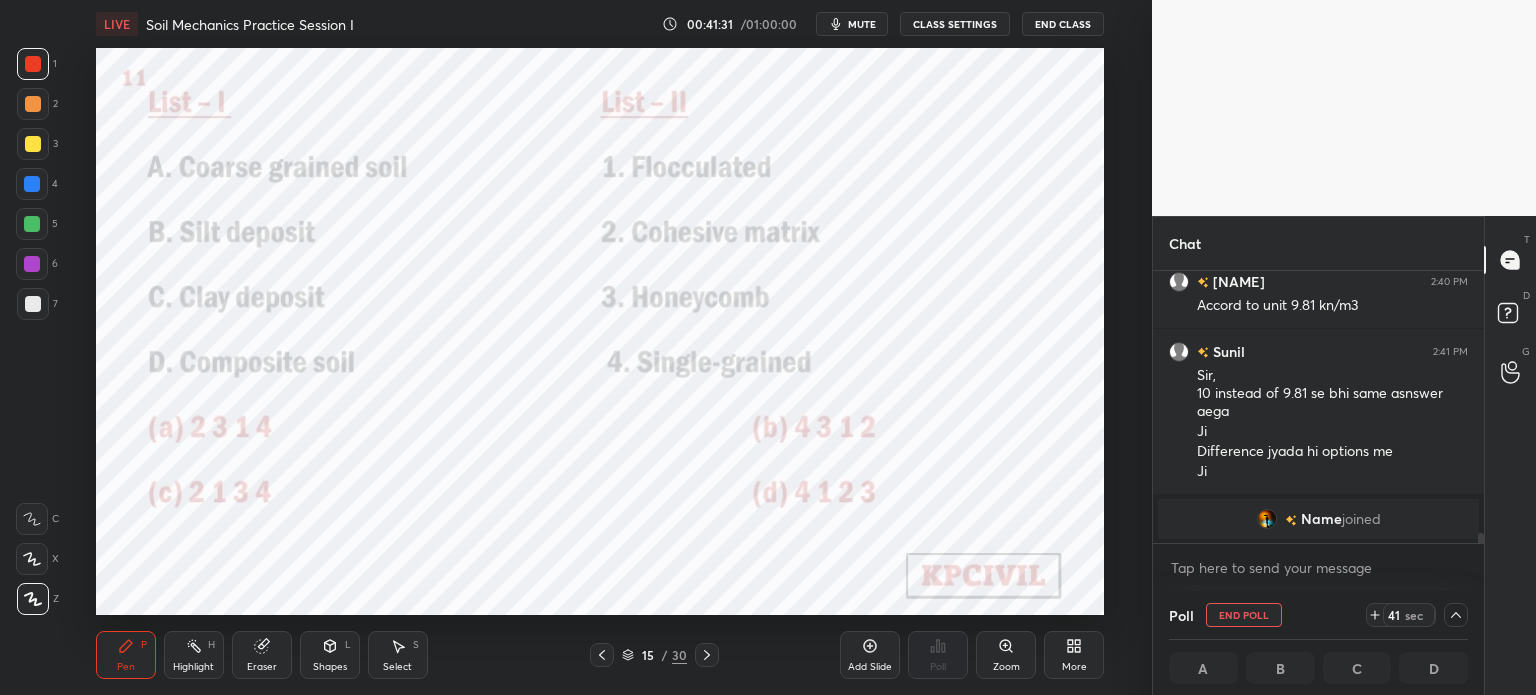 scroll, scrollTop: 7098, scrollLeft: 0, axis: vertical 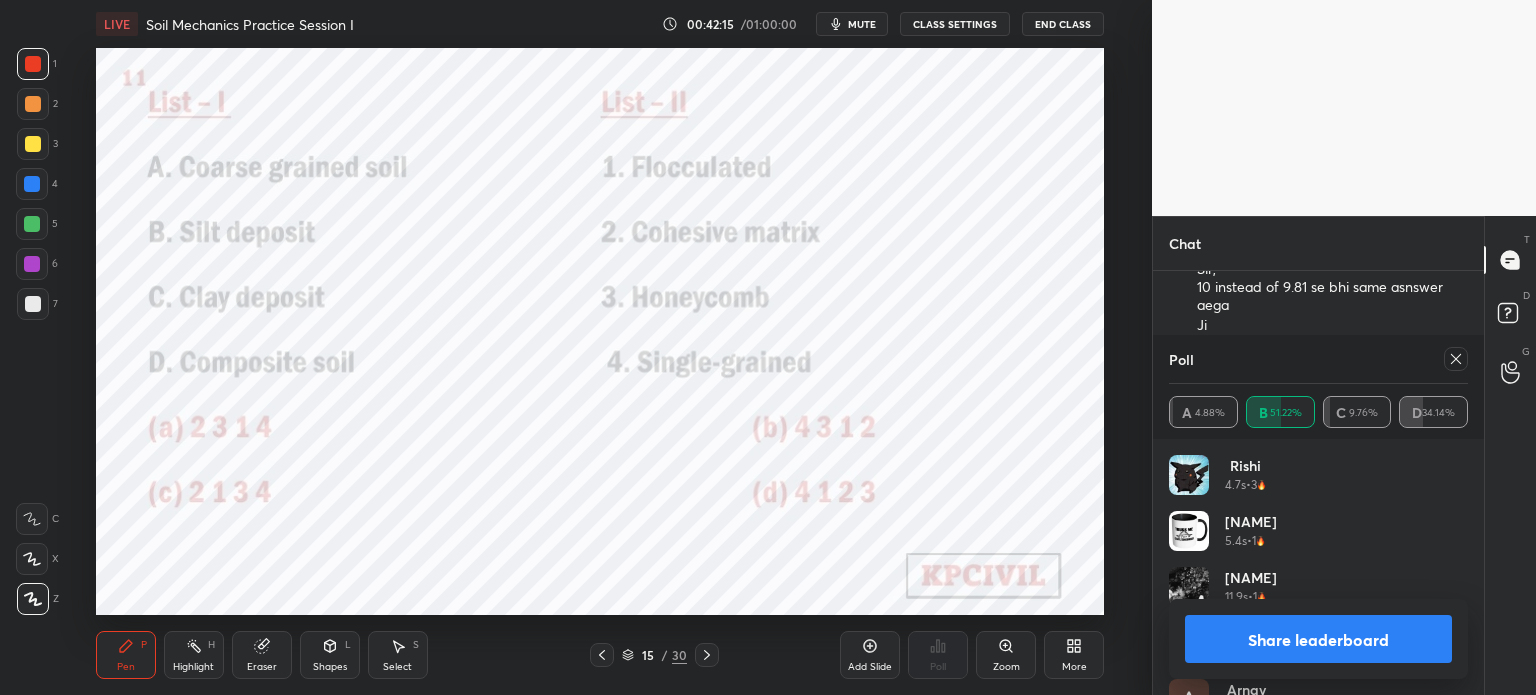 click on "Poll" at bounding box center (1318, 359) 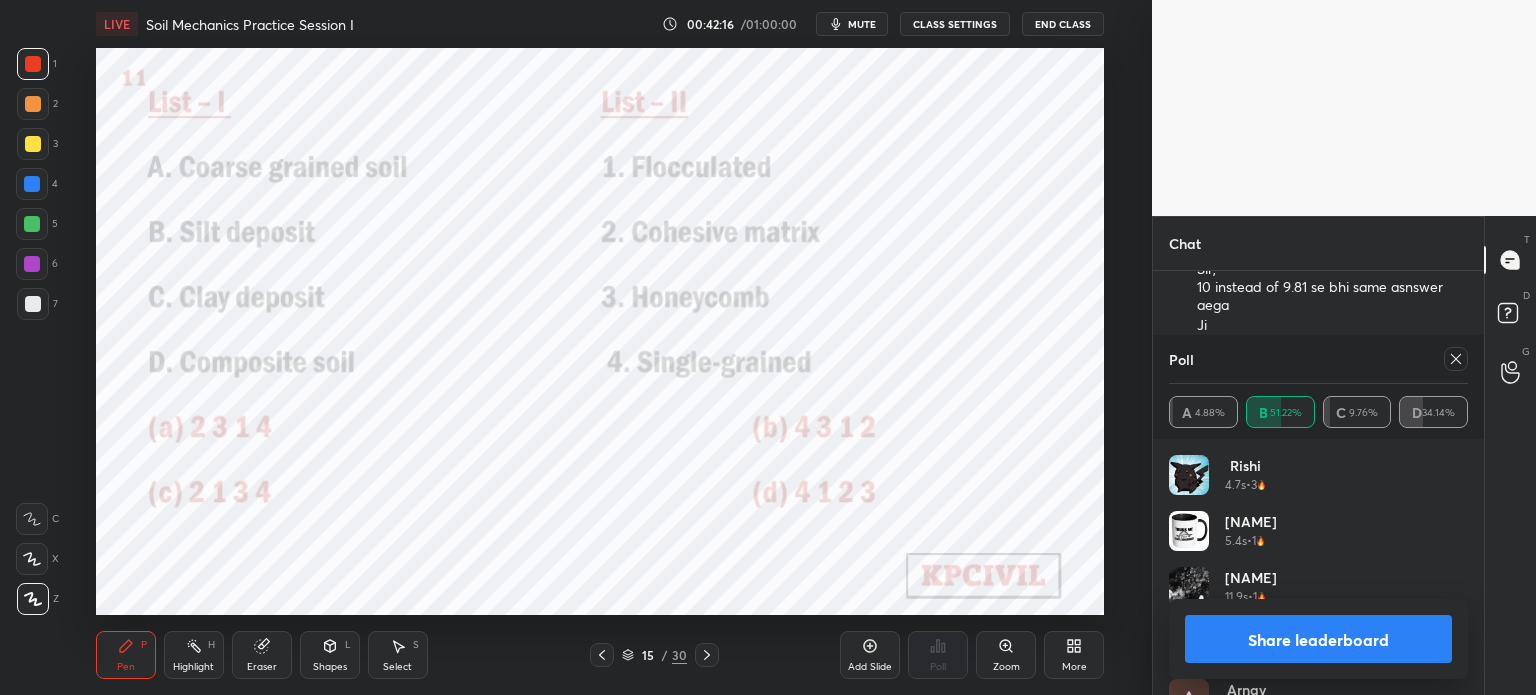 scroll, scrollTop: 7168, scrollLeft: 0, axis: vertical 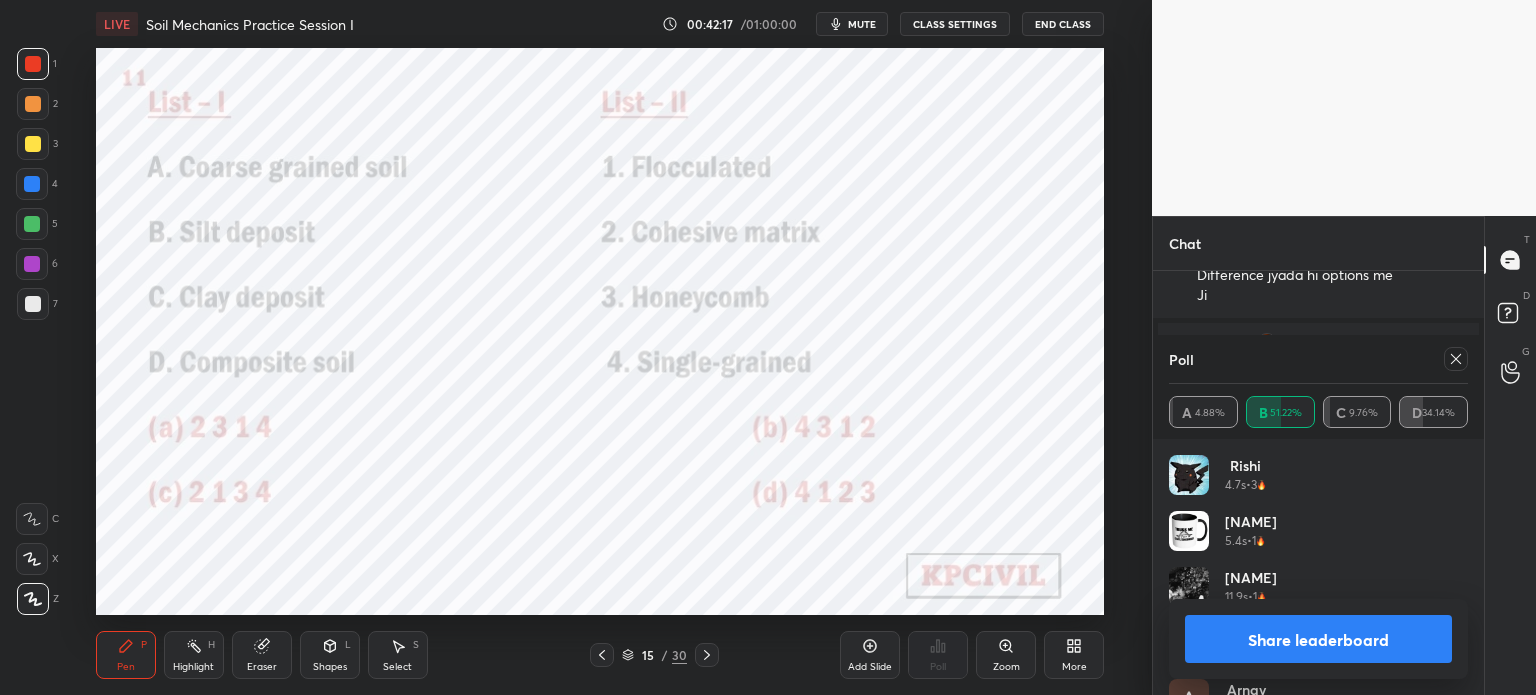 click at bounding box center [1456, 359] 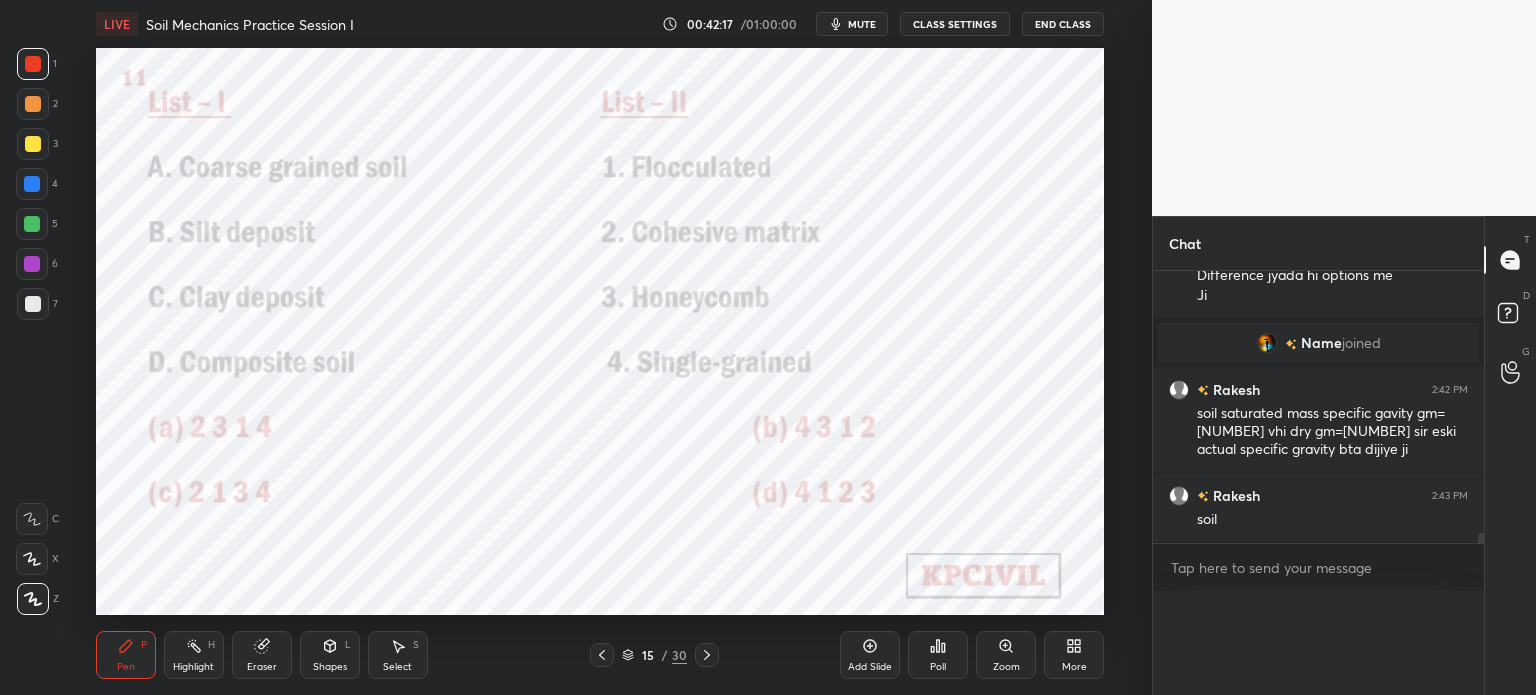 scroll, scrollTop: 151, scrollLeft: 293, axis: both 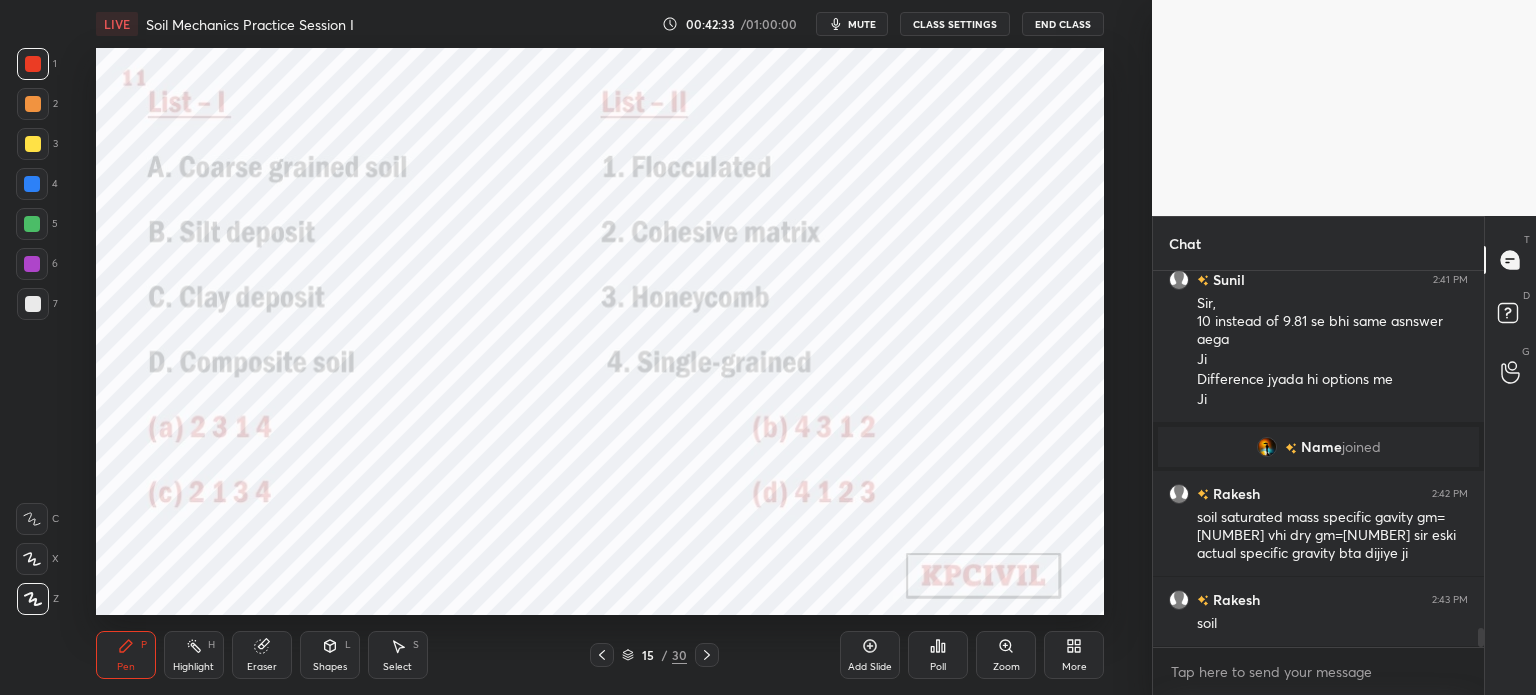 click at bounding box center [602, 655] 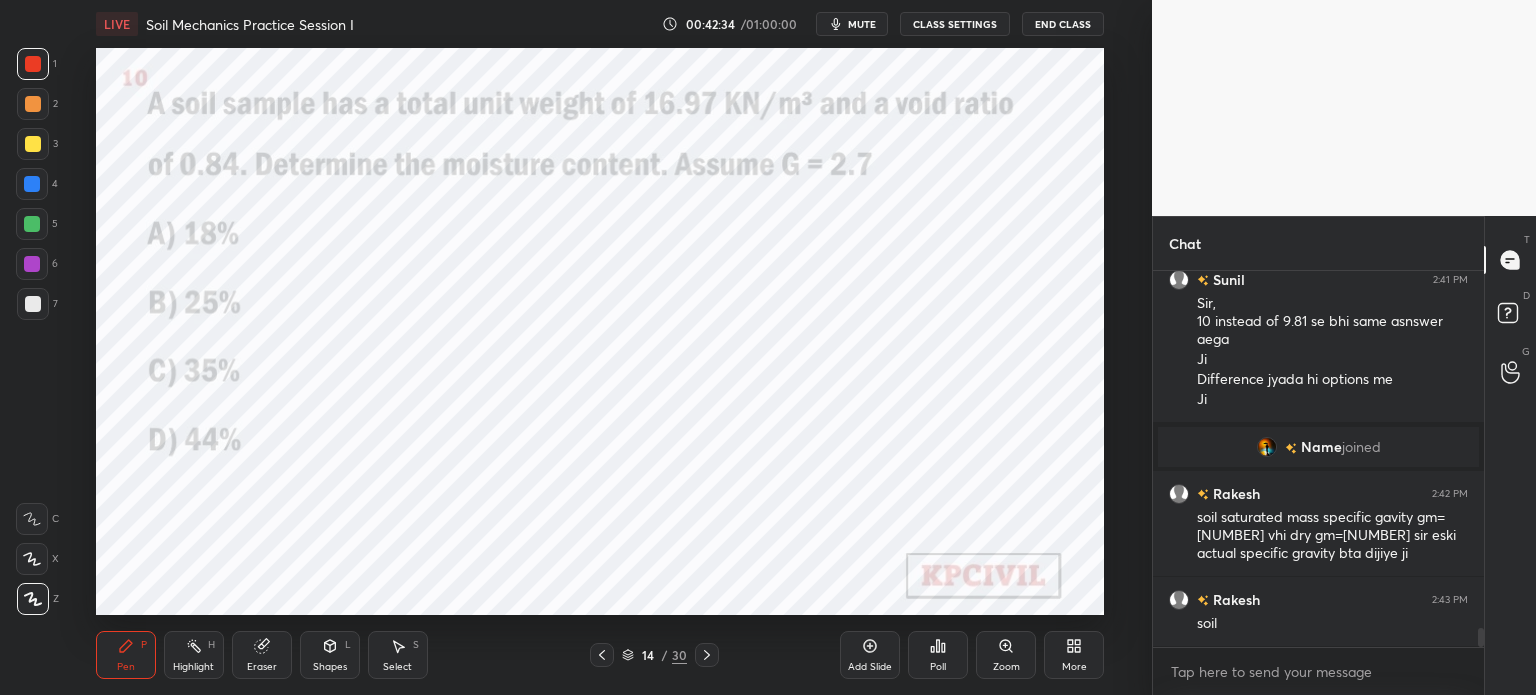 click on "Add Slide" at bounding box center [870, 655] 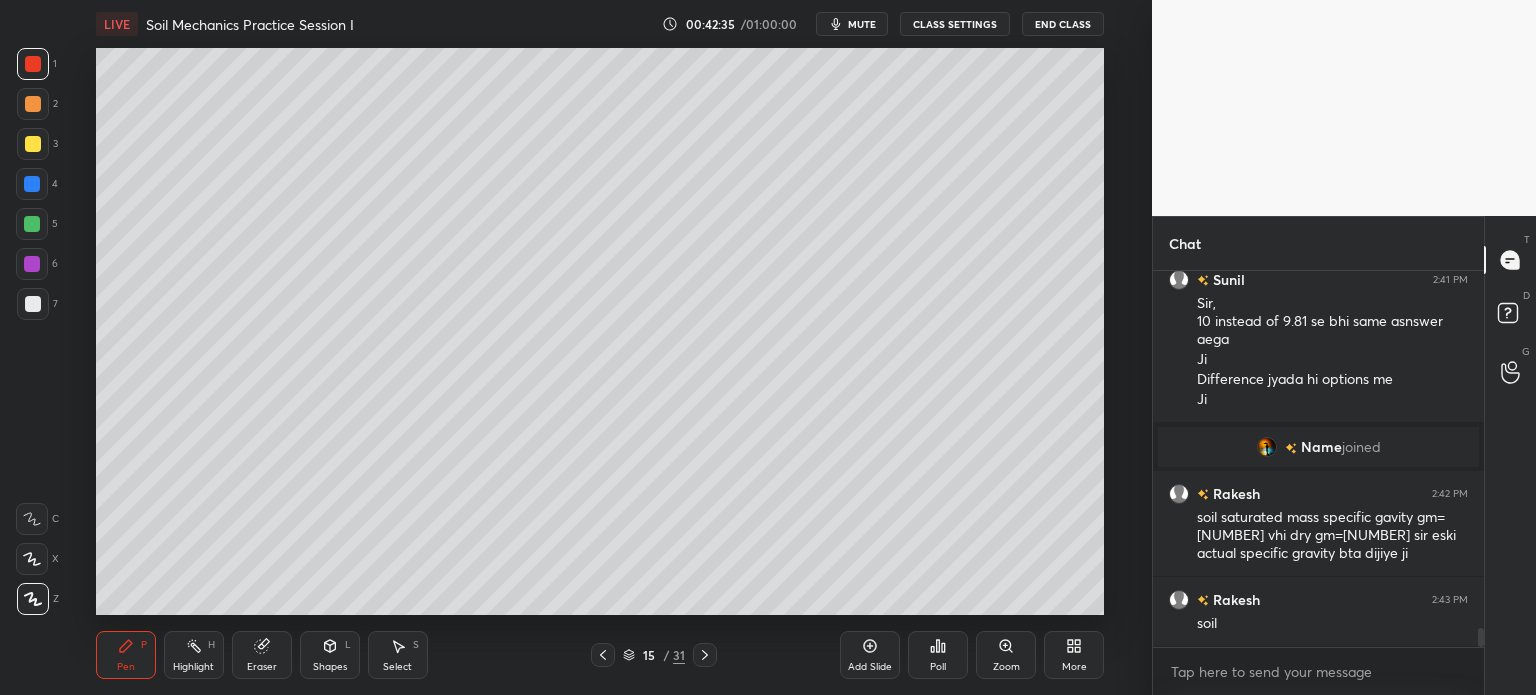 click at bounding box center [33, 144] 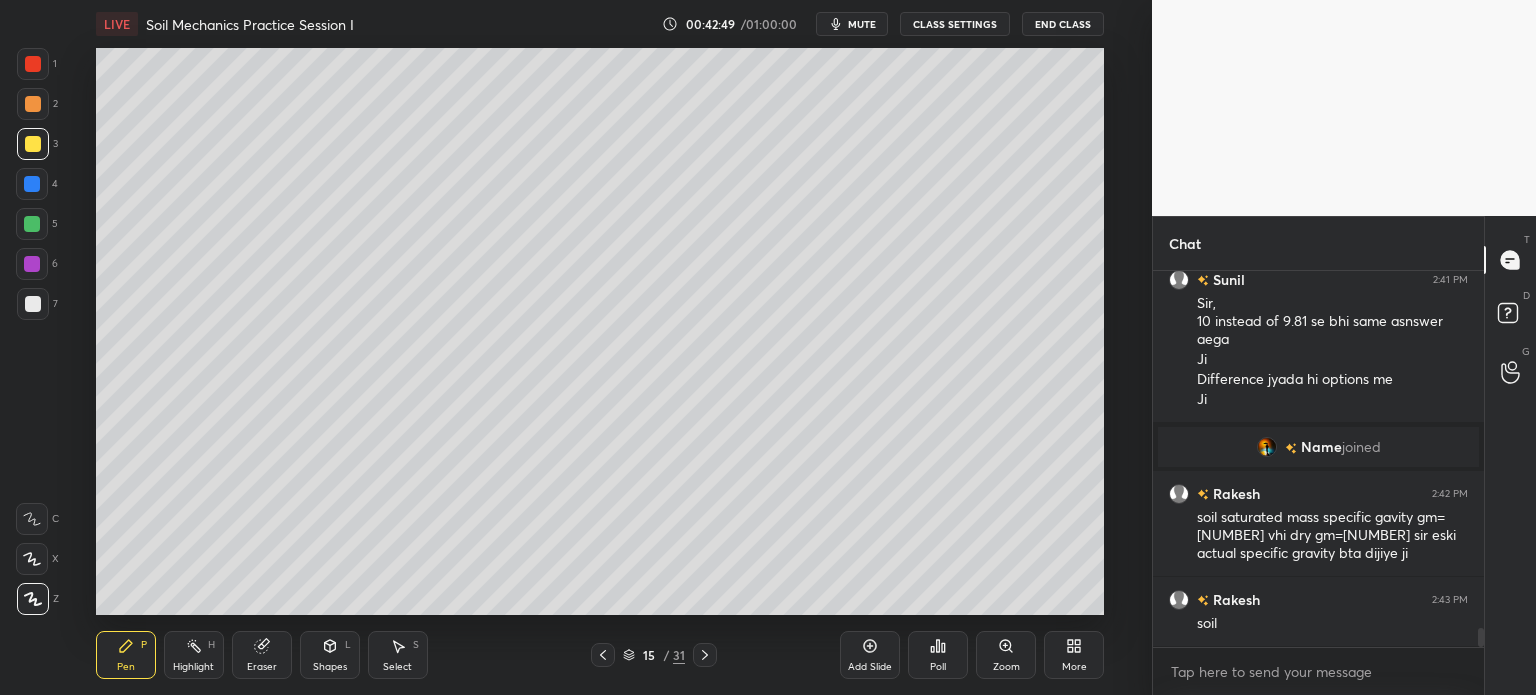 click at bounding box center [33, 304] 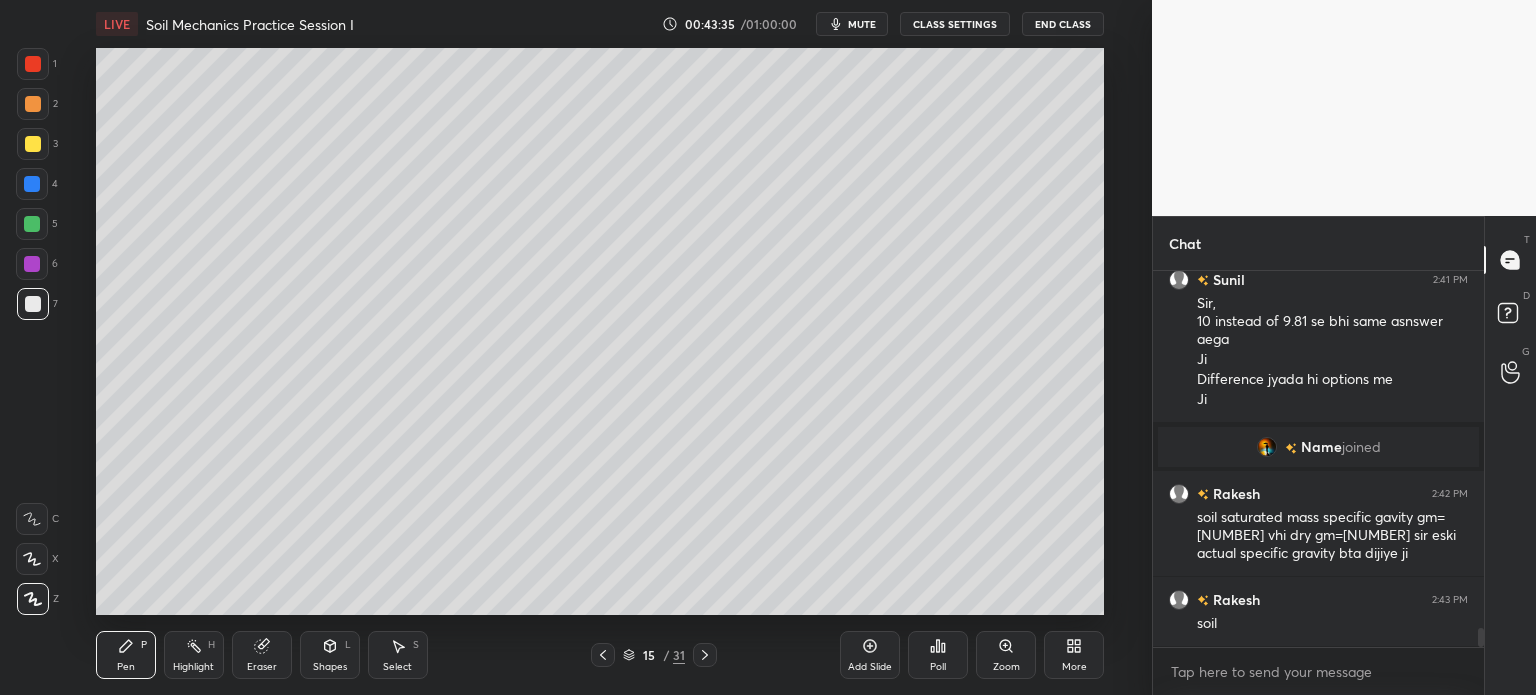 scroll, scrollTop: 7112, scrollLeft: 0, axis: vertical 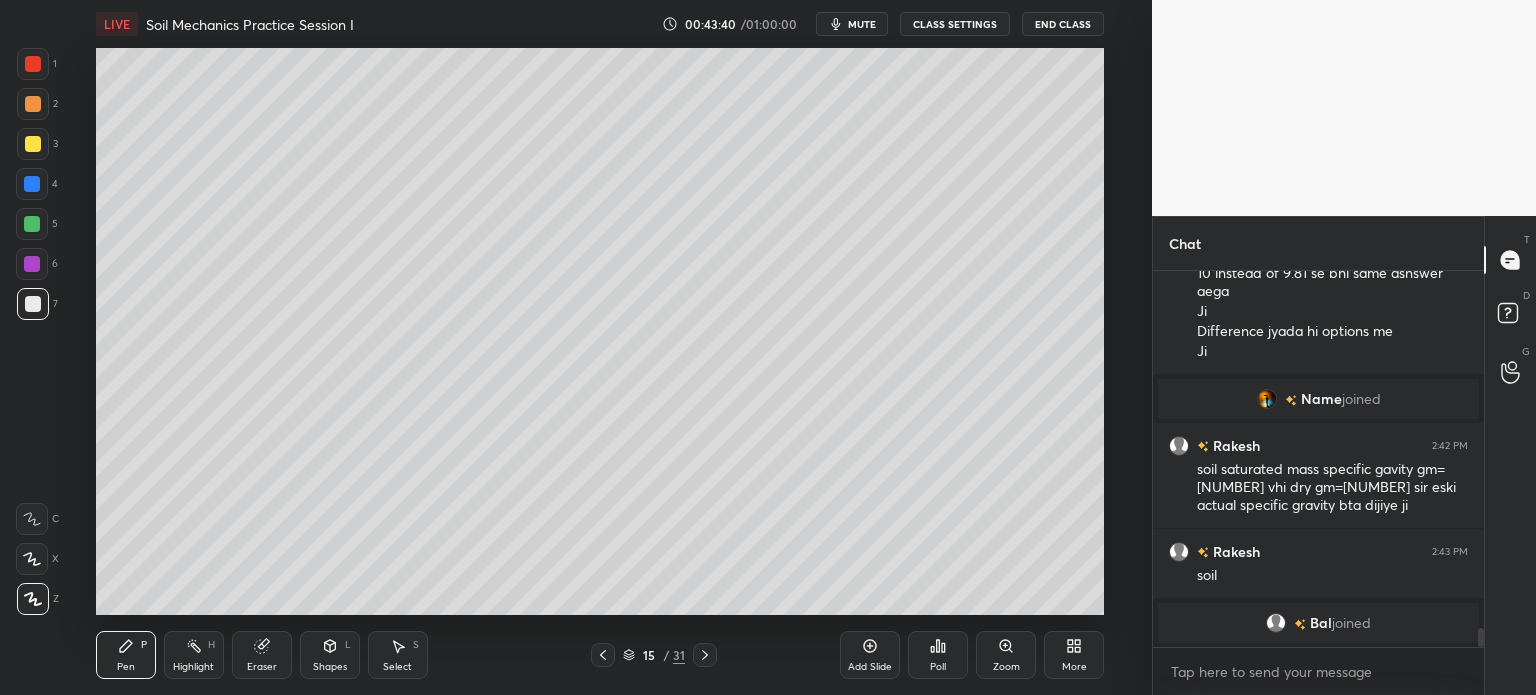 click 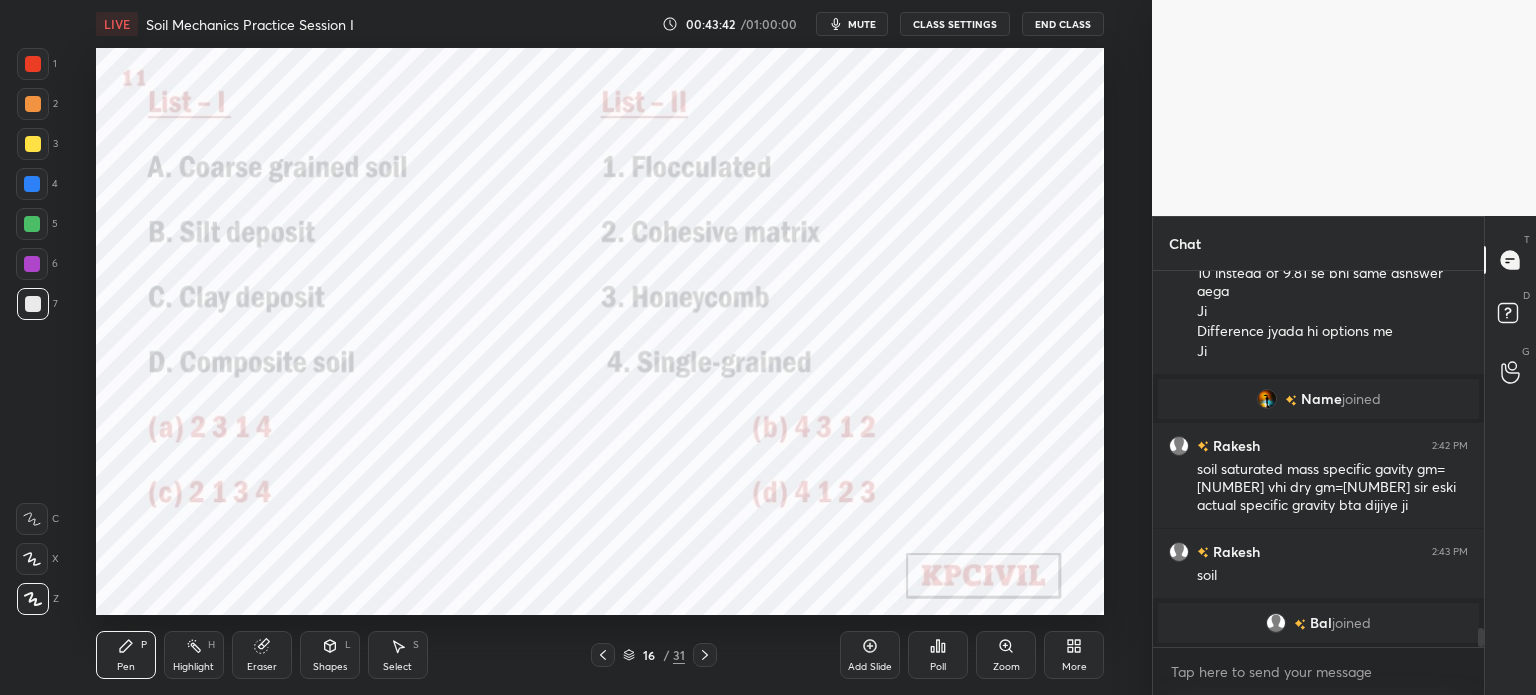 click at bounding box center [33, 64] 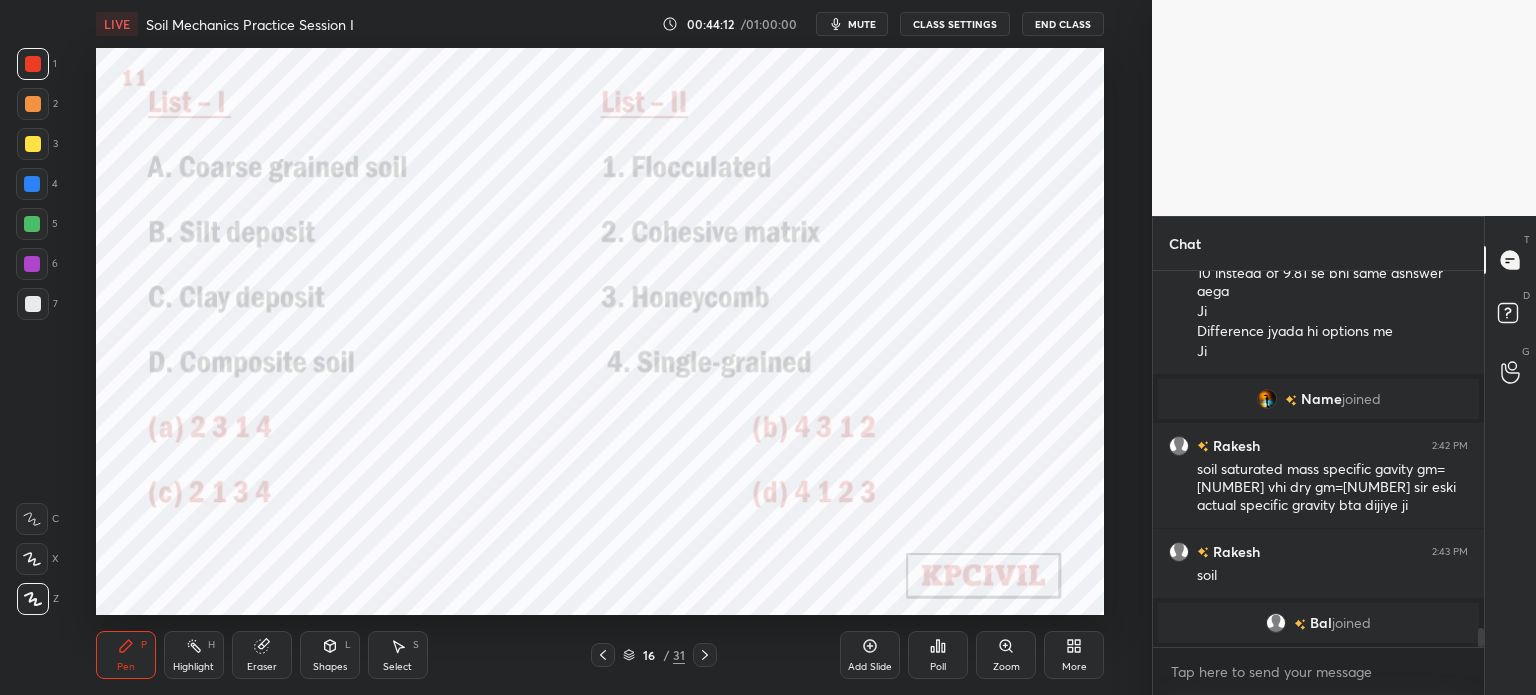 click at bounding box center [32, 184] 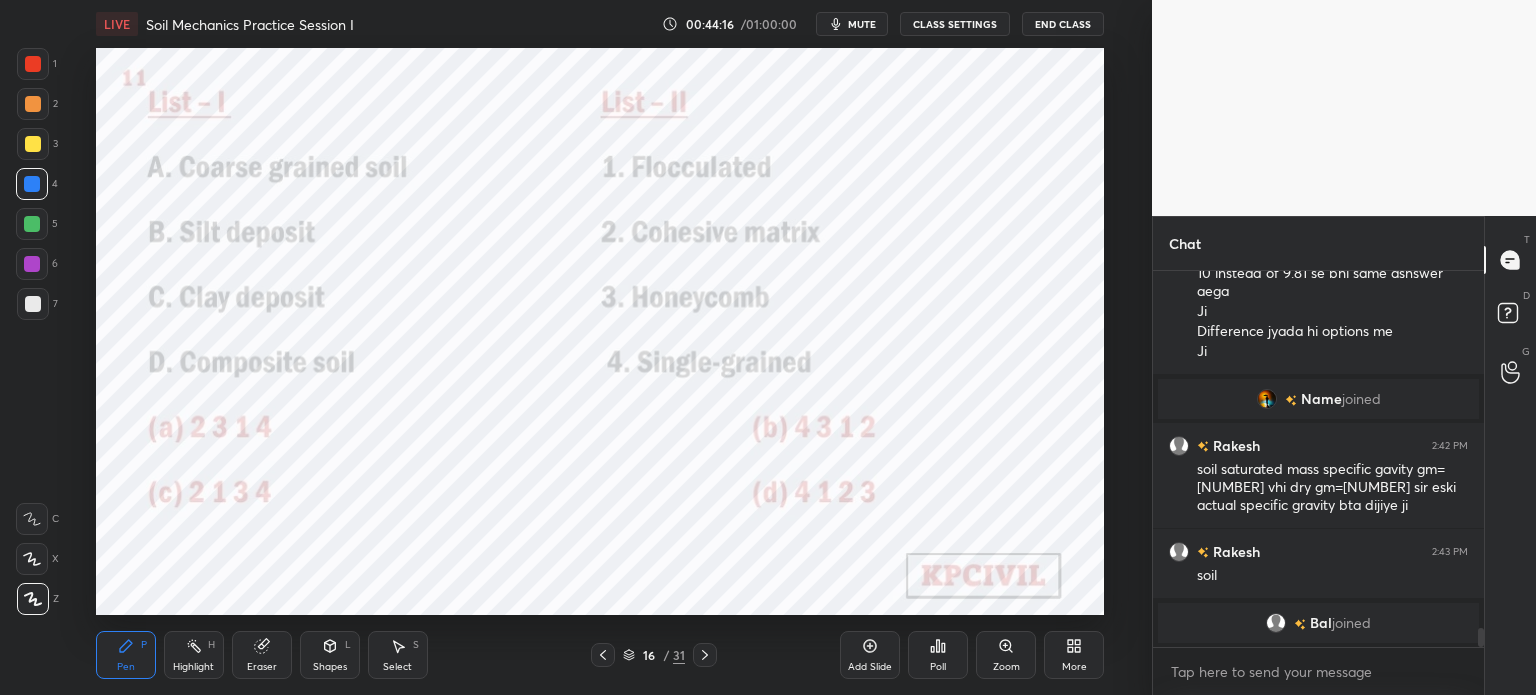 click 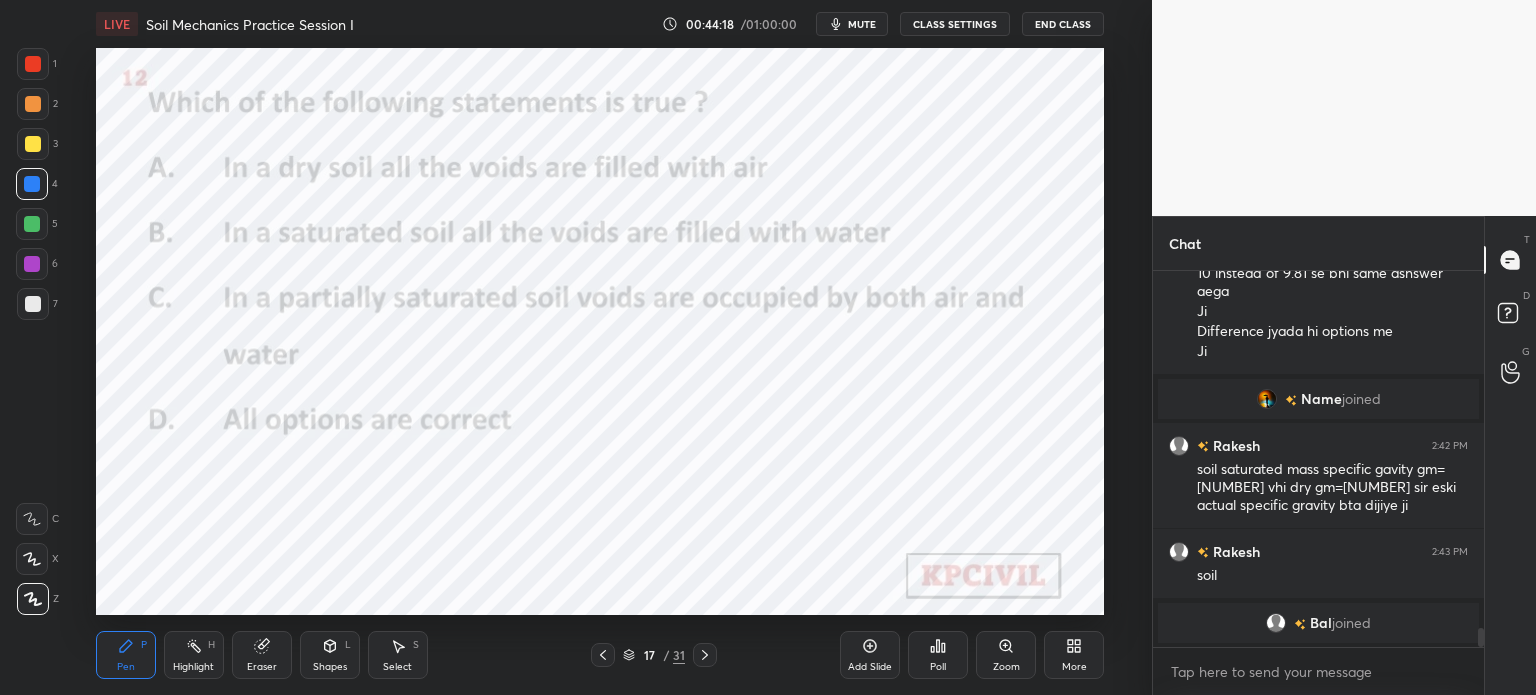 click on "Poll" at bounding box center [938, 655] 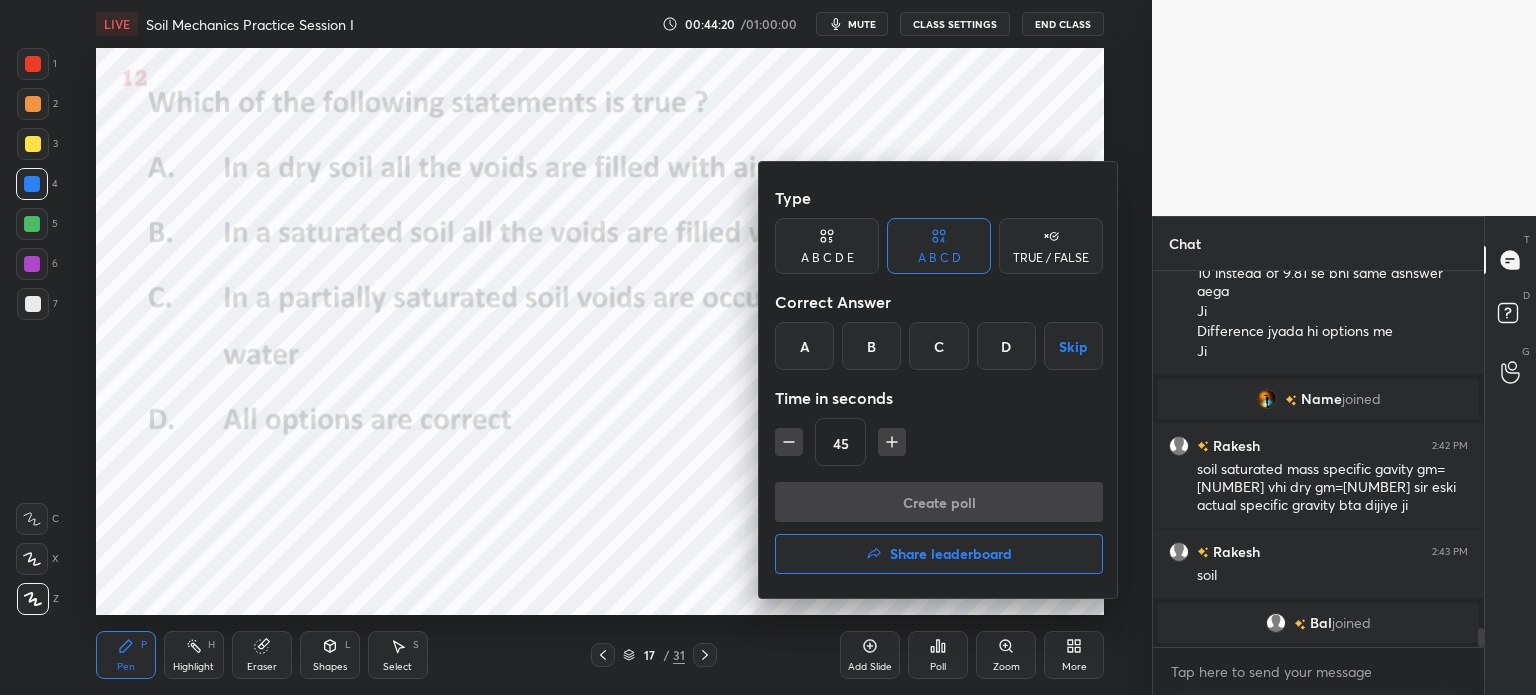 click on "D" at bounding box center (1006, 346) 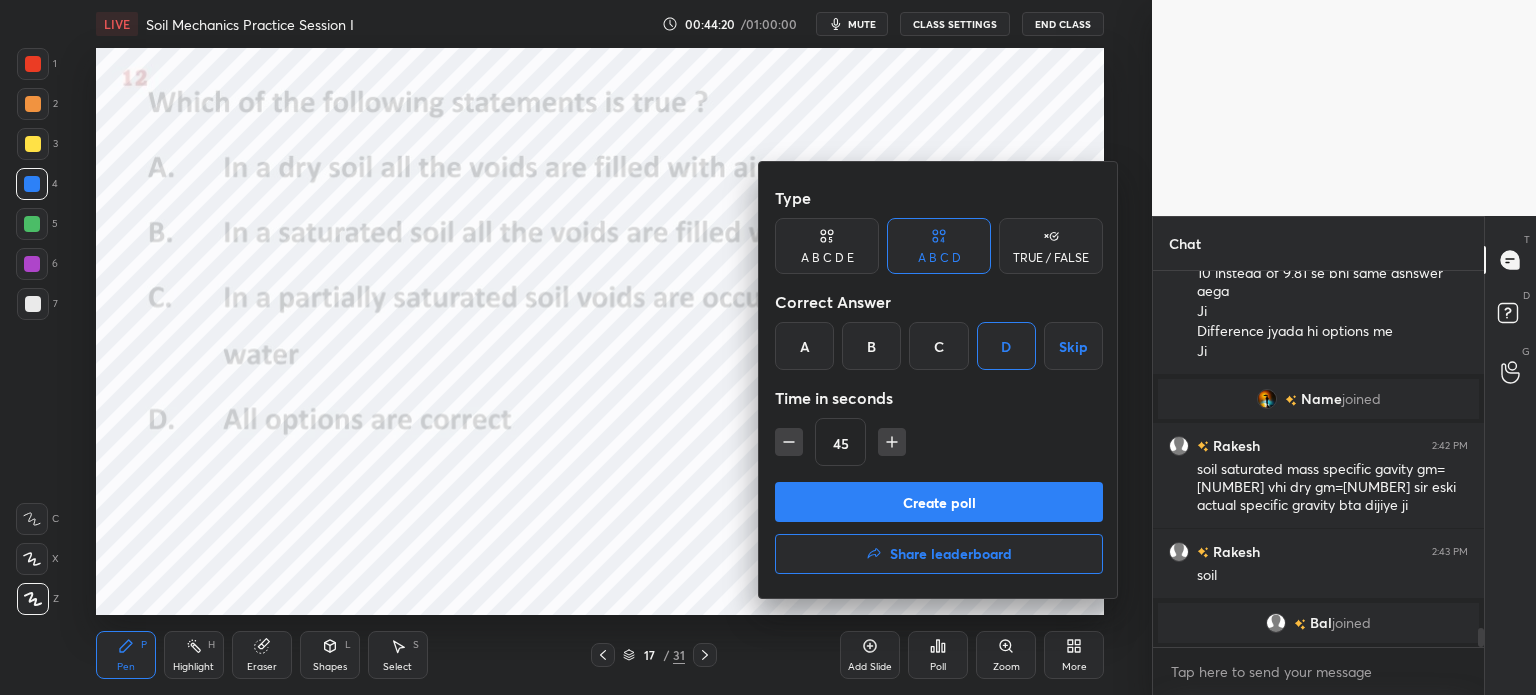 click on "Create poll" at bounding box center (939, 502) 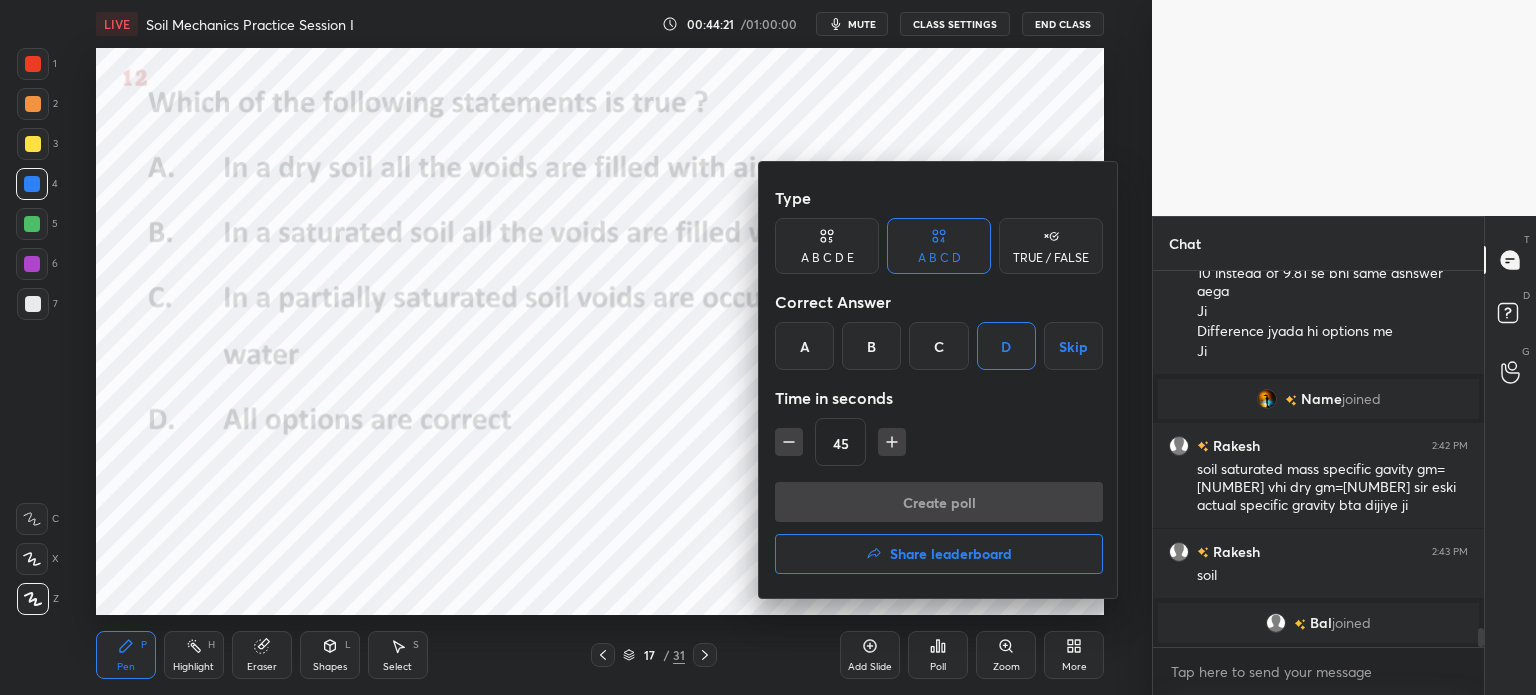 scroll, scrollTop: 328, scrollLeft: 325, axis: both 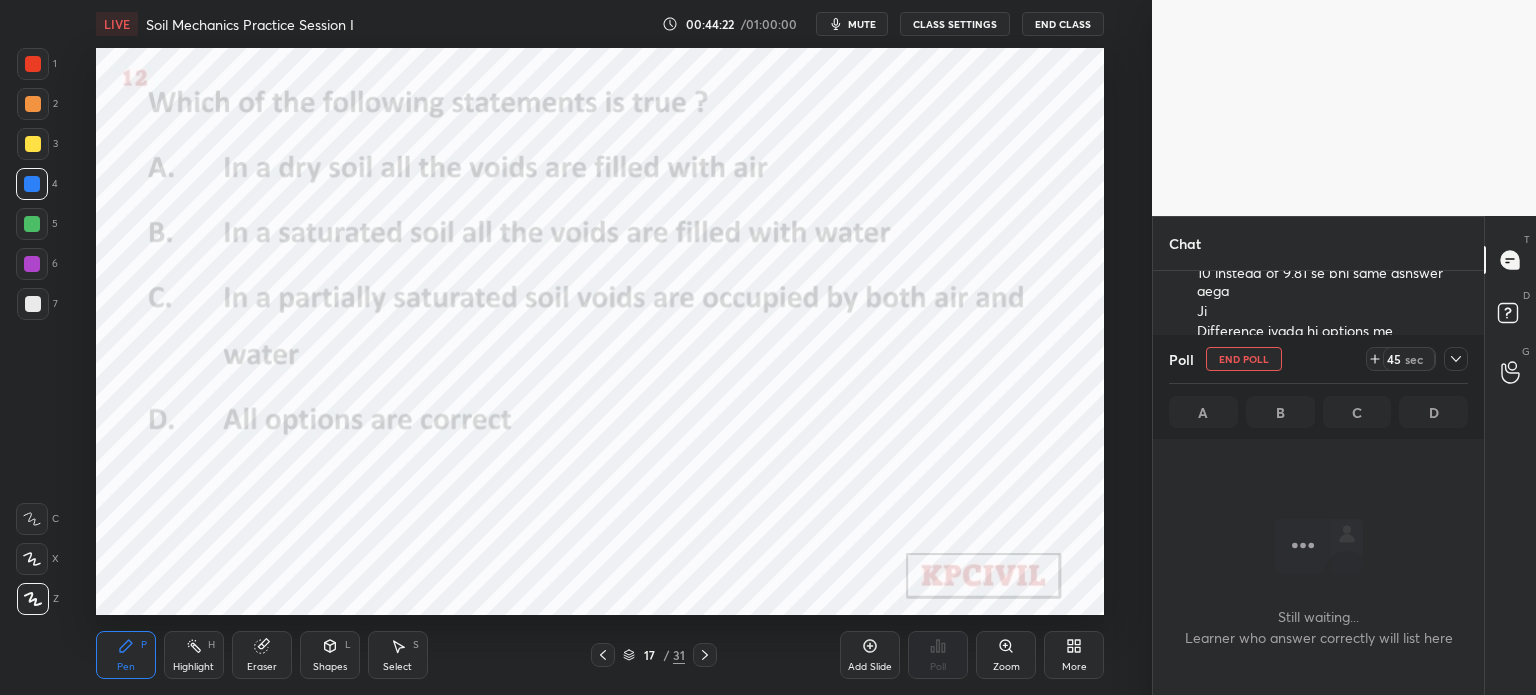 click 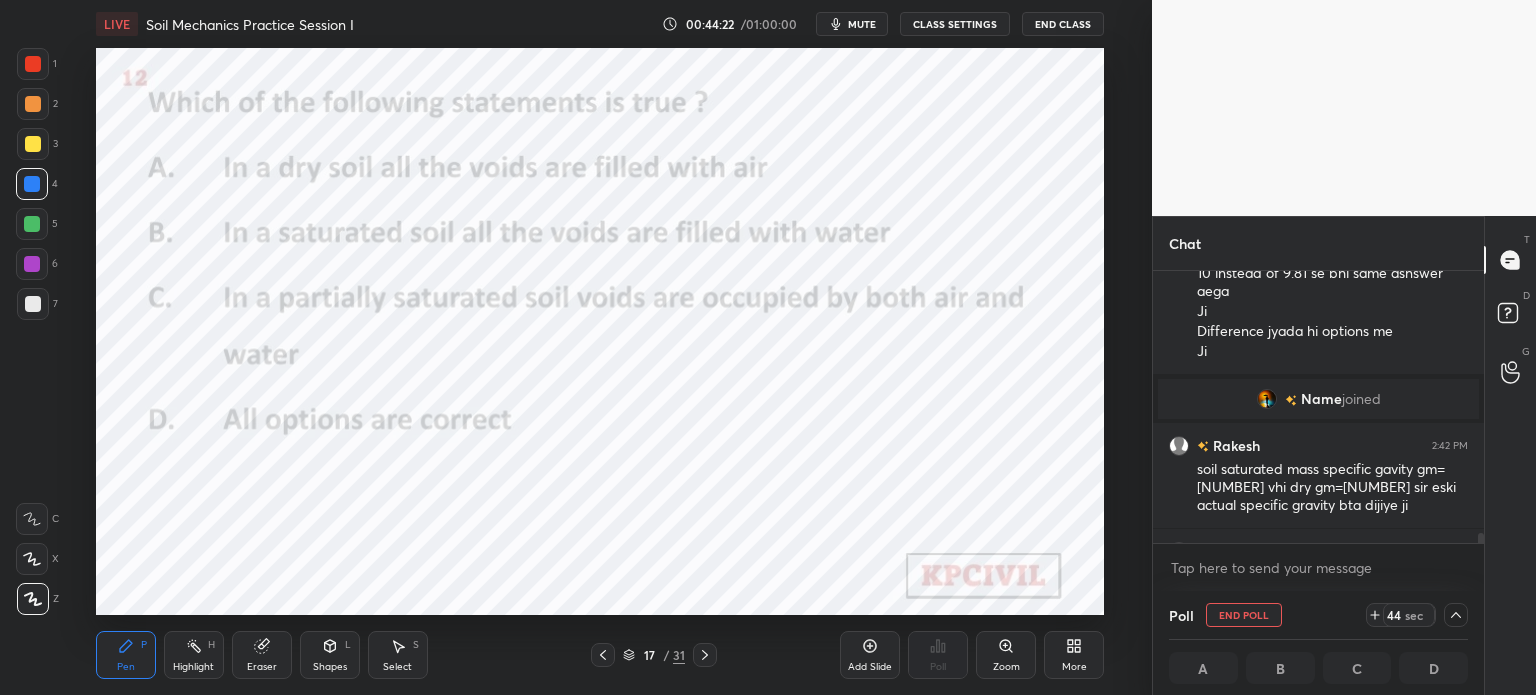 scroll, scrollTop: 7216, scrollLeft: 0, axis: vertical 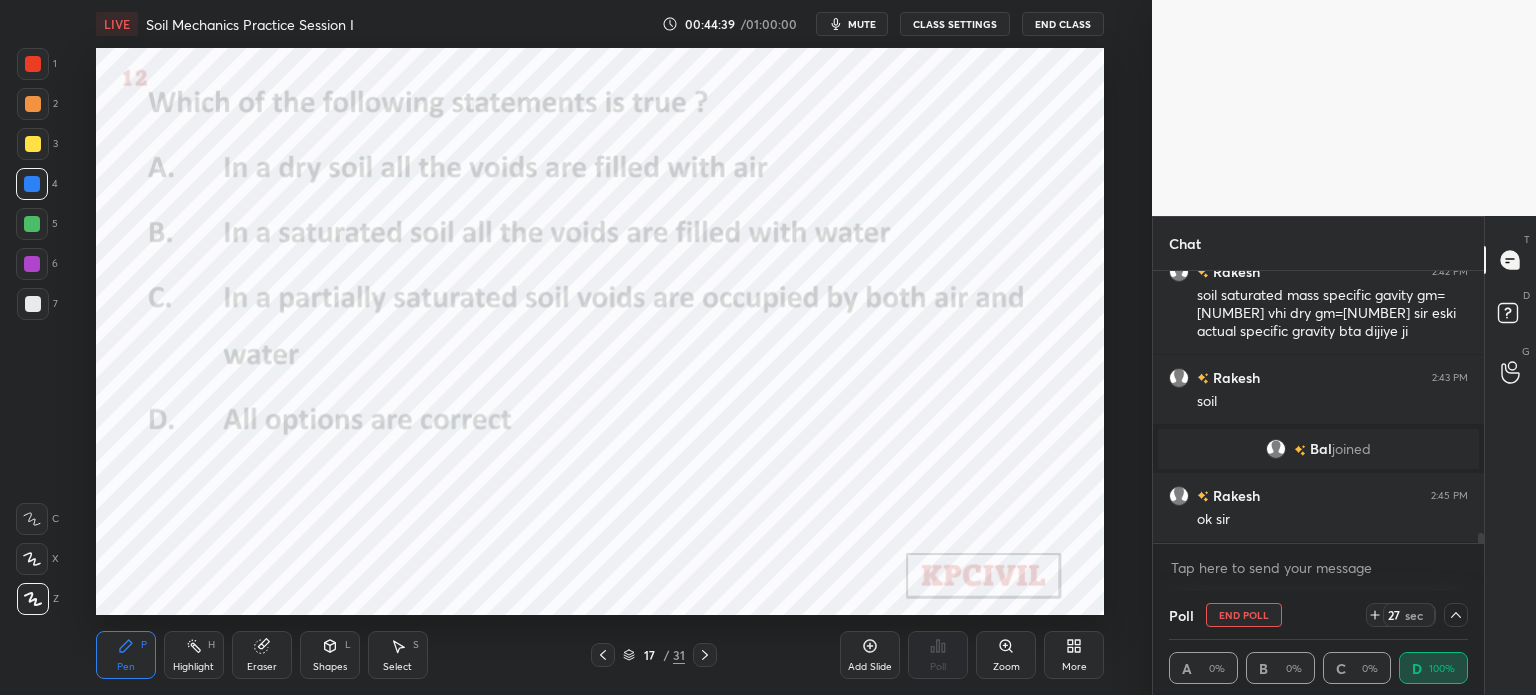 click 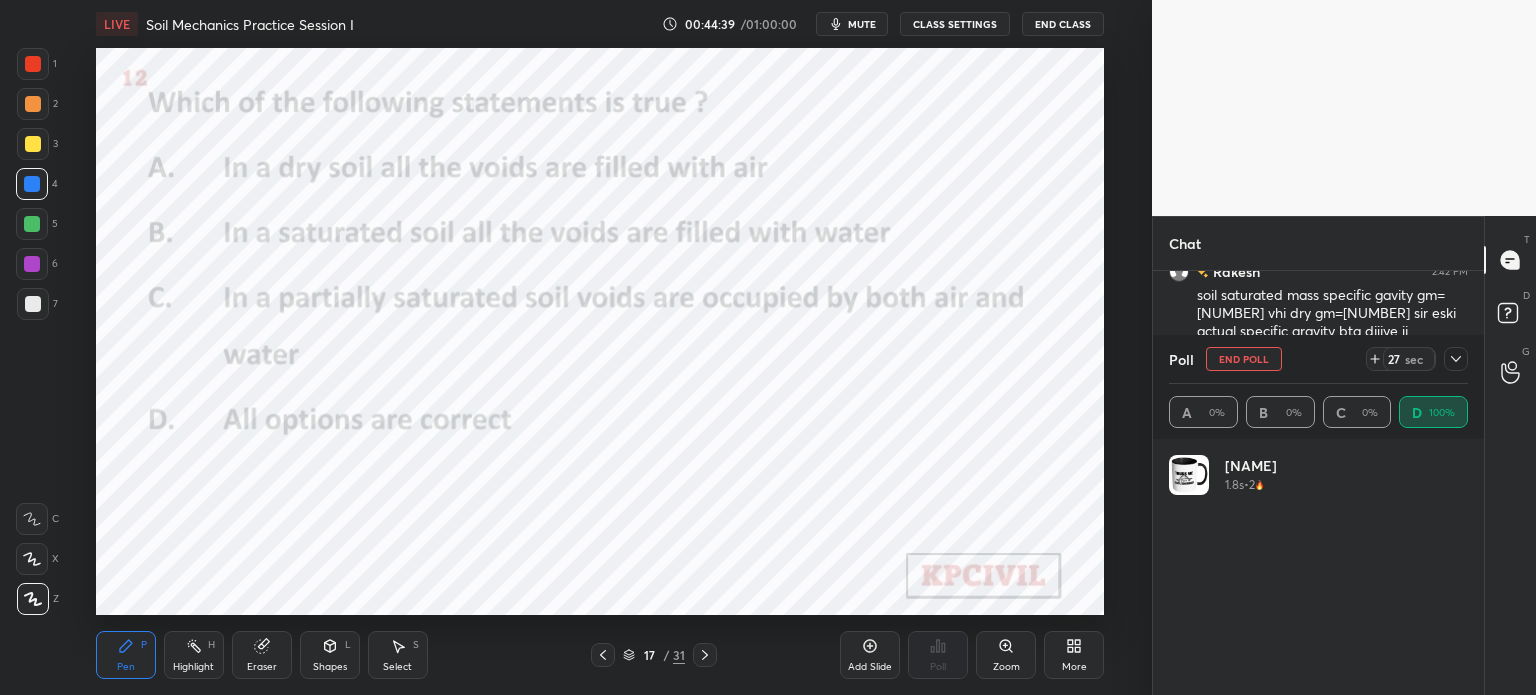 scroll, scrollTop: 6, scrollLeft: 6, axis: both 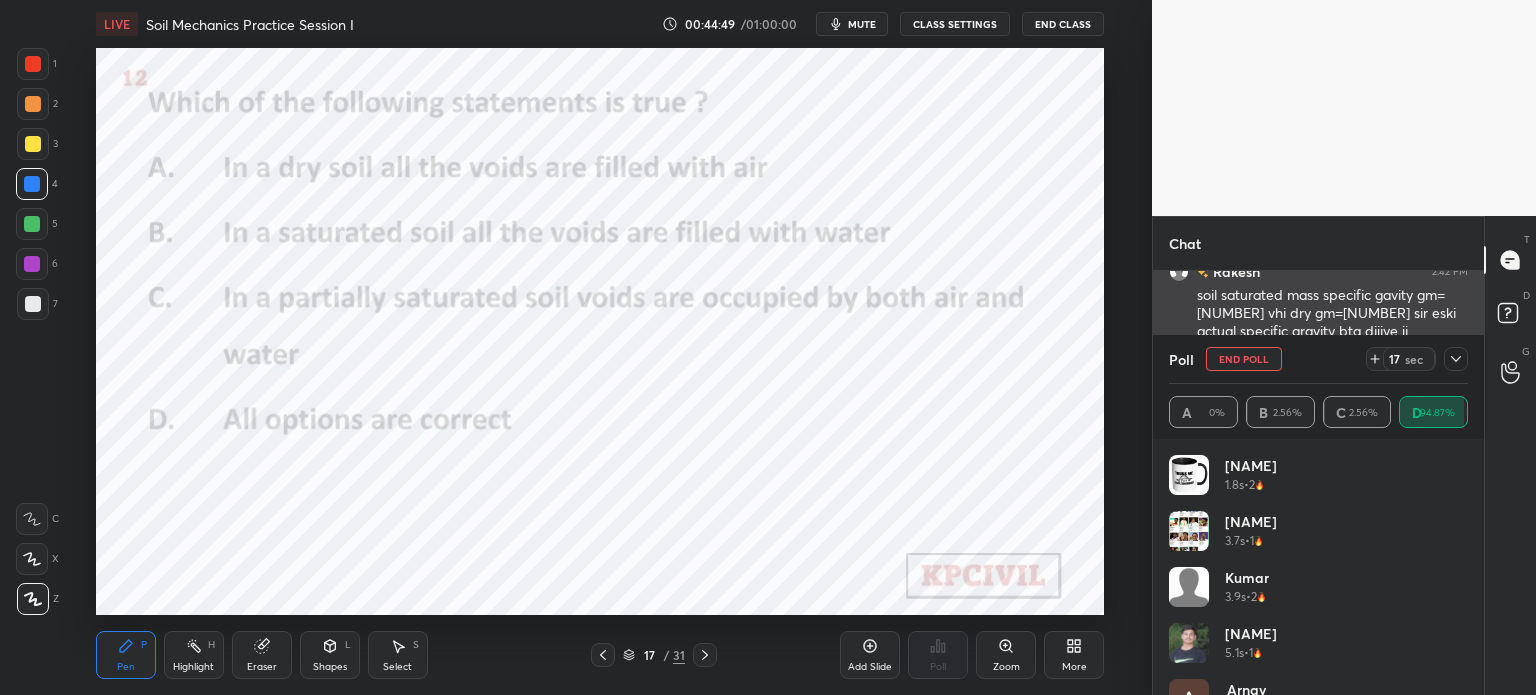 click 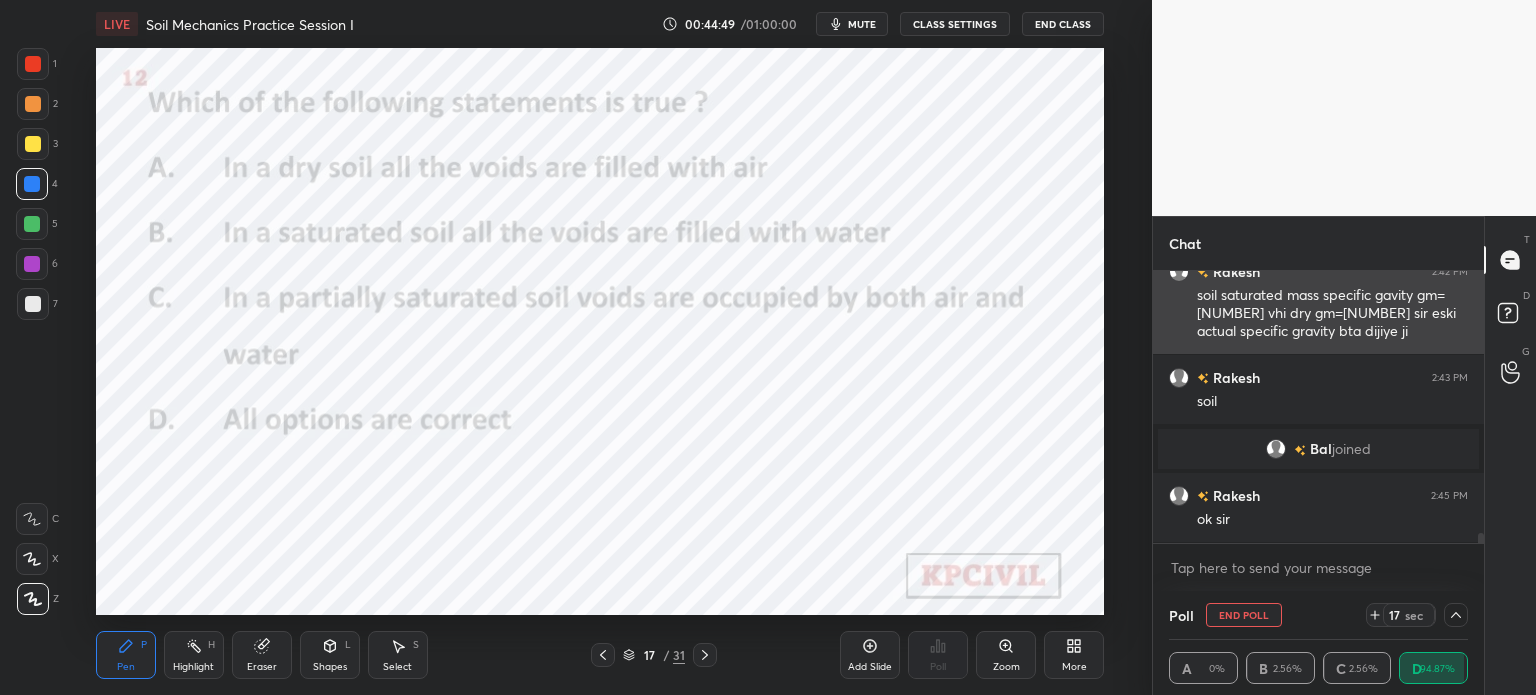 scroll, scrollTop: 0, scrollLeft: 0, axis: both 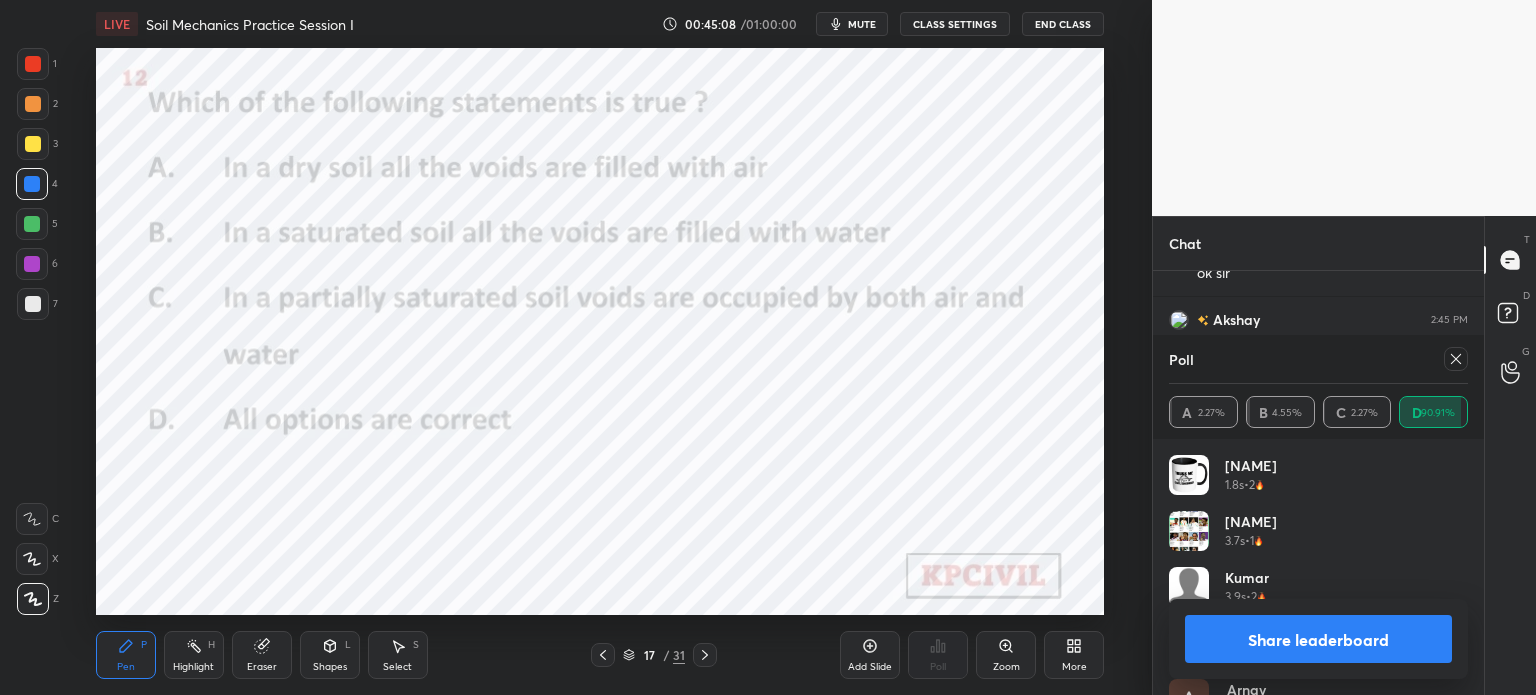 click 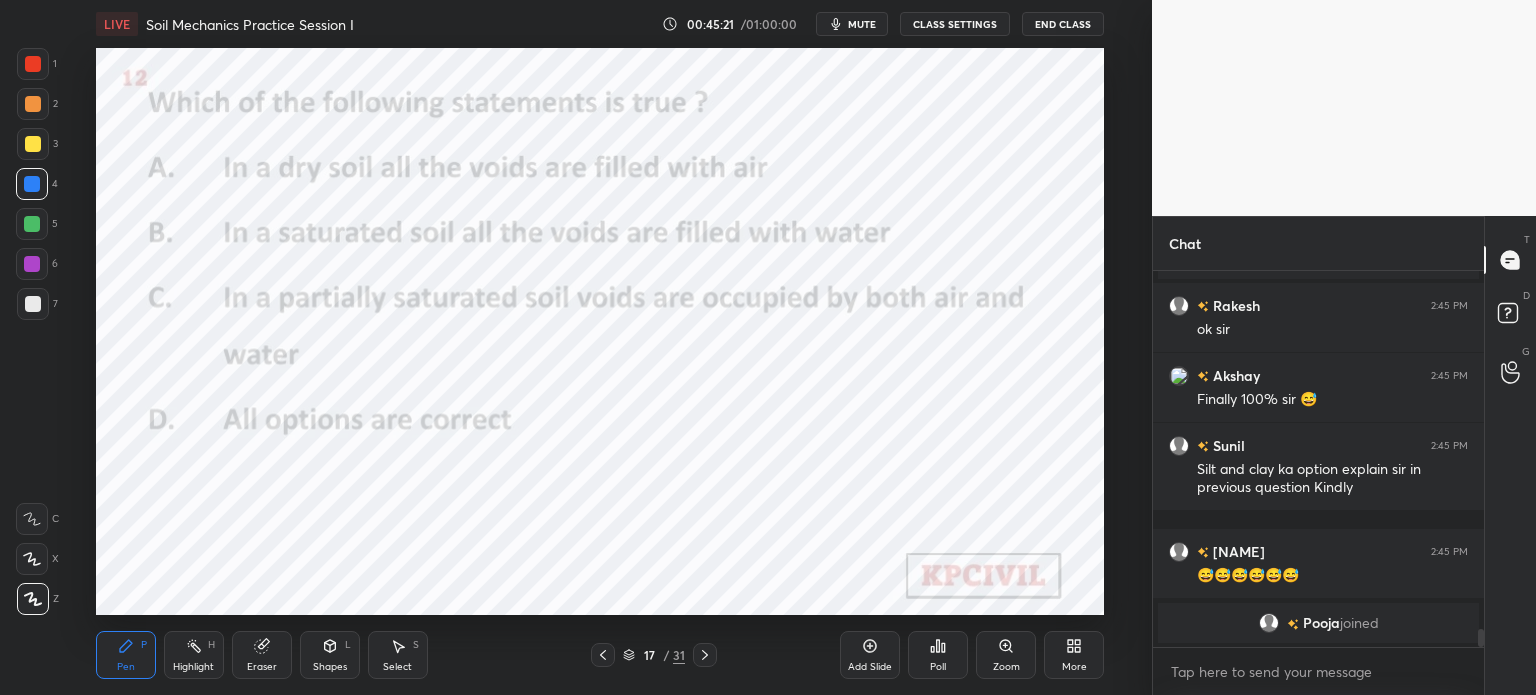 click at bounding box center [33, 64] 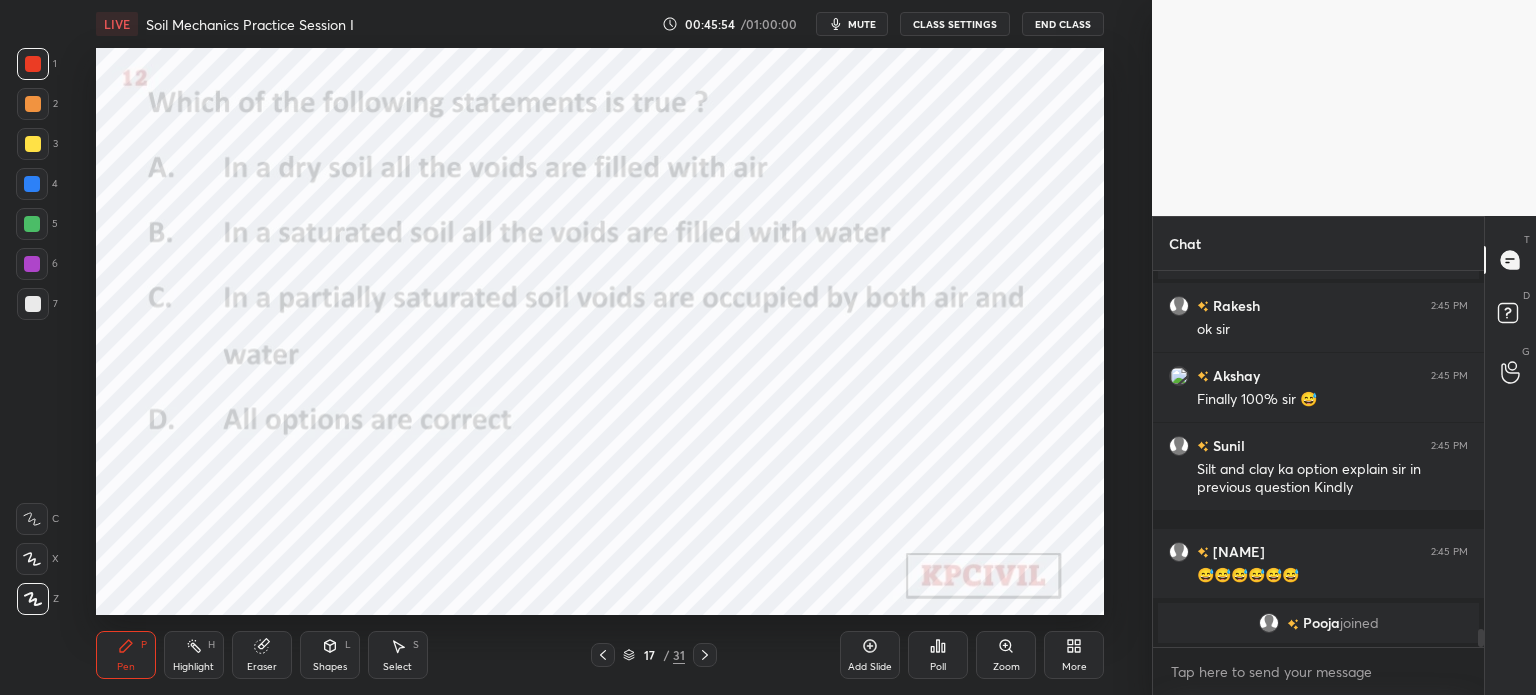 click 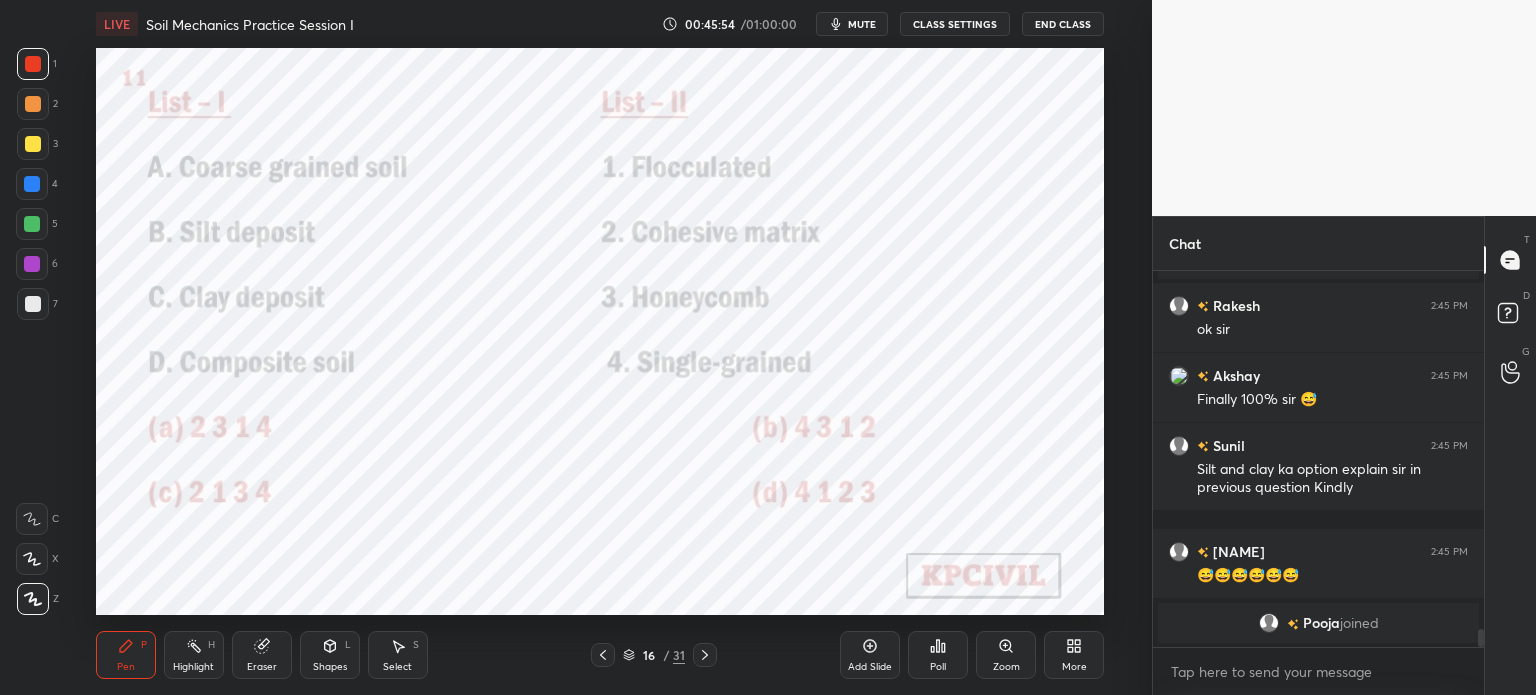 click 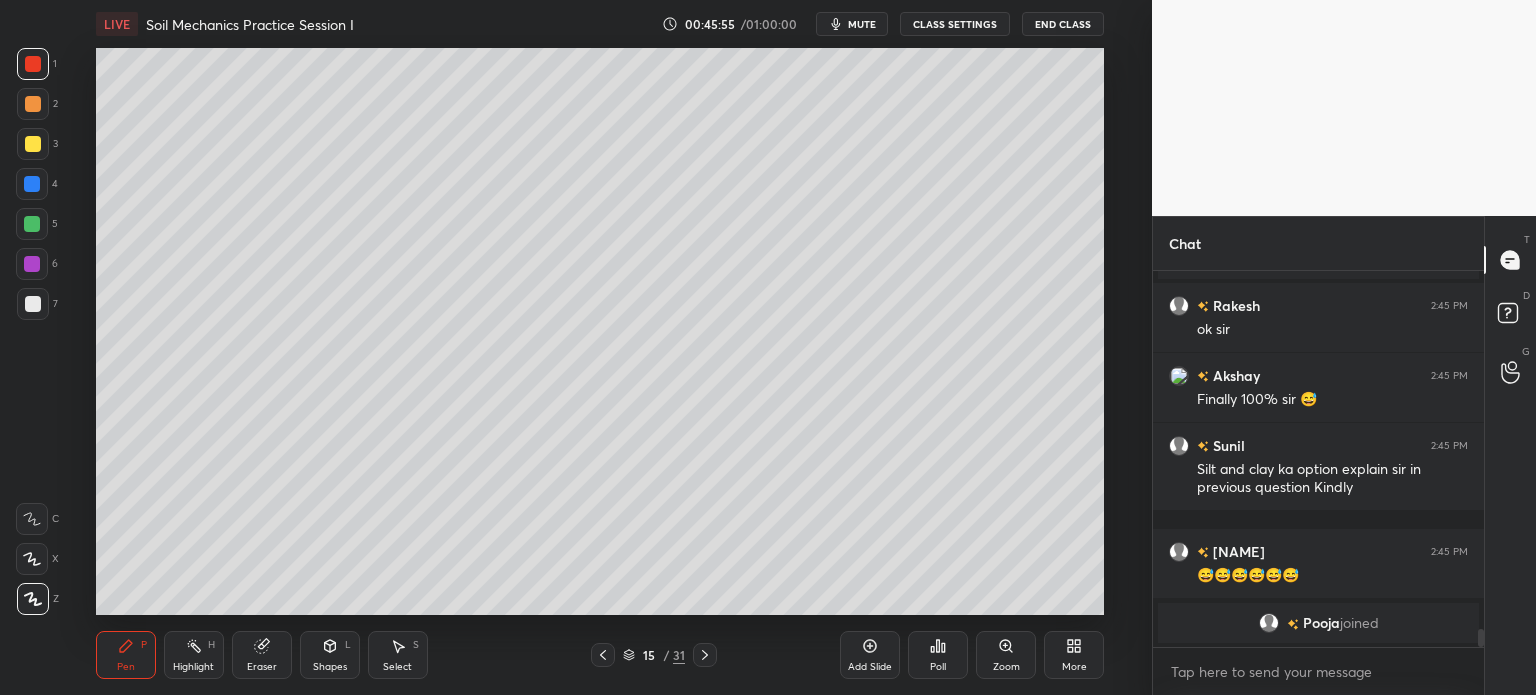 click 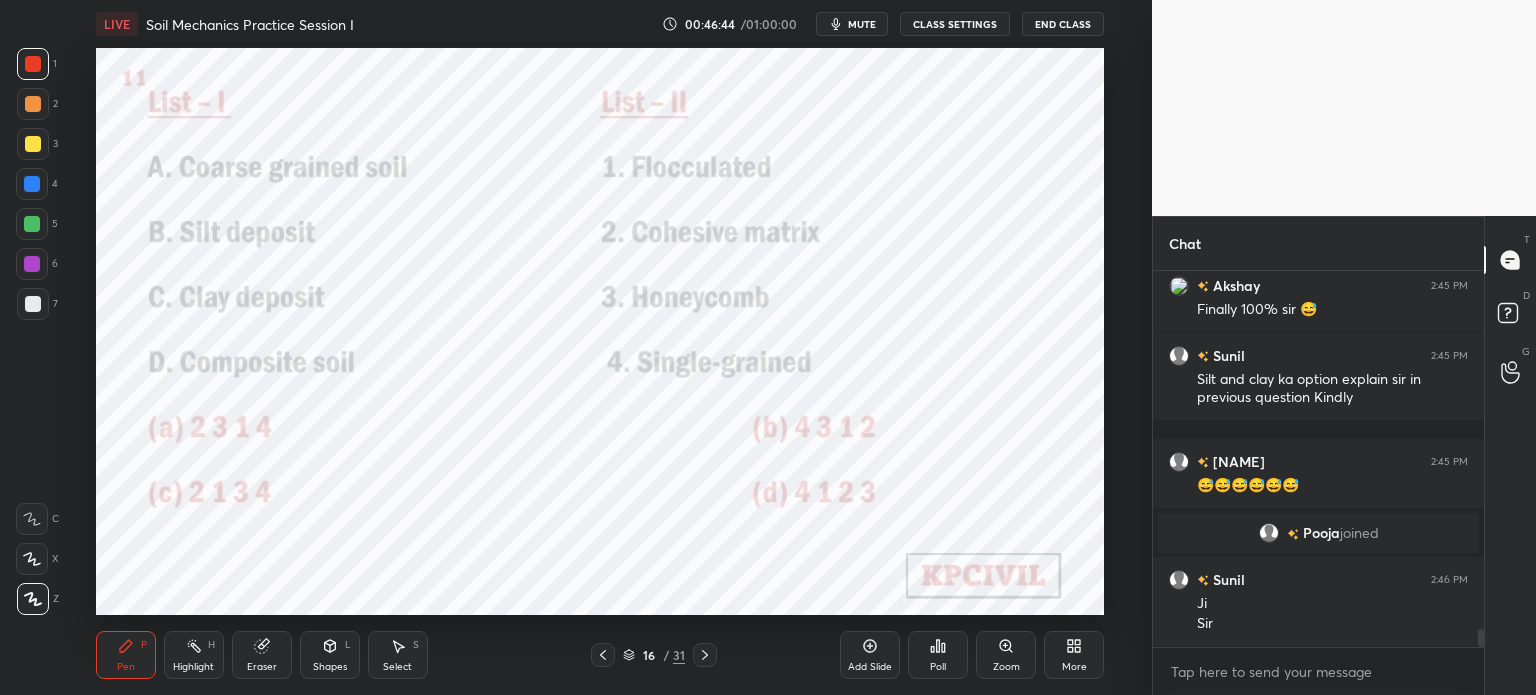scroll, scrollTop: 7476, scrollLeft: 0, axis: vertical 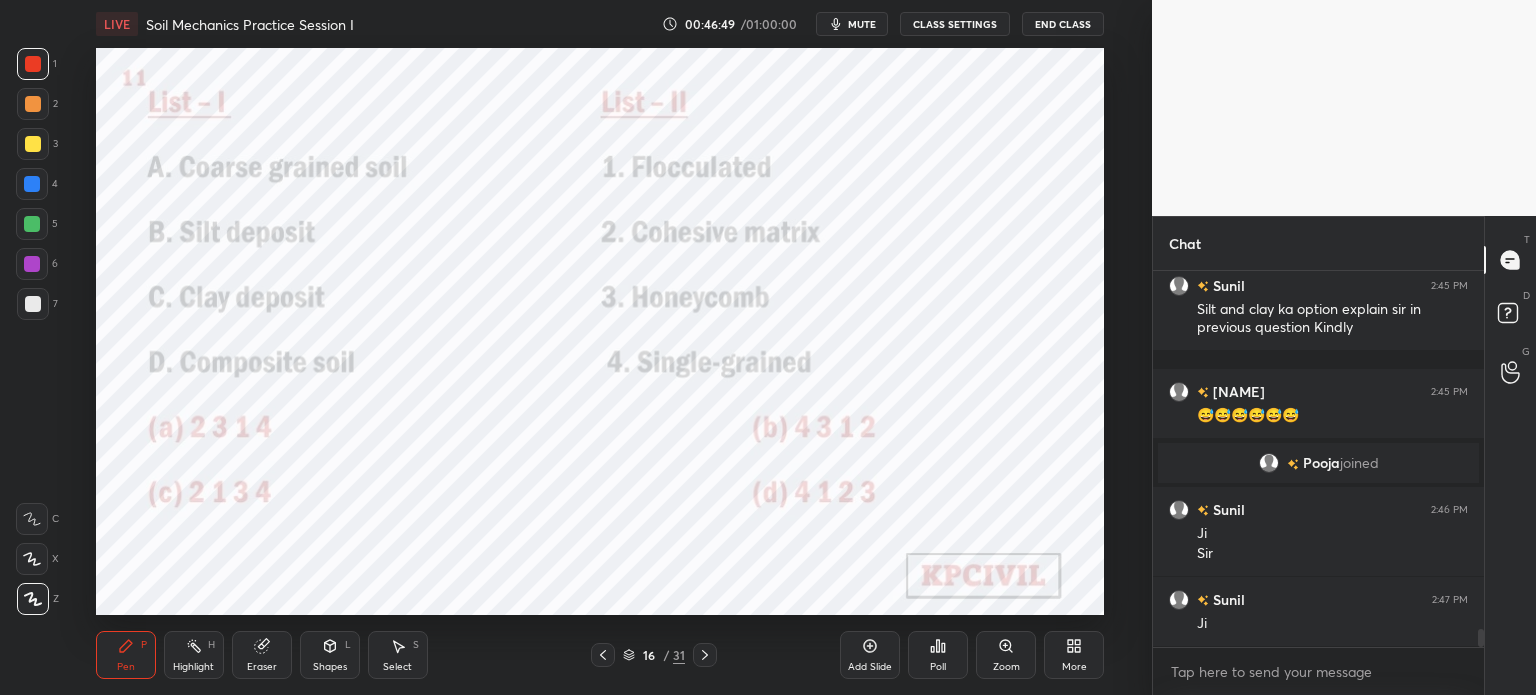 click 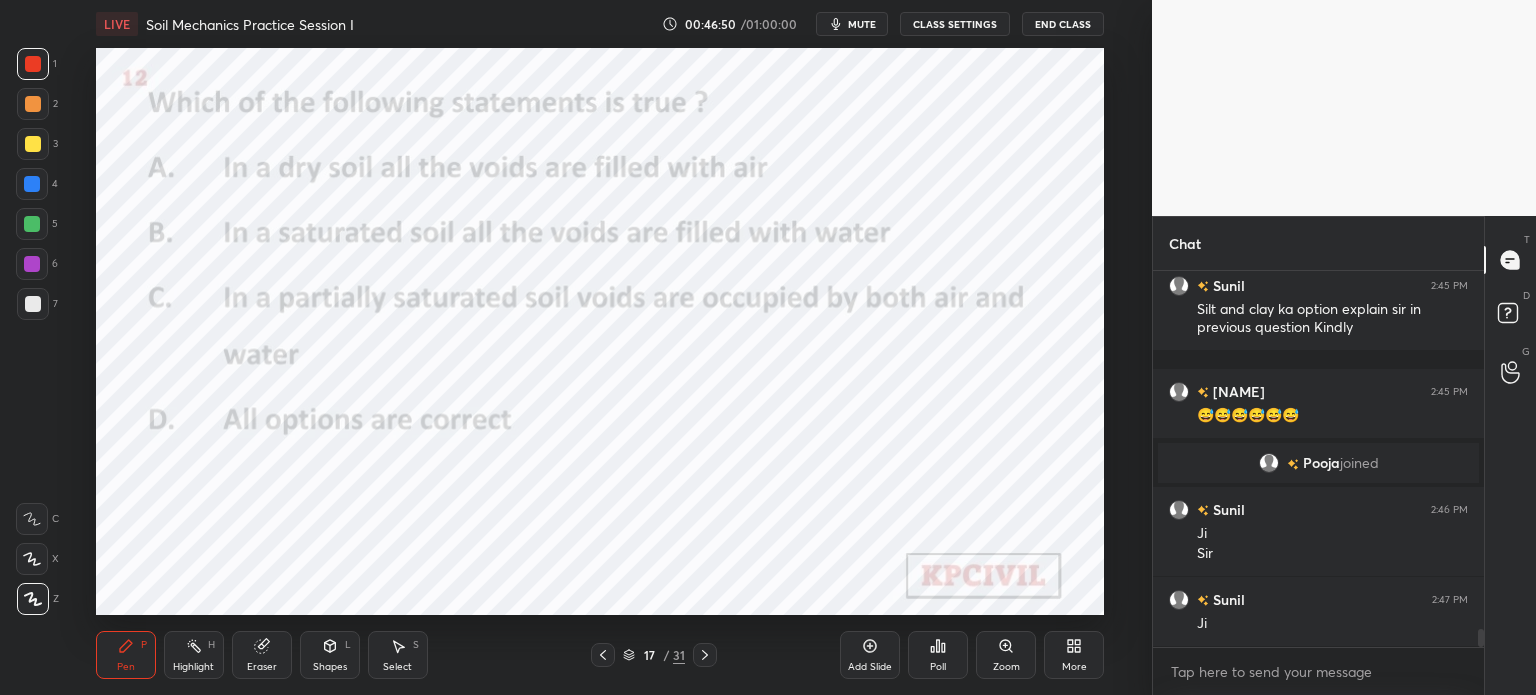 click 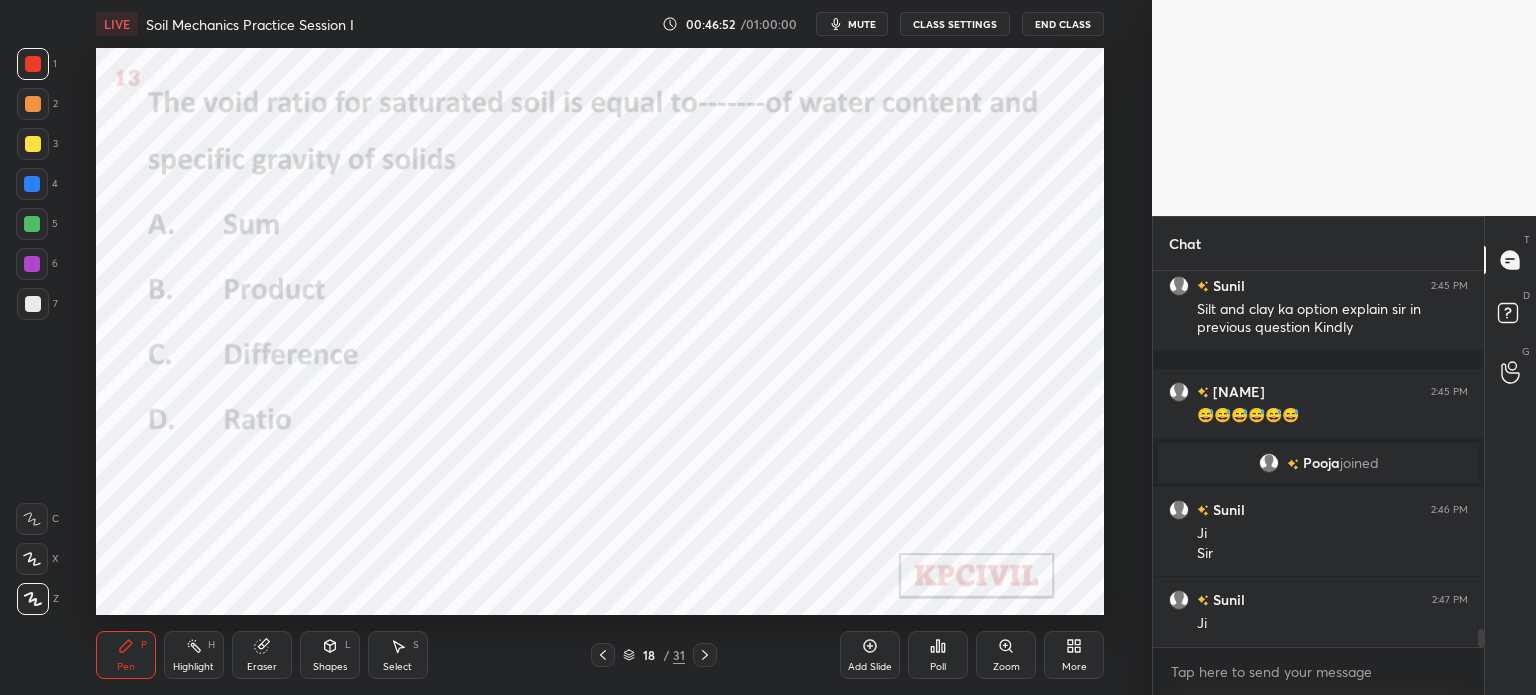click 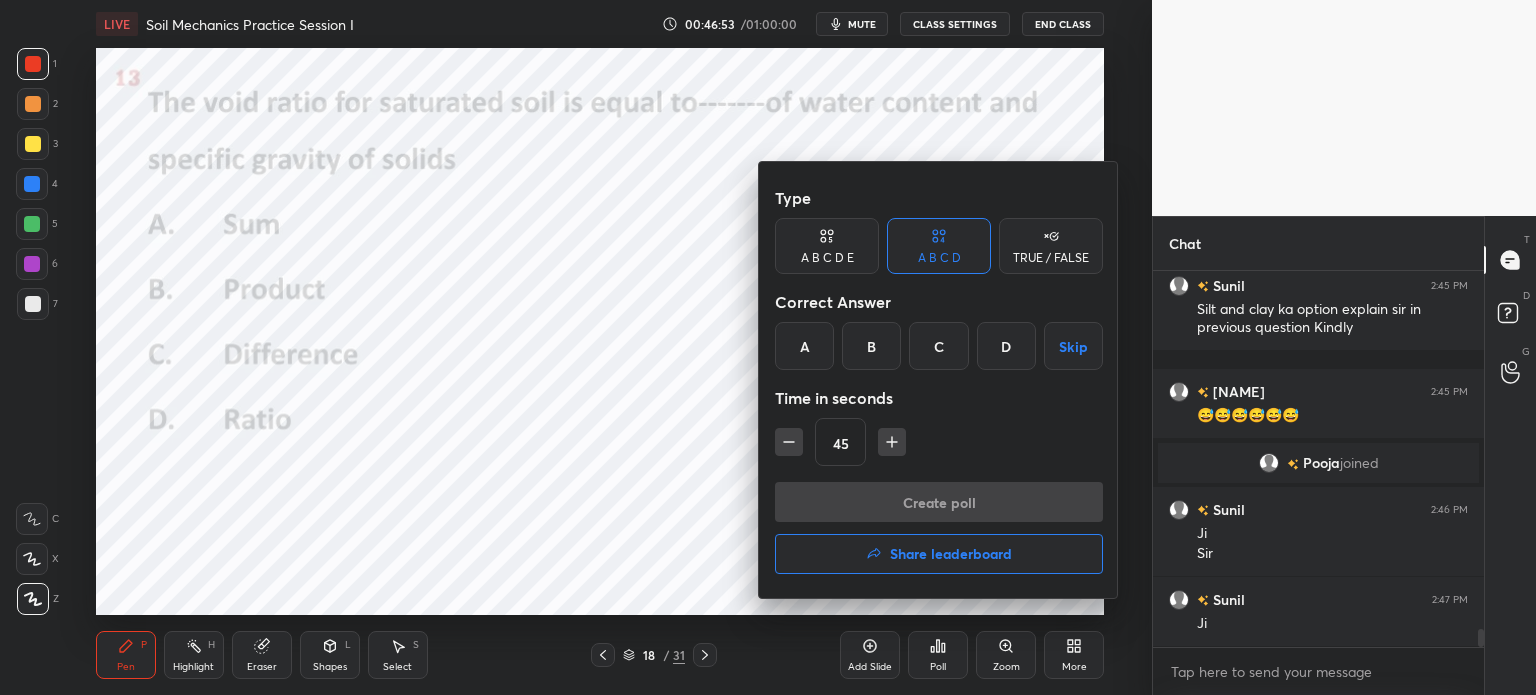 click on "B" at bounding box center (871, 346) 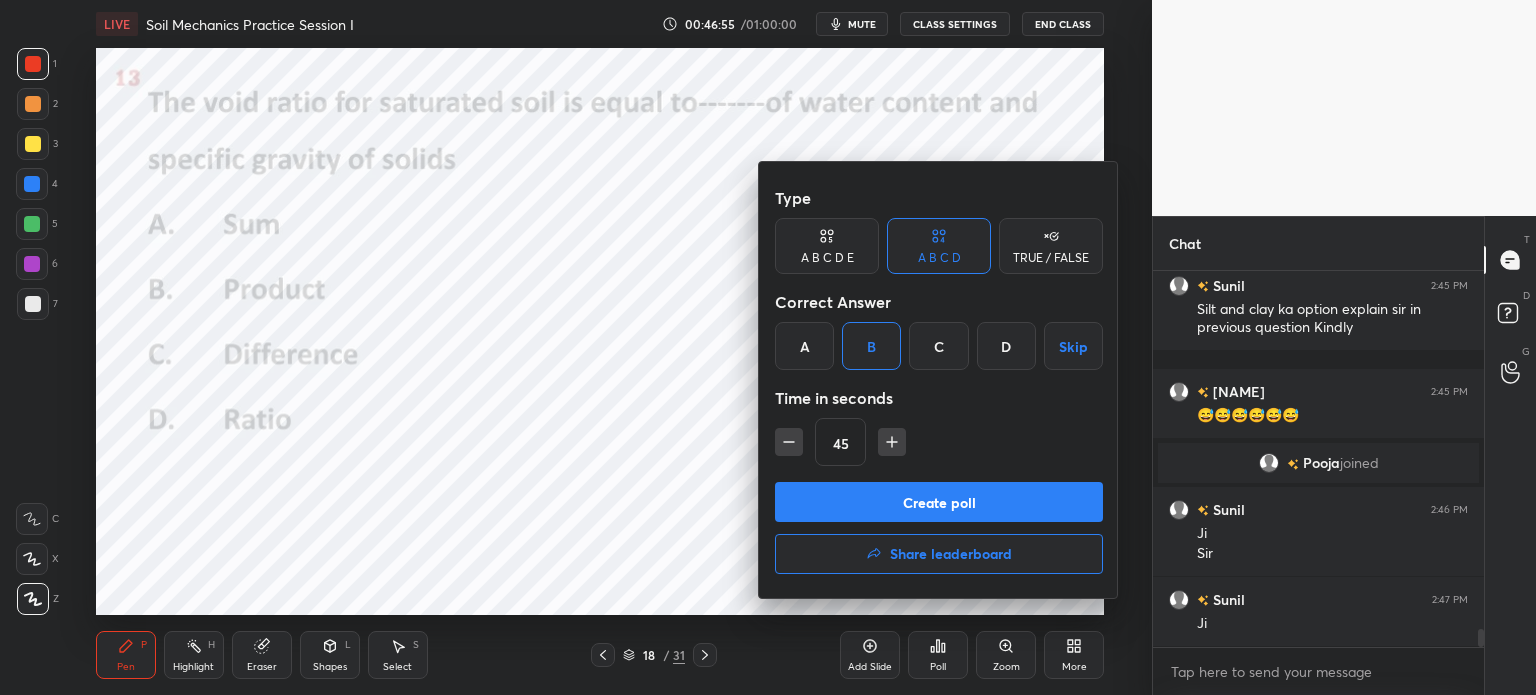 scroll, scrollTop: 7546, scrollLeft: 0, axis: vertical 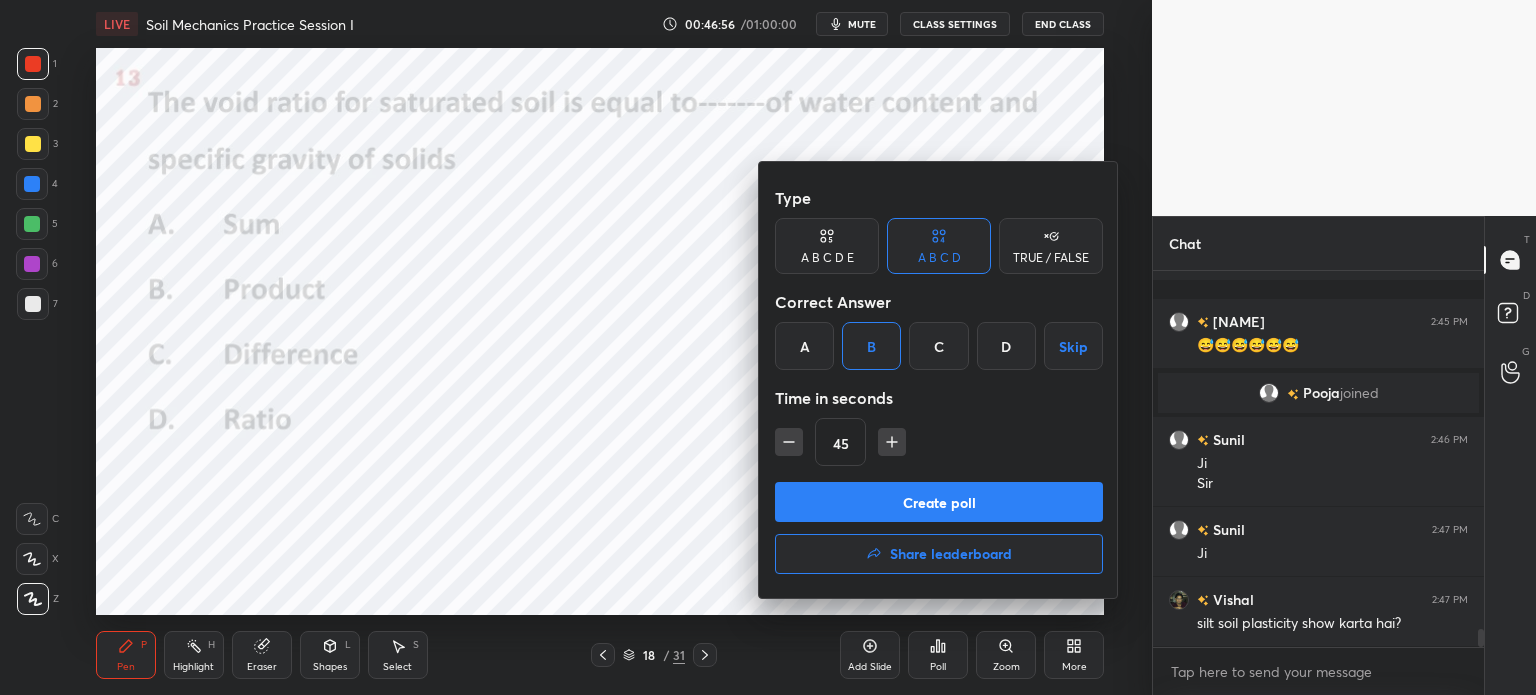 click on "Create poll" at bounding box center (939, 502) 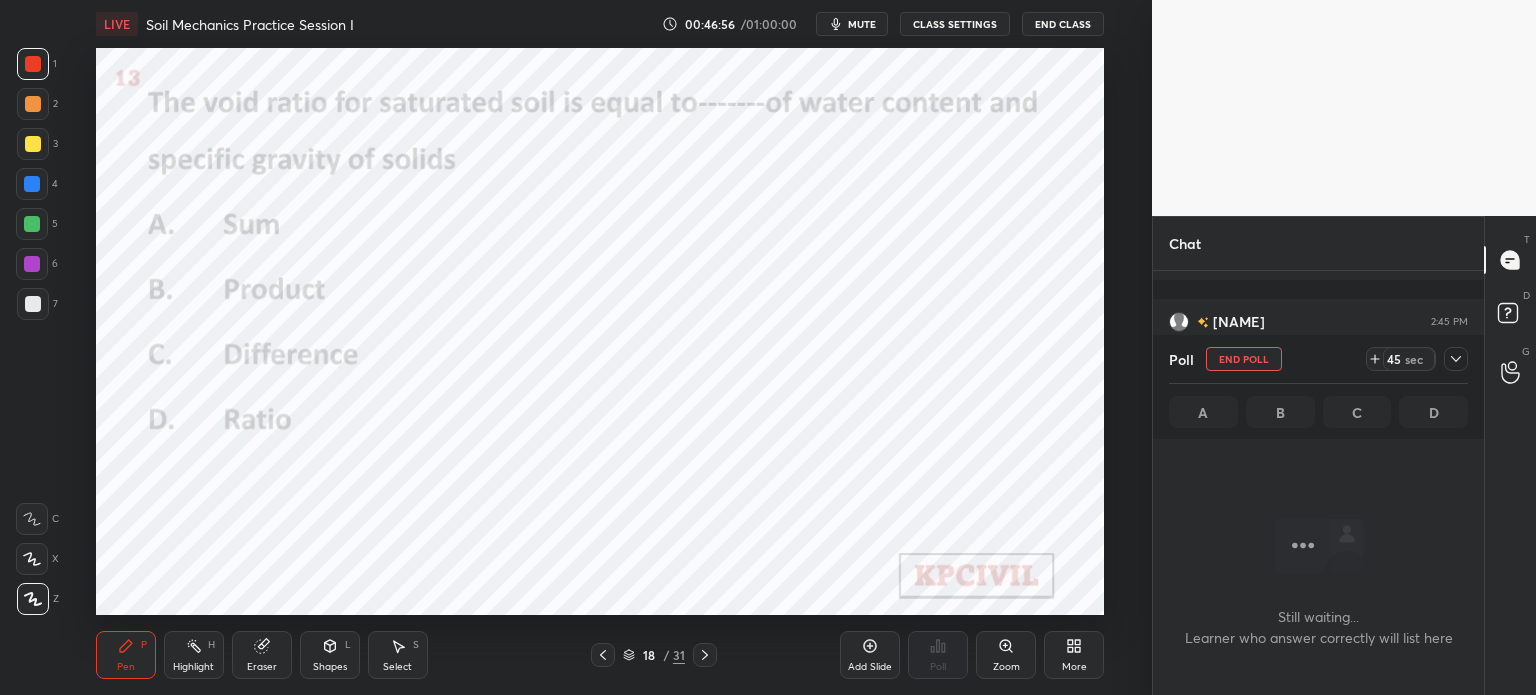 scroll, scrollTop: 353, scrollLeft: 325, axis: both 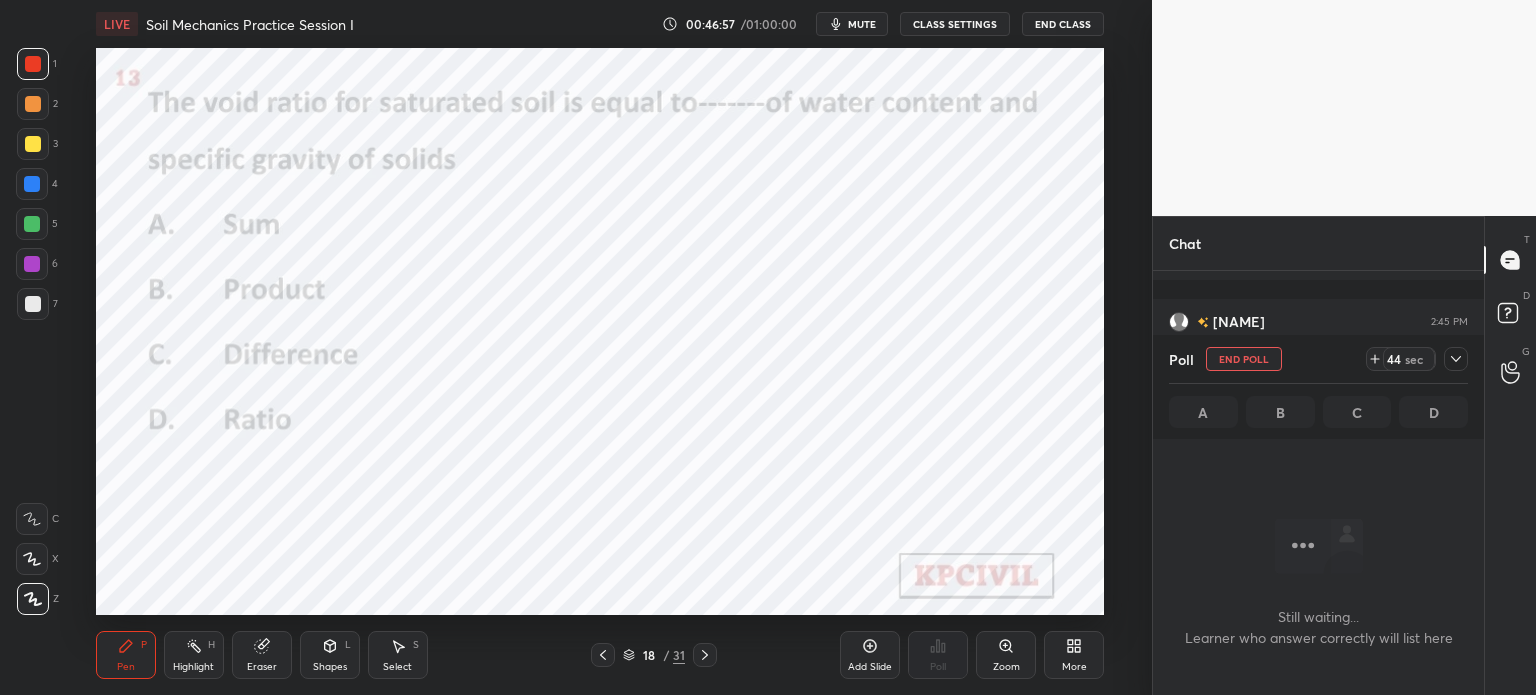 click 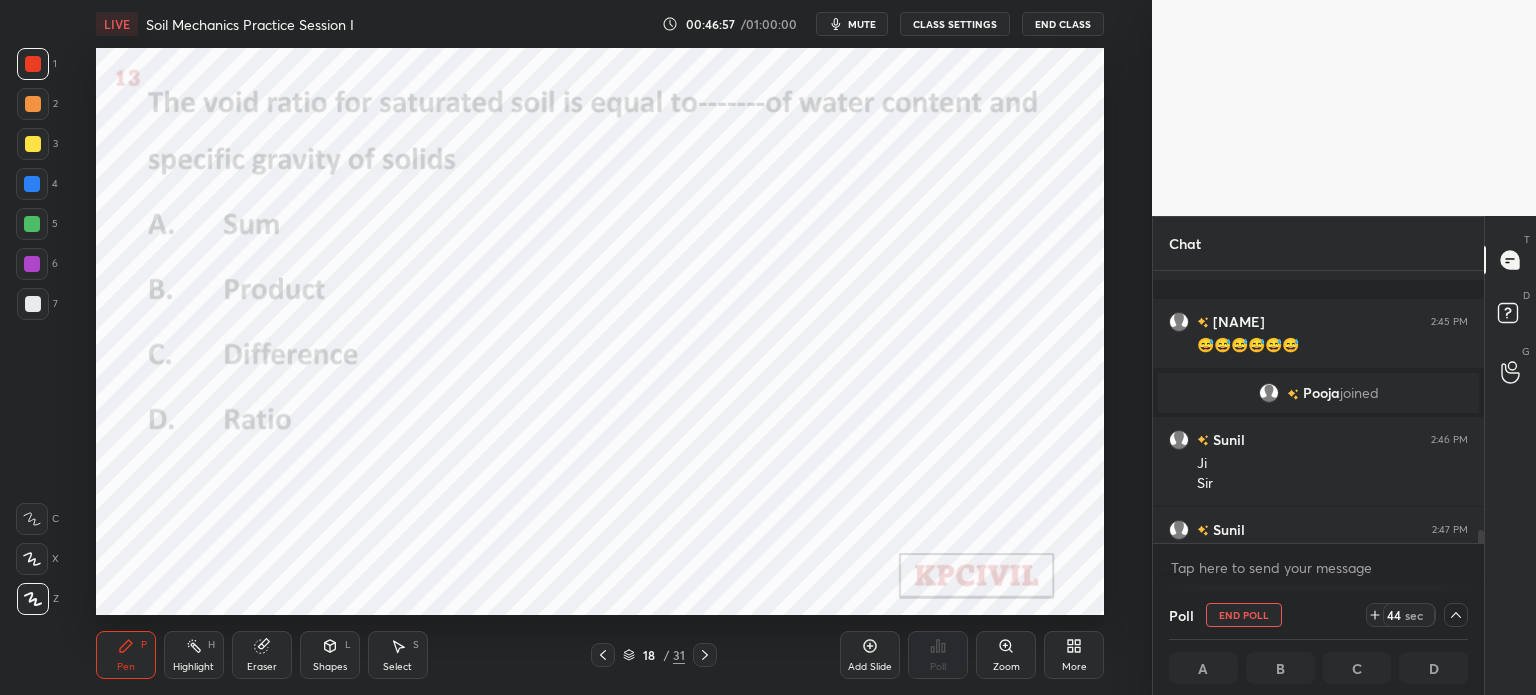 scroll, scrollTop: 7650, scrollLeft: 0, axis: vertical 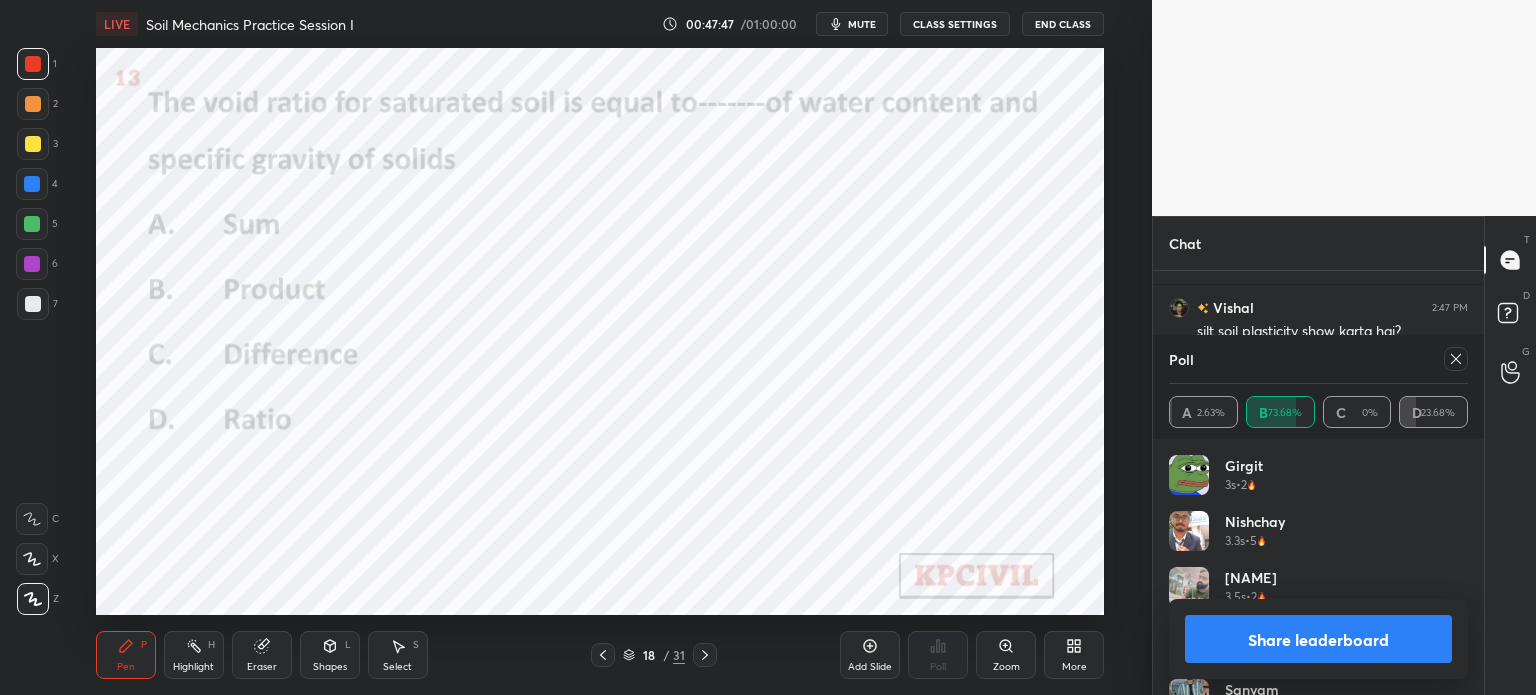 click on "Highlight" at bounding box center (193, 667) 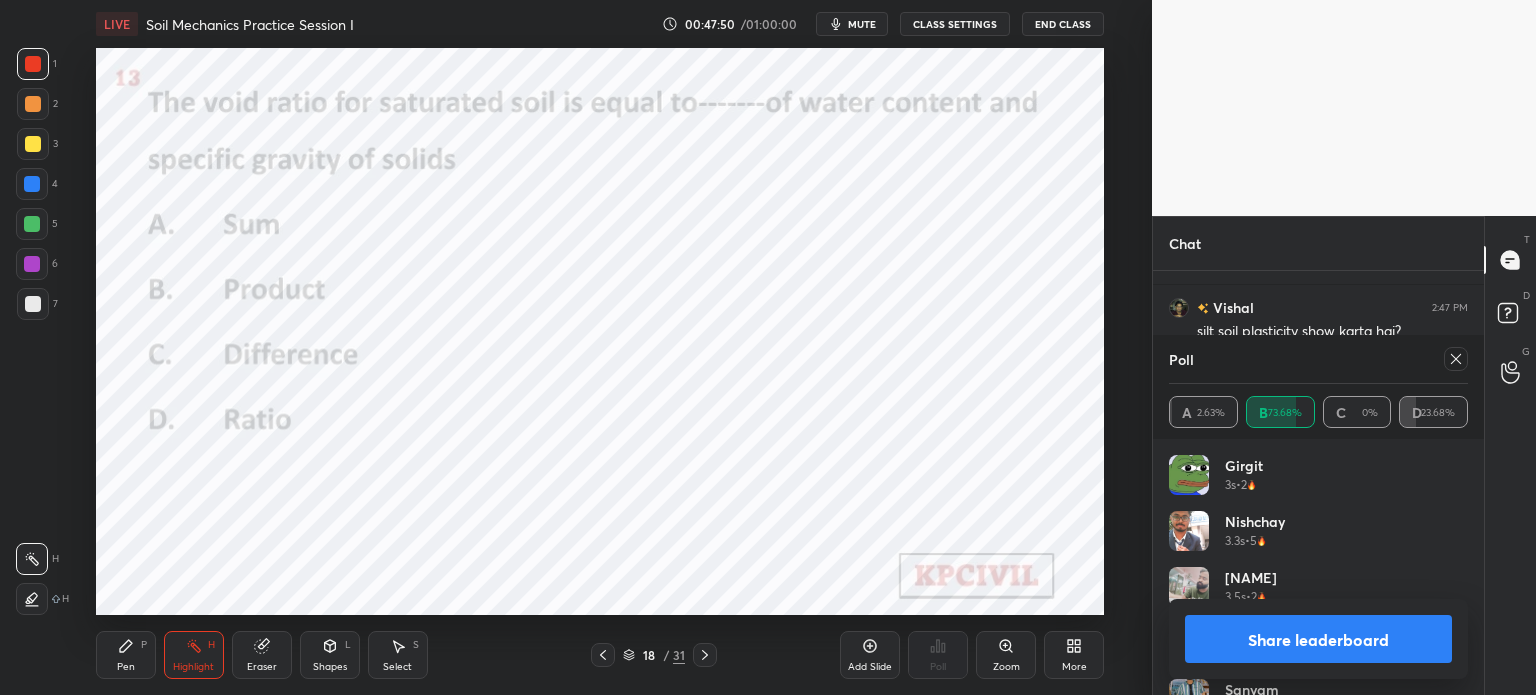 click 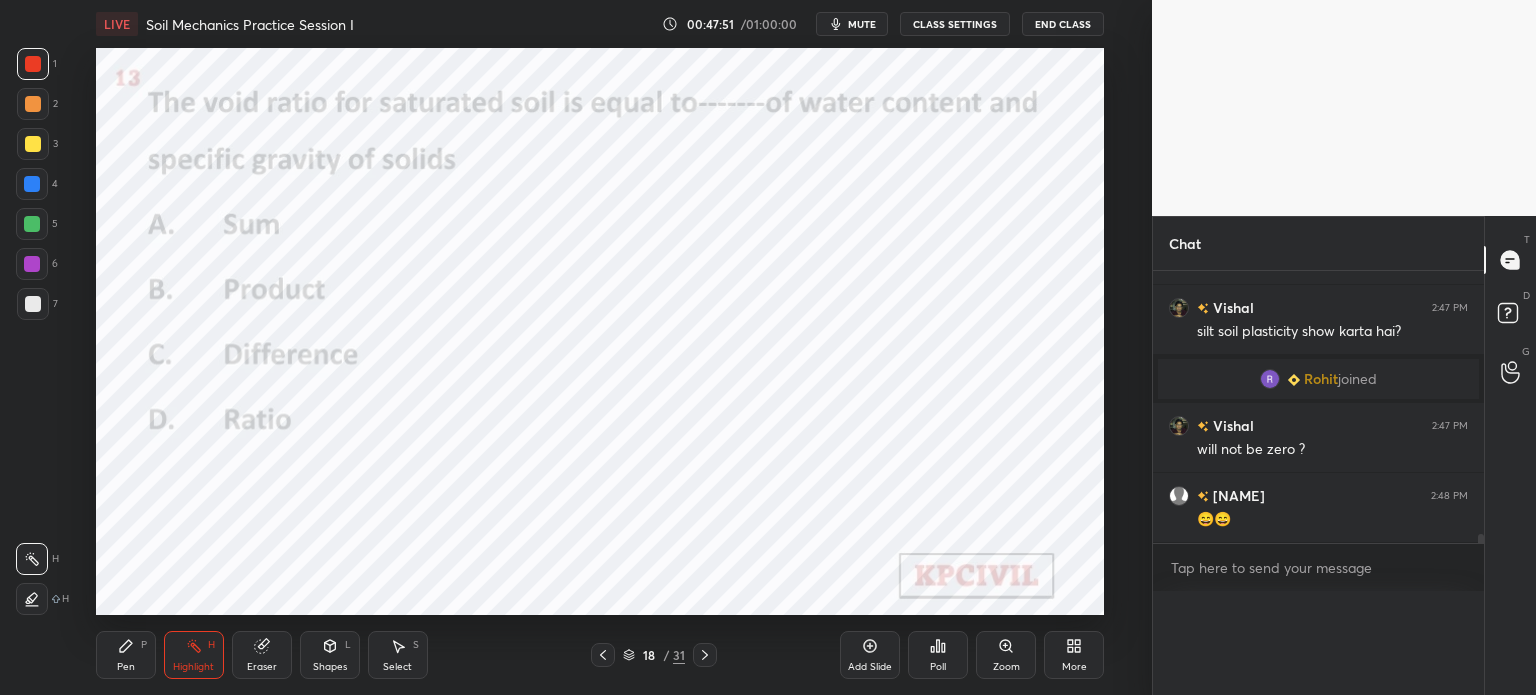 scroll, scrollTop: 88, scrollLeft: 293, axis: both 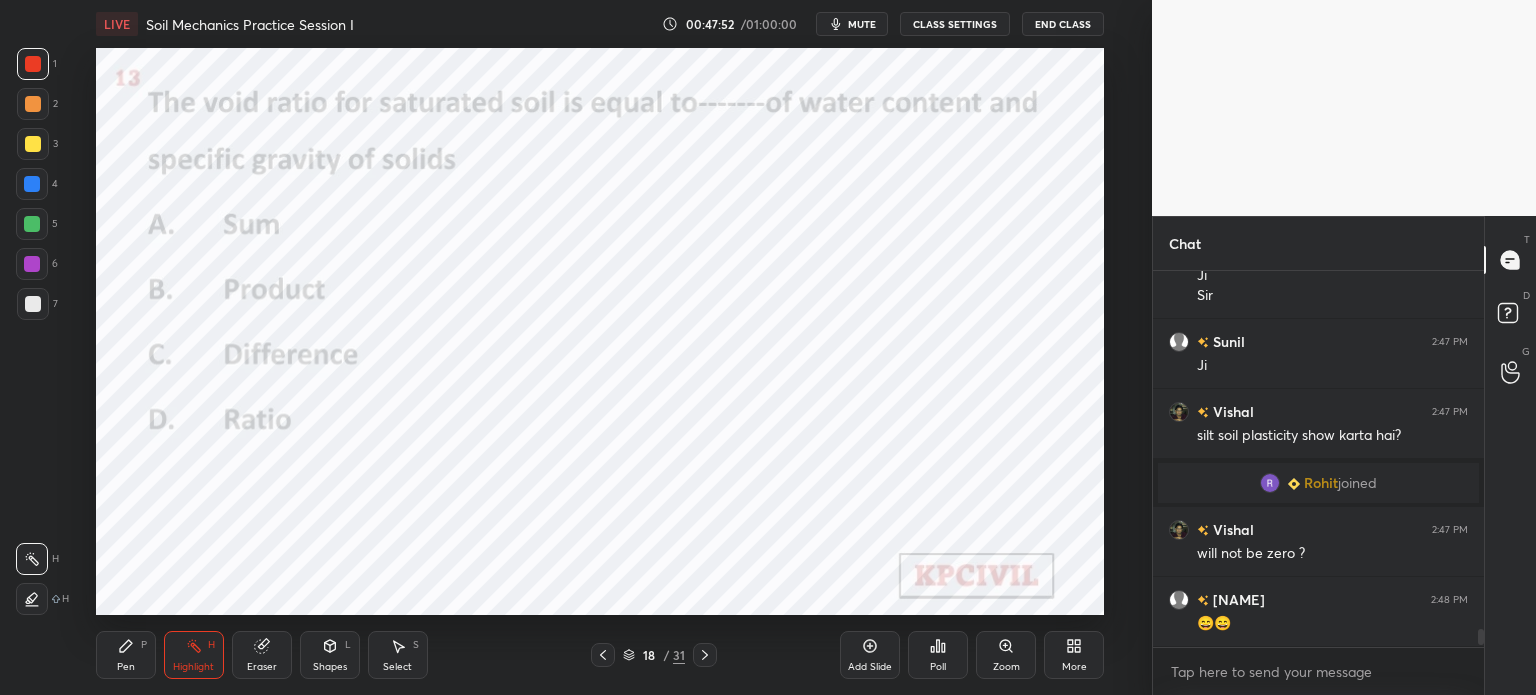 click at bounding box center (32, 184) 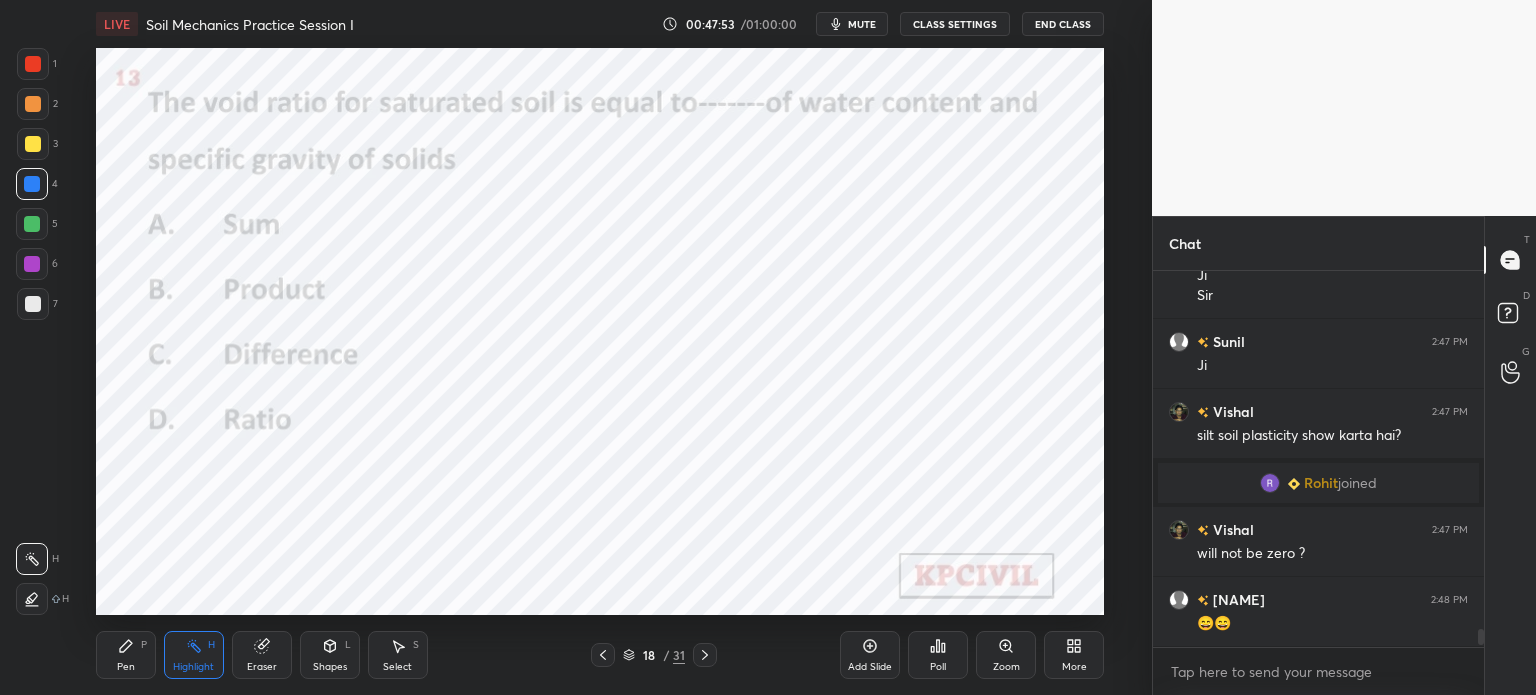 click on "Pen" at bounding box center [126, 667] 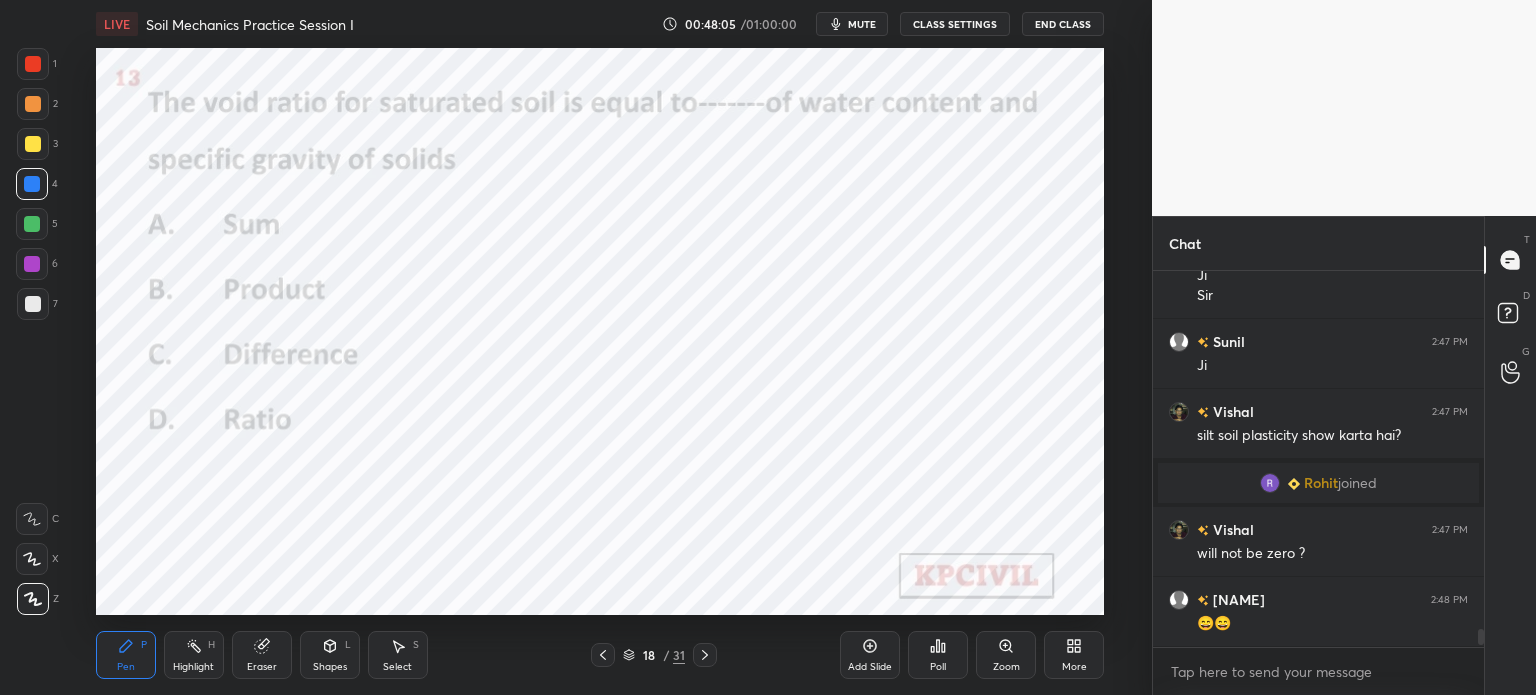 scroll, scrollTop: 6, scrollLeft: 6, axis: both 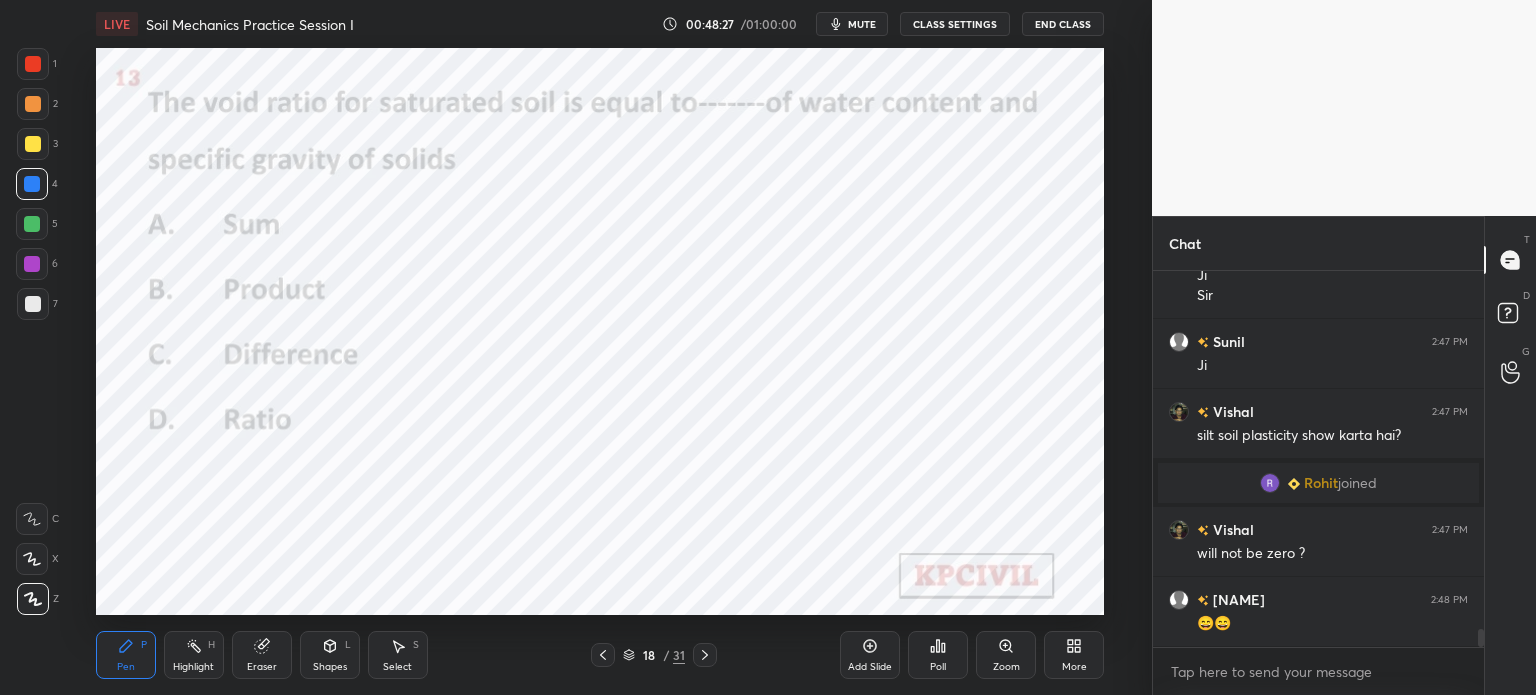 click on "Pen P Highlight H Eraser Shapes L Select S 18 / 31 Add Slide Poll Zoom More" at bounding box center (600, 655) 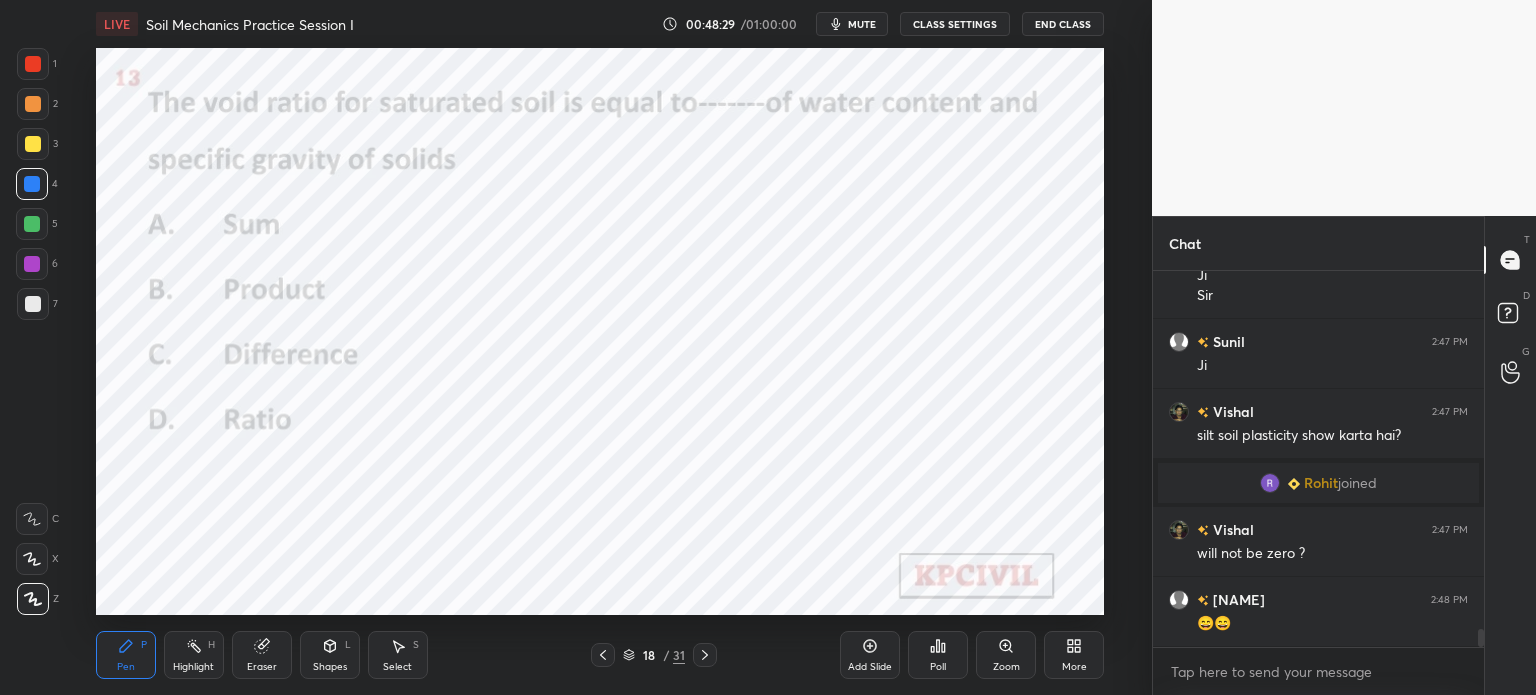 click 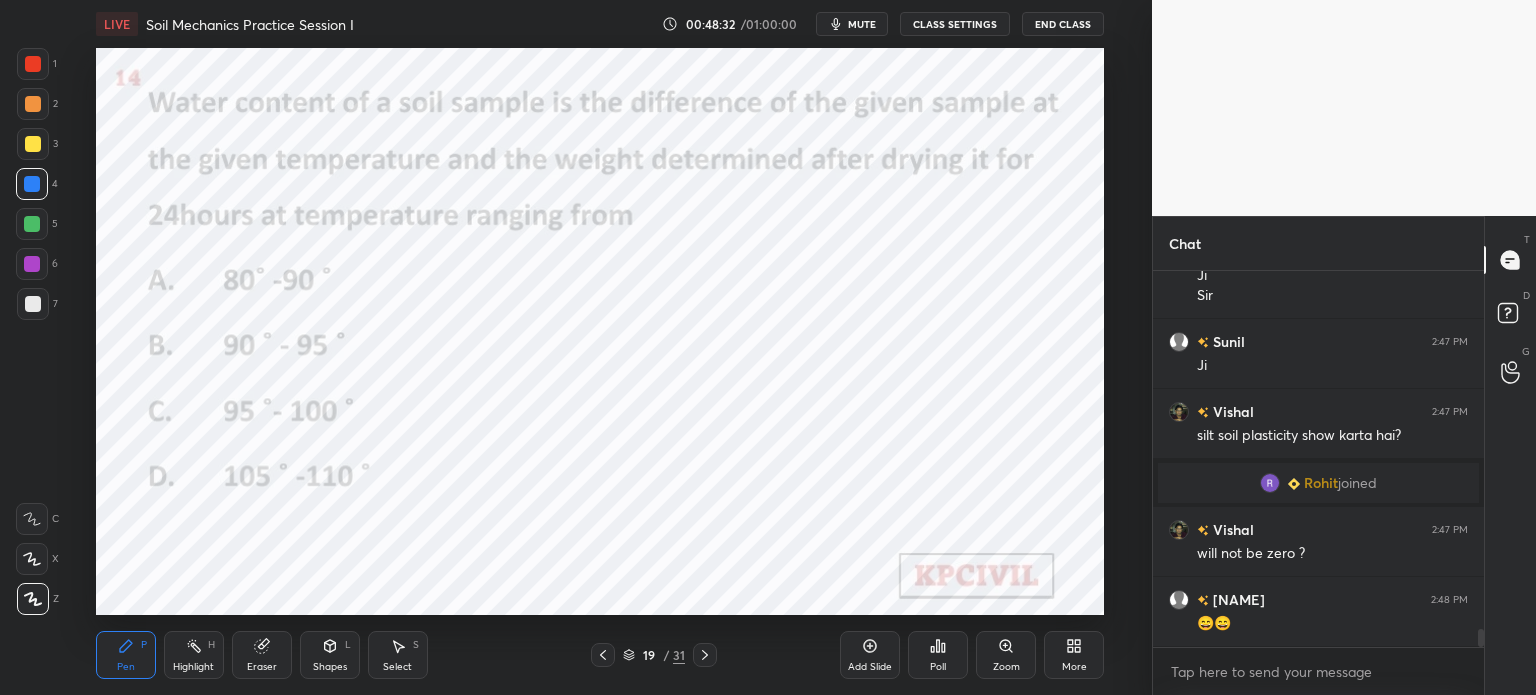 click on "Poll" at bounding box center (938, 655) 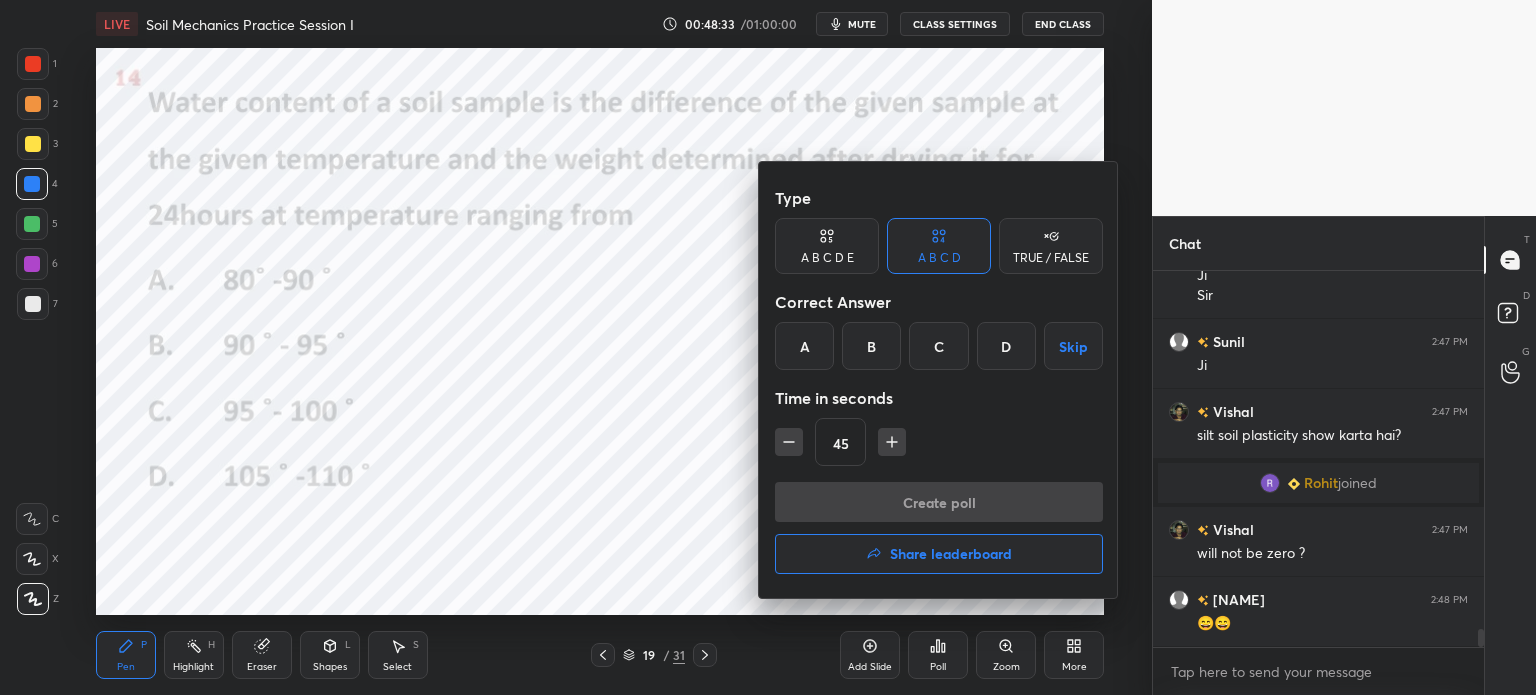 click on "D" at bounding box center [1006, 346] 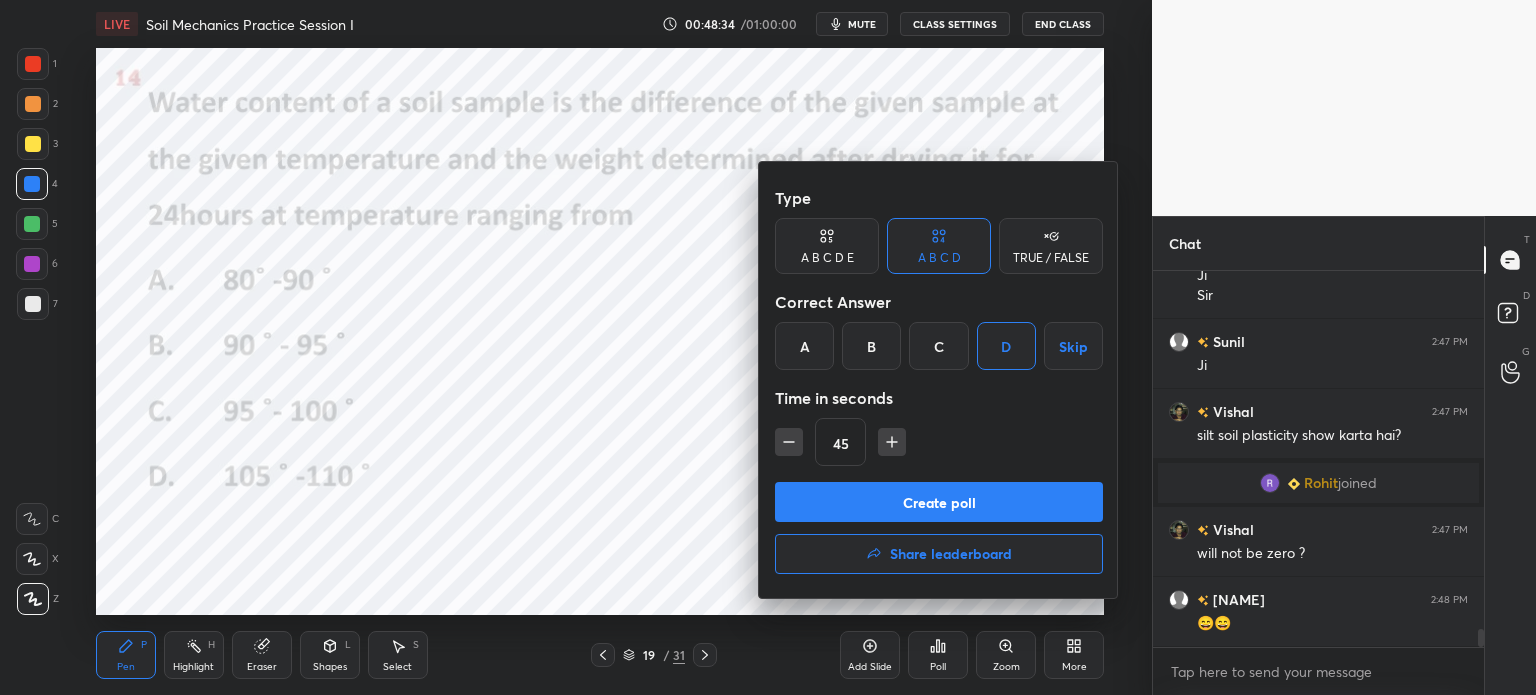 click on "Create poll" at bounding box center [939, 502] 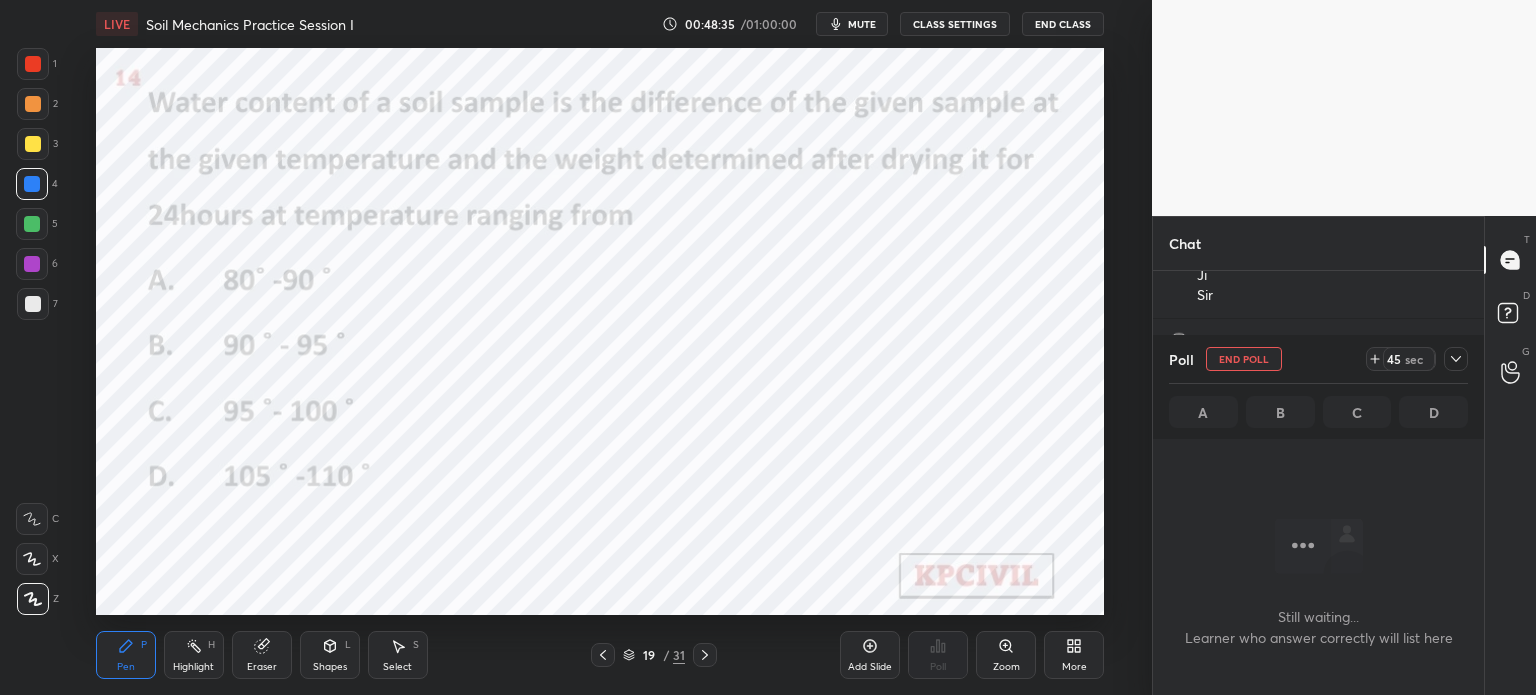 scroll, scrollTop: 277, scrollLeft: 325, axis: both 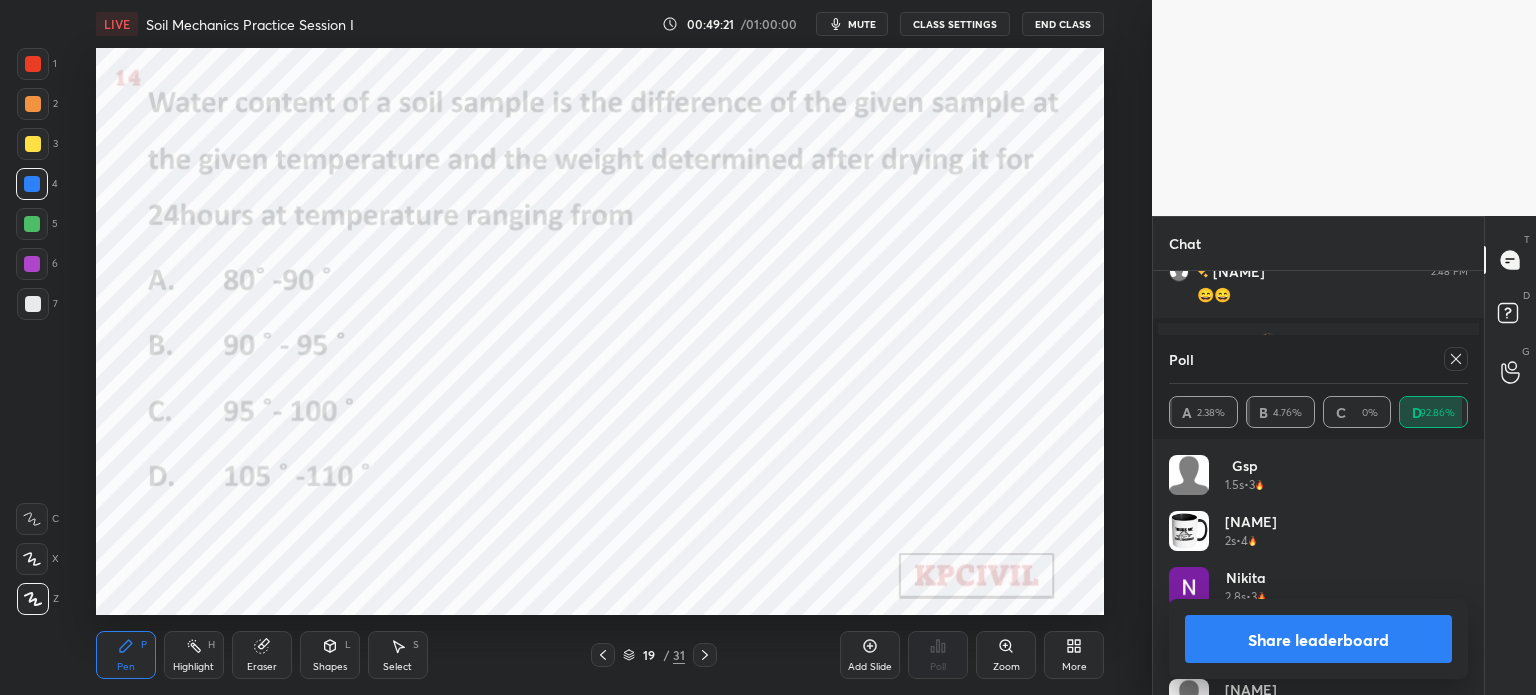 click 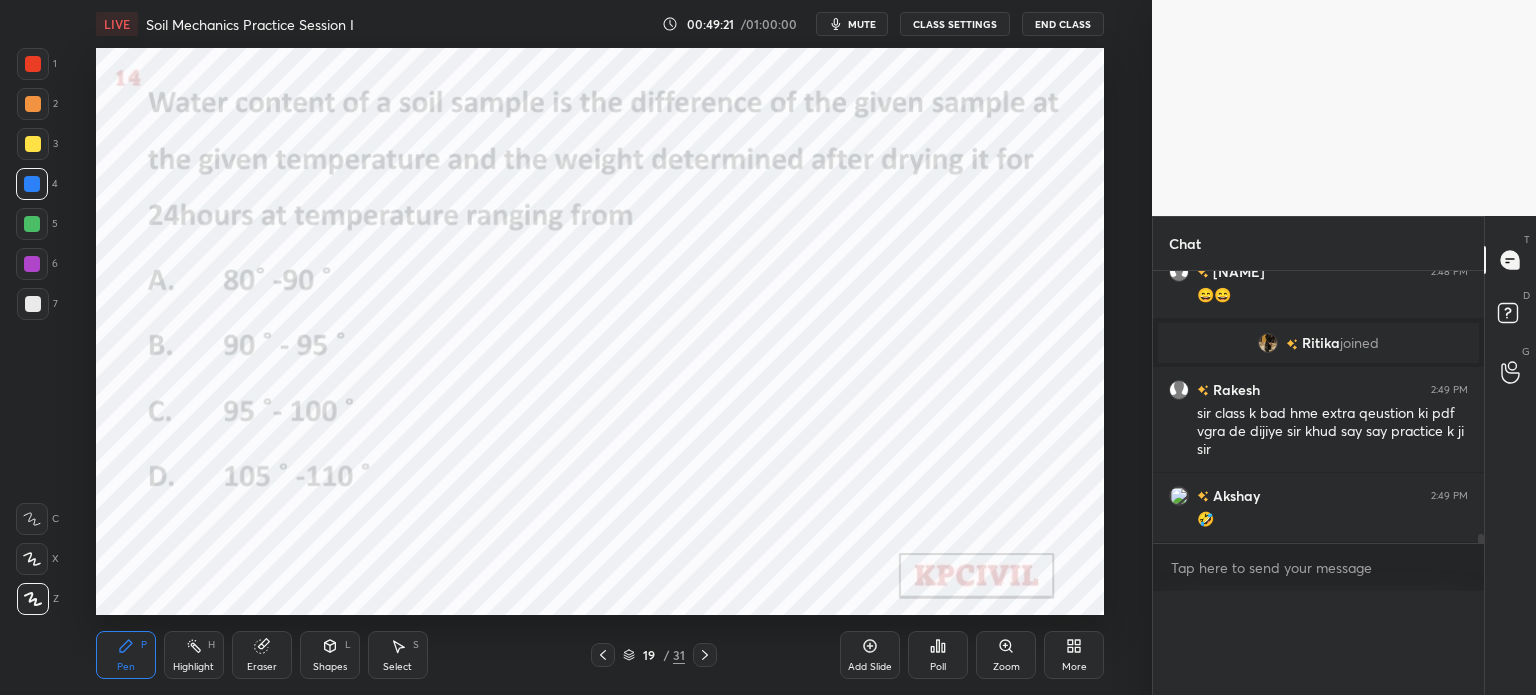 scroll, scrollTop: 88, scrollLeft: 293, axis: both 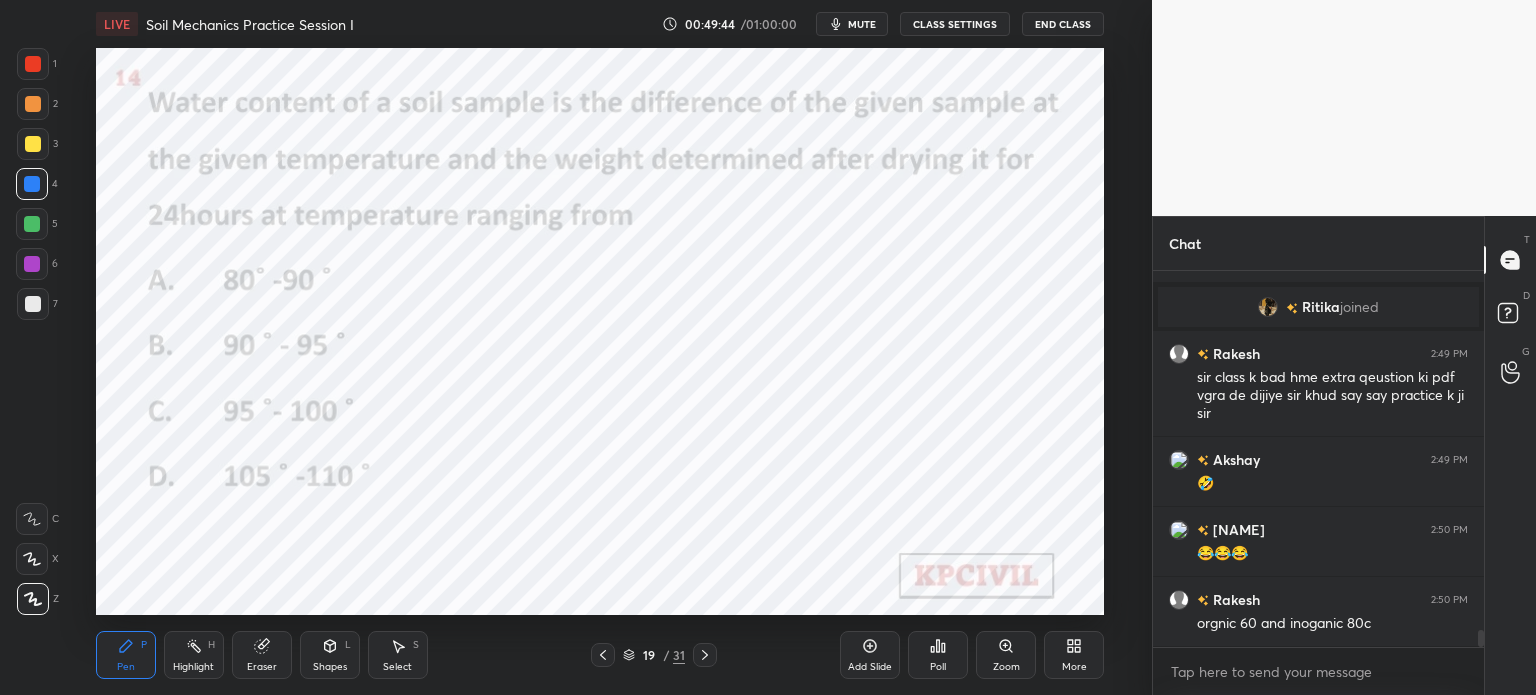 click on "Shapes" at bounding box center [330, 667] 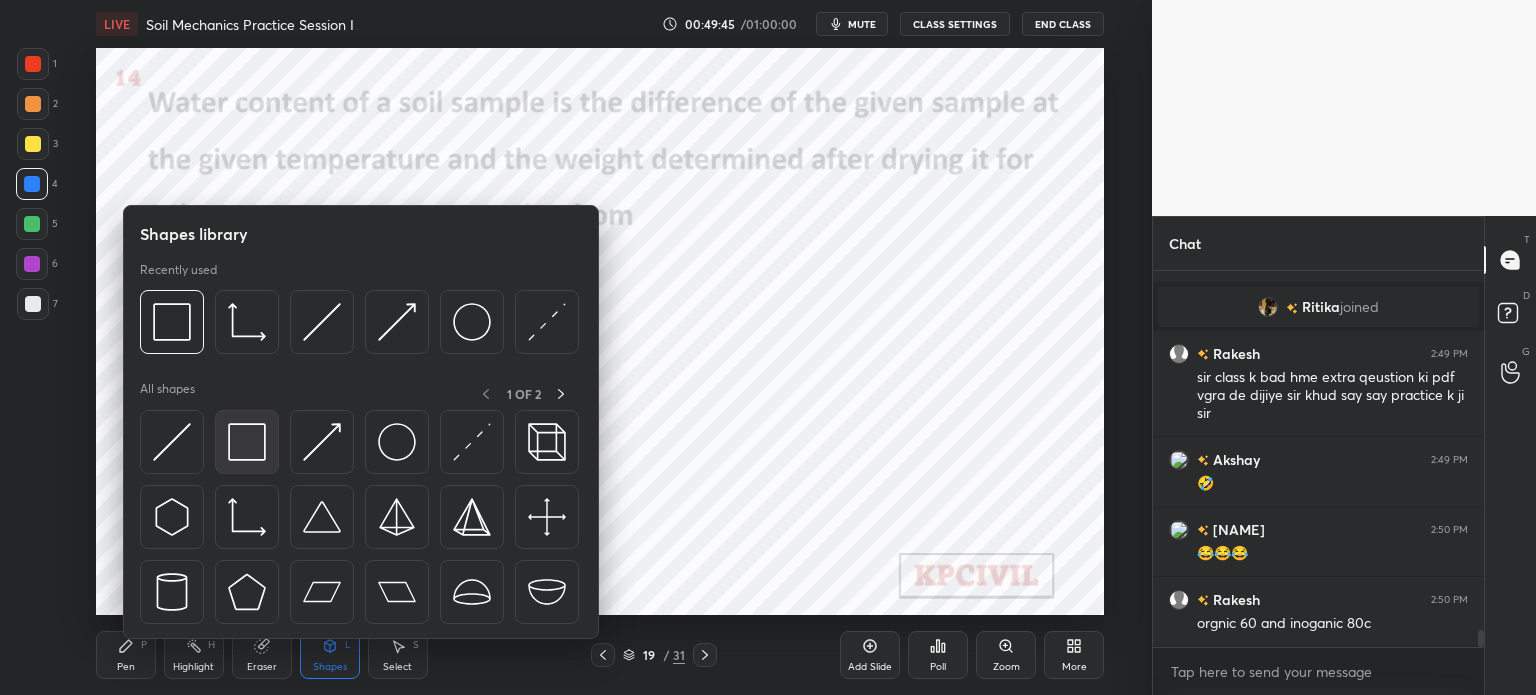 click at bounding box center [247, 442] 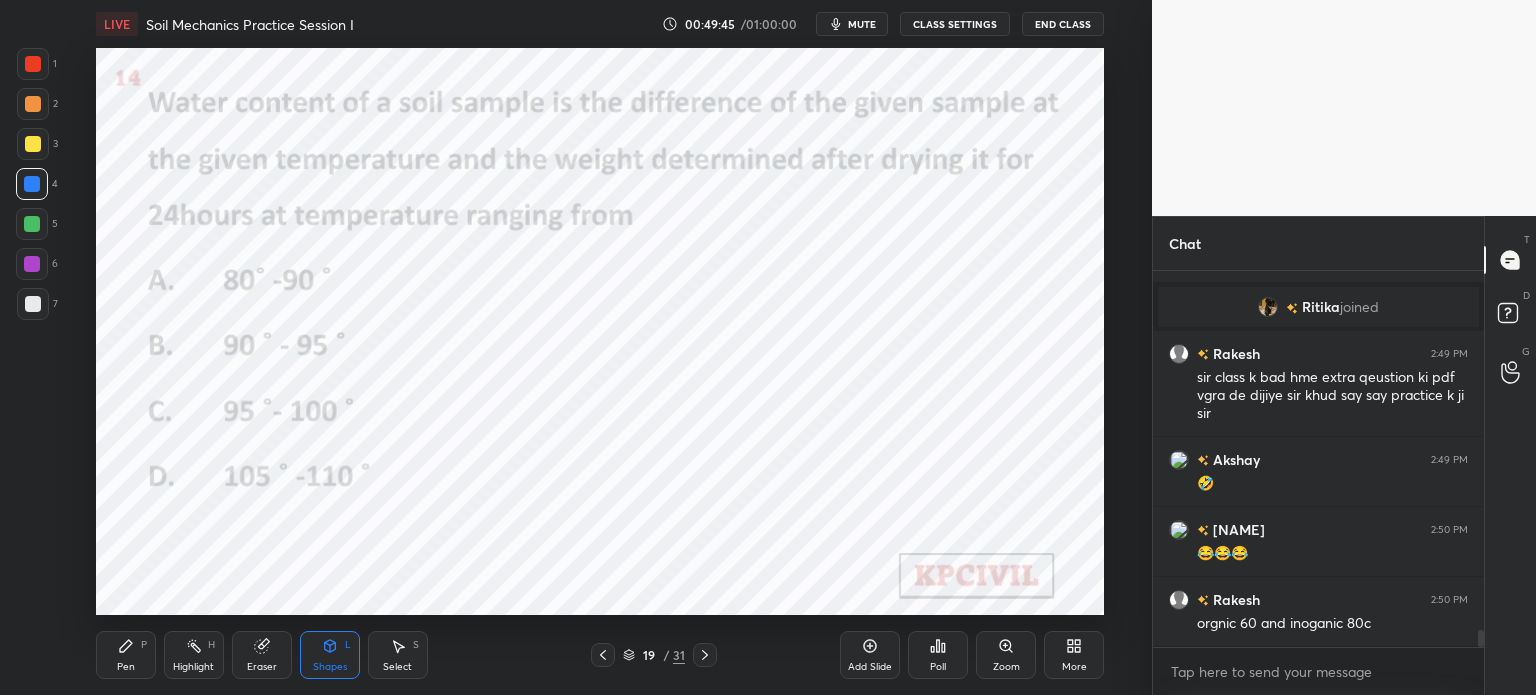 click at bounding box center [33, 64] 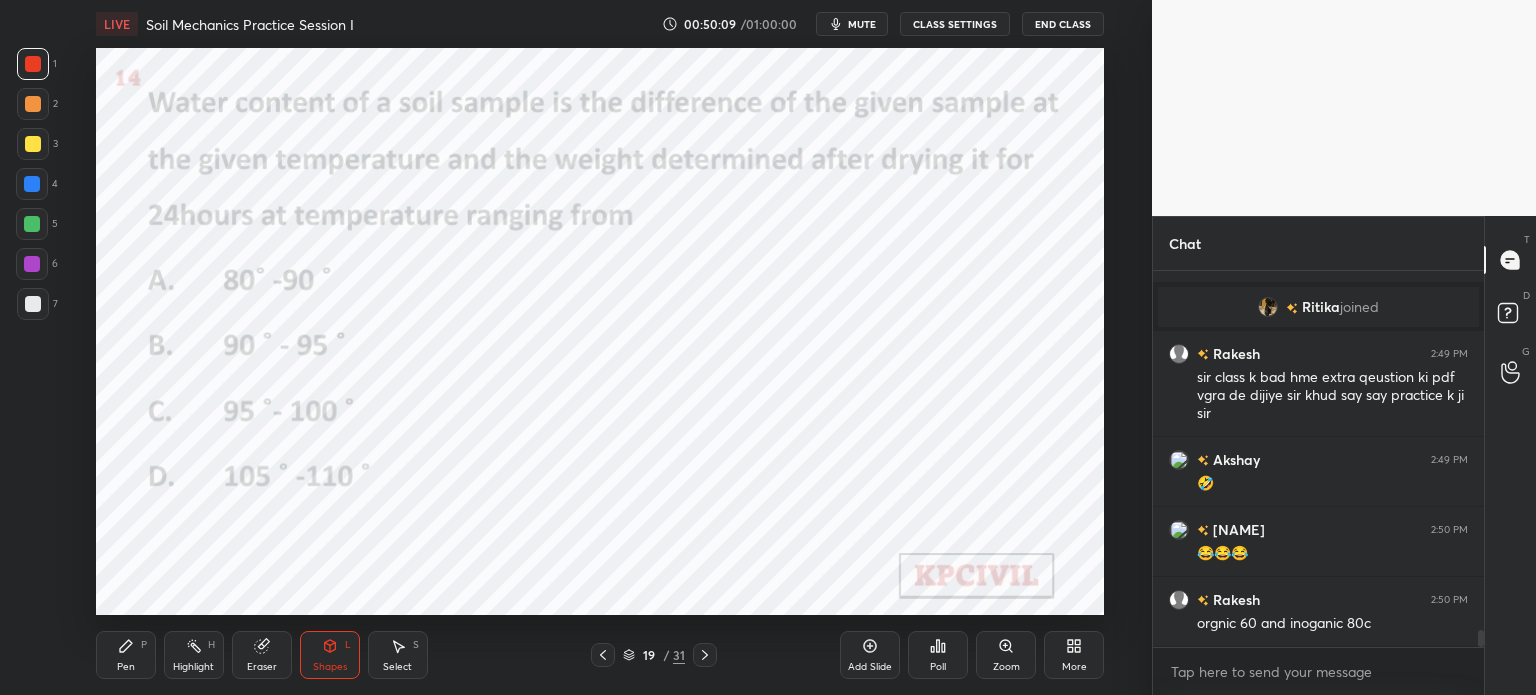 click 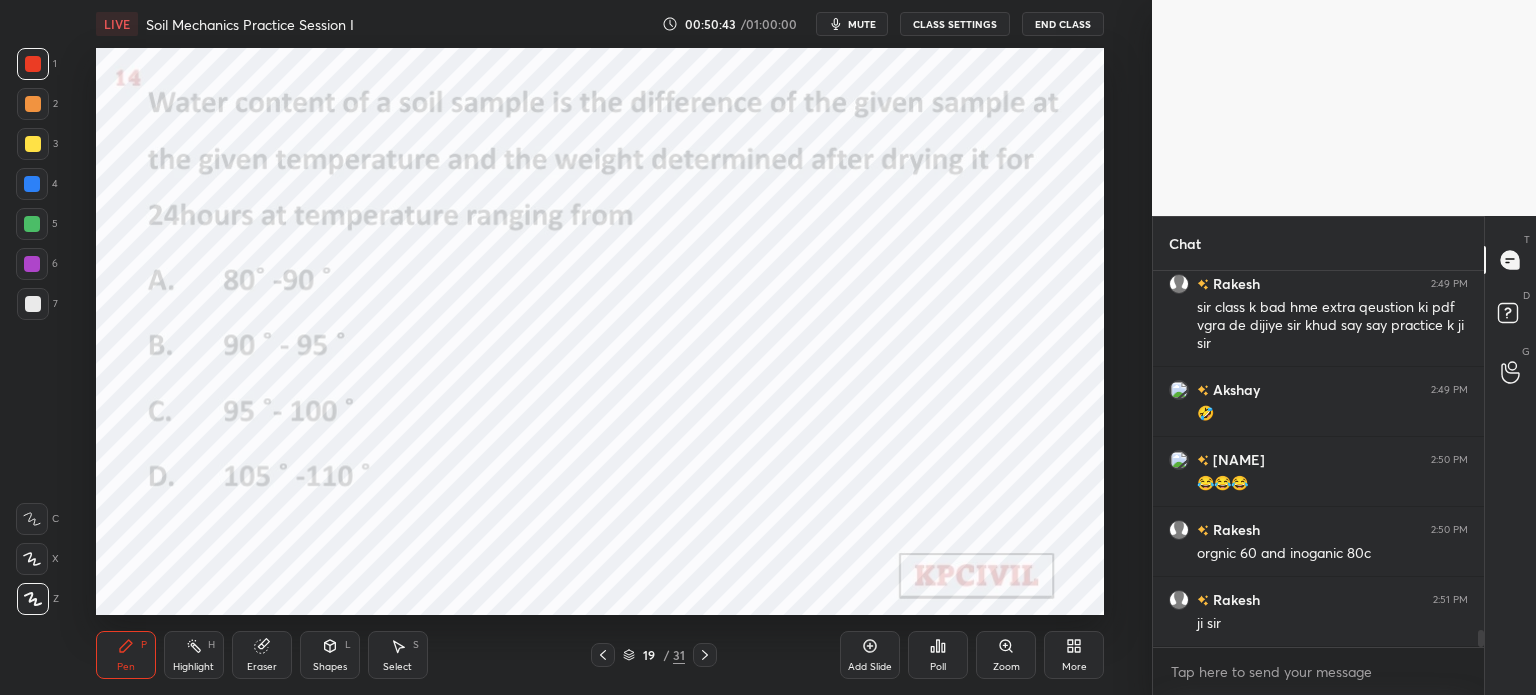 scroll, scrollTop: 8018, scrollLeft: 0, axis: vertical 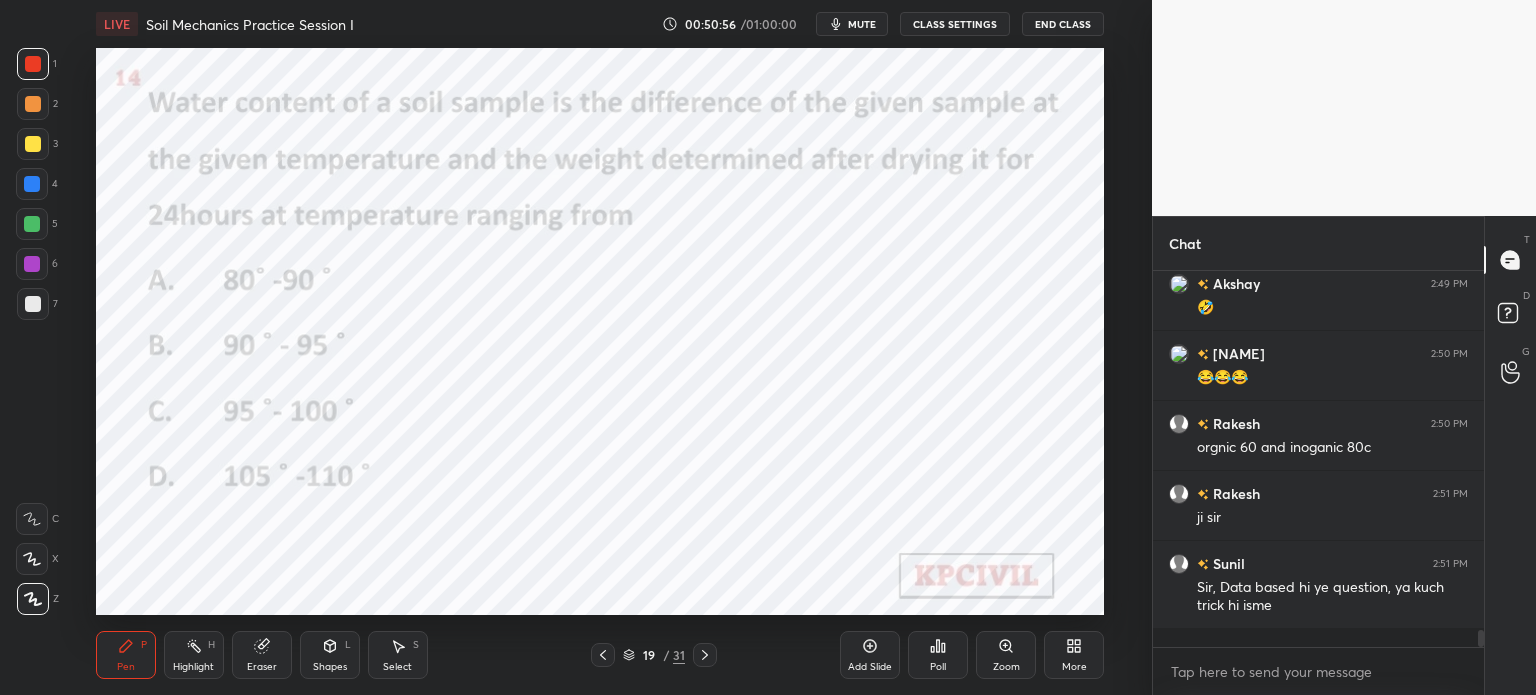 click 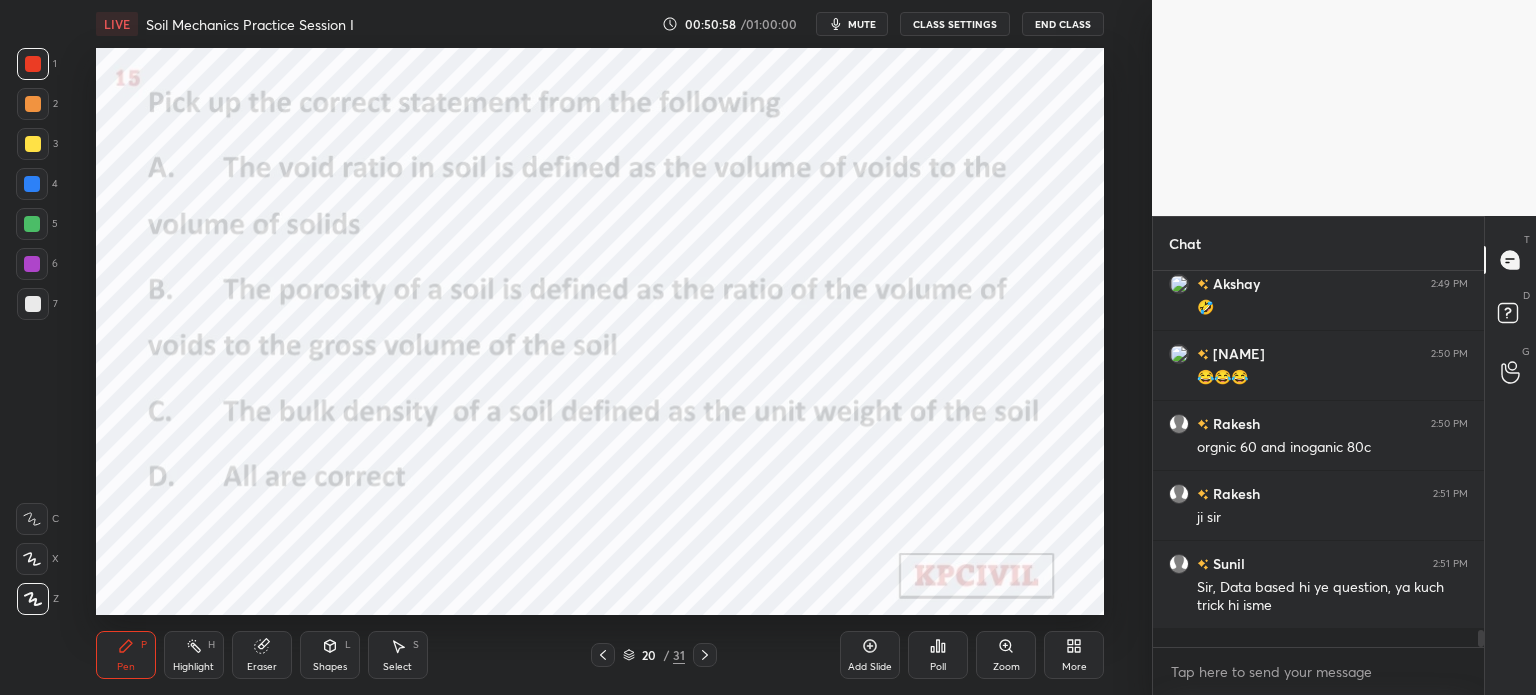 click 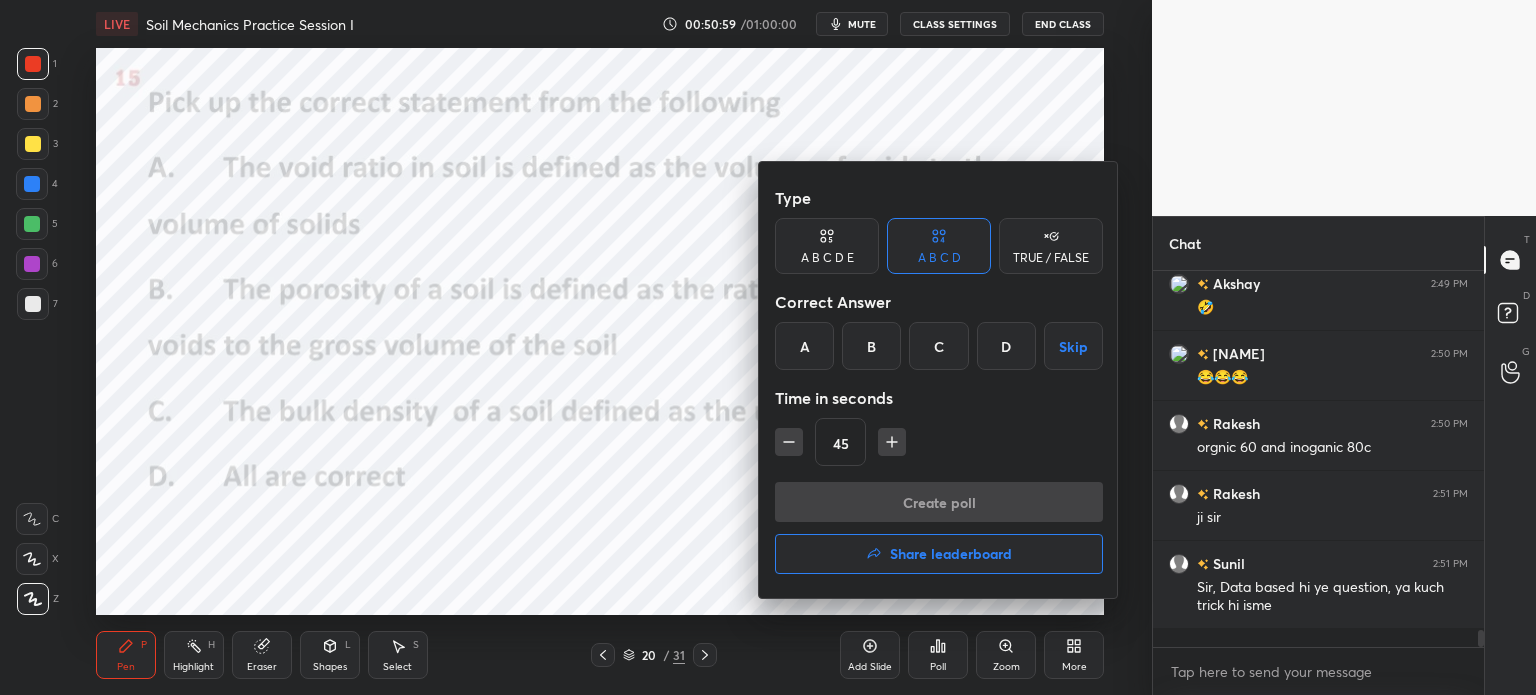 click on "D" at bounding box center [1006, 346] 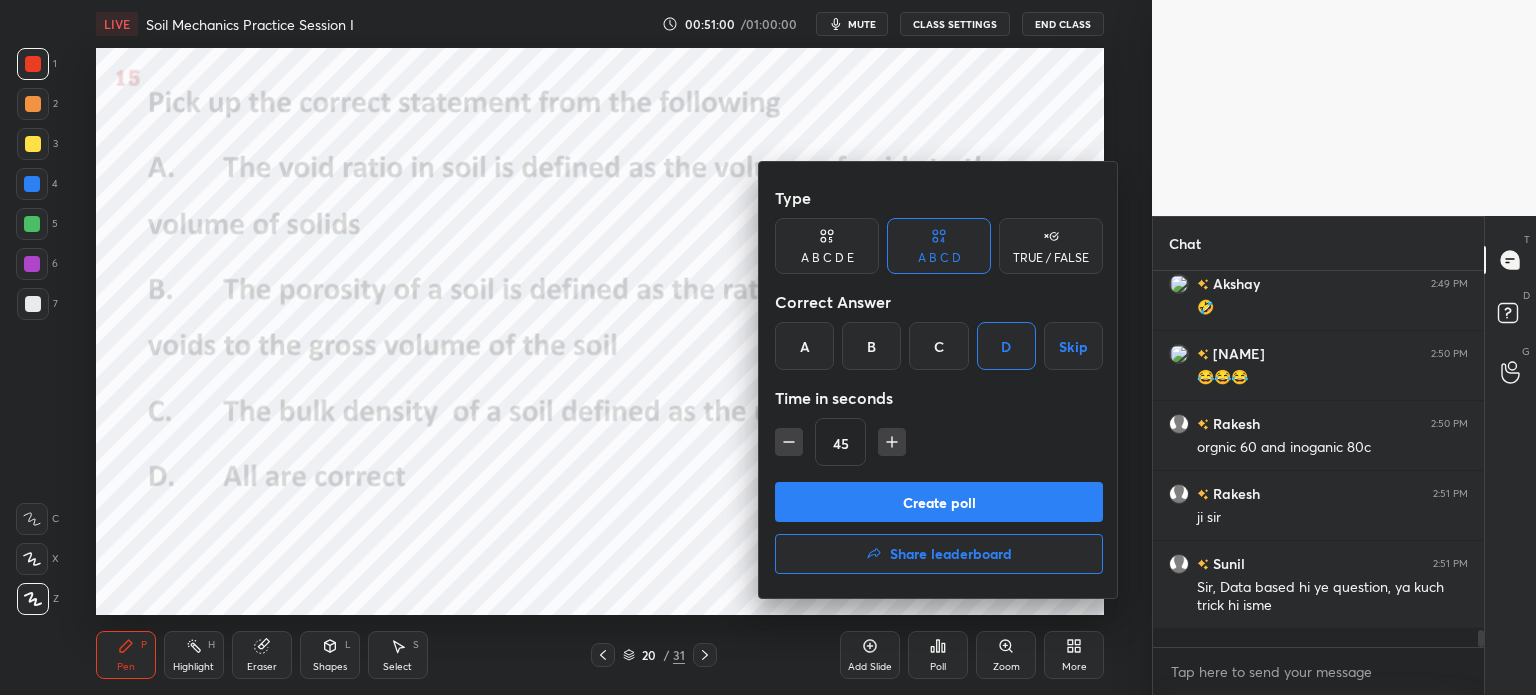 click on "Create poll" at bounding box center (939, 502) 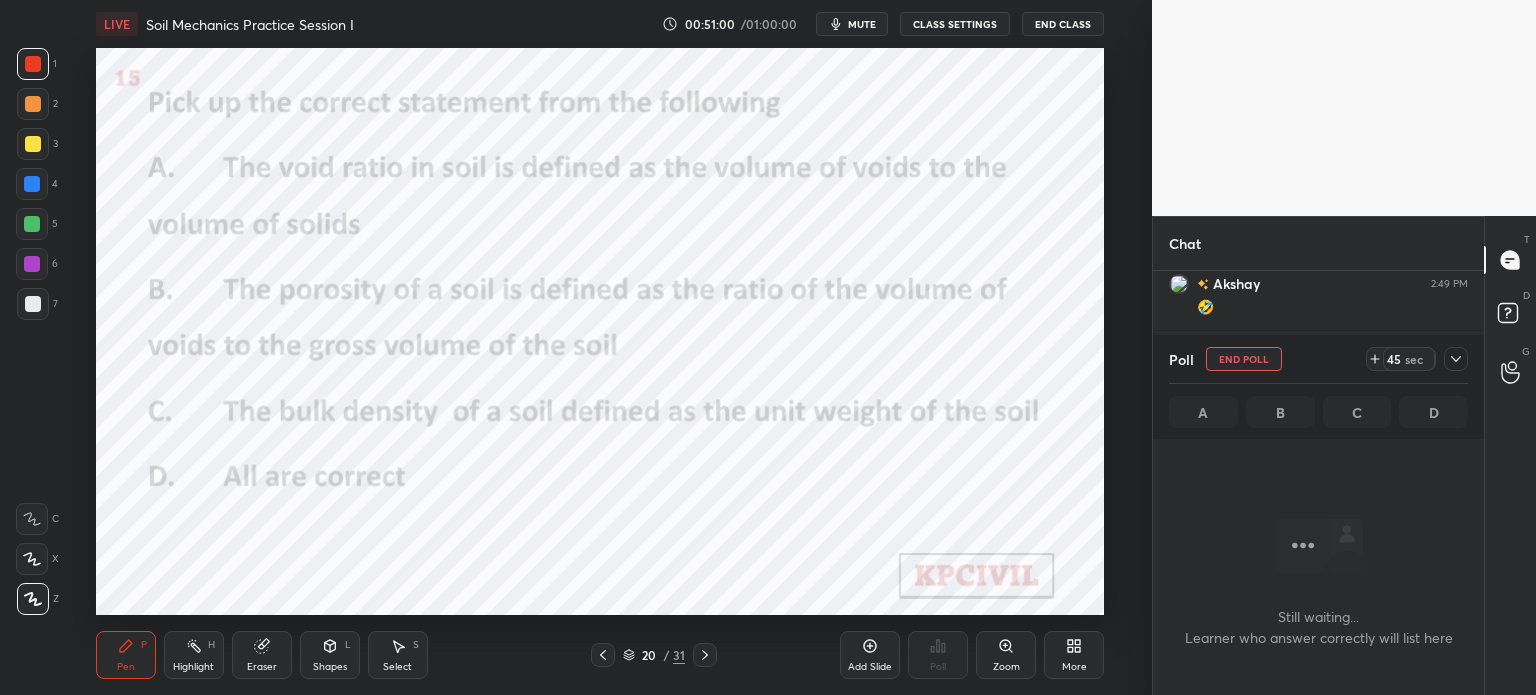 scroll, scrollTop: 268, scrollLeft: 325, axis: both 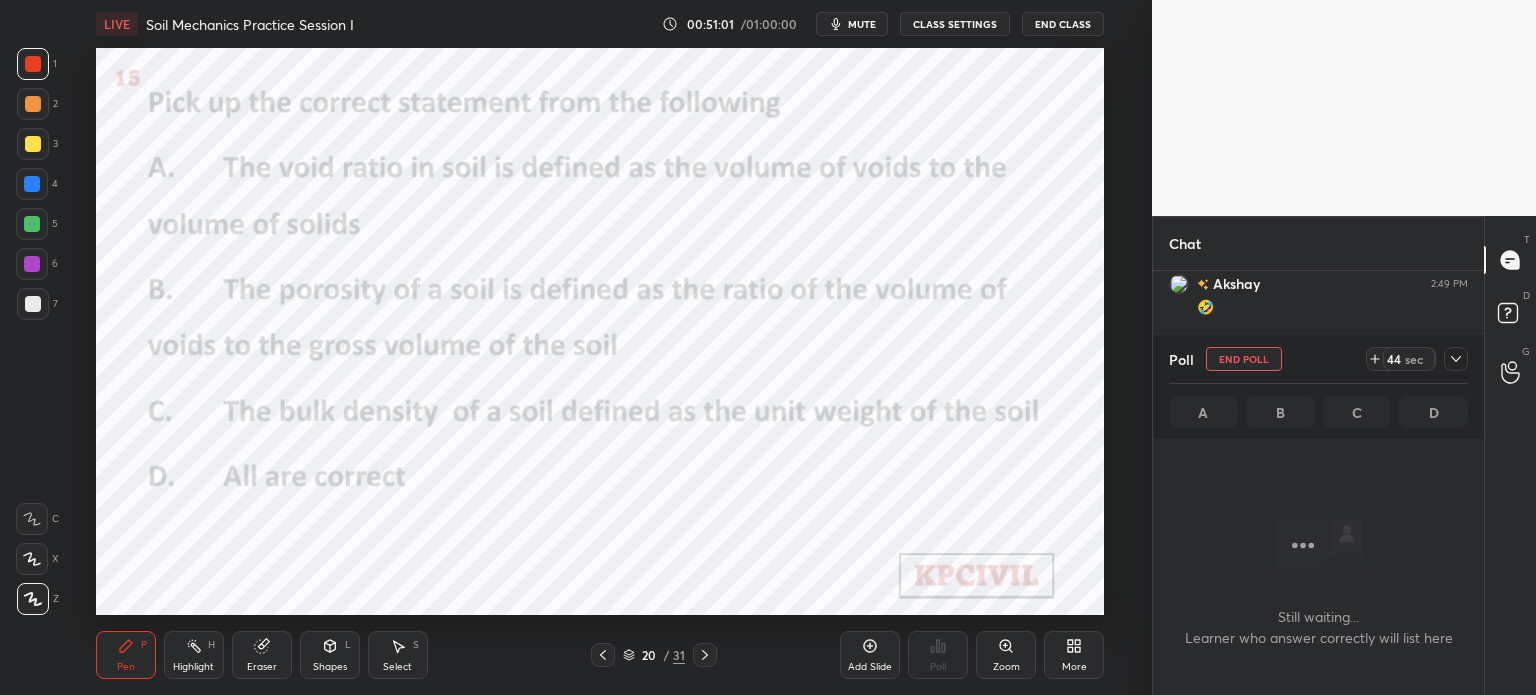 click 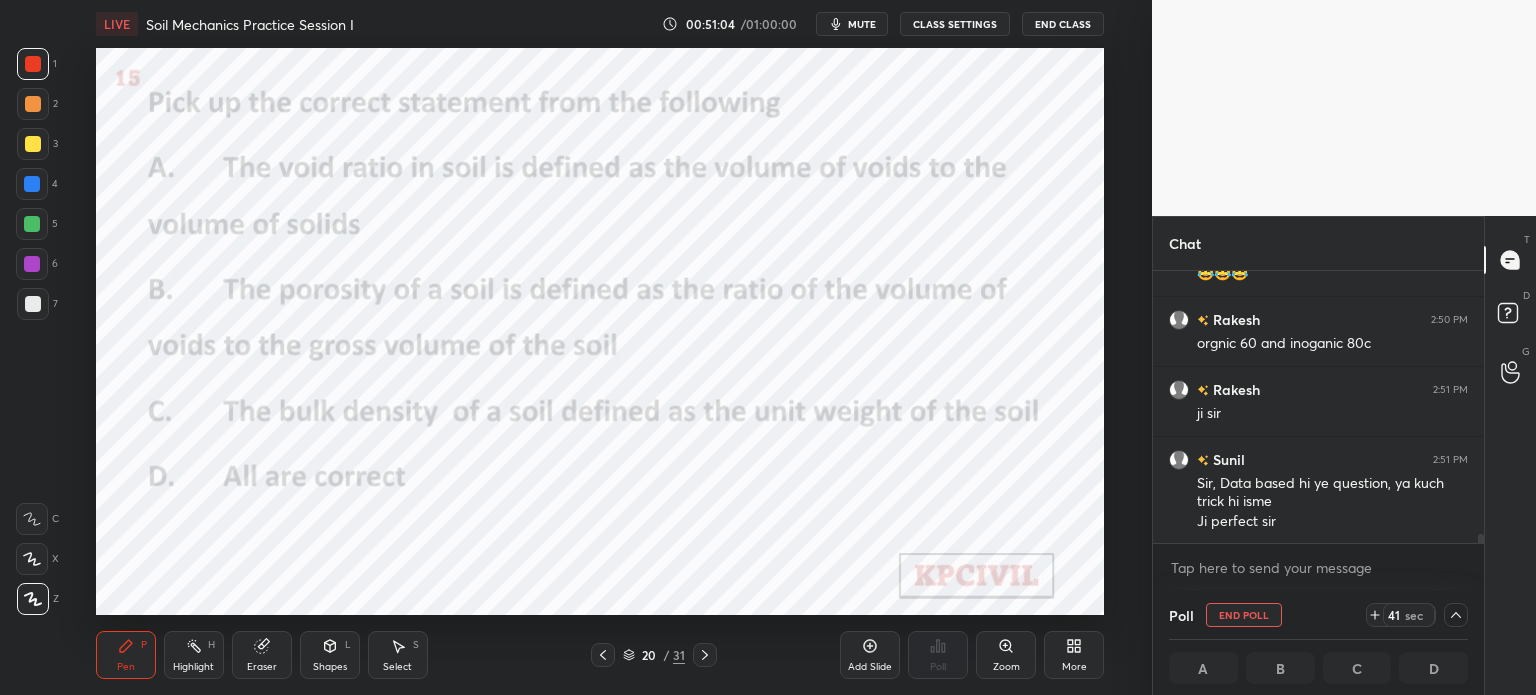 scroll, scrollTop: 8142, scrollLeft: 0, axis: vertical 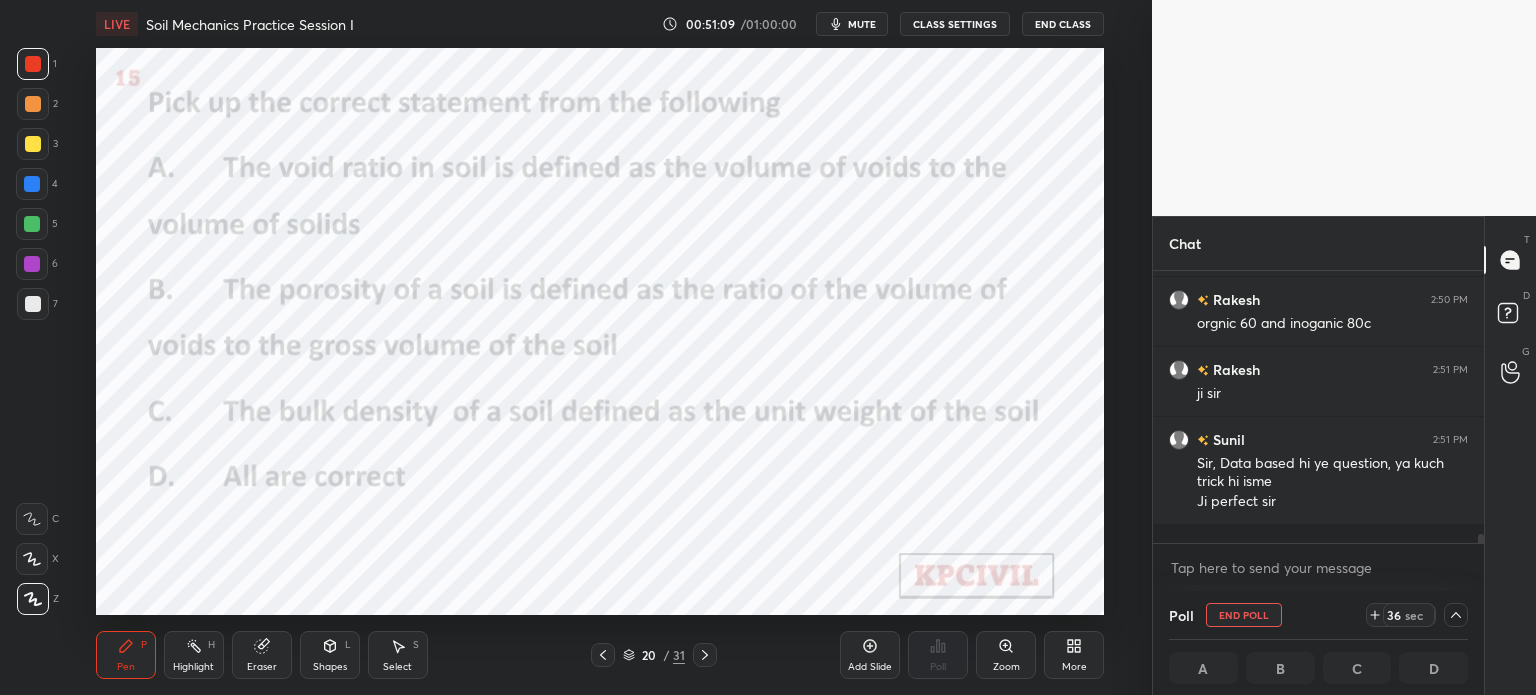 click 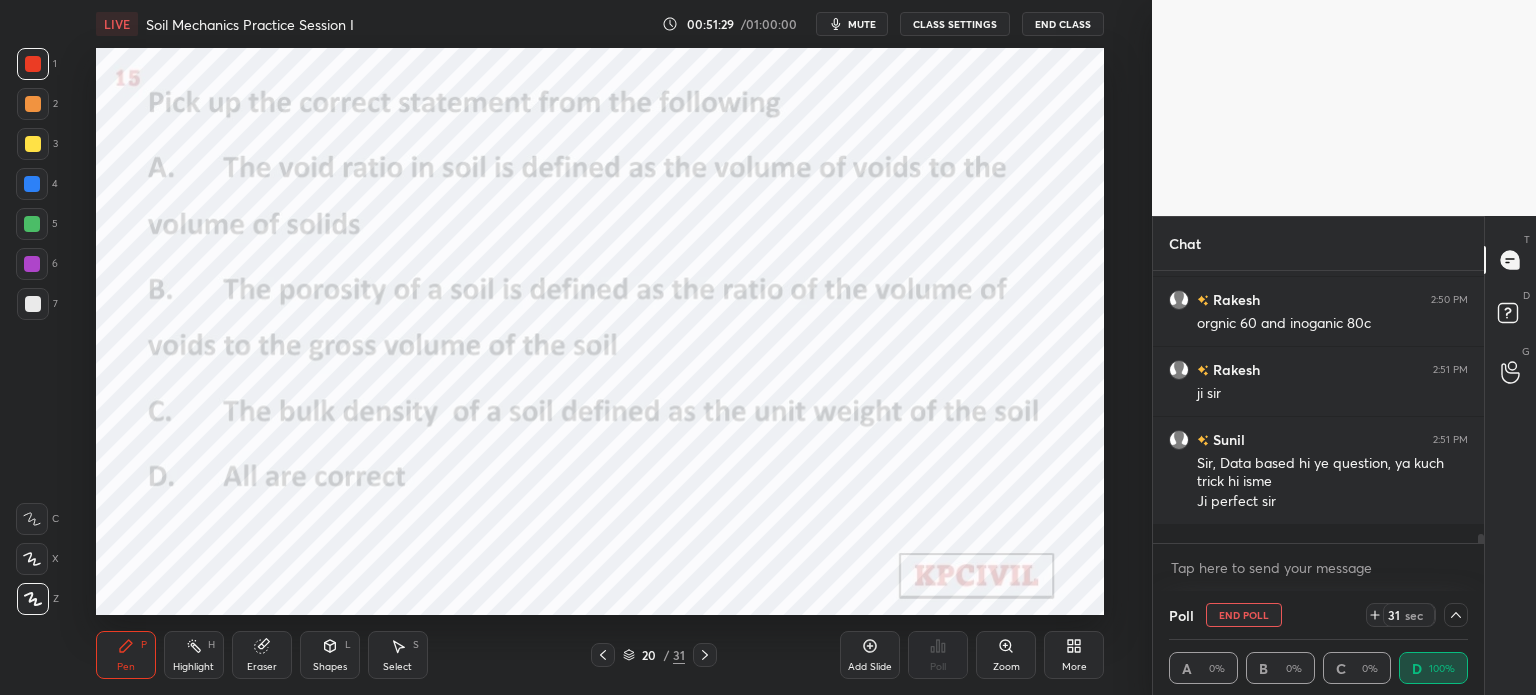 scroll, scrollTop: 226, scrollLeft: 325, axis: both 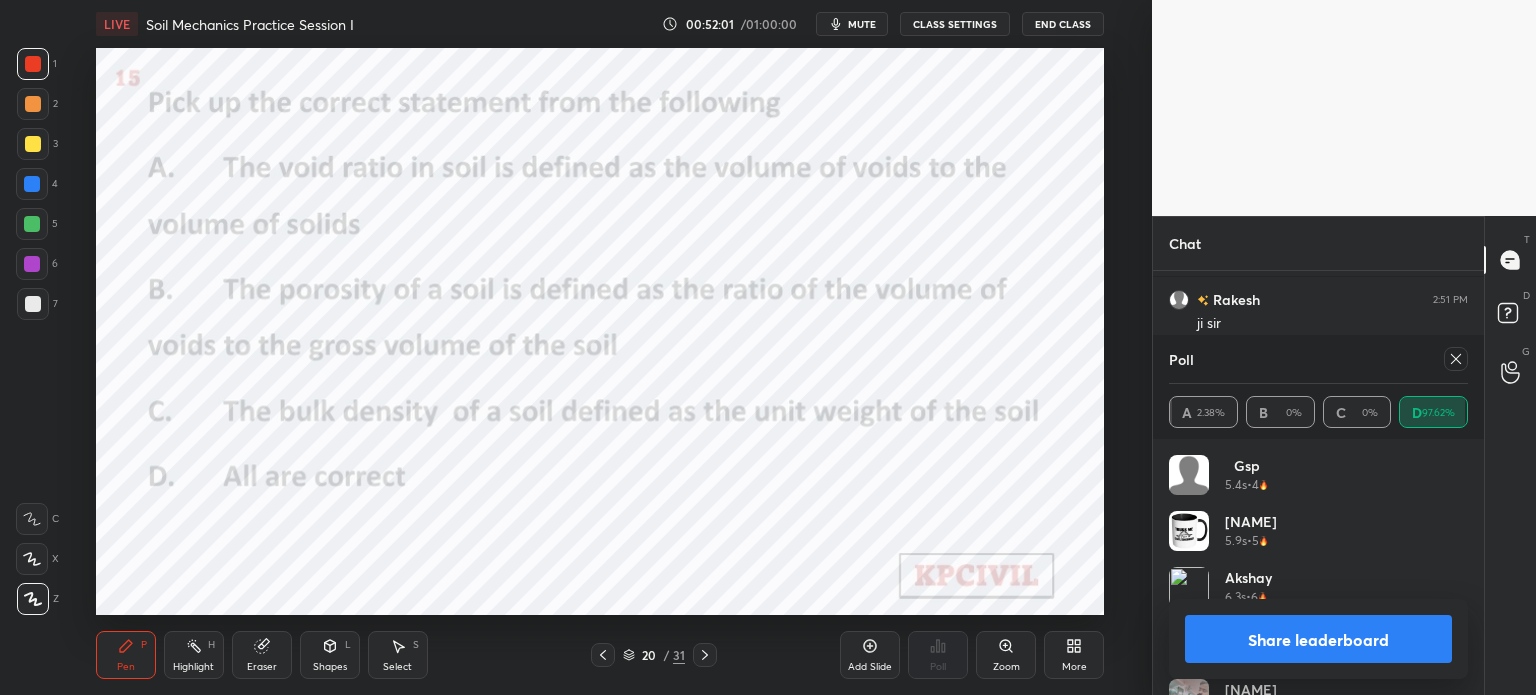 click at bounding box center (1456, 359) 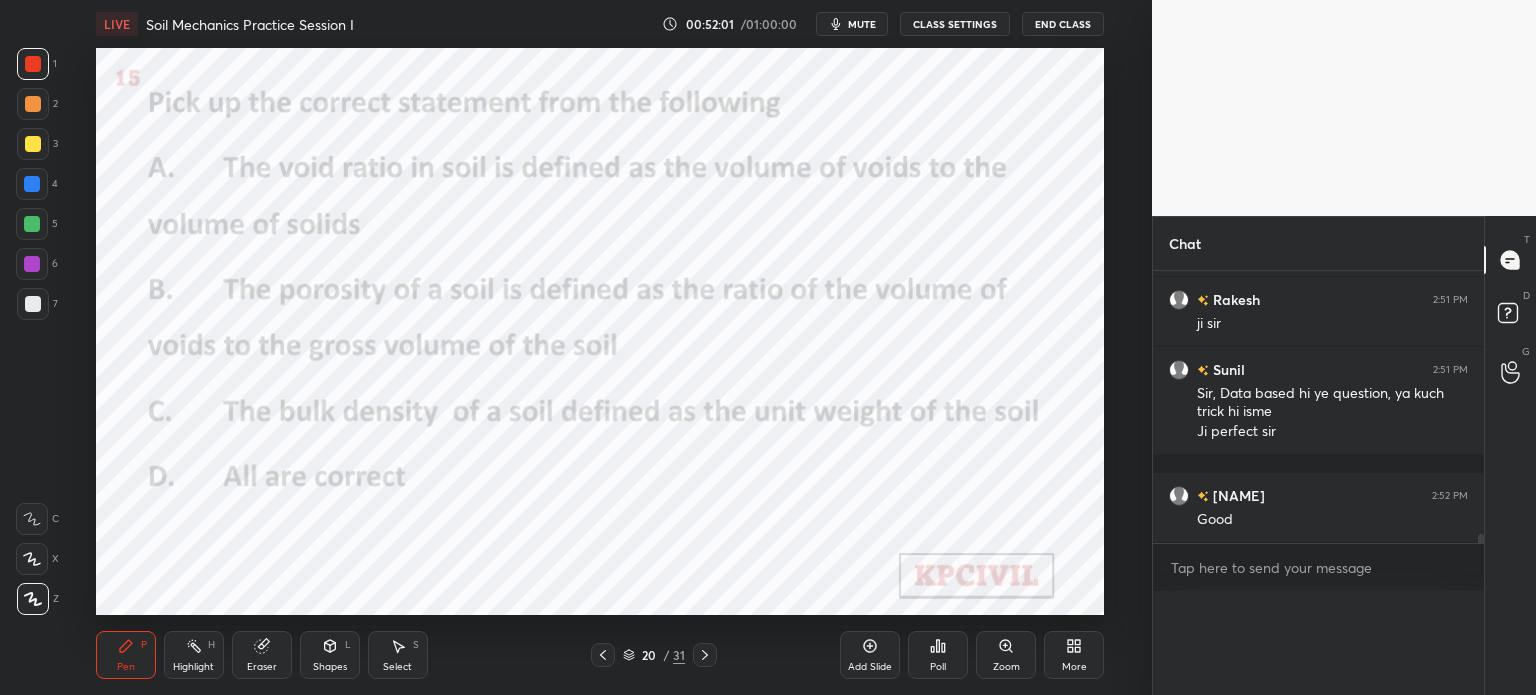 scroll, scrollTop: 0, scrollLeft: 0, axis: both 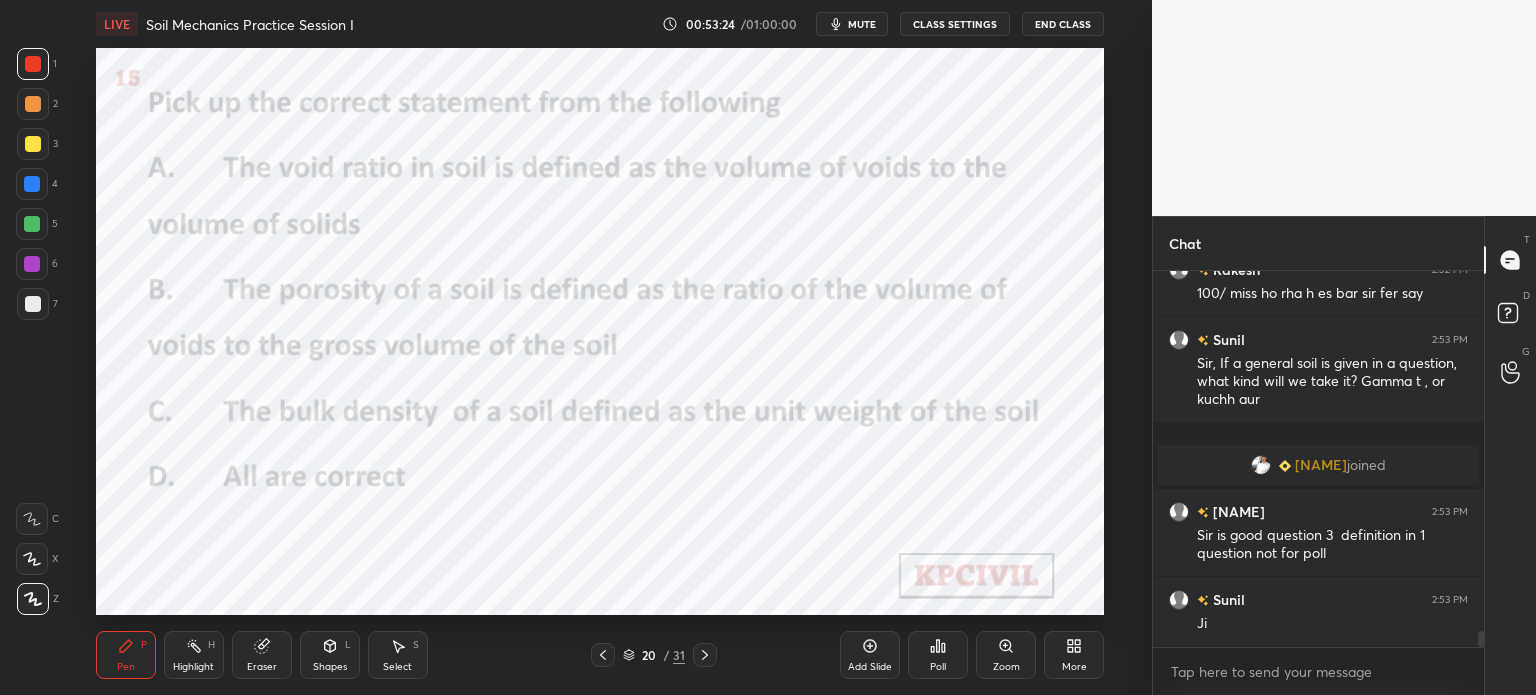 click 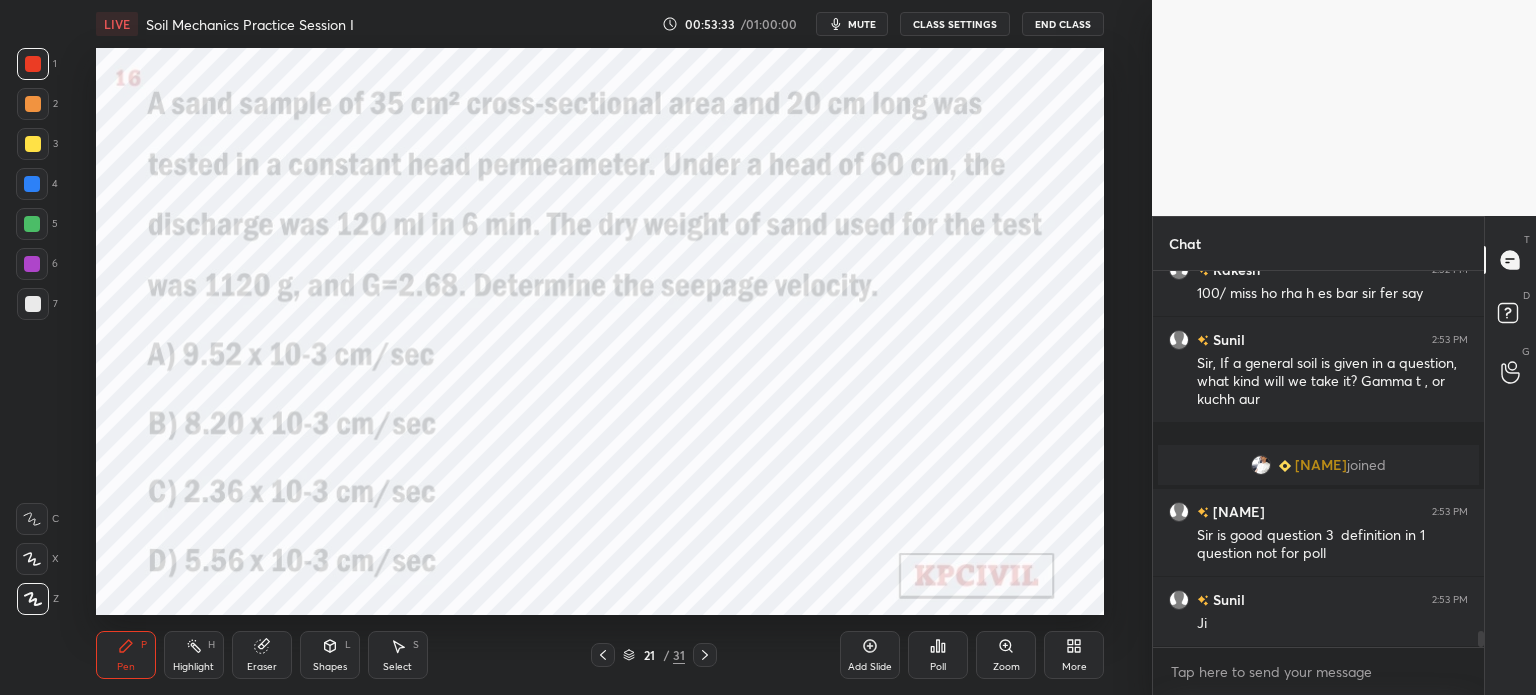 click on "Poll" at bounding box center (938, 655) 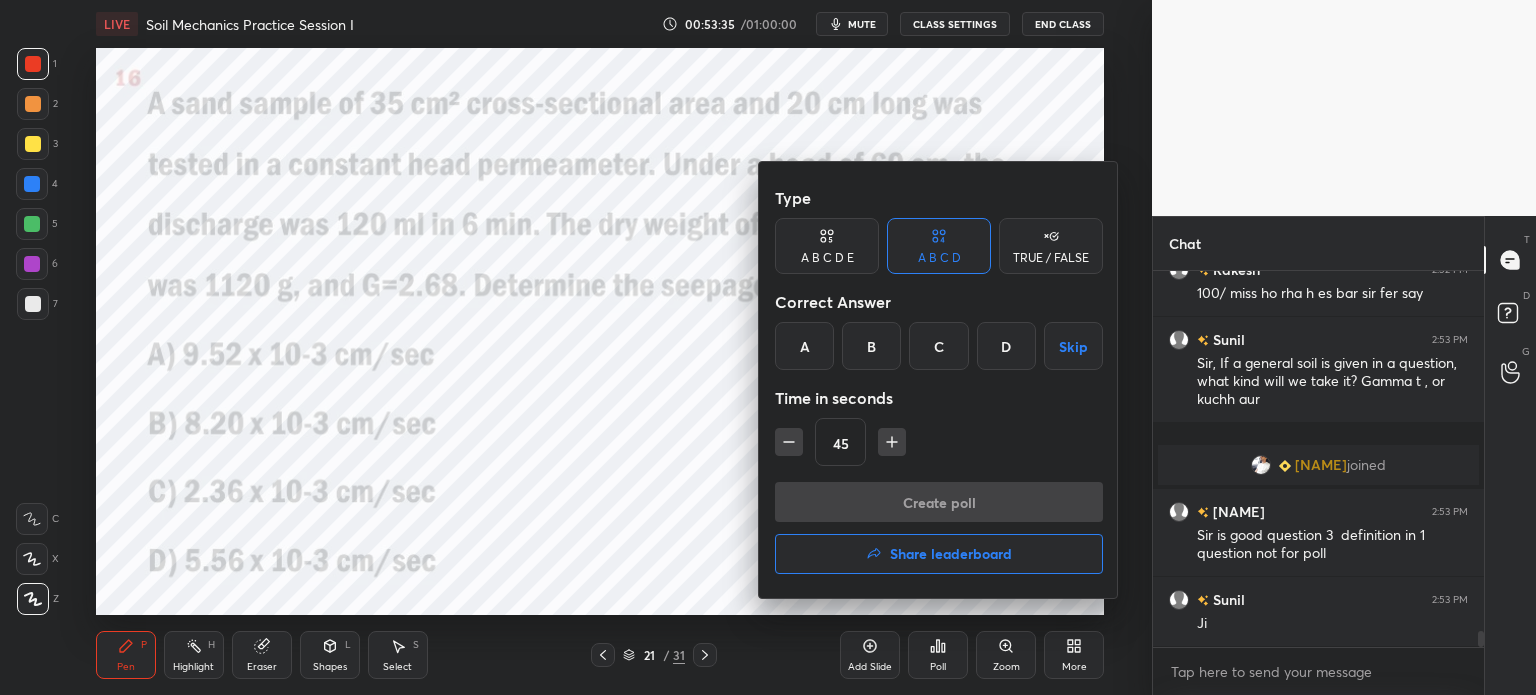 click on "C" at bounding box center [938, 346] 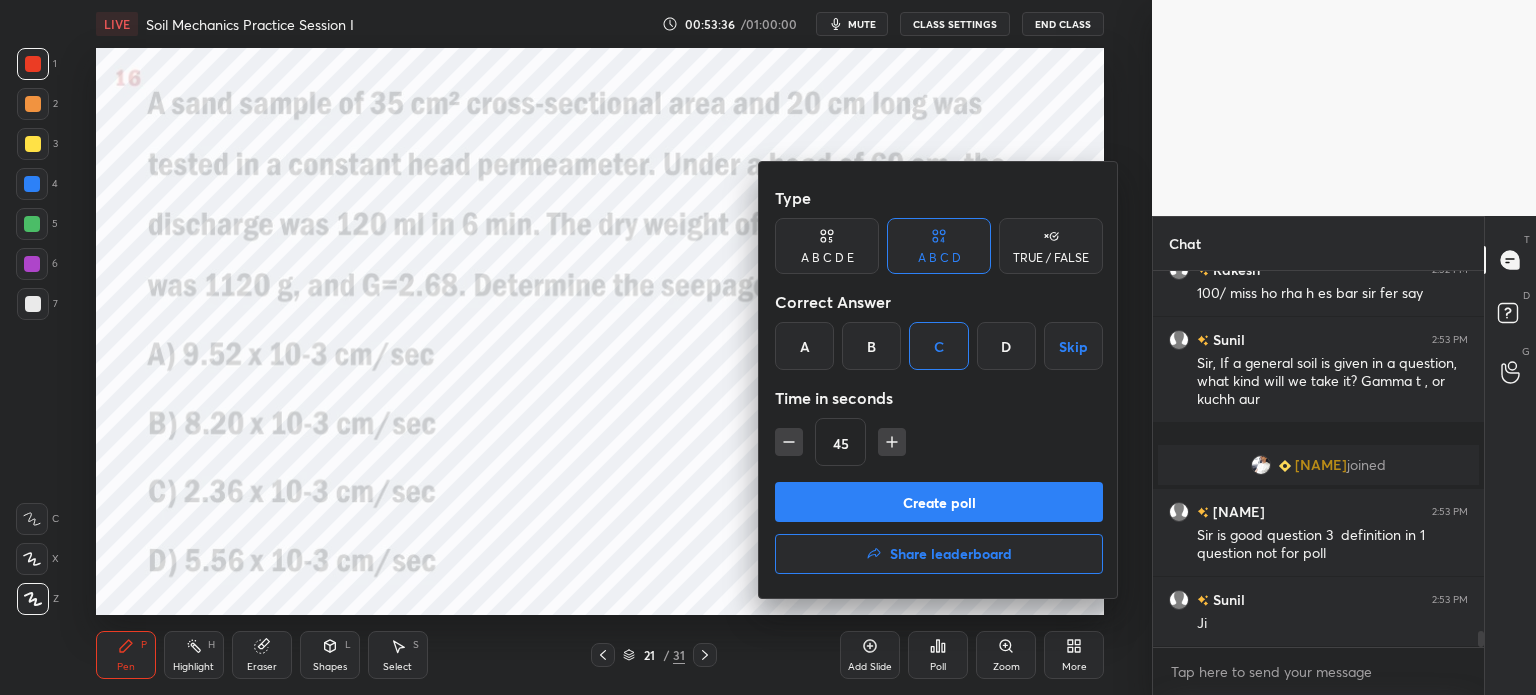 click 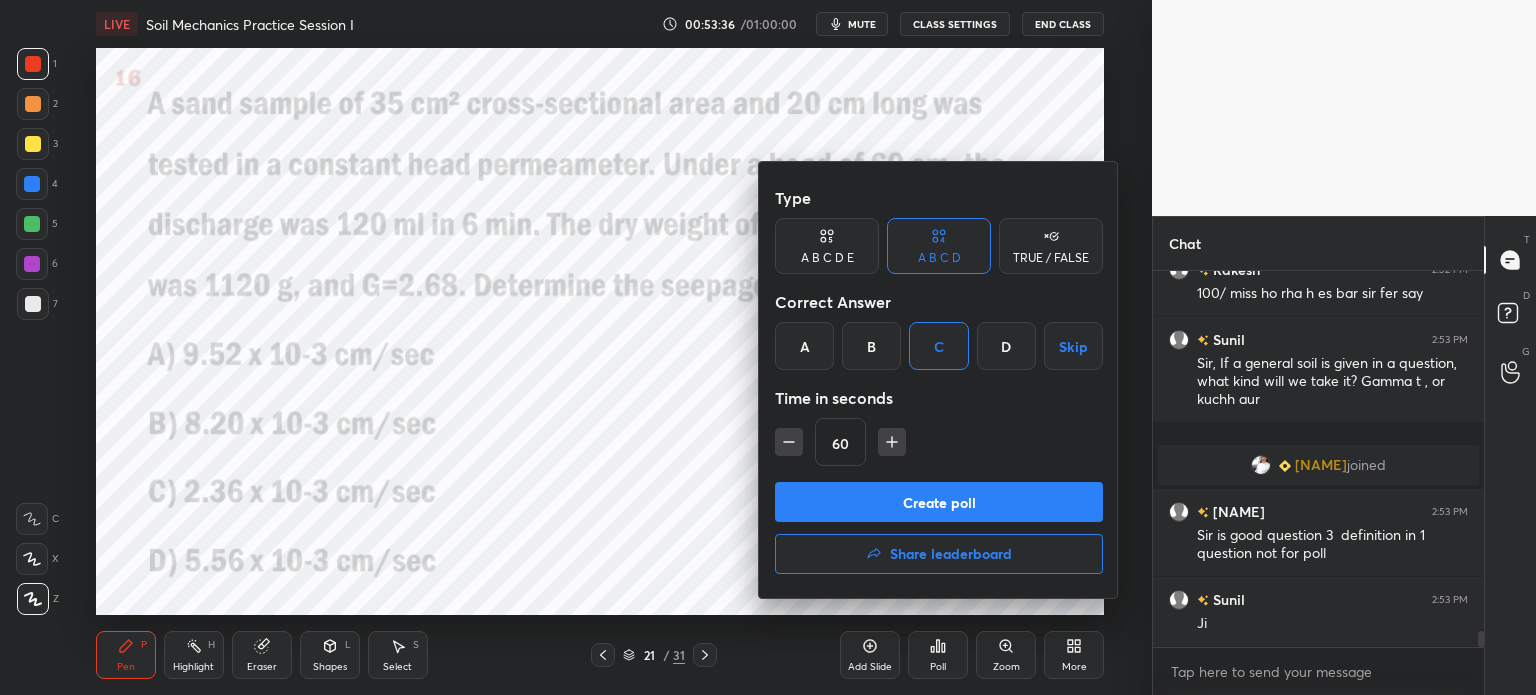 click 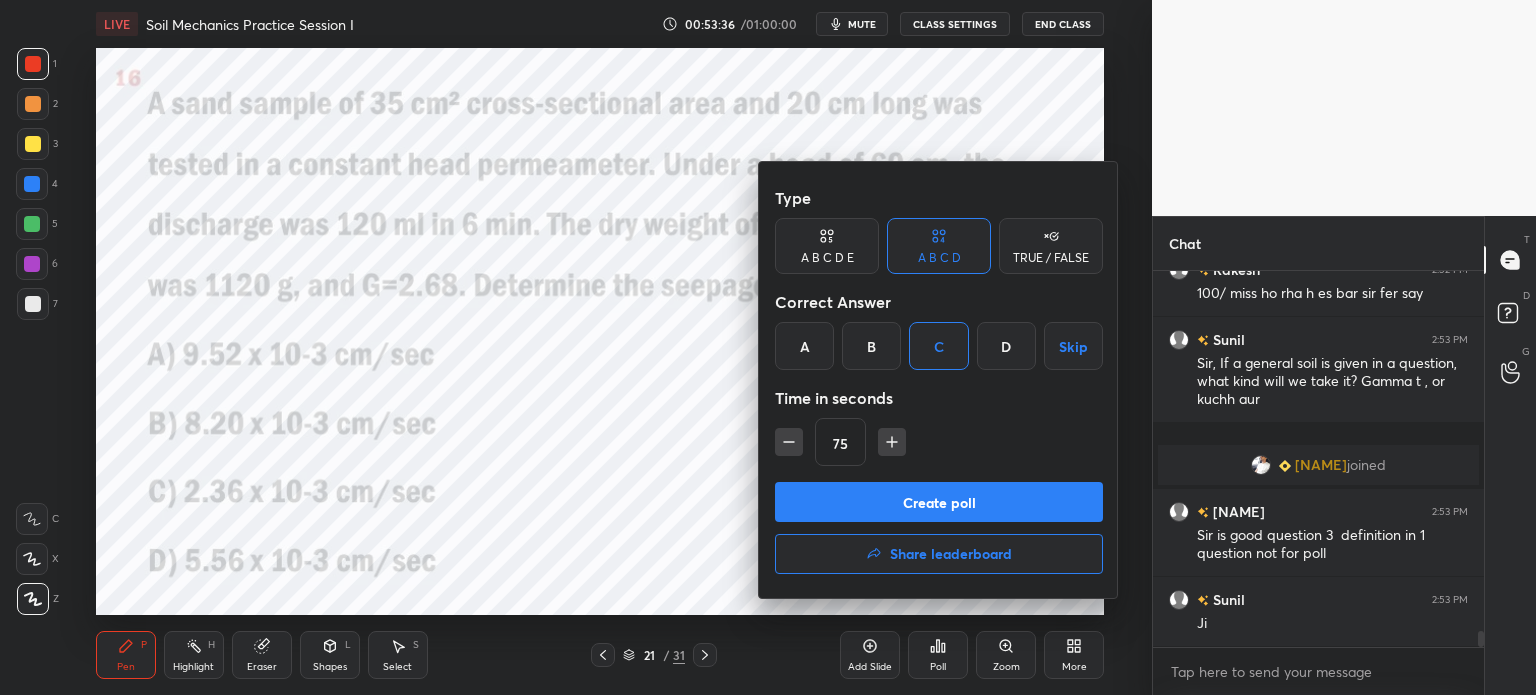 scroll, scrollTop: 8332, scrollLeft: 0, axis: vertical 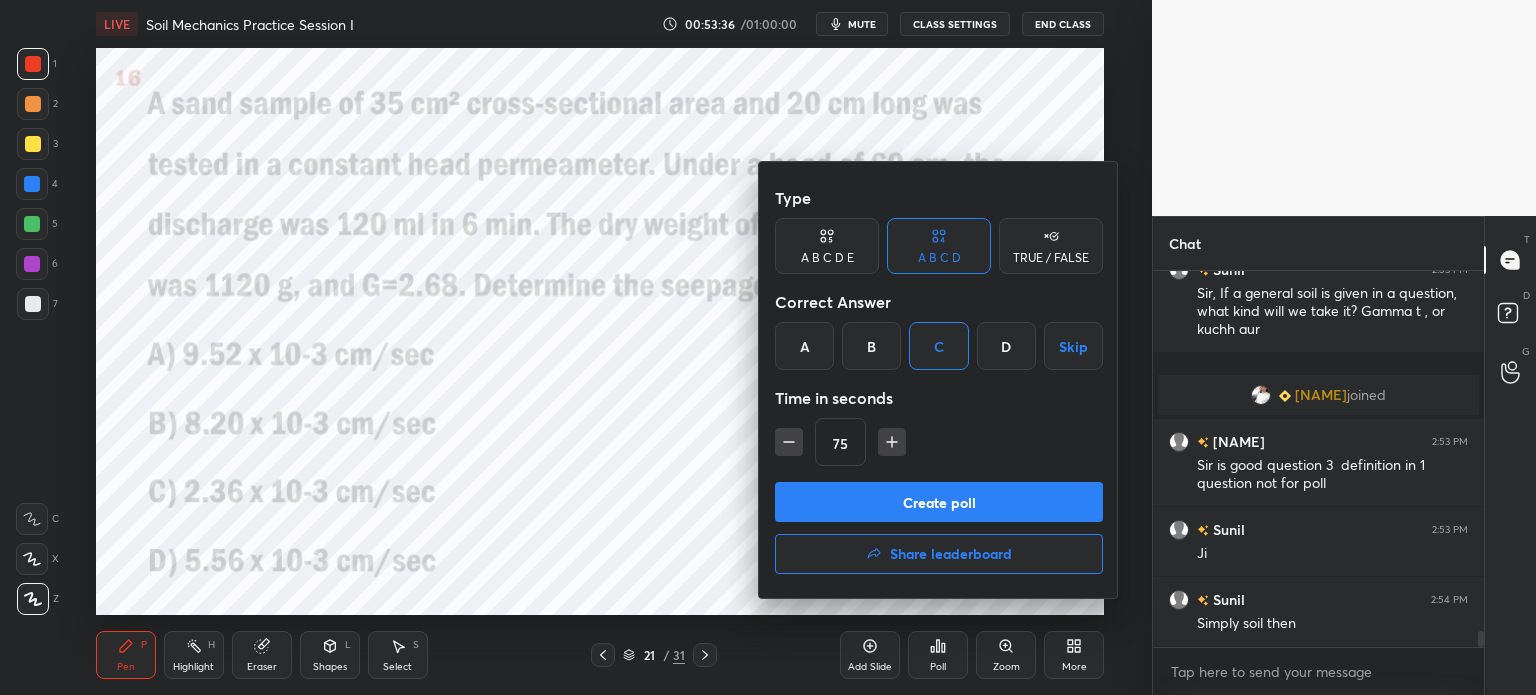 click 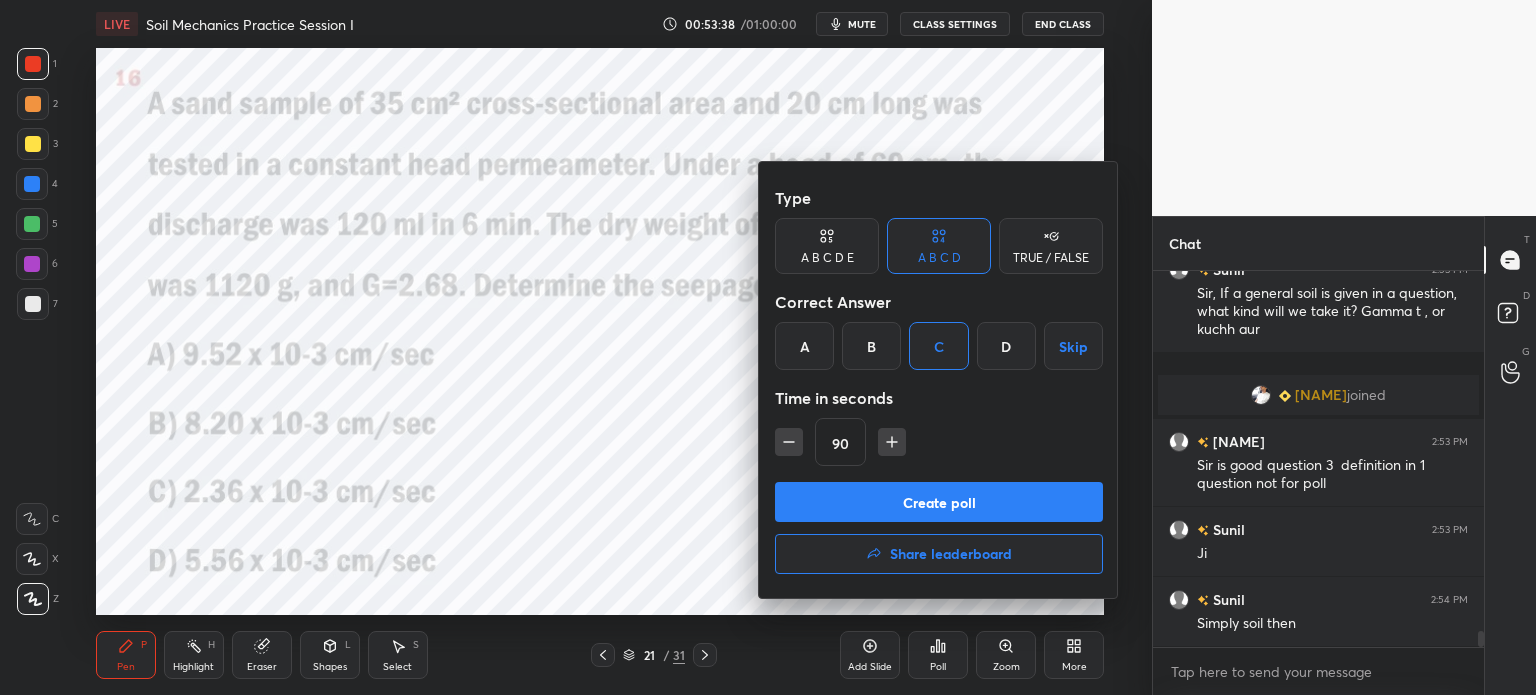 click on "Create poll" at bounding box center (939, 502) 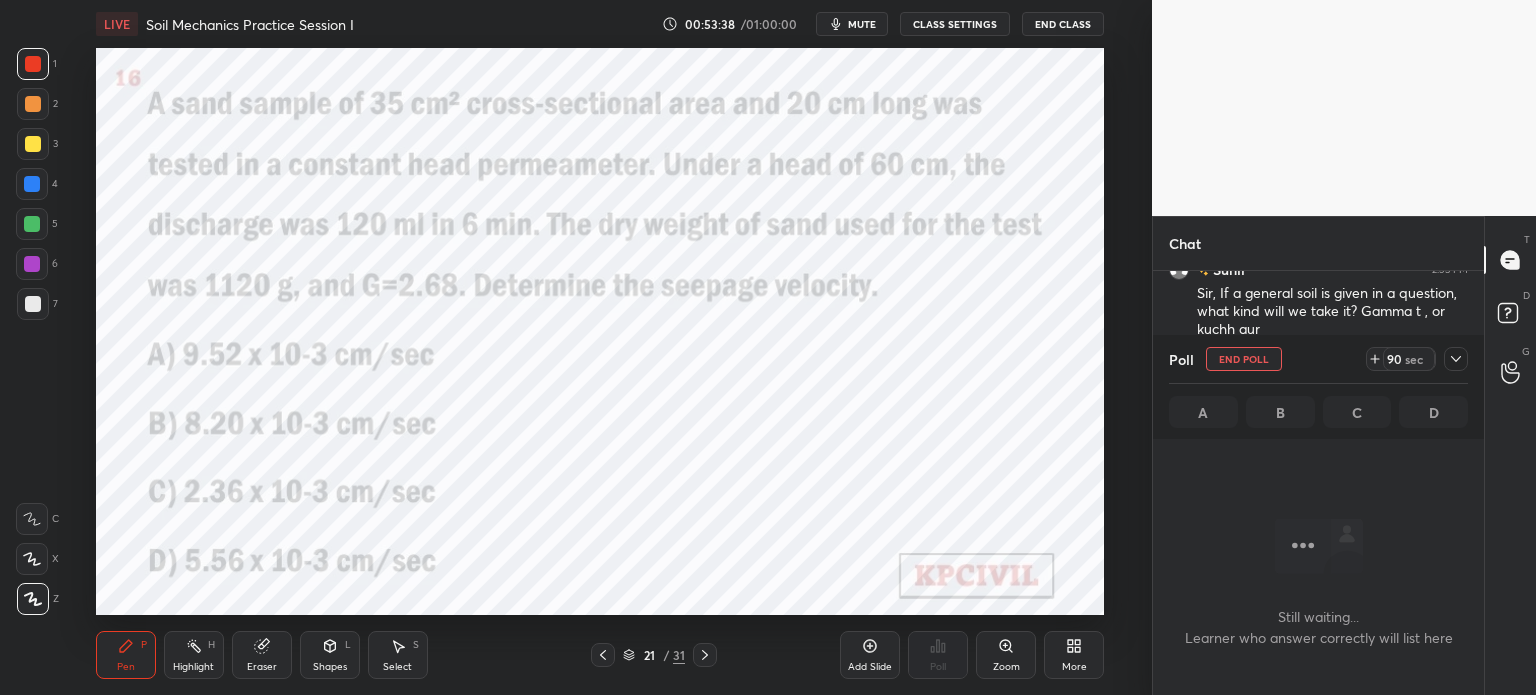 scroll, scrollTop: 337, scrollLeft: 325, axis: both 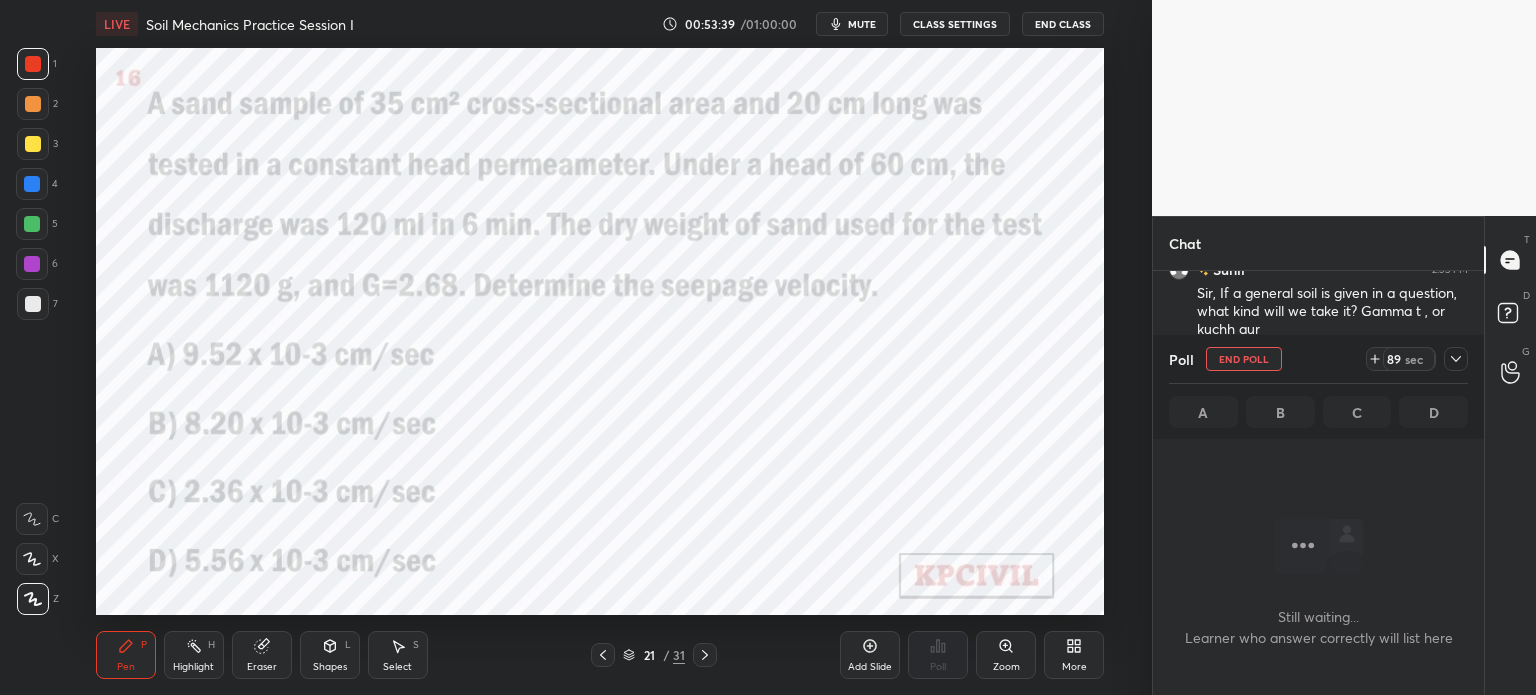click 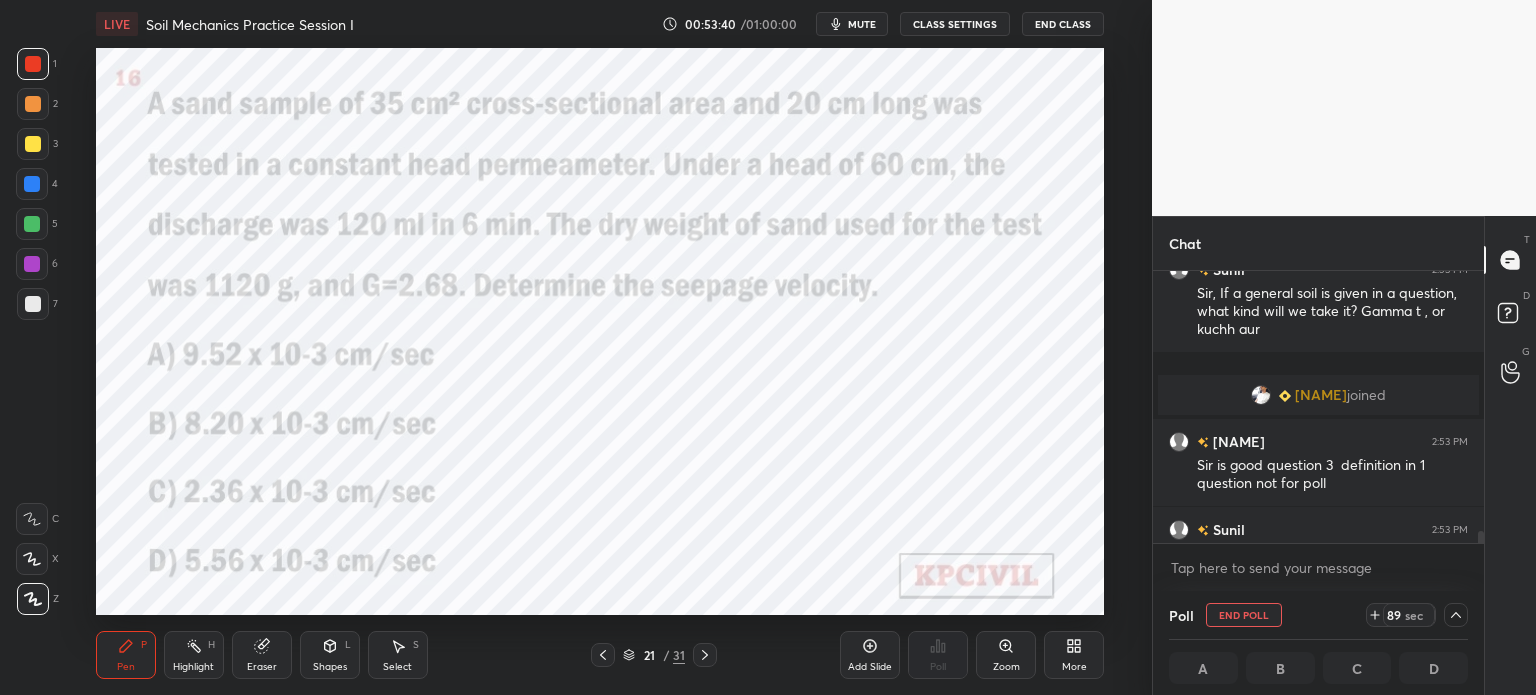 scroll, scrollTop: 8436, scrollLeft: 0, axis: vertical 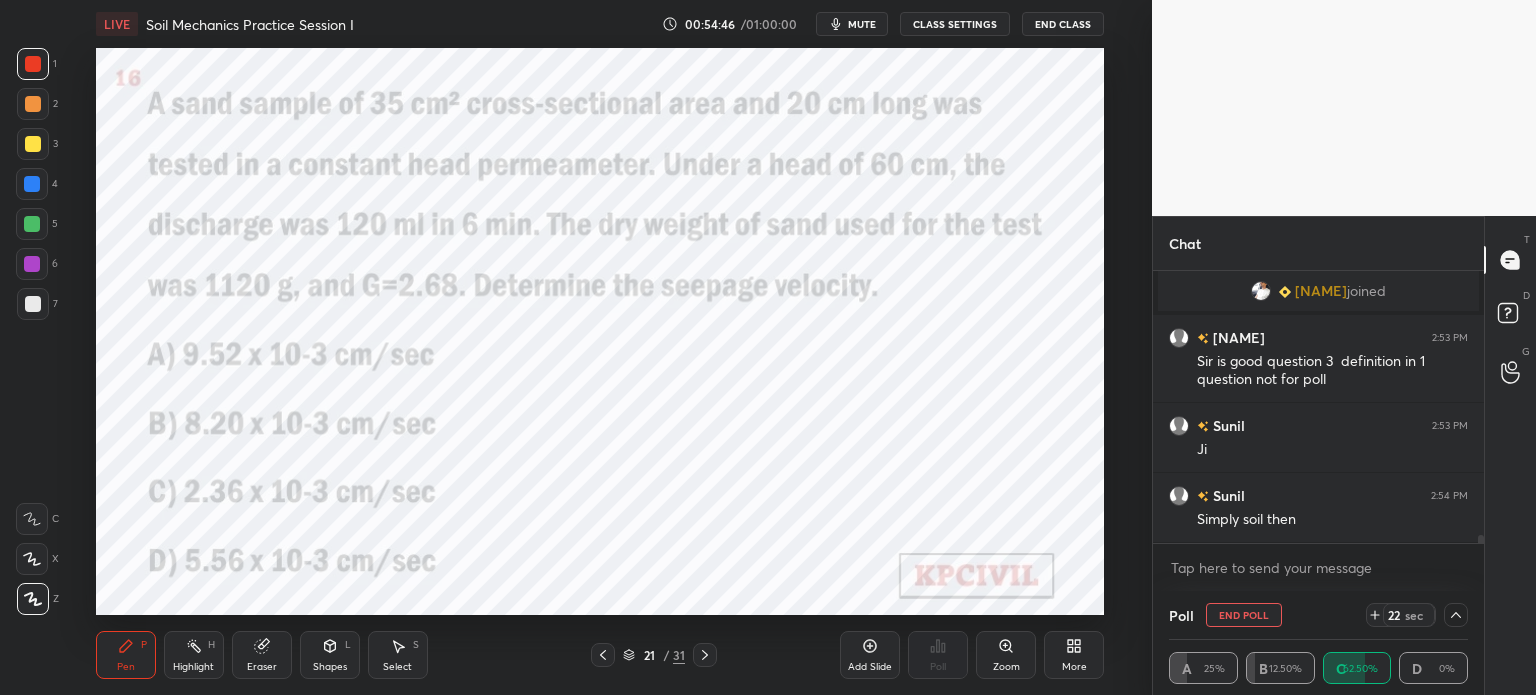 click 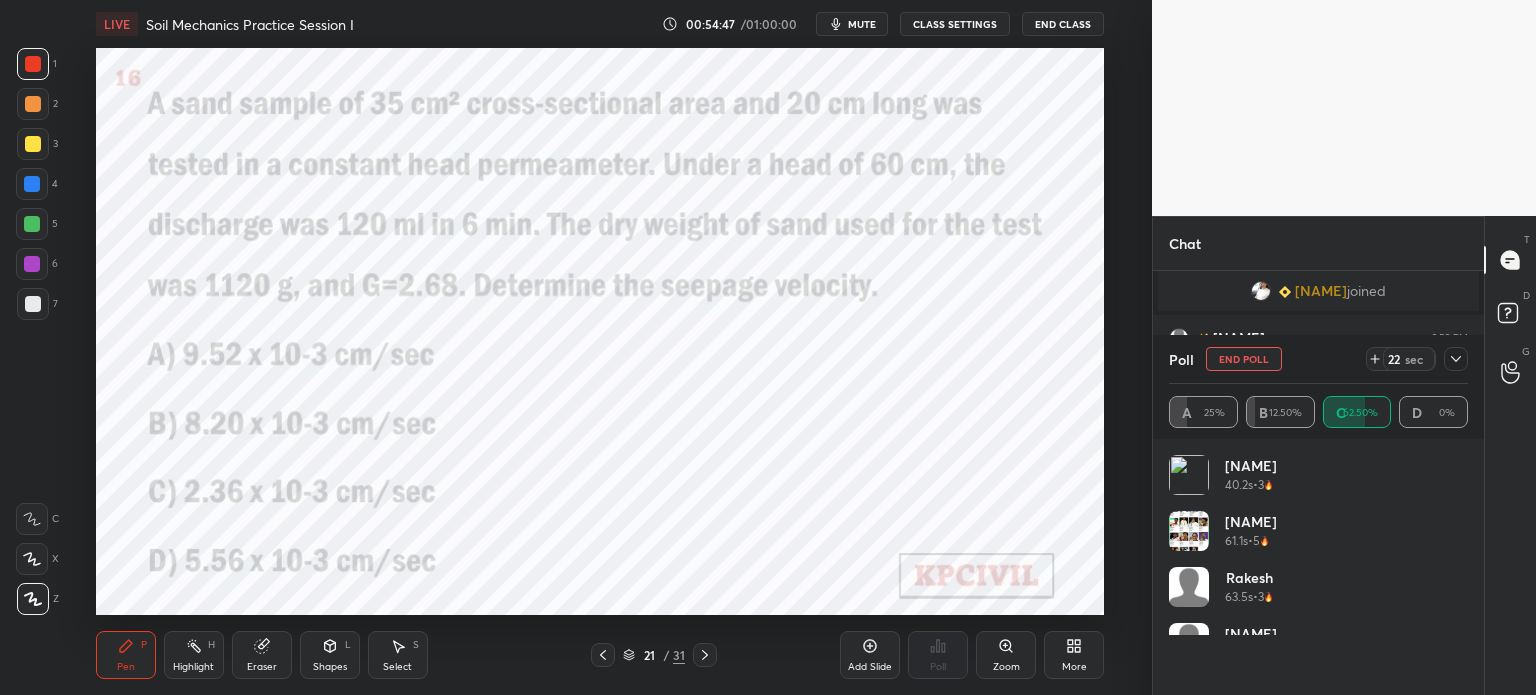 scroll, scrollTop: 6, scrollLeft: 6, axis: both 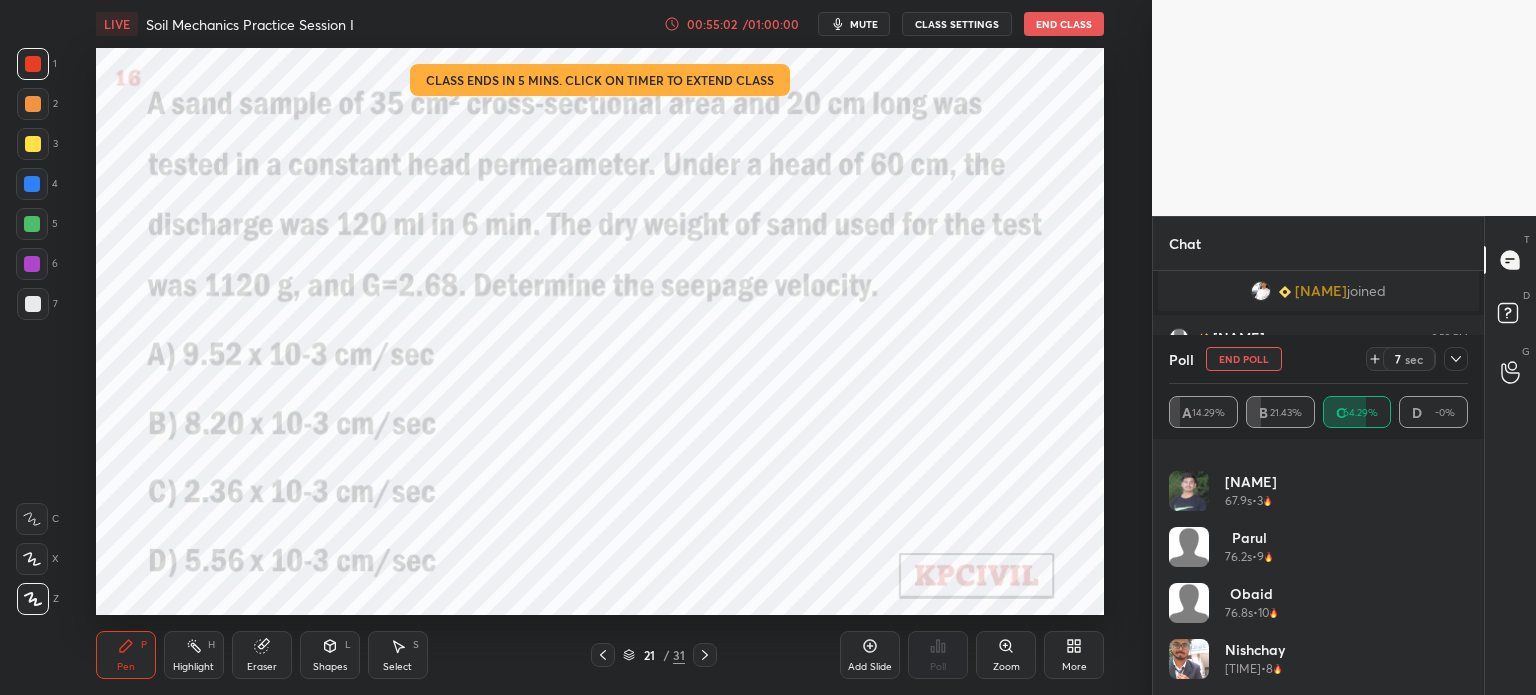 click on "[TIME] / [TIME] mute CLASS SETTINGS End Class" at bounding box center (884, 24) 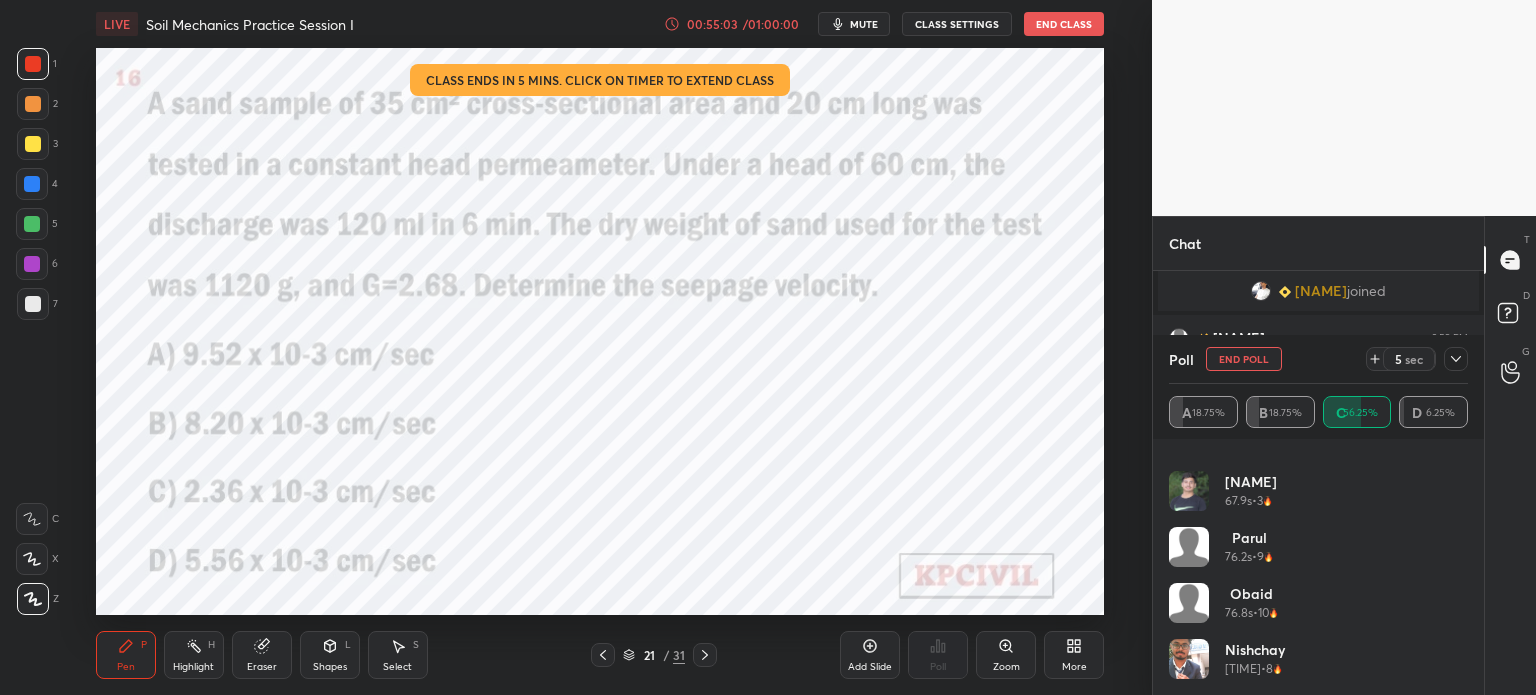 click on "/  01:00:00" at bounding box center (771, 24) 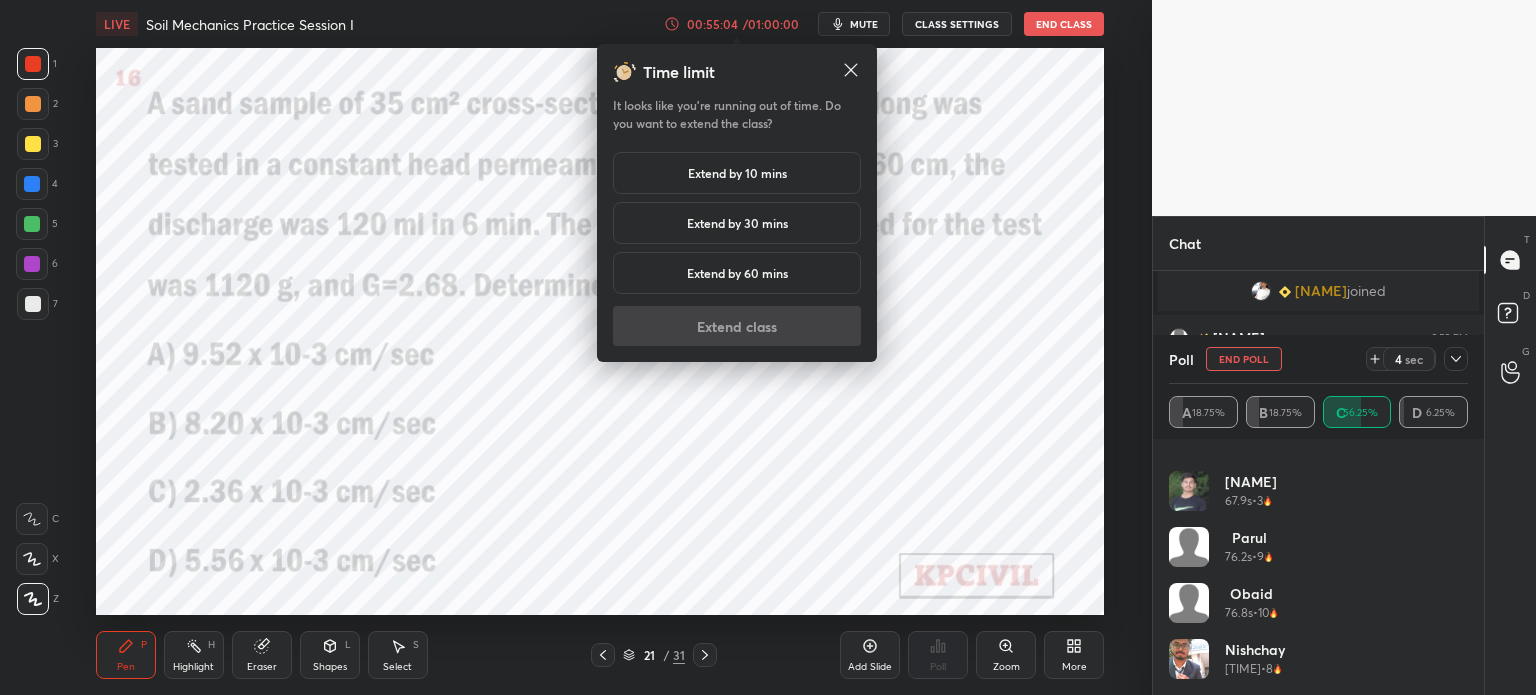 click on "Extend by 10 mins" at bounding box center (737, 173) 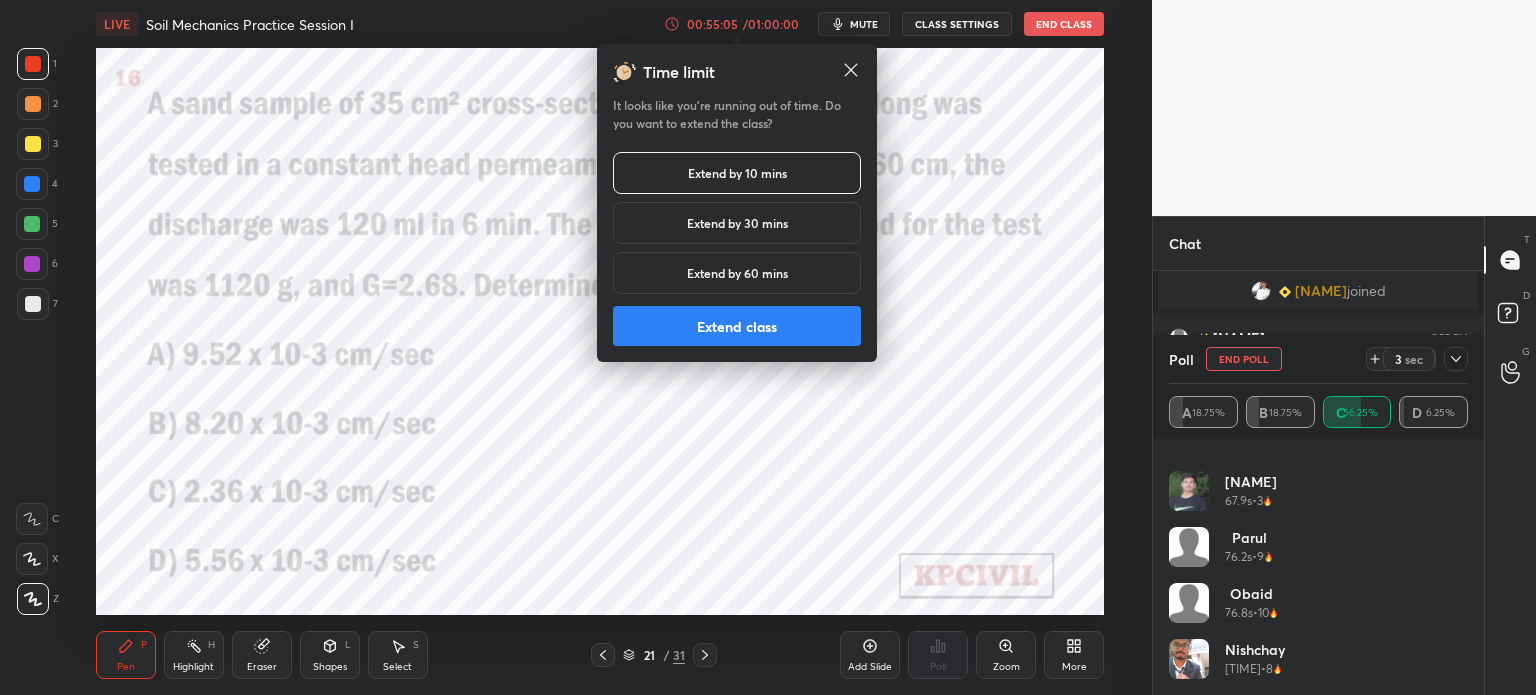 click on "Extend class" at bounding box center (737, 326) 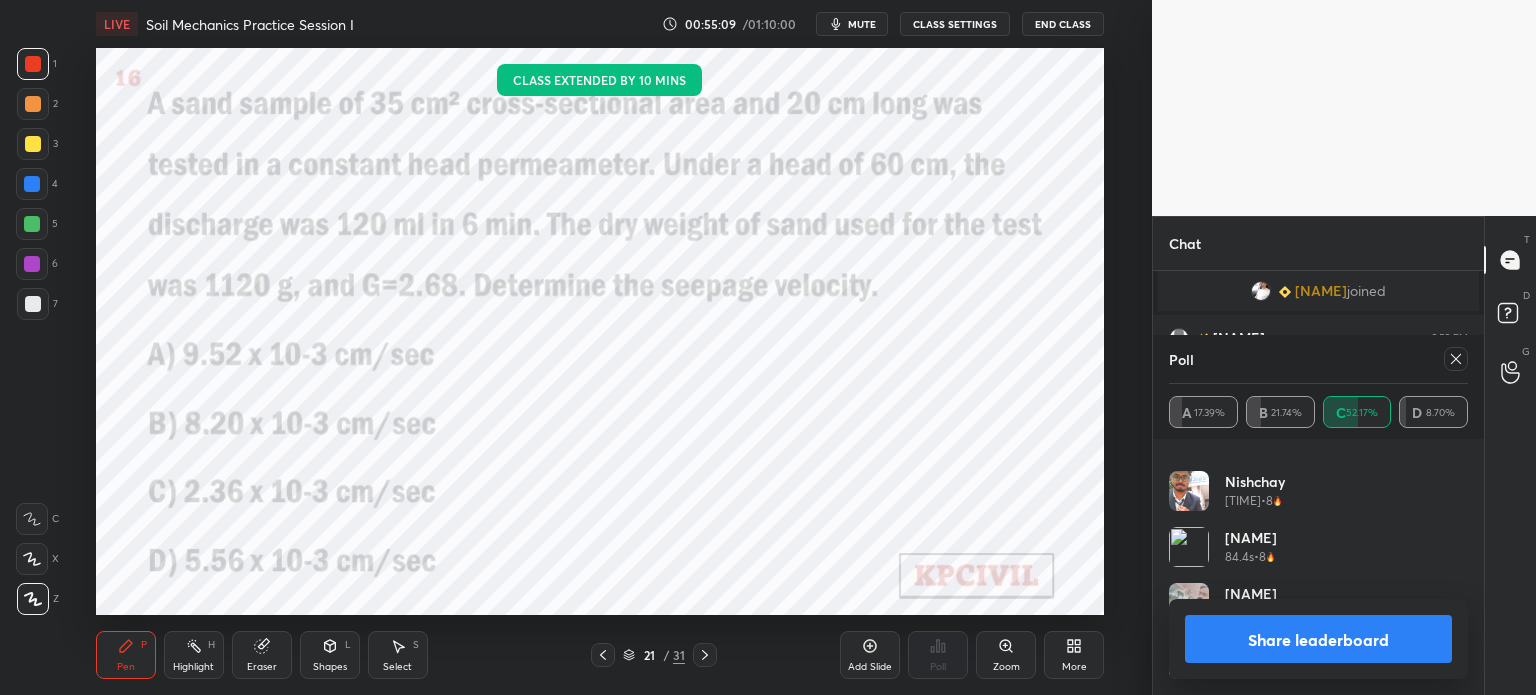 scroll, scrollTop: 431, scrollLeft: 0, axis: vertical 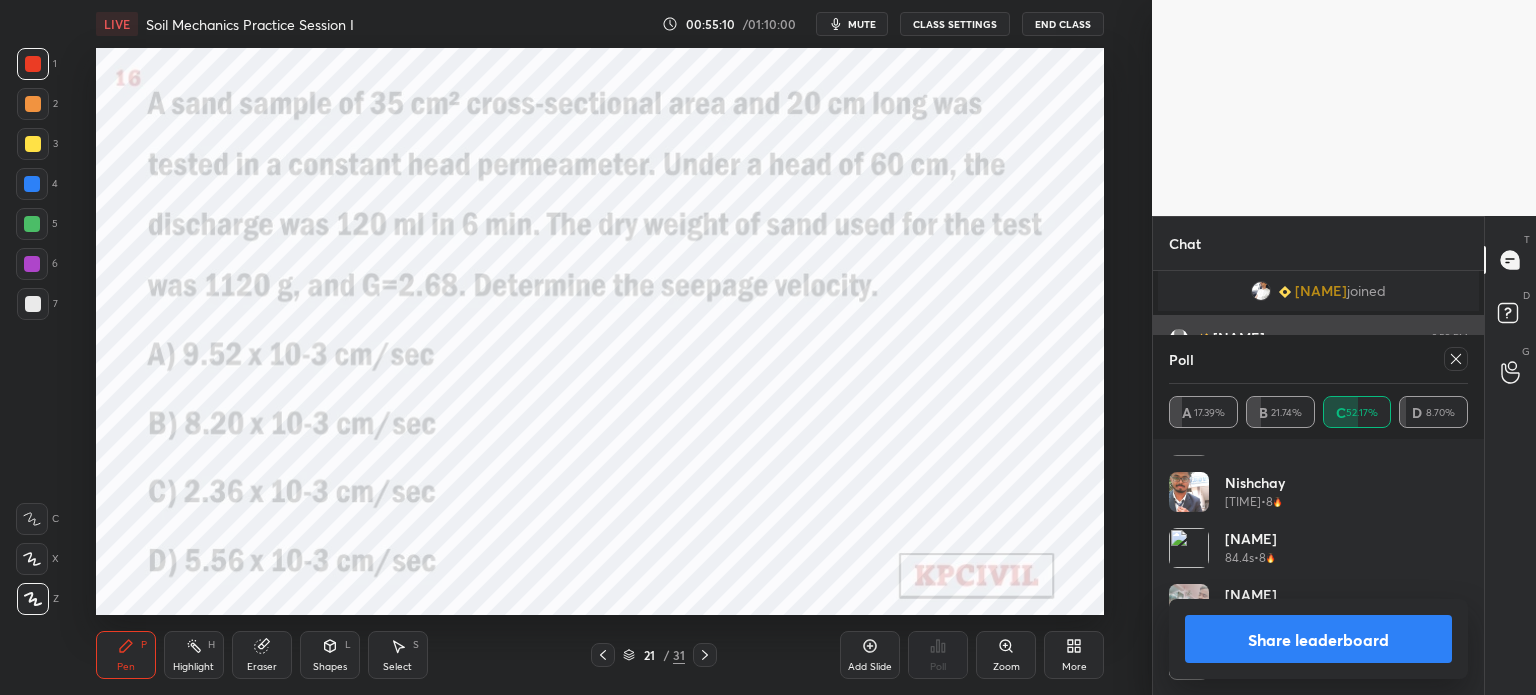 click 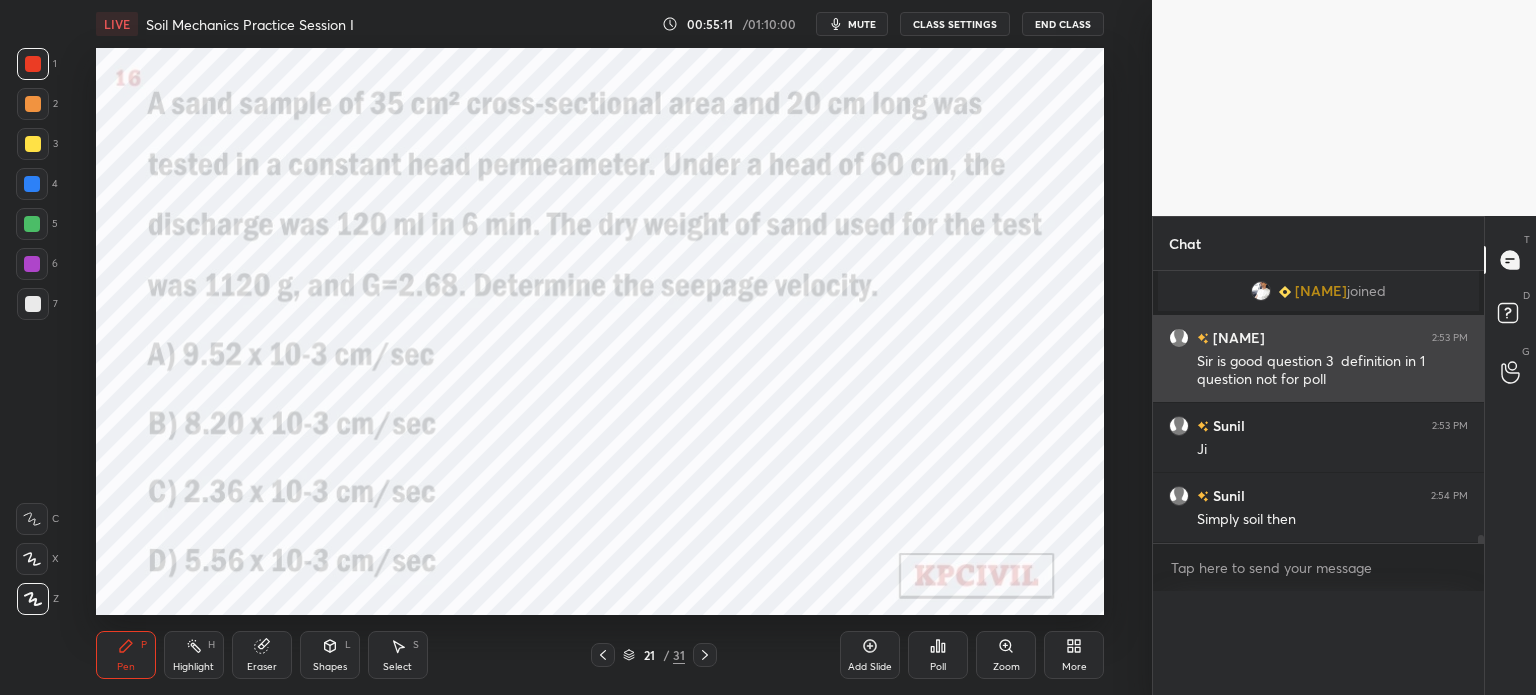 scroll, scrollTop: 0, scrollLeft: 0, axis: both 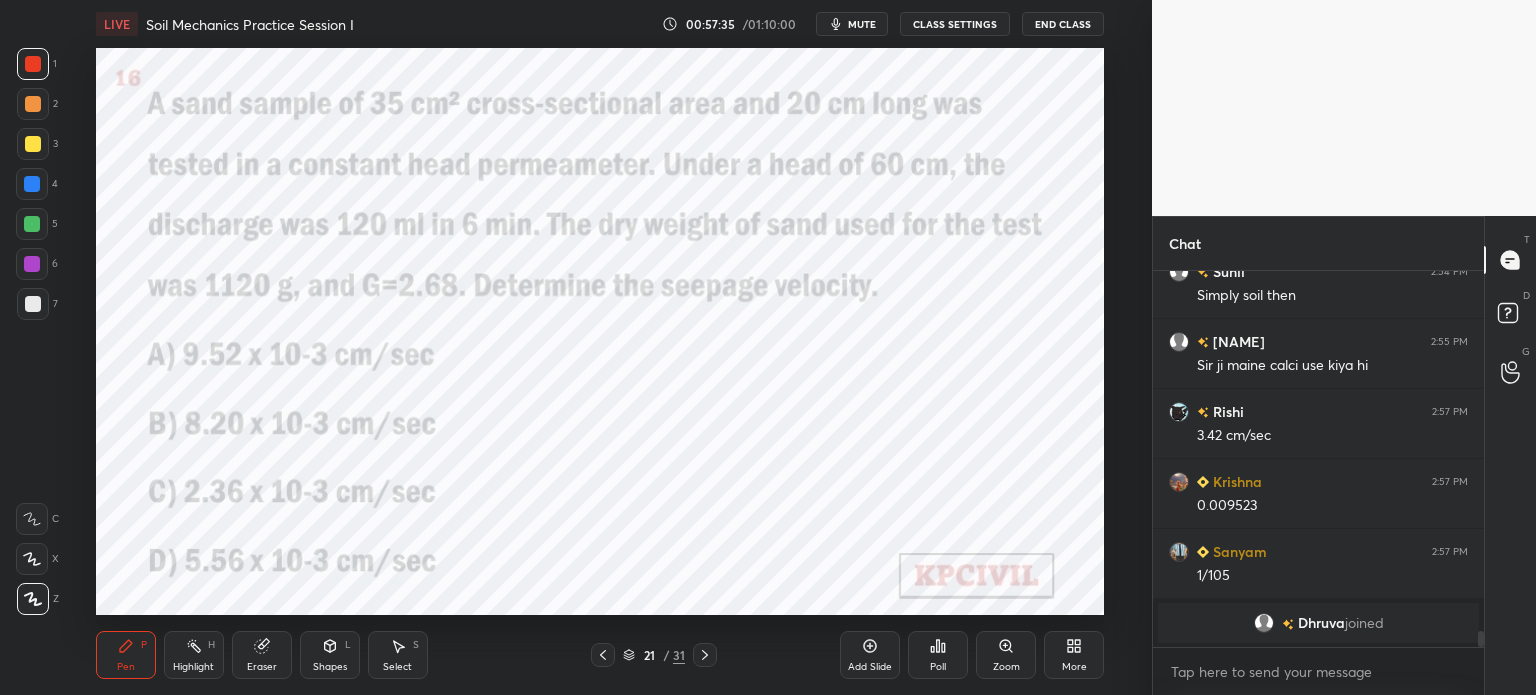 click on "Add Slide" at bounding box center (870, 655) 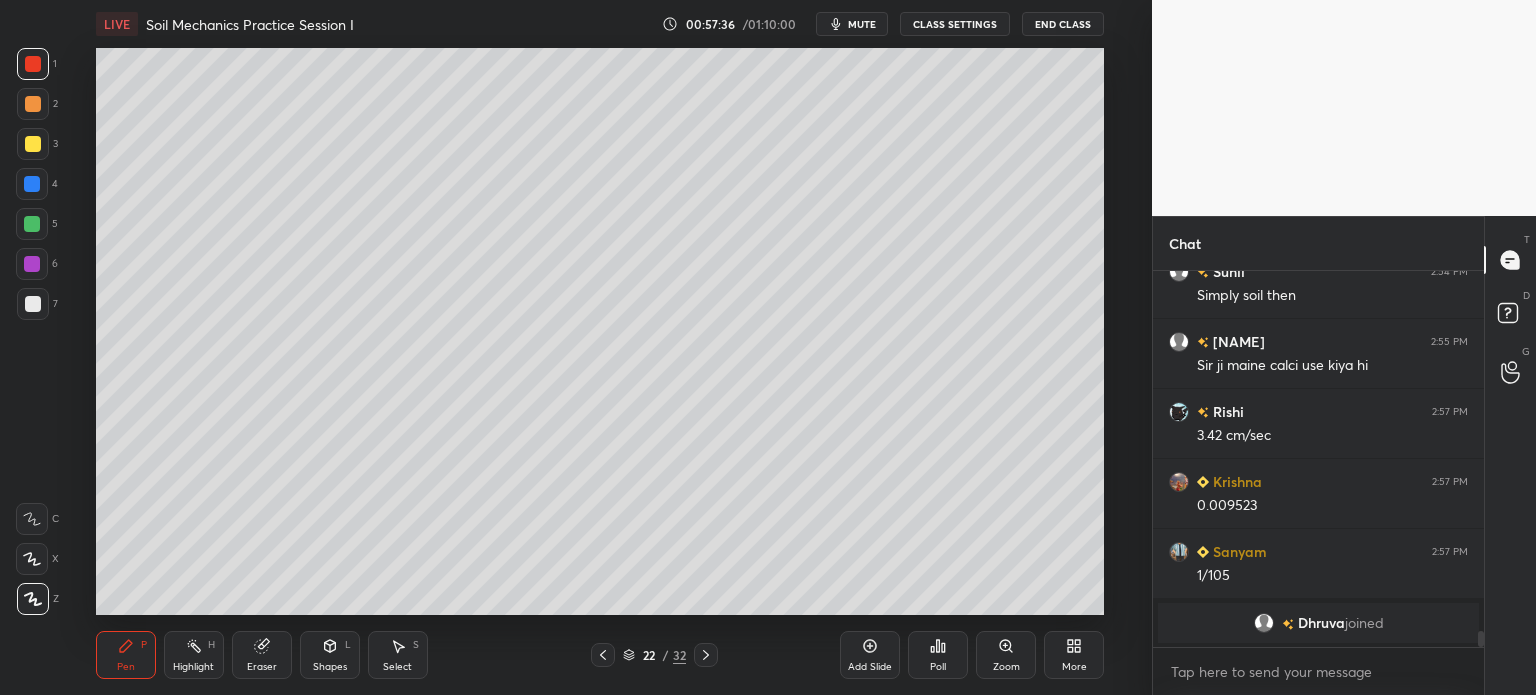 click at bounding box center [33, 144] 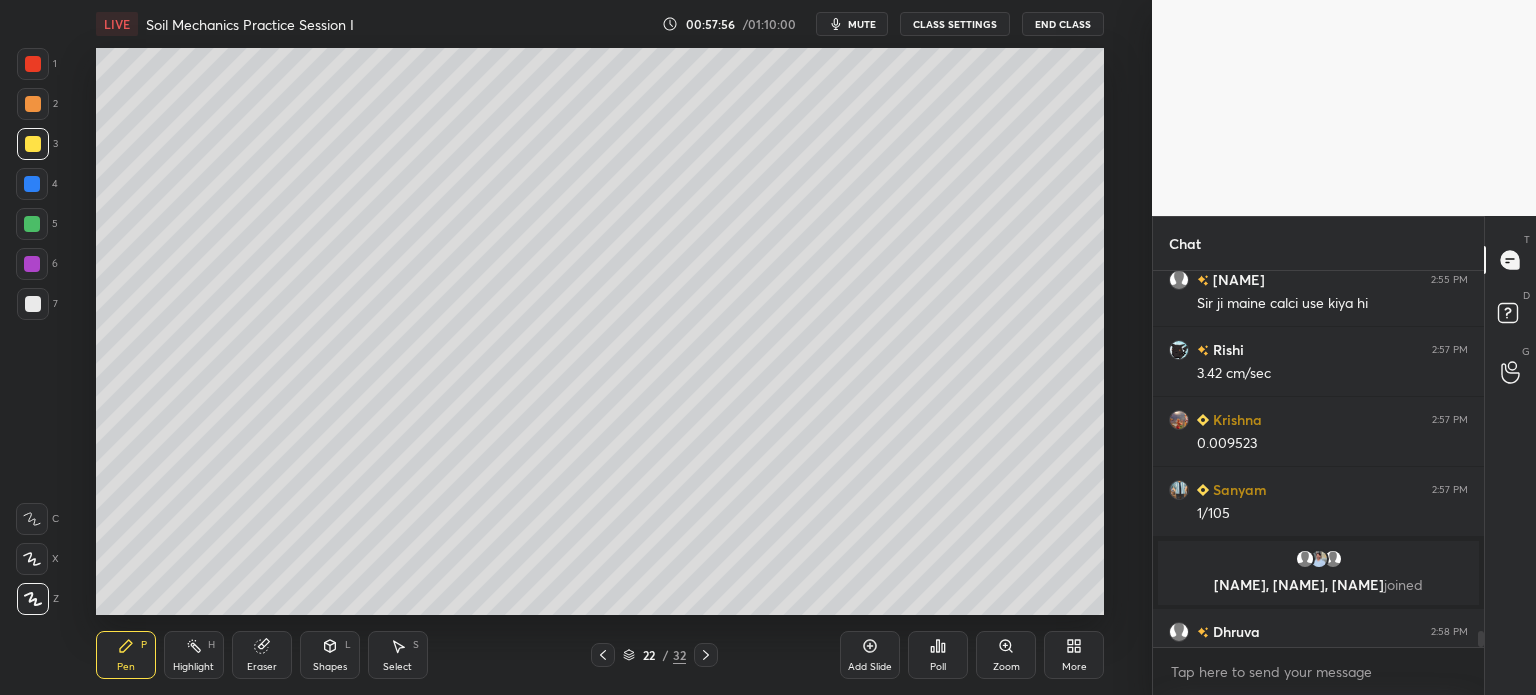 scroll, scrollTop: 8716, scrollLeft: 0, axis: vertical 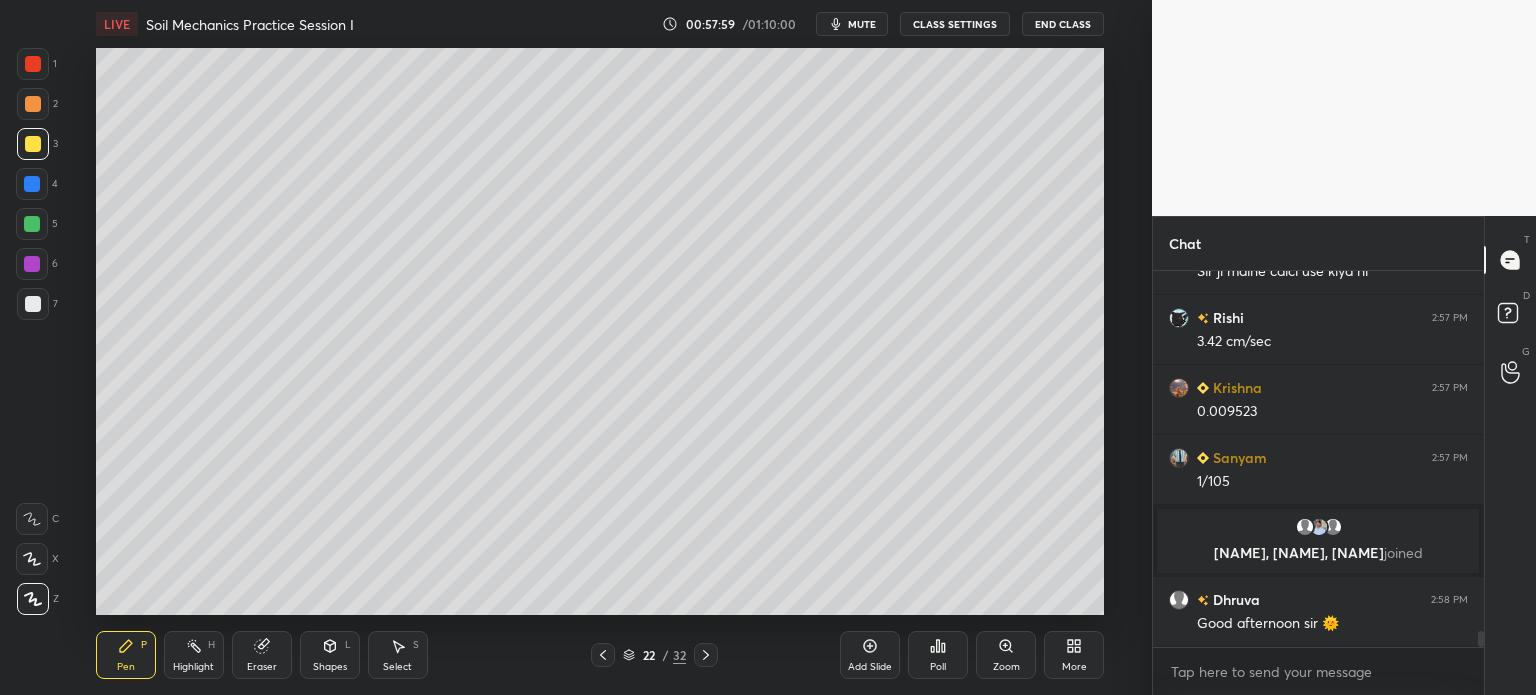click at bounding box center [603, 655] 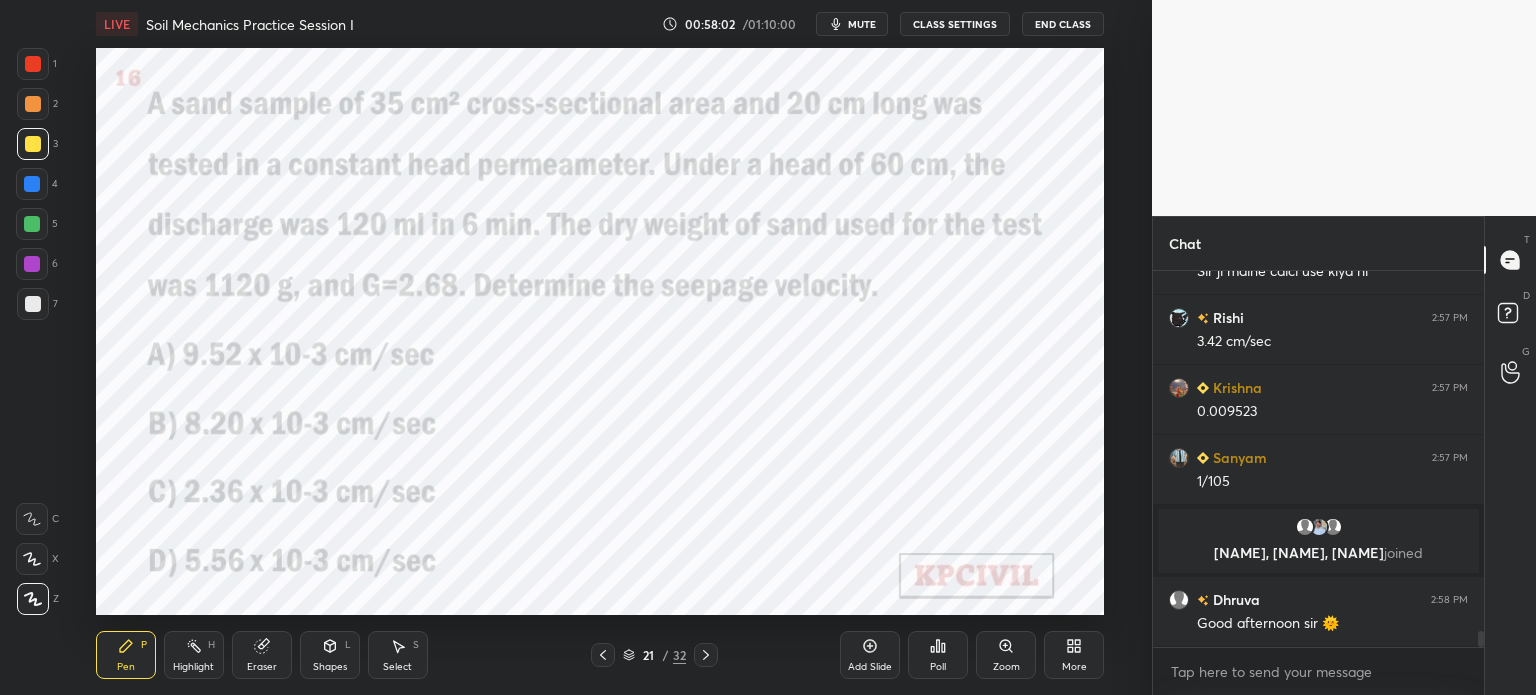 click 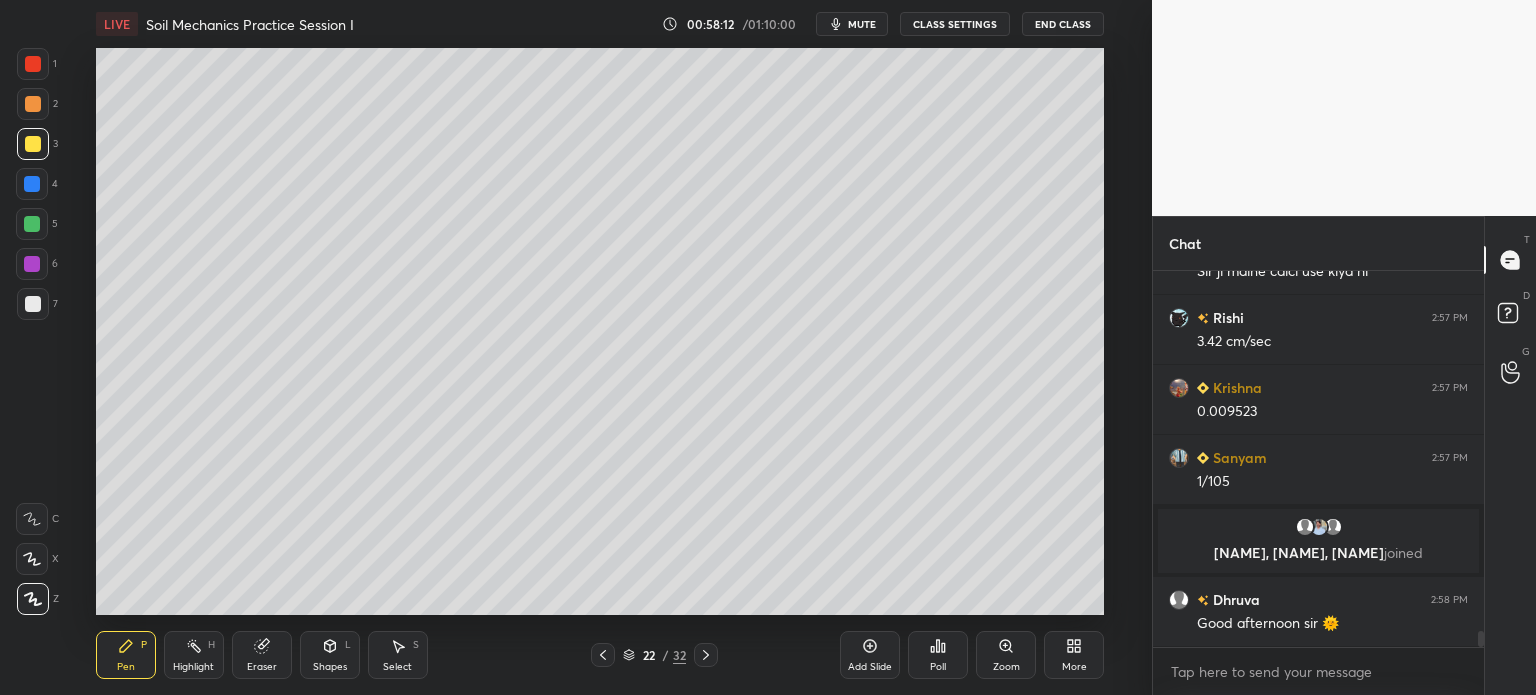 scroll, scrollTop: 7, scrollLeft: 6, axis: both 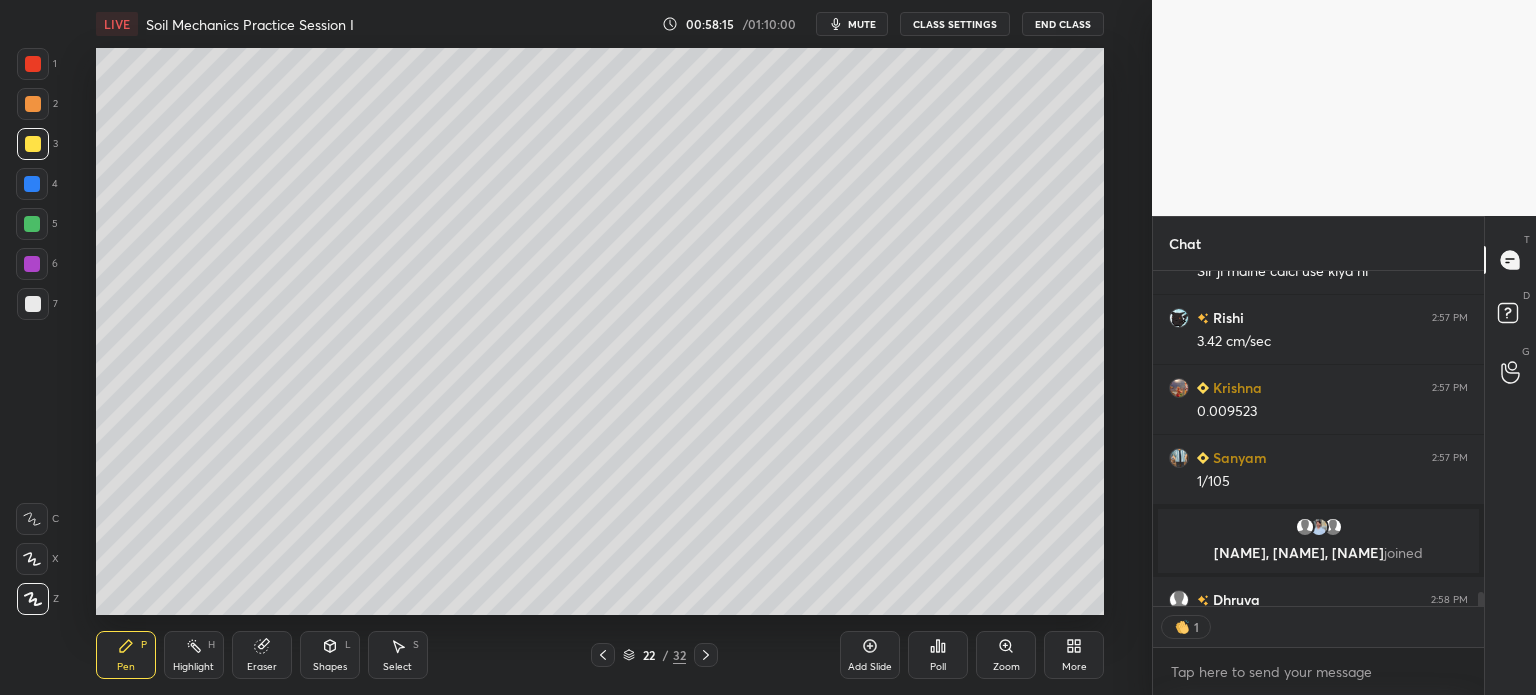 click 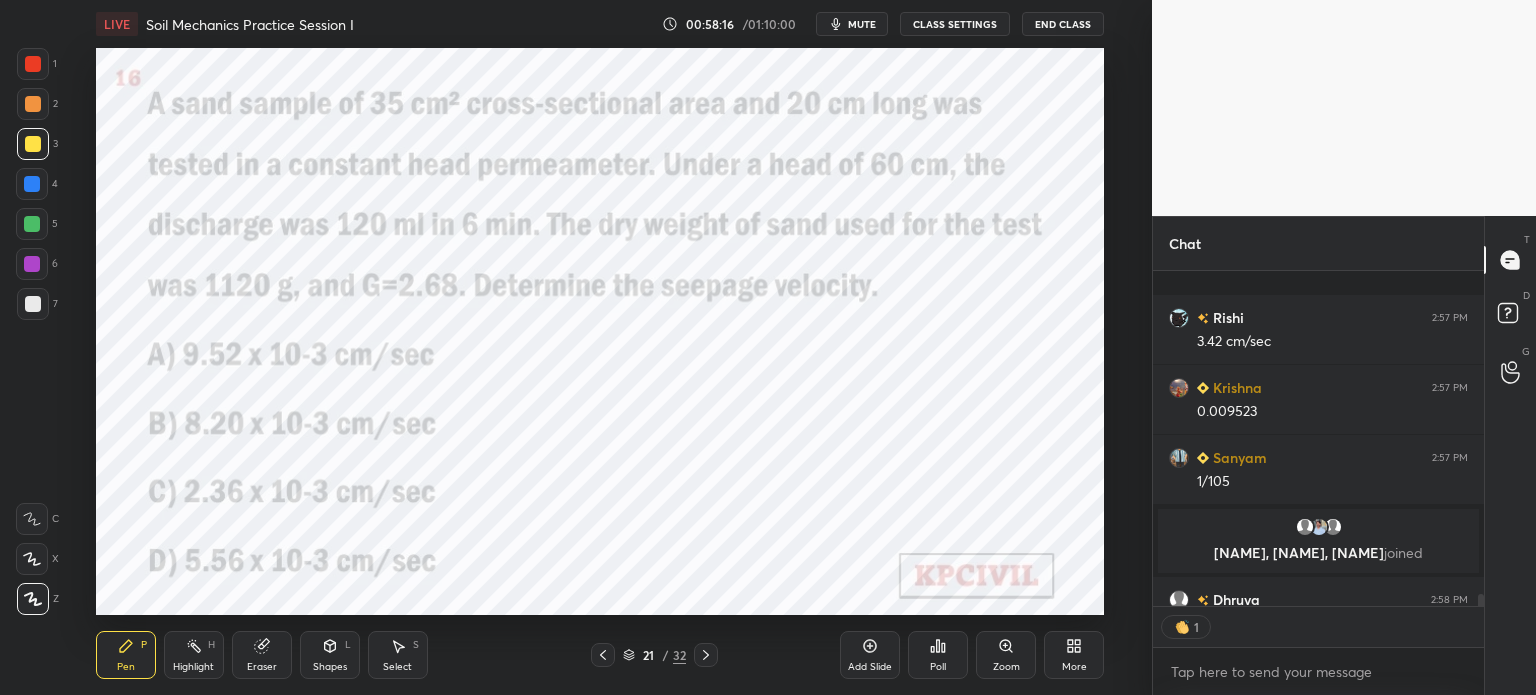 scroll, scrollTop: 8844, scrollLeft: 0, axis: vertical 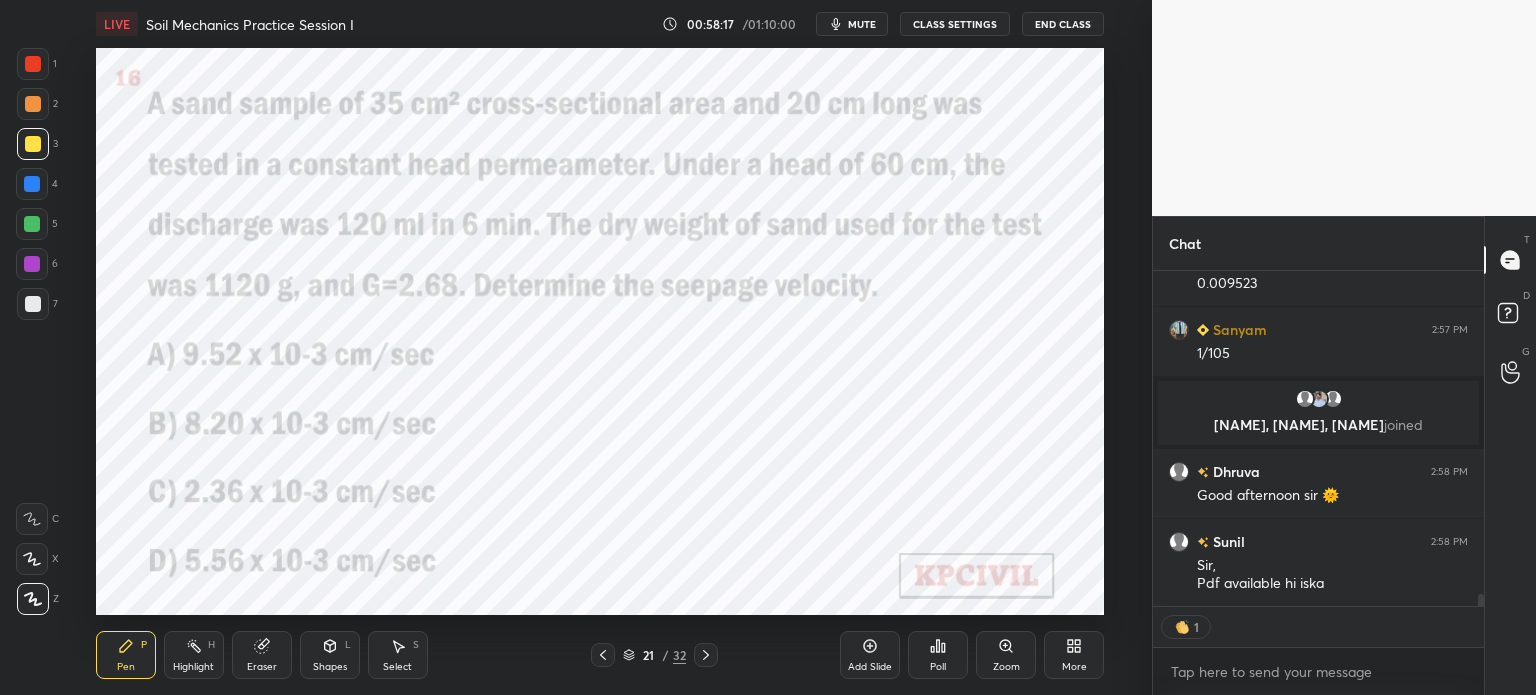 click 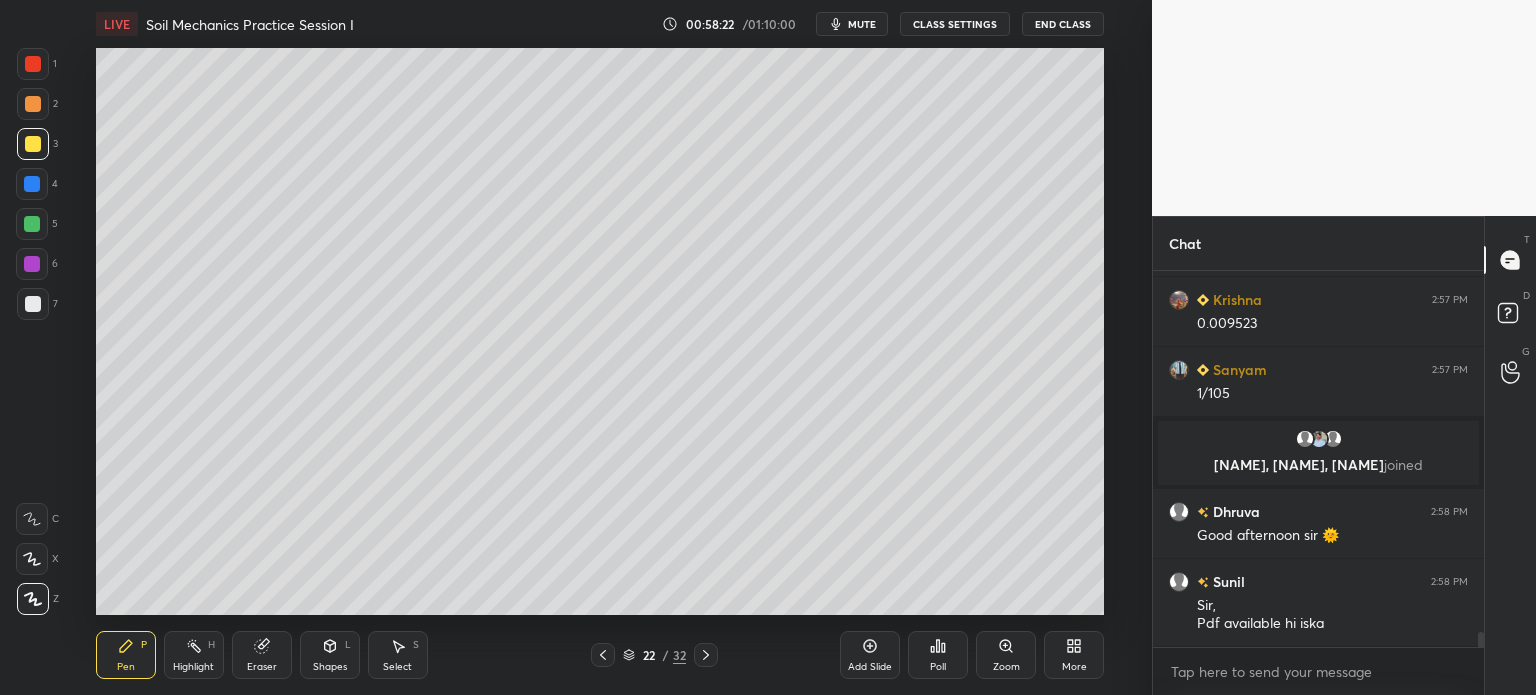 scroll, scrollTop: 5, scrollLeft: 6, axis: both 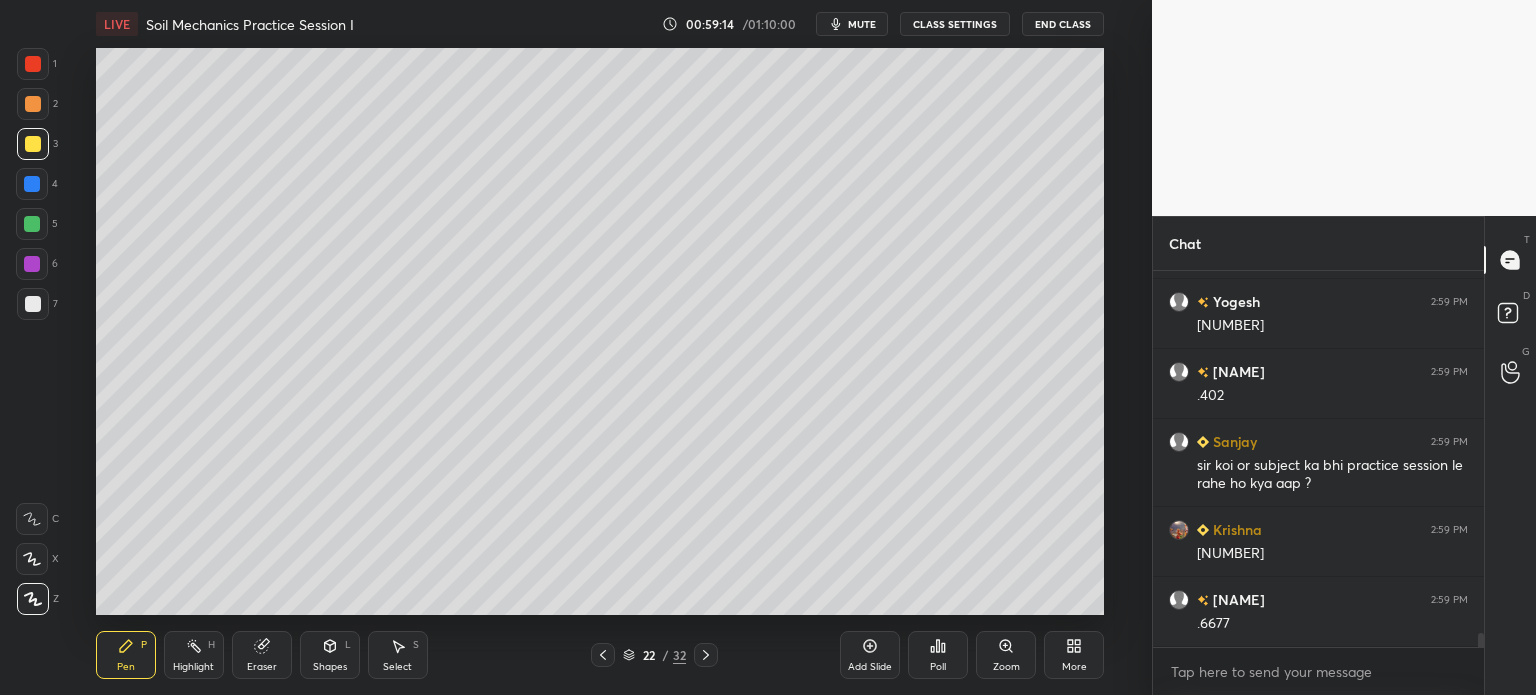 click at bounding box center (32, 184) 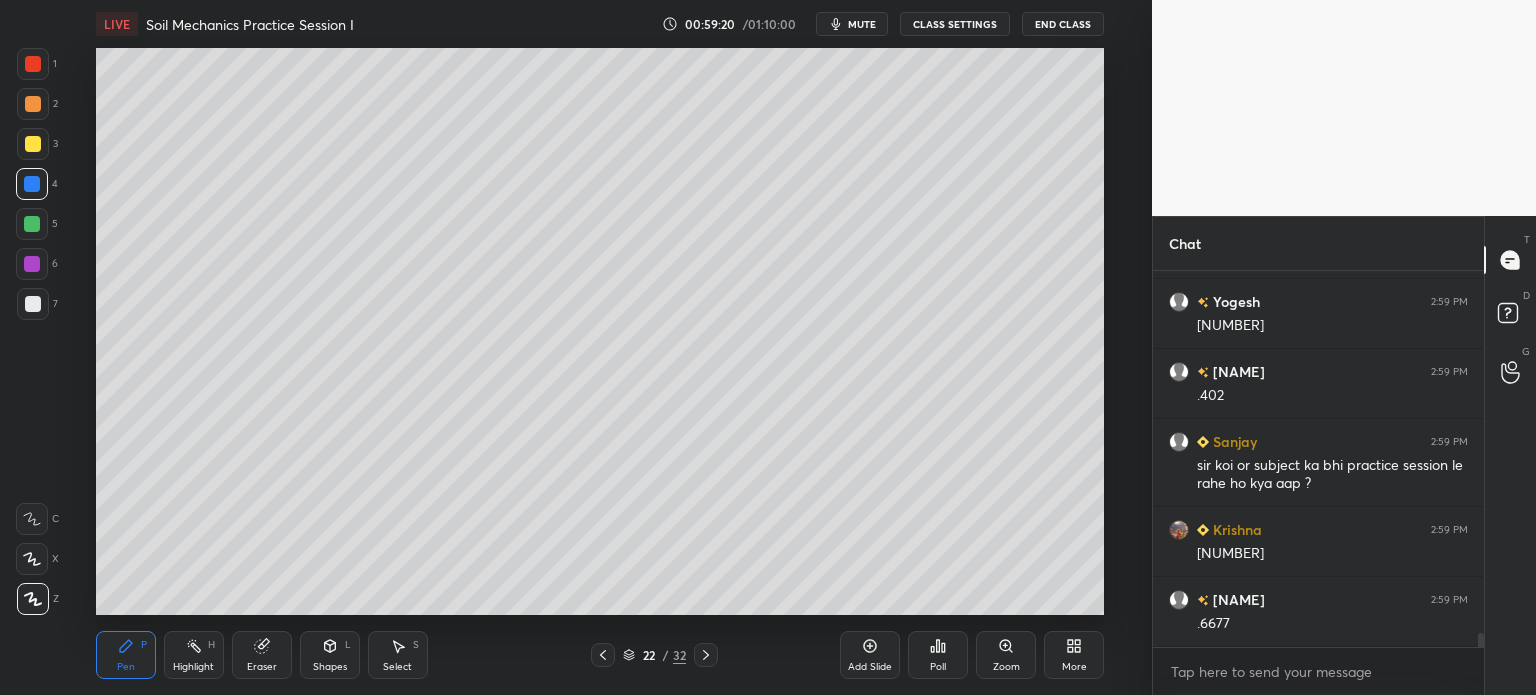 click 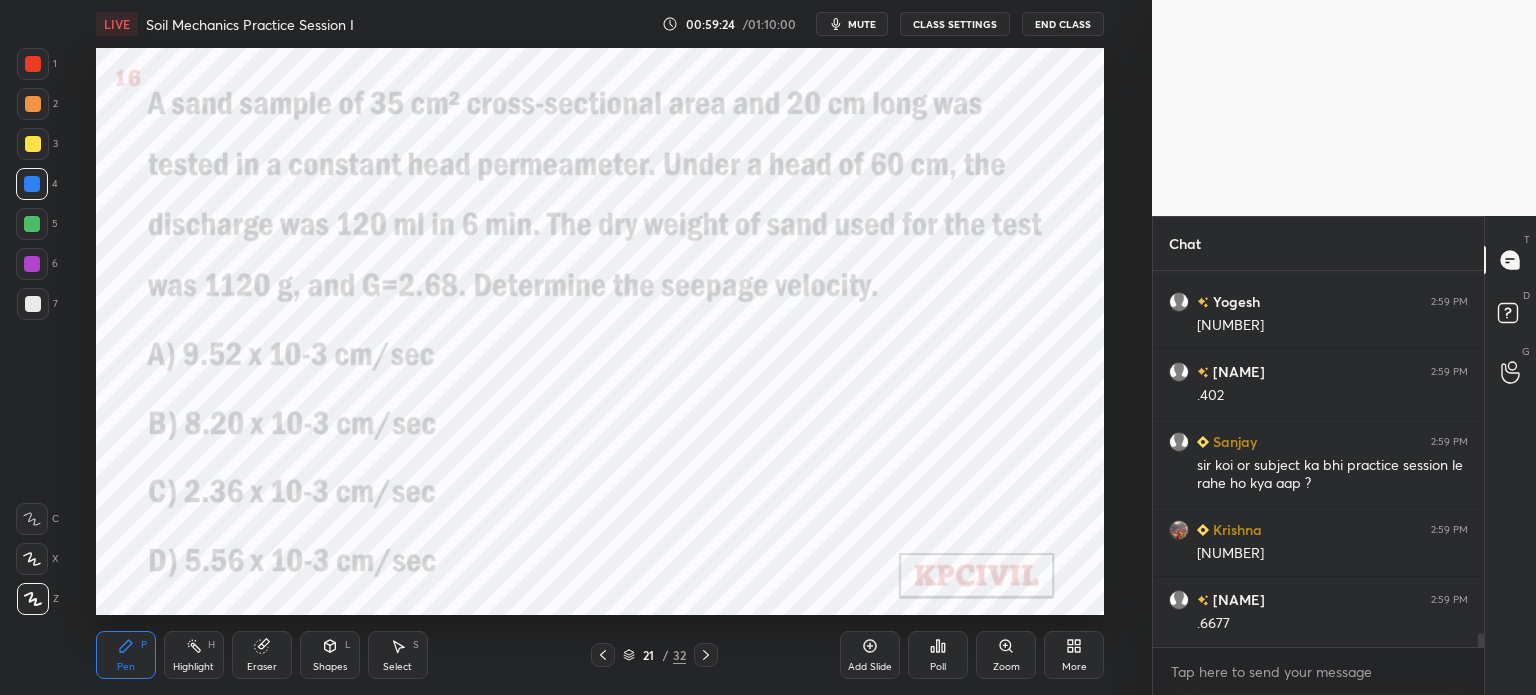 click 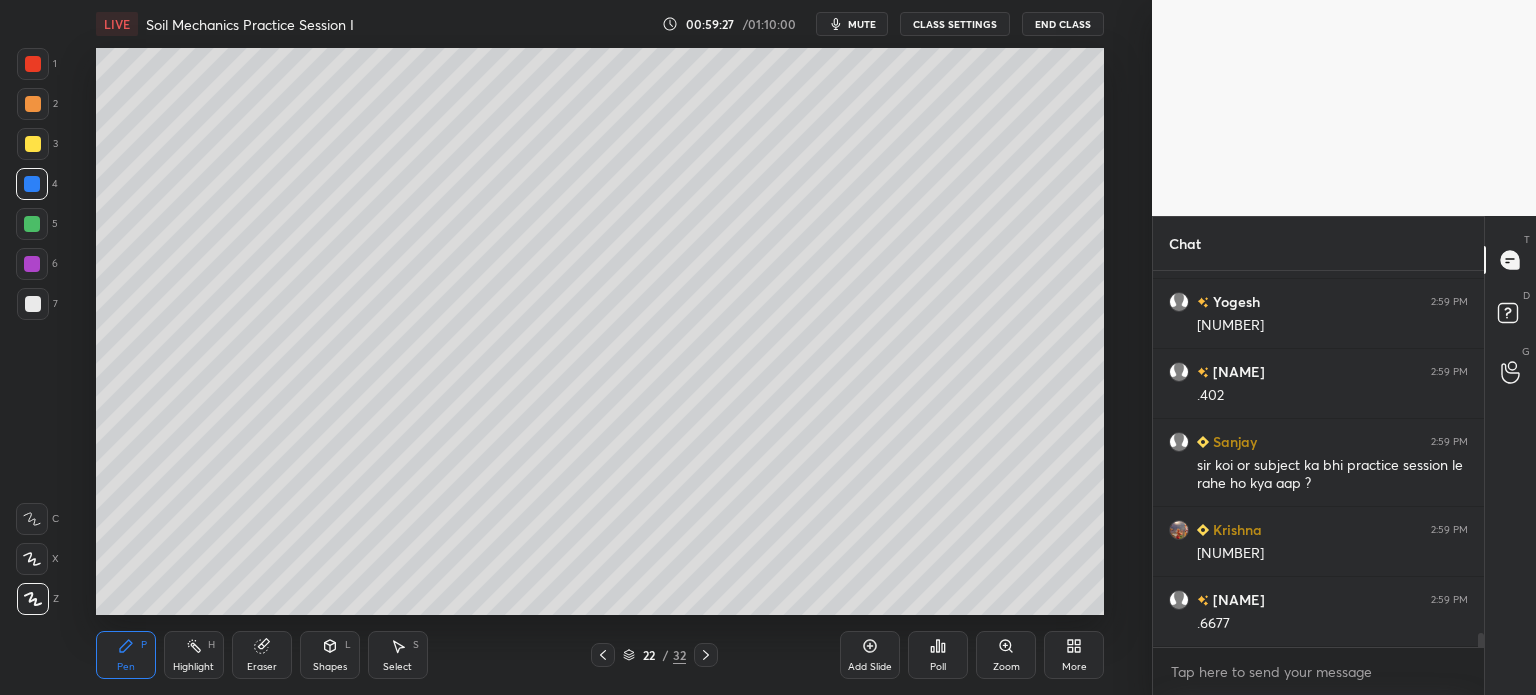 scroll, scrollTop: 9452, scrollLeft: 0, axis: vertical 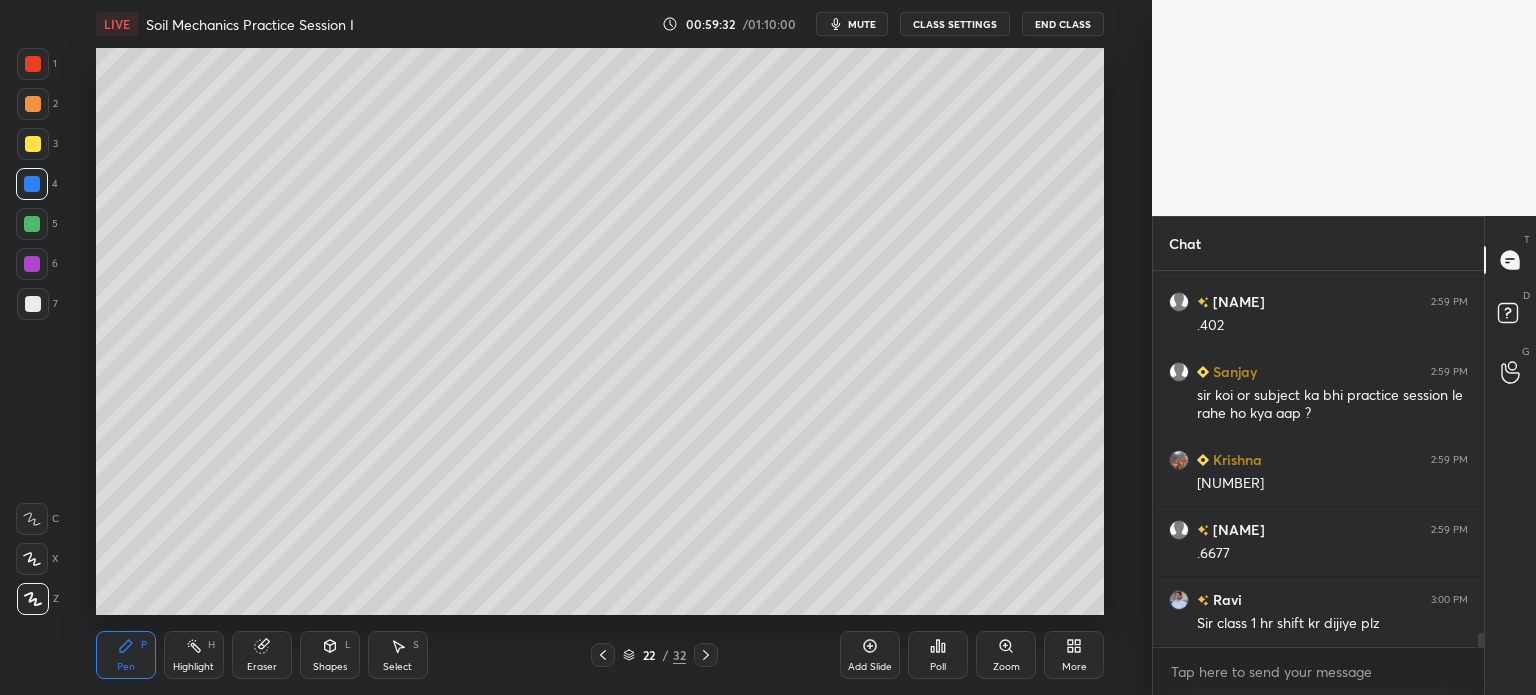click 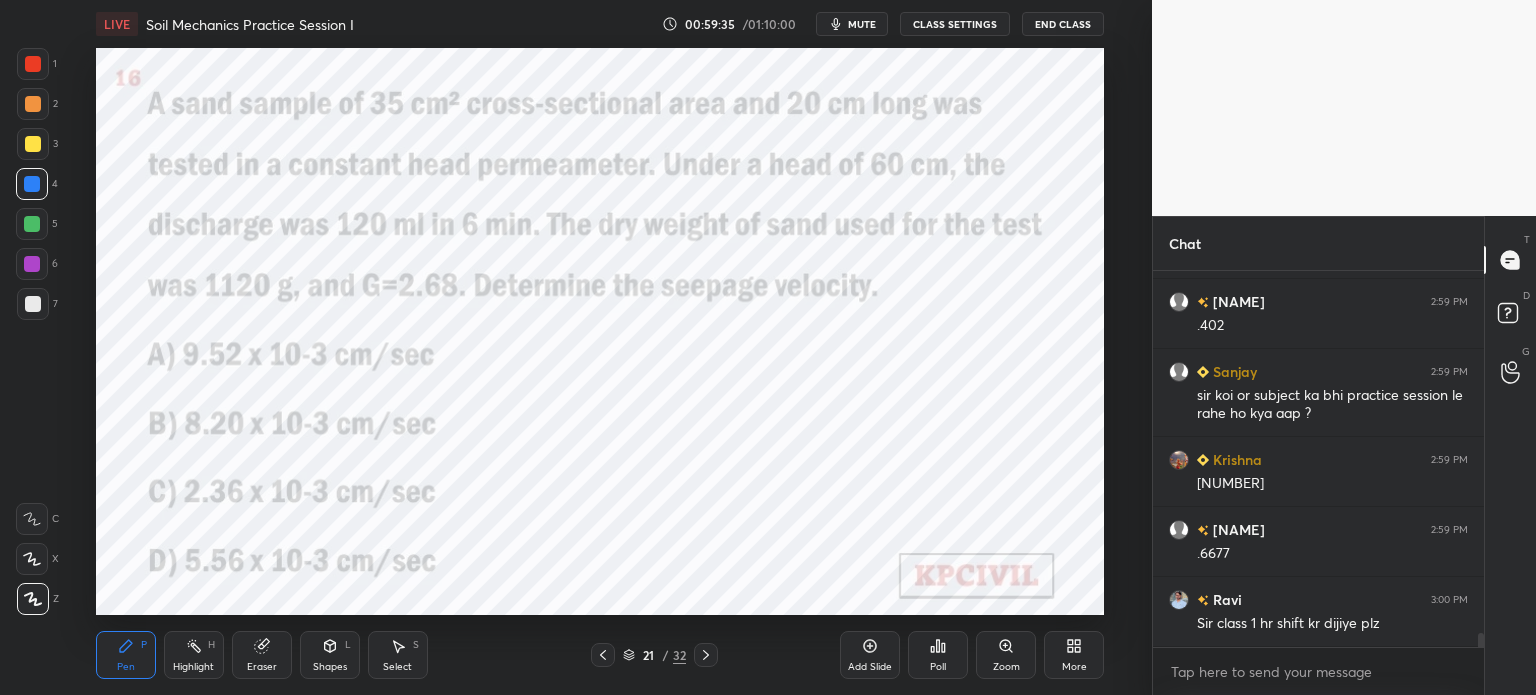 click 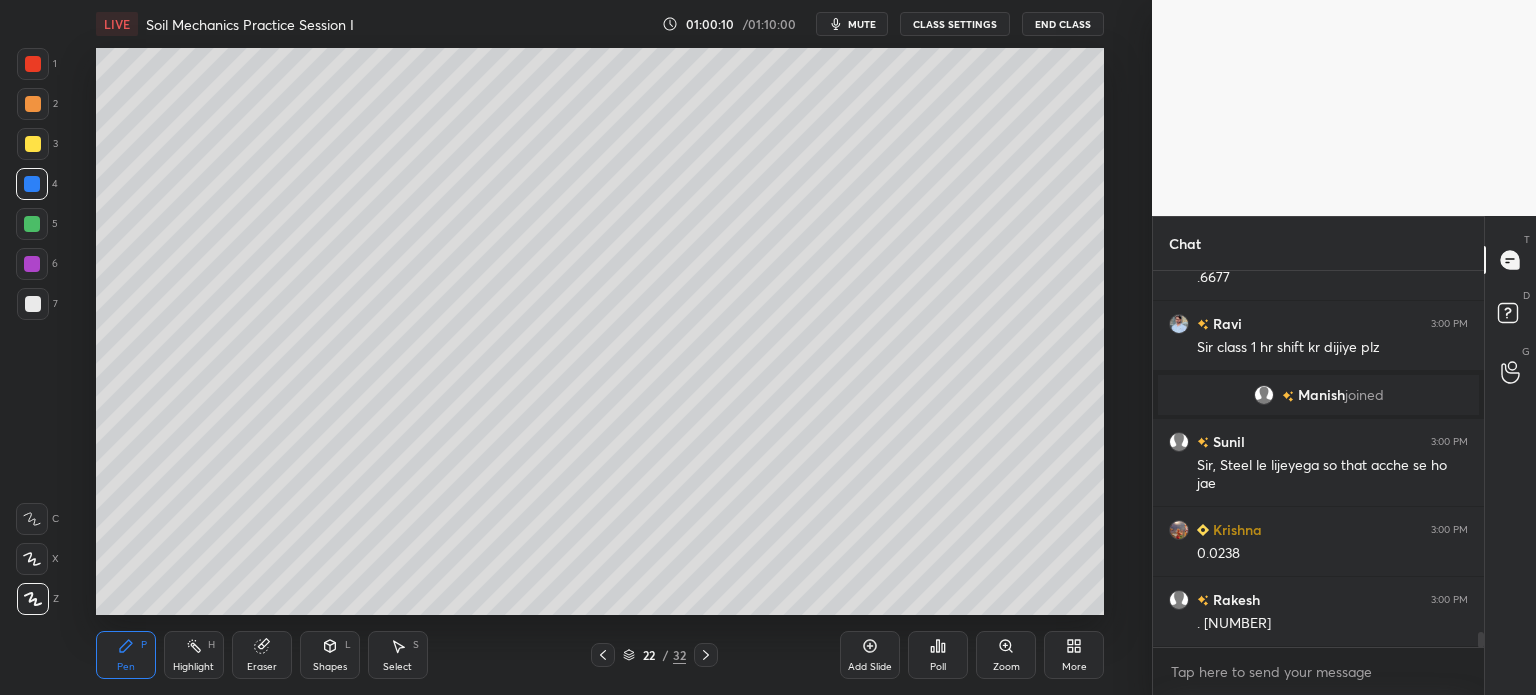 scroll, scrollTop: 9348, scrollLeft: 0, axis: vertical 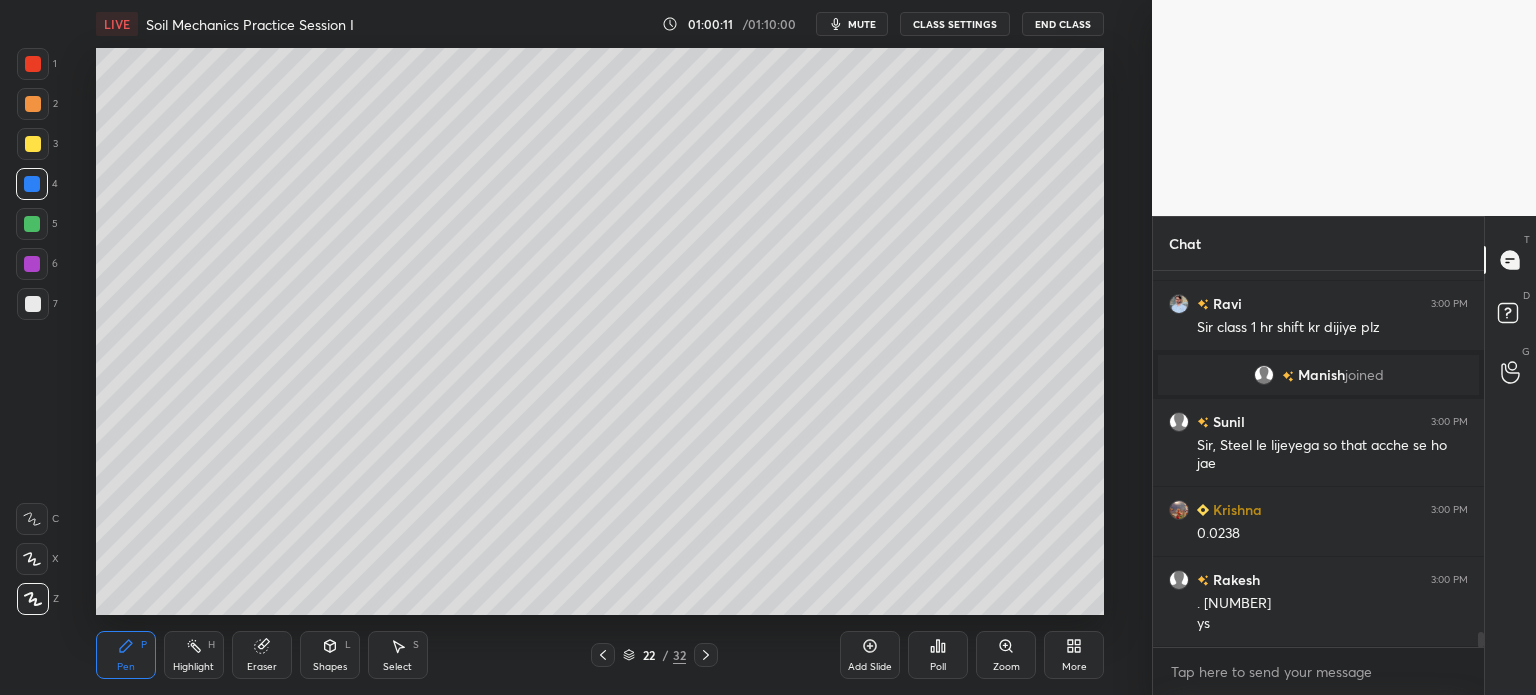 click 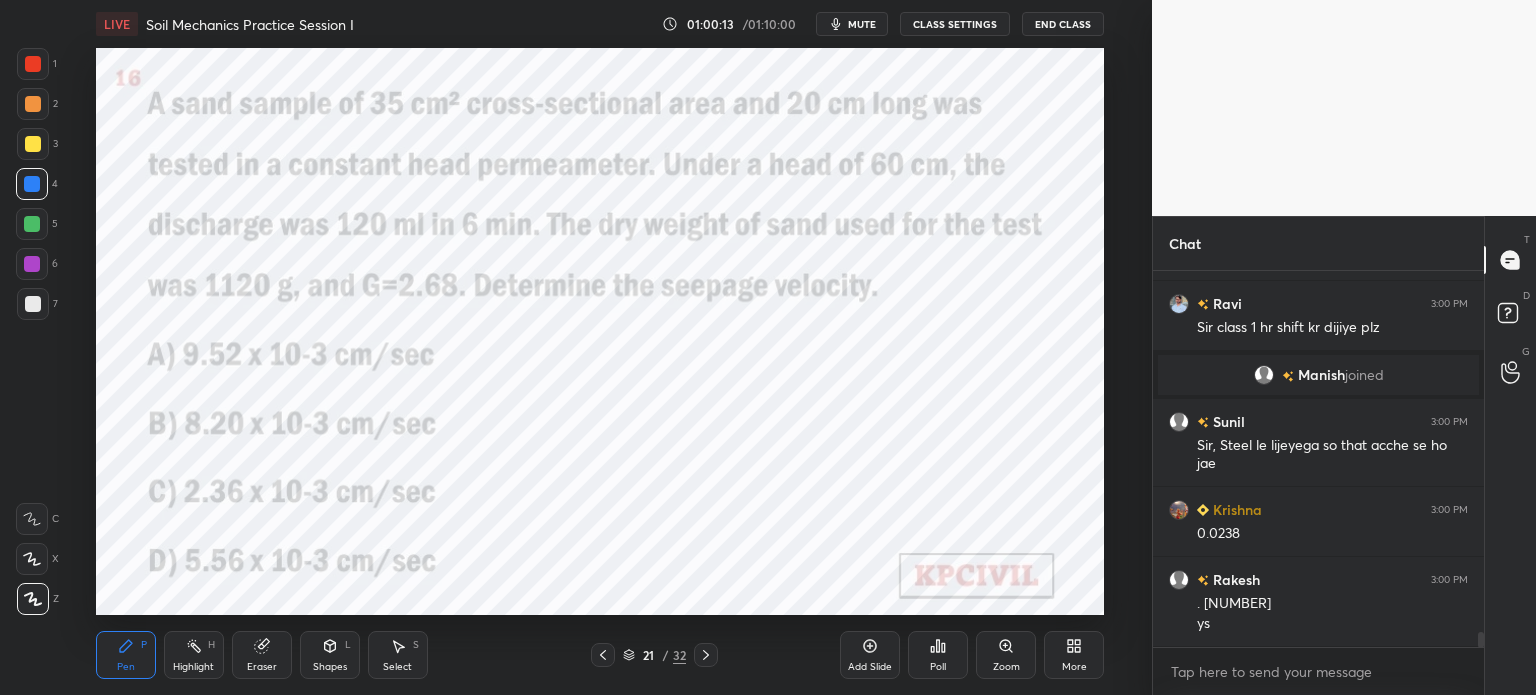 scroll, scrollTop: 9418, scrollLeft: 0, axis: vertical 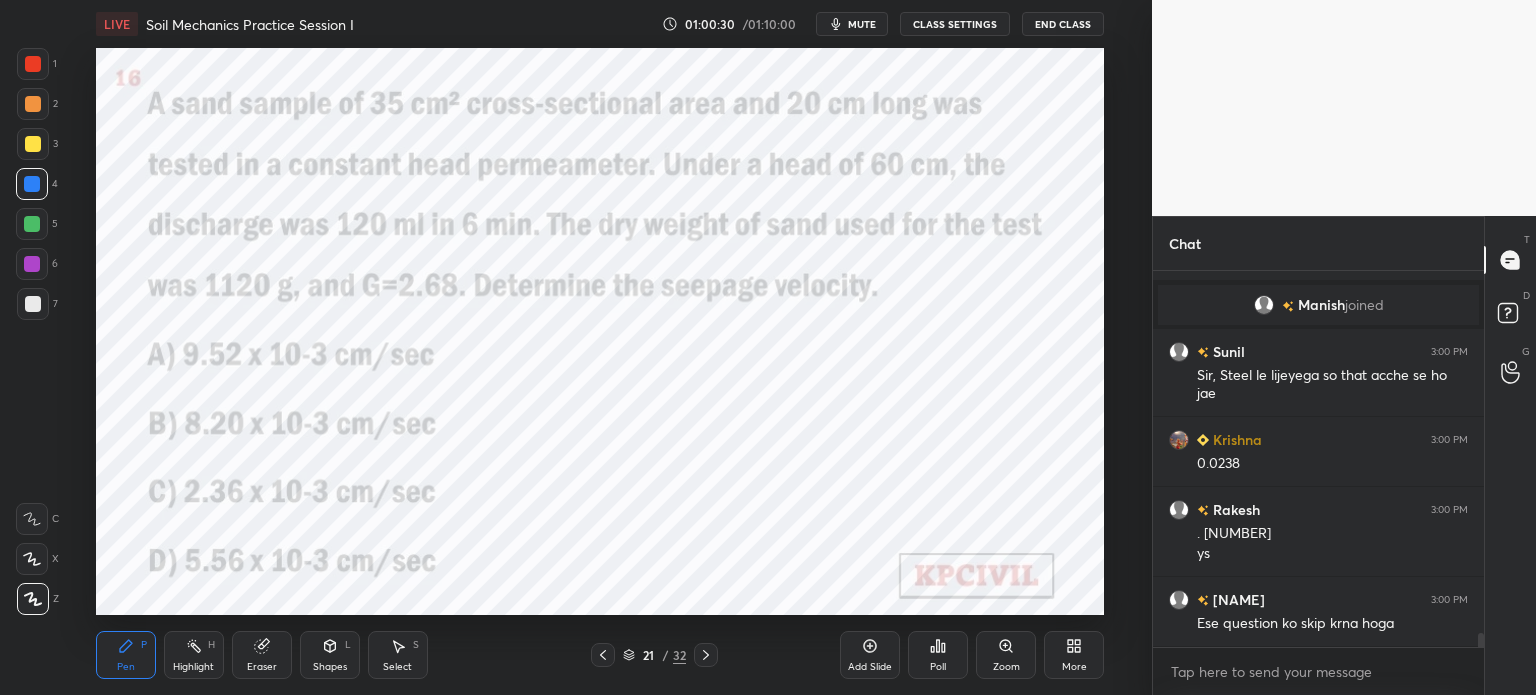 click at bounding box center [706, 655] 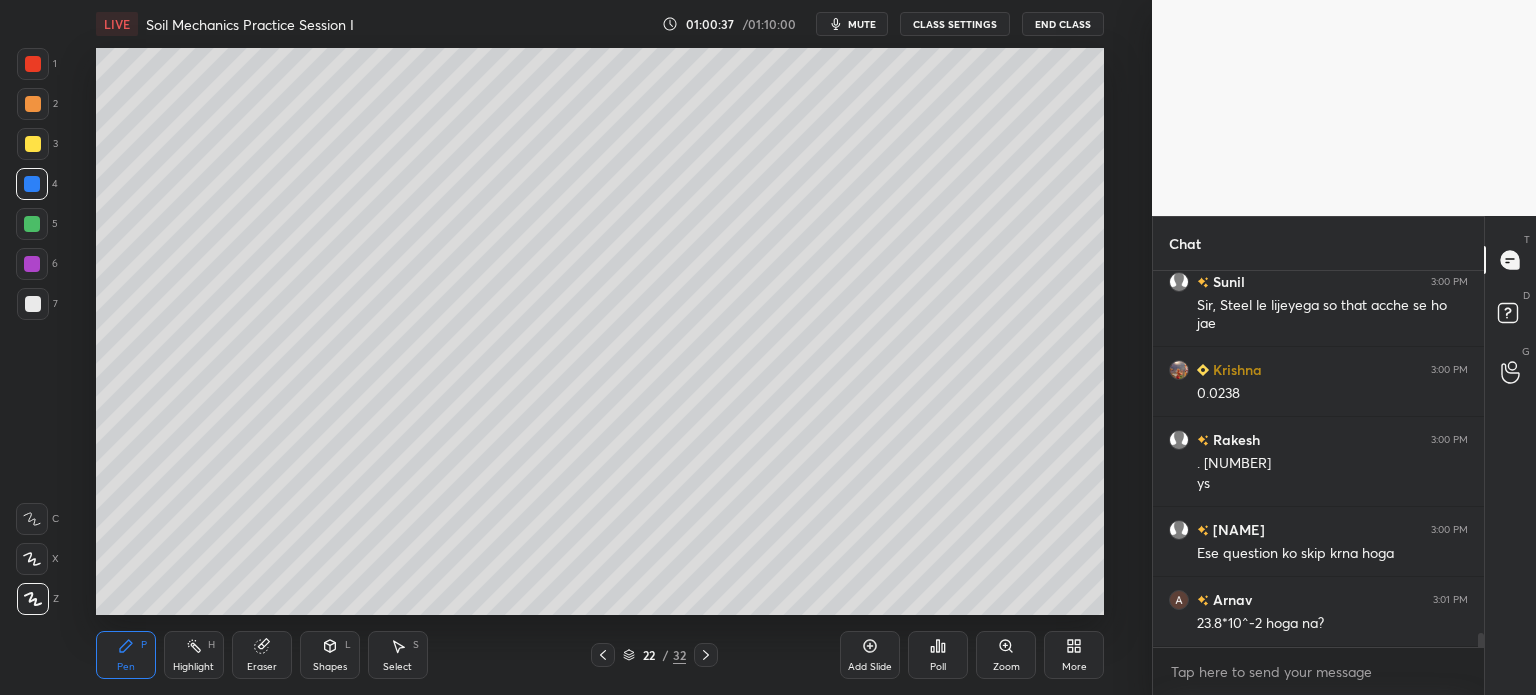 scroll, scrollTop: 9558, scrollLeft: 0, axis: vertical 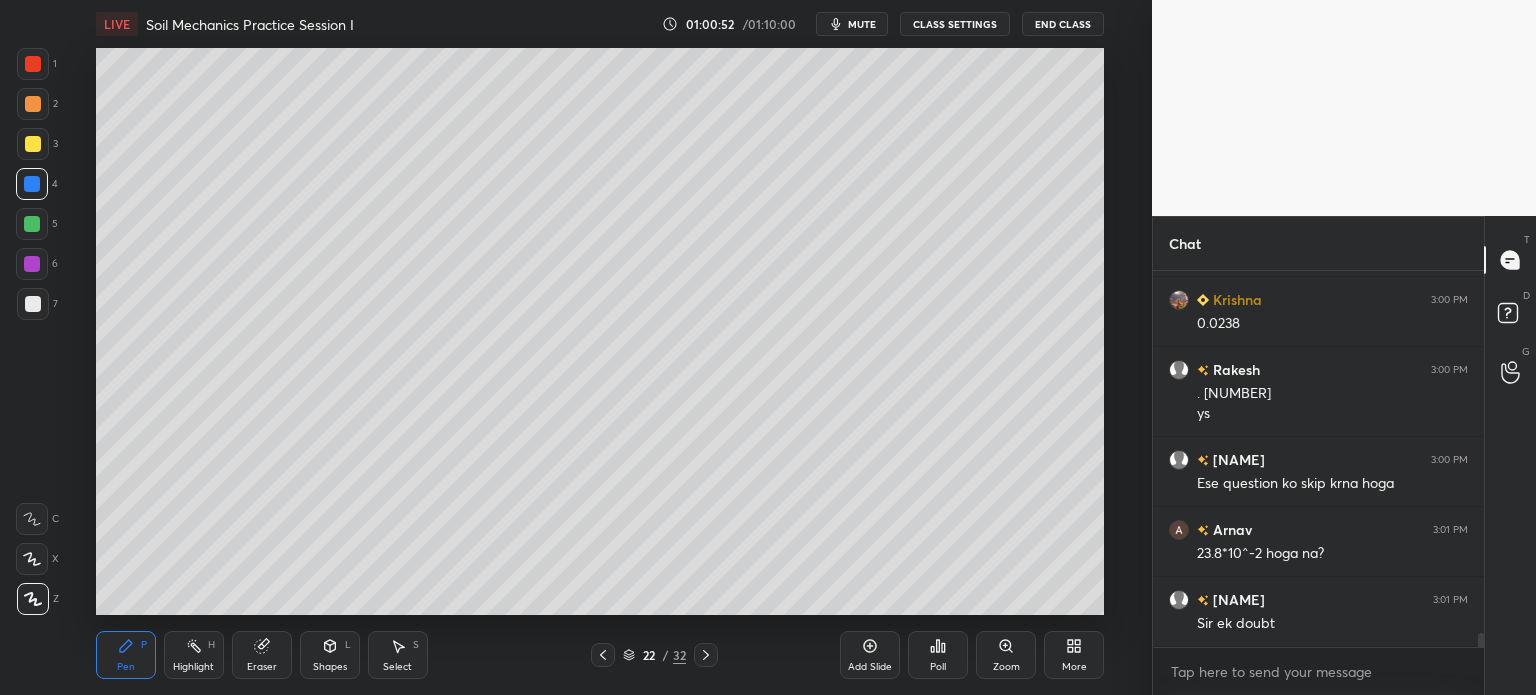 click 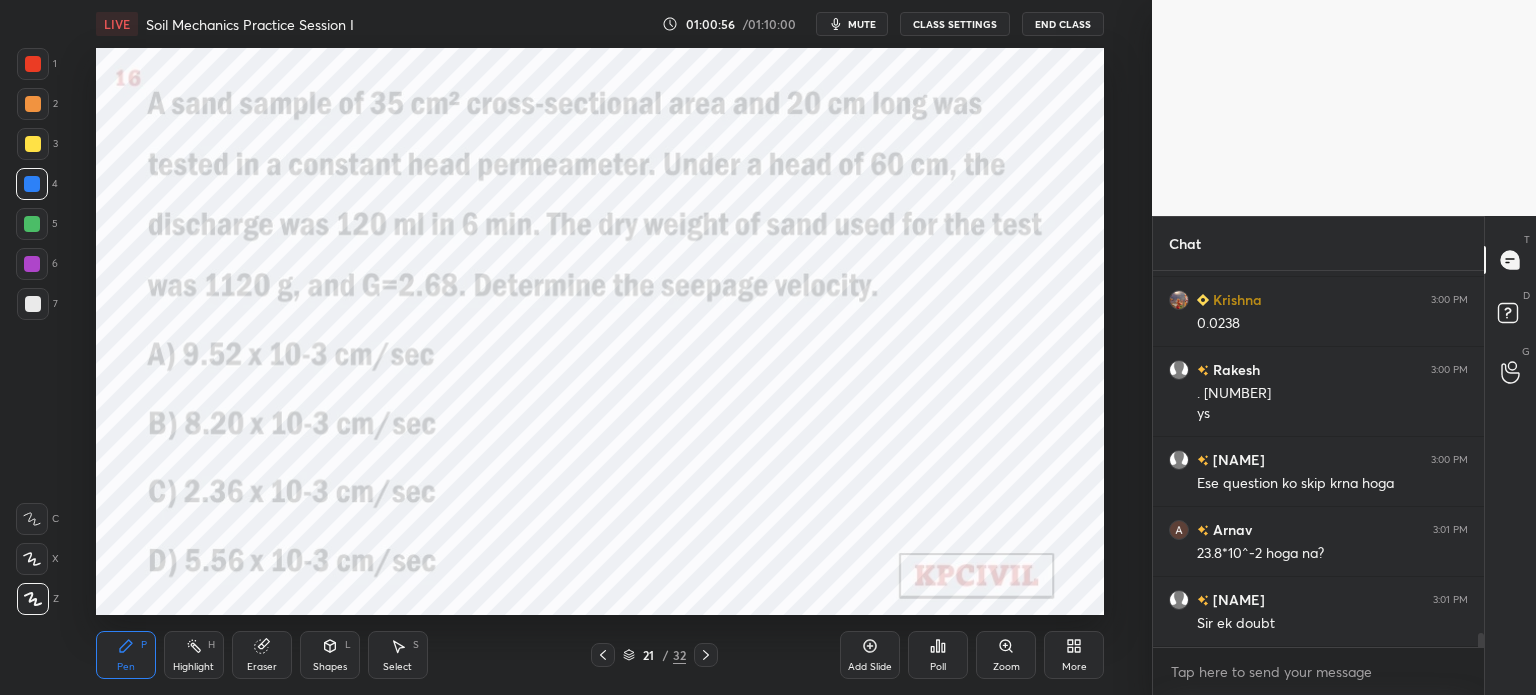 click on "Highlight" at bounding box center [193, 667] 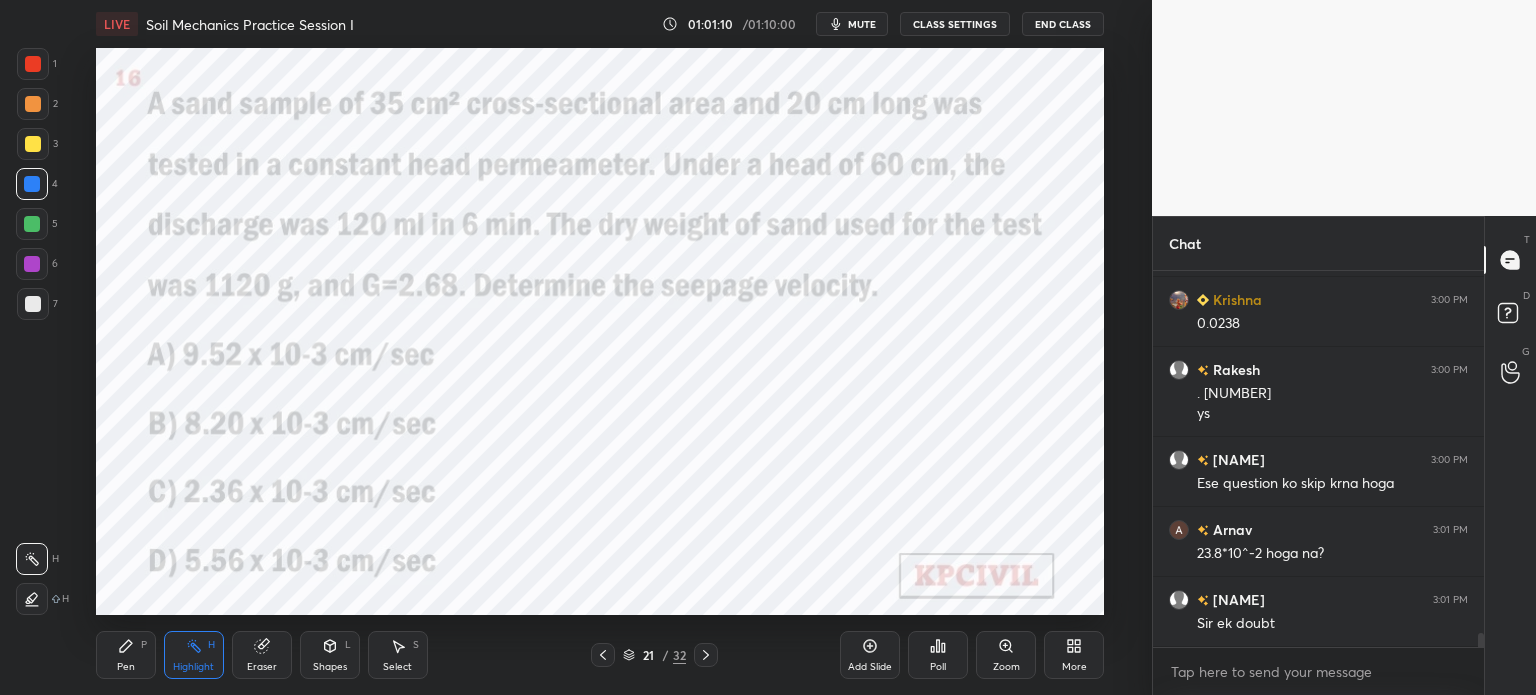 click on "Eraser" at bounding box center [262, 667] 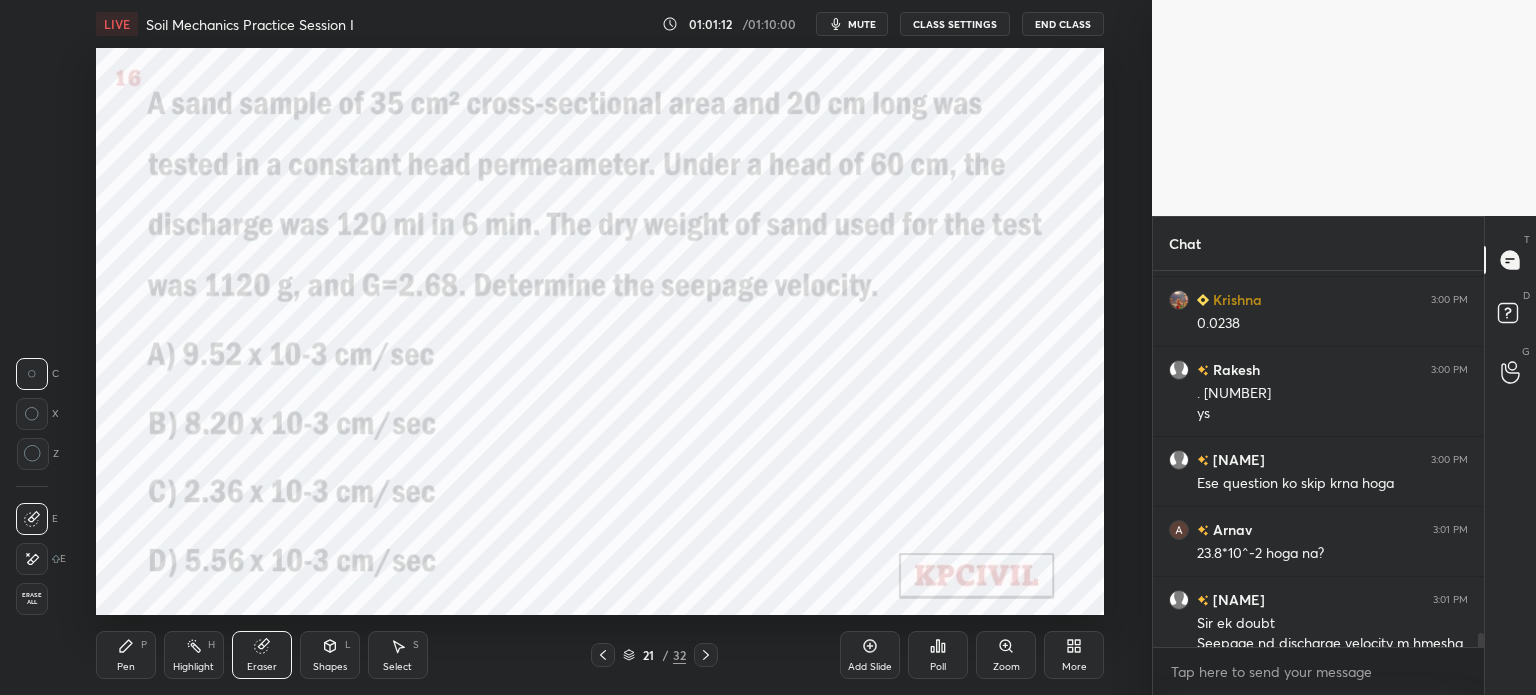 scroll, scrollTop: 9596, scrollLeft: 0, axis: vertical 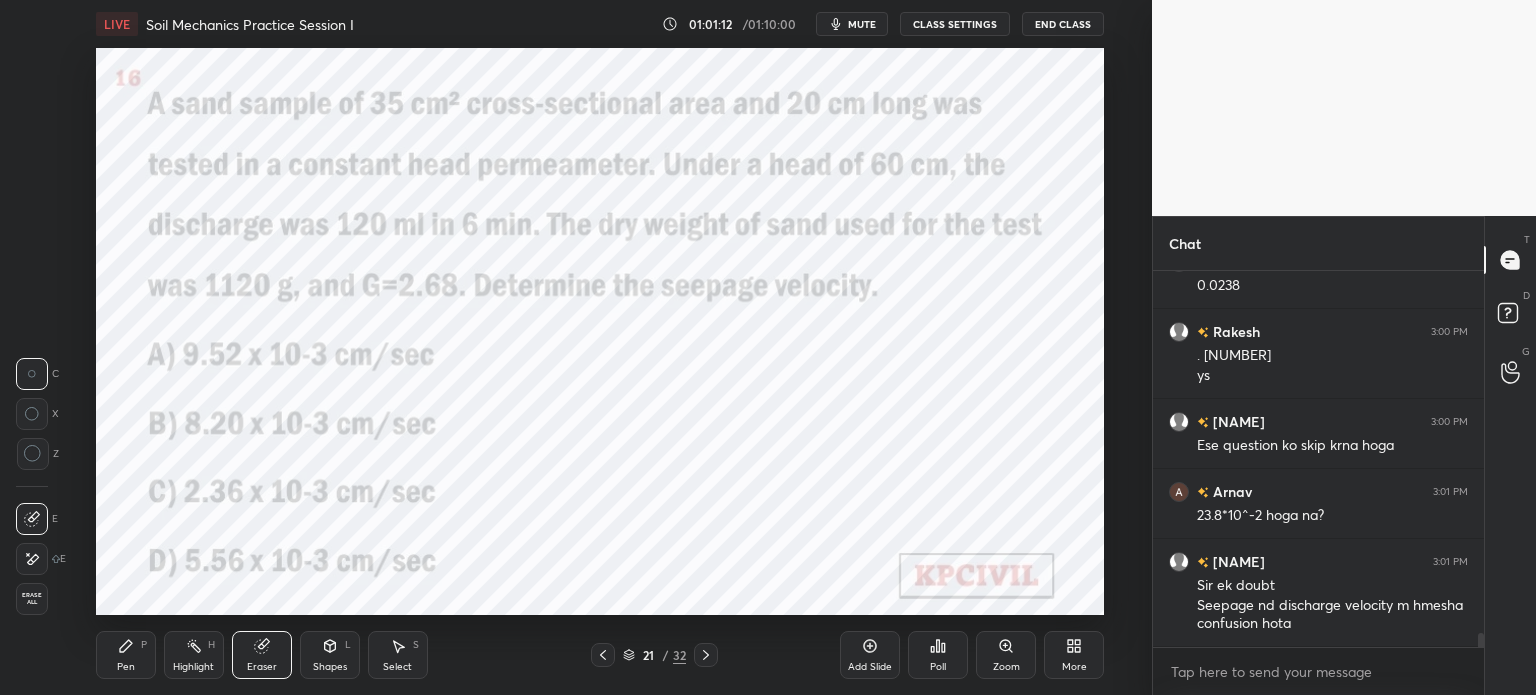 click on "Pen" at bounding box center [126, 667] 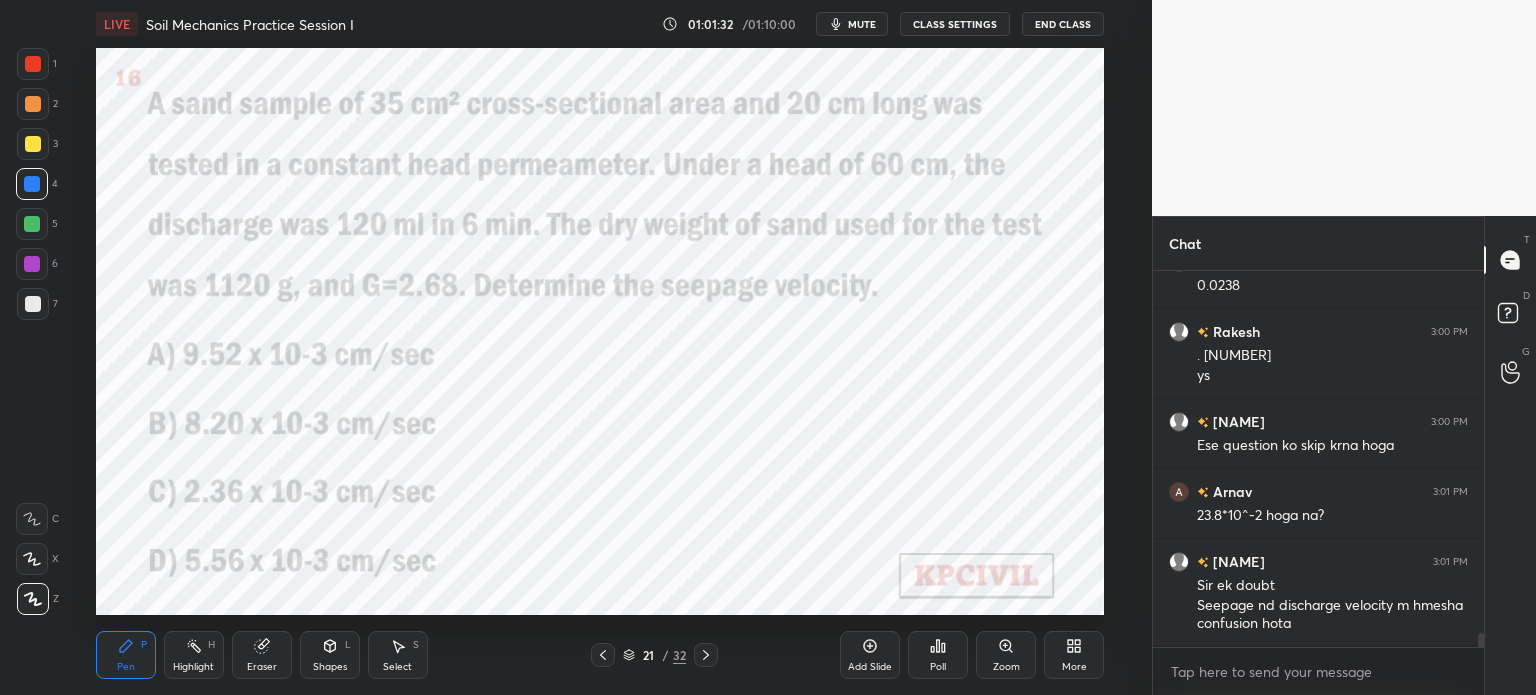 scroll, scrollTop: 9666, scrollLeft: 0, axis: vertical 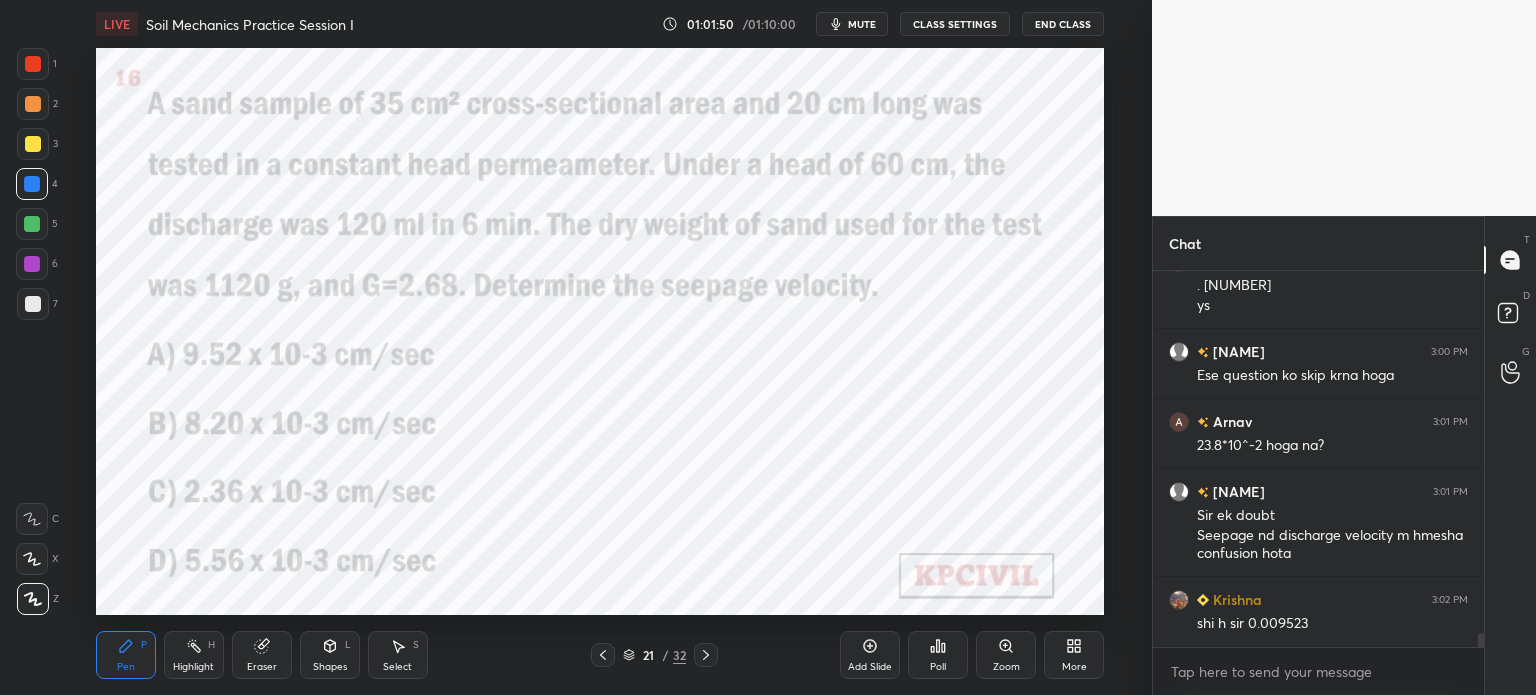 click 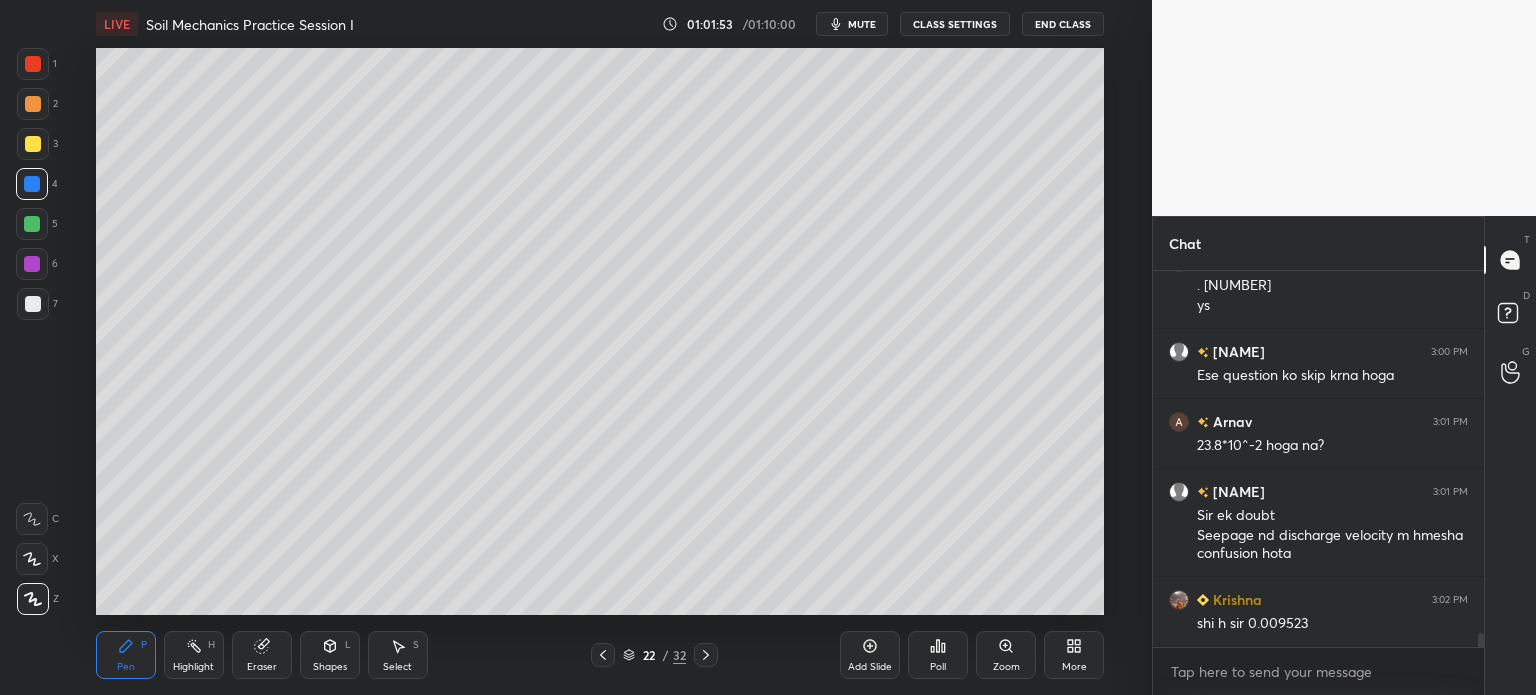 scroll, scrollTop: 9736, scrollLeft: 0, axis: vertical 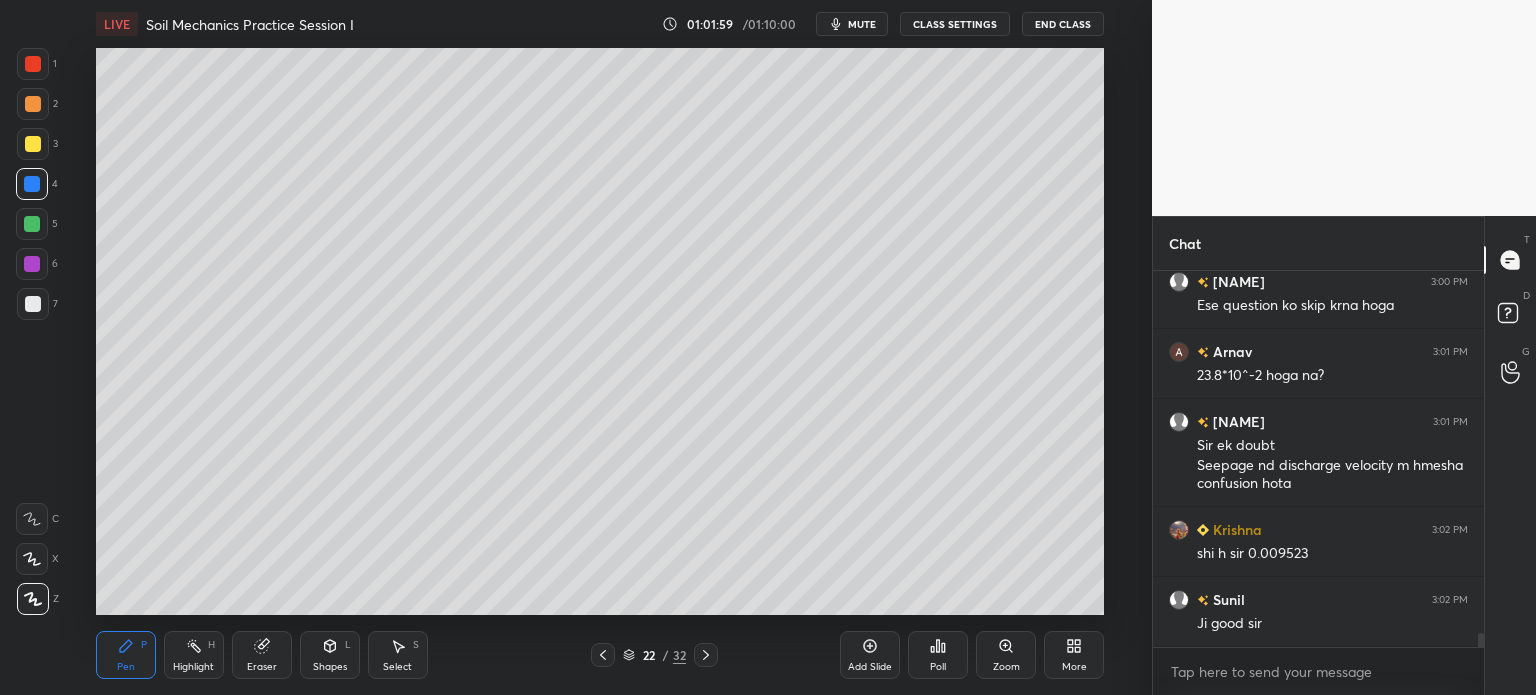 click on "Highlight" at bounding box center [193, 667] 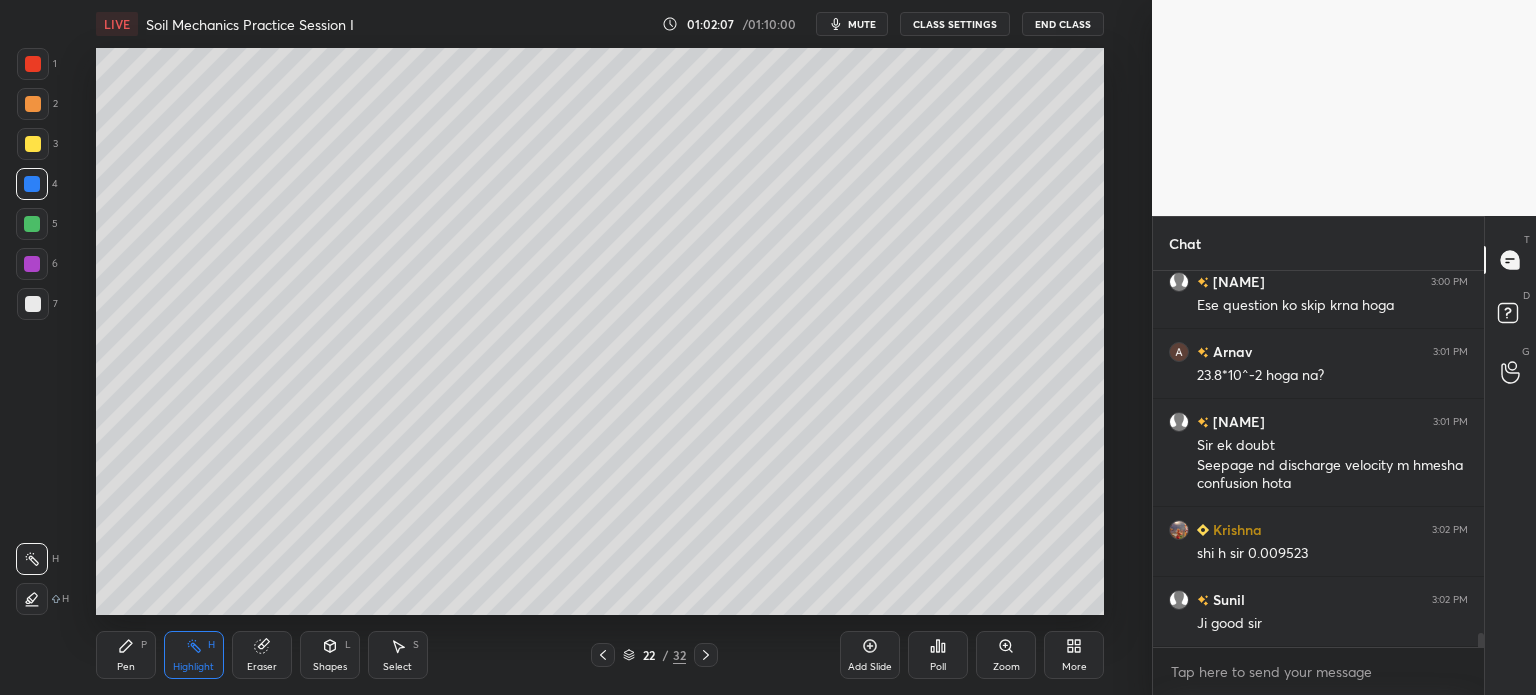 click 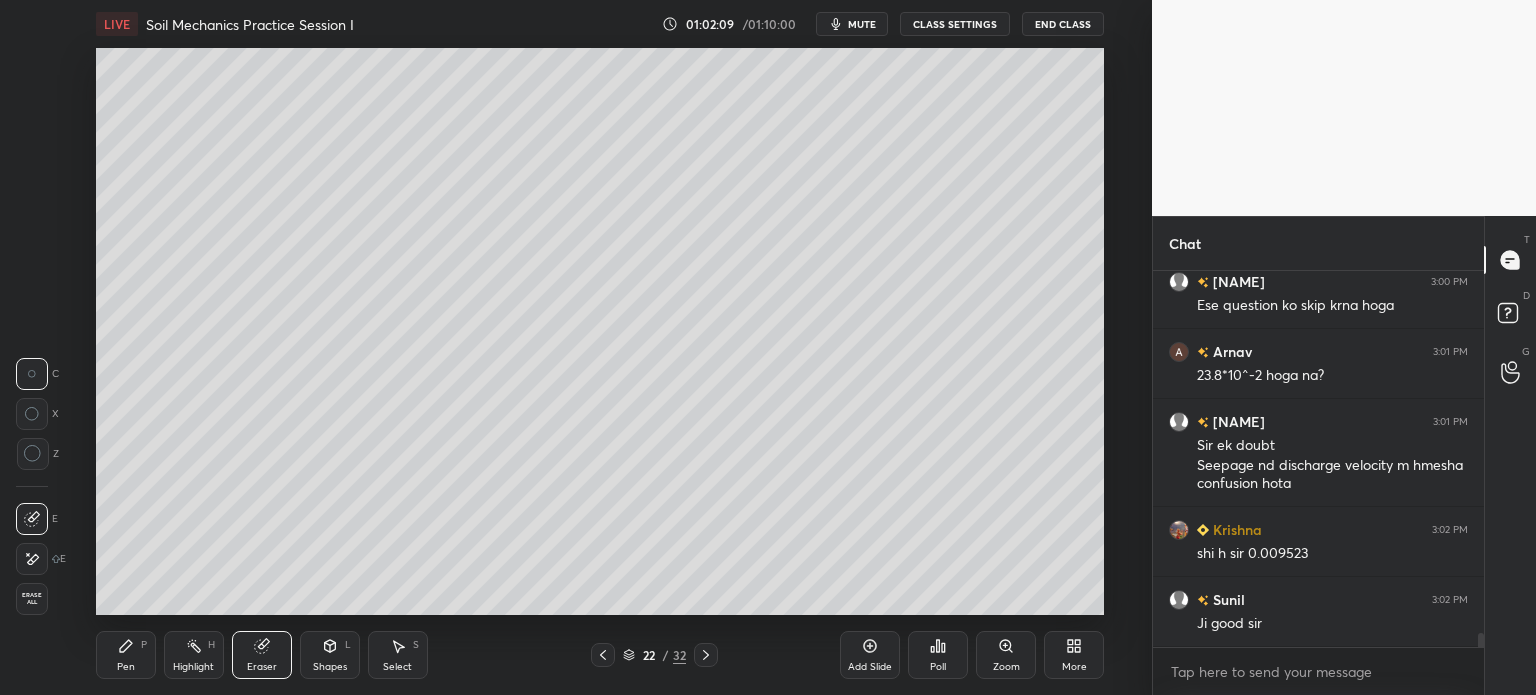 scroll, scrollTop: 9806, scrollLeft: 0, axis: vertical 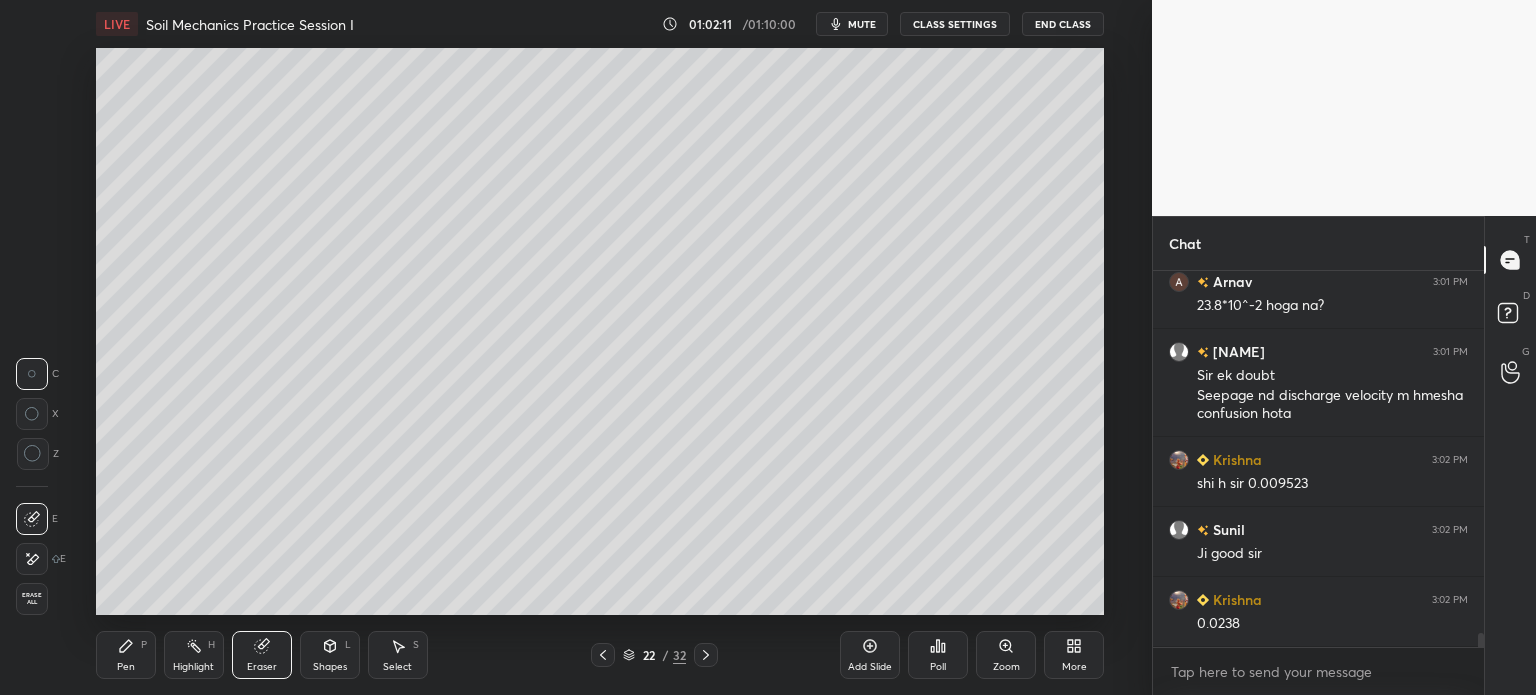 click on "Pen" at bounding box center (126, 667) 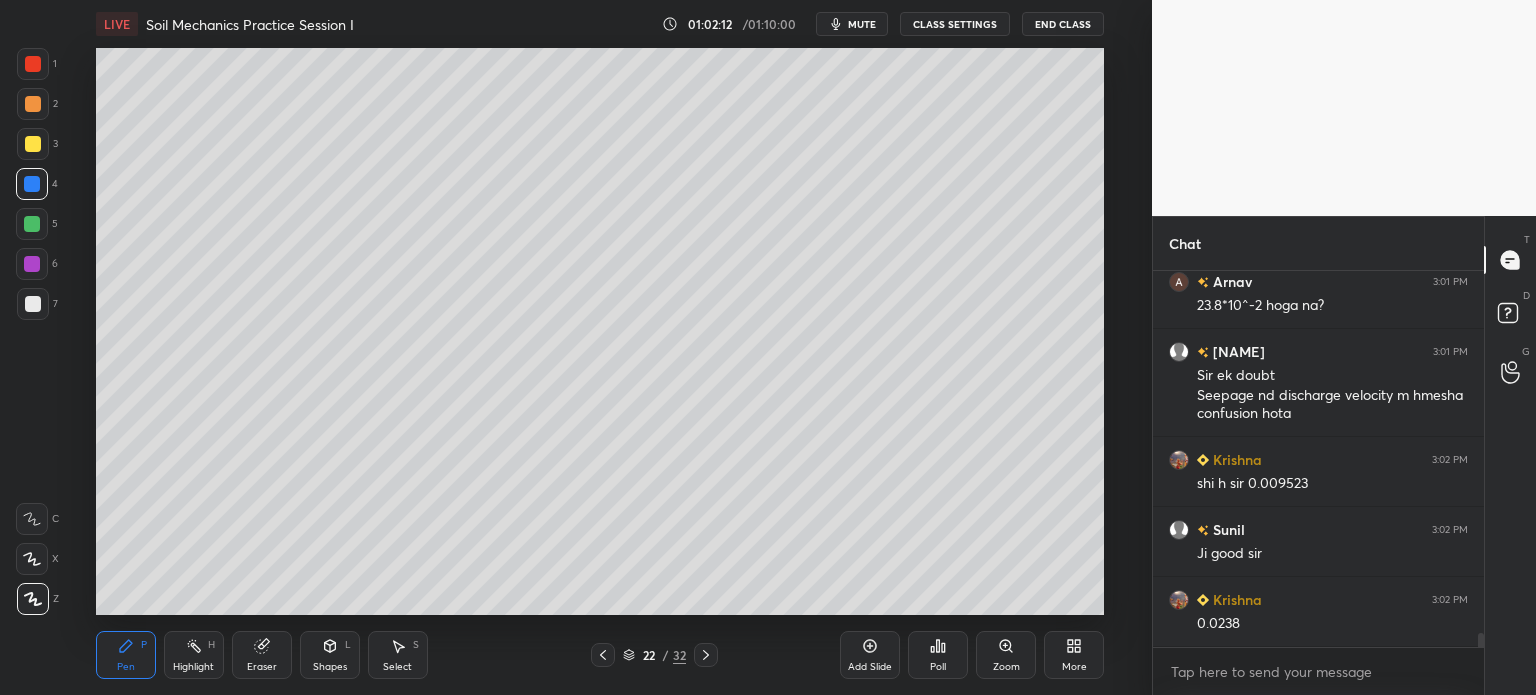 click at bounding box center [33, 304] 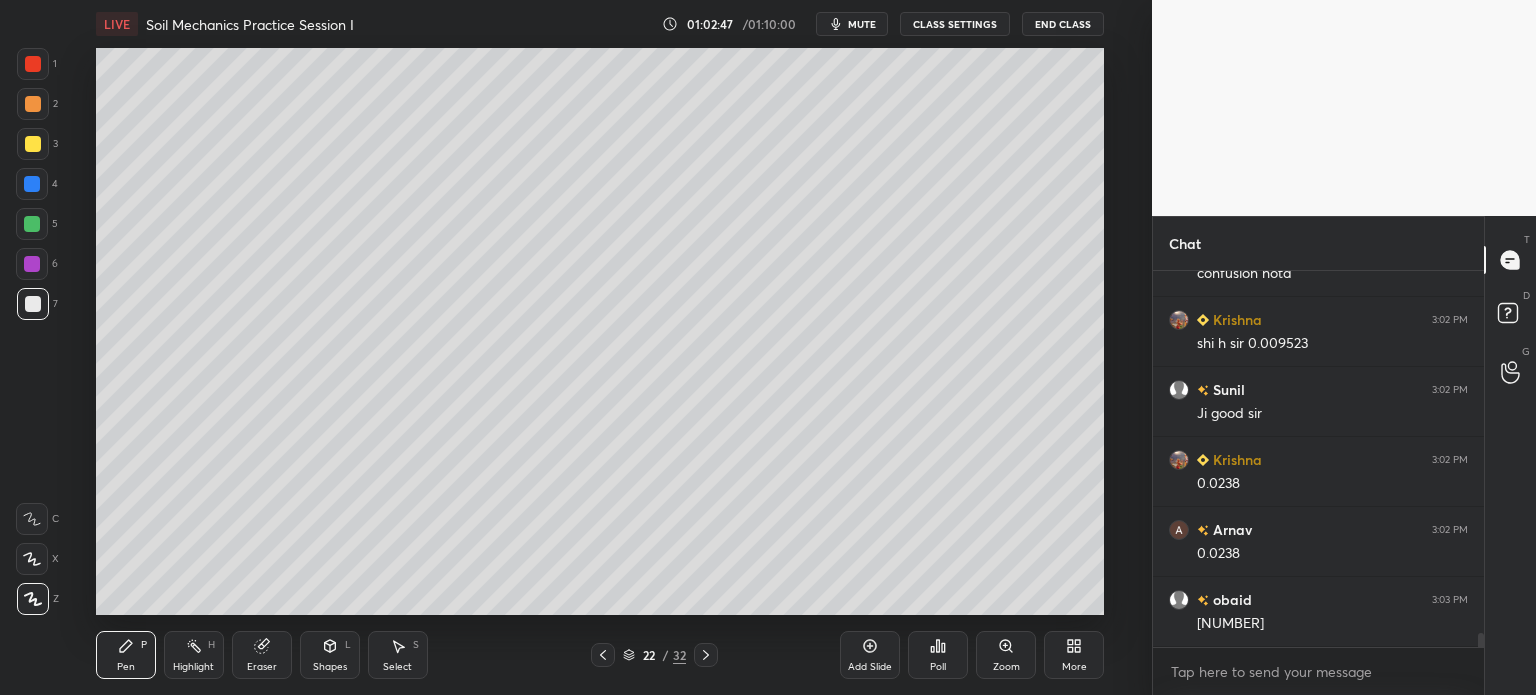 scroll, scrollTop: 10016, scrollLeft: 0, axis: vertical 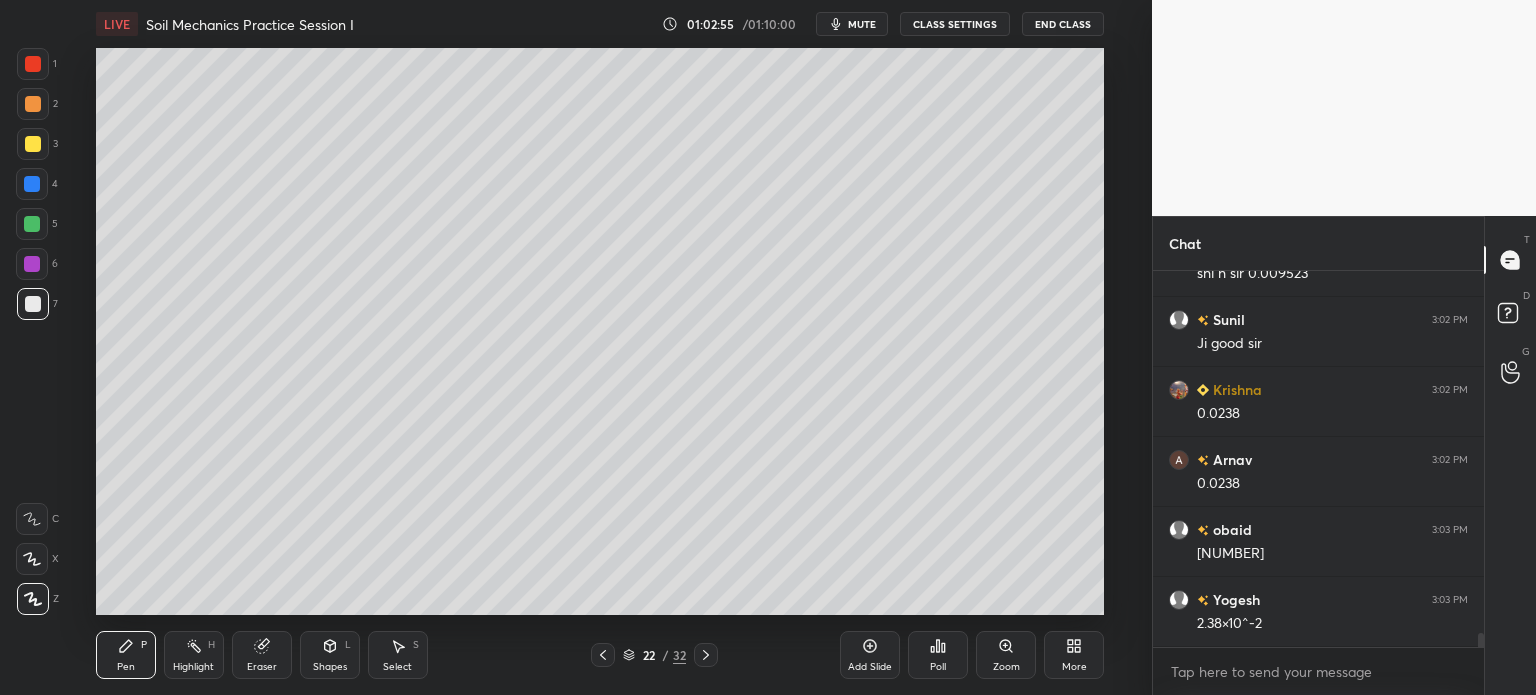 click 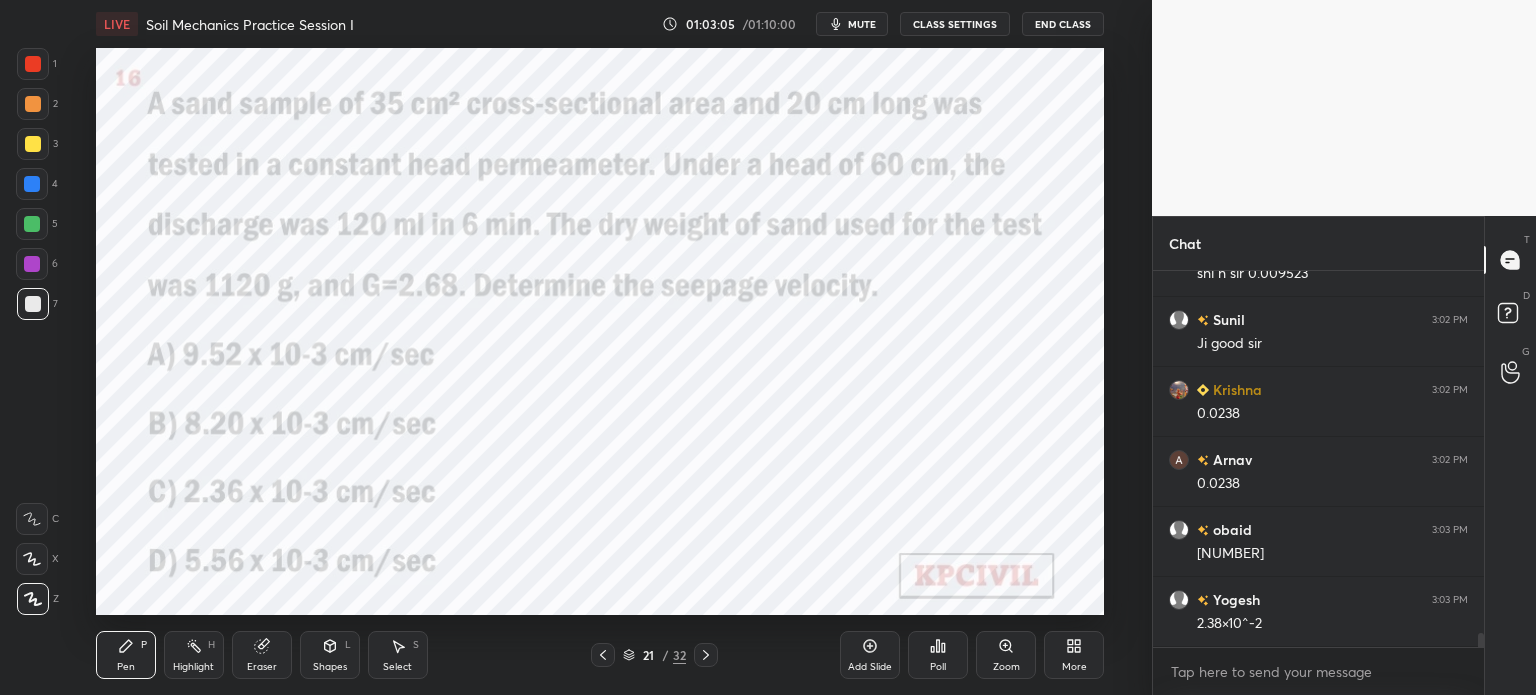 click at bounding box center [33, 64] 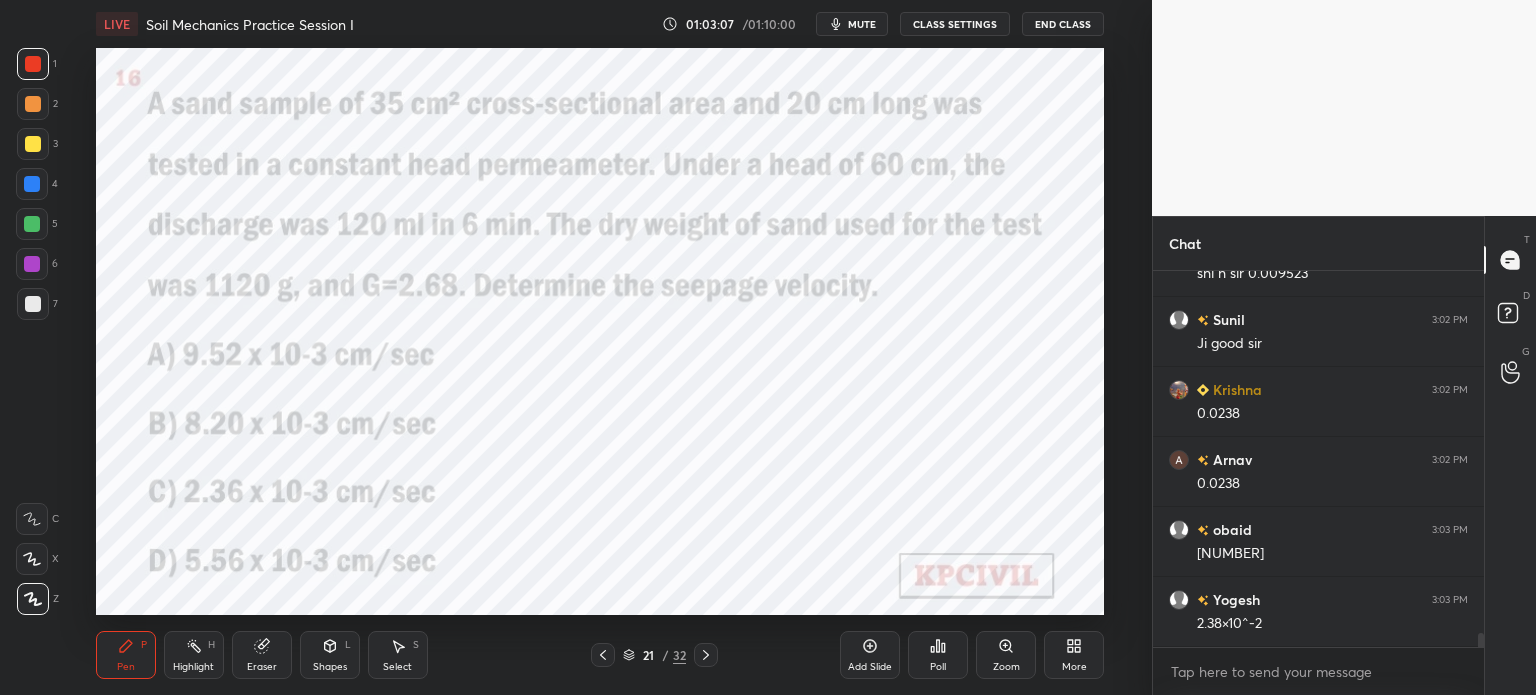 scroll, scrollTop: 10086, scrollLeft: 0, axis: vertical 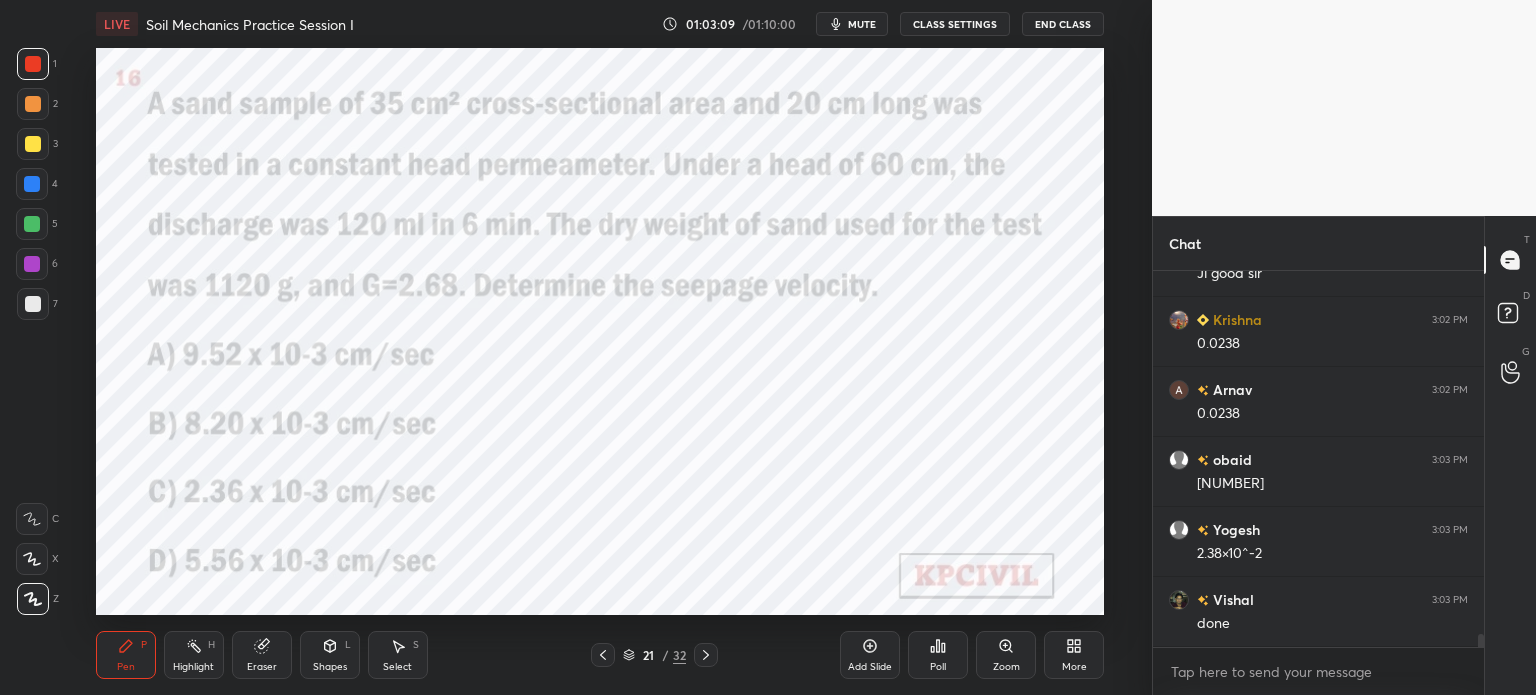 click 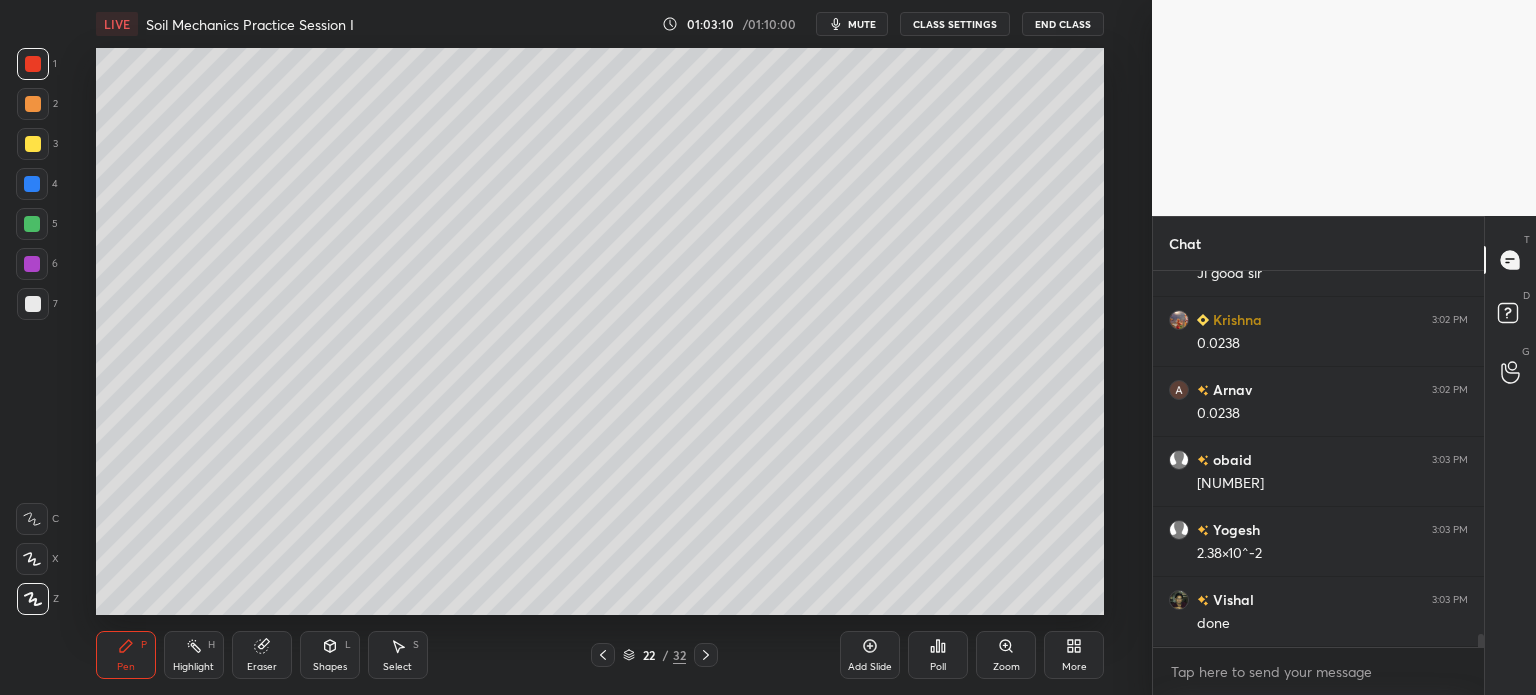 click at bounding box center [706, 655] 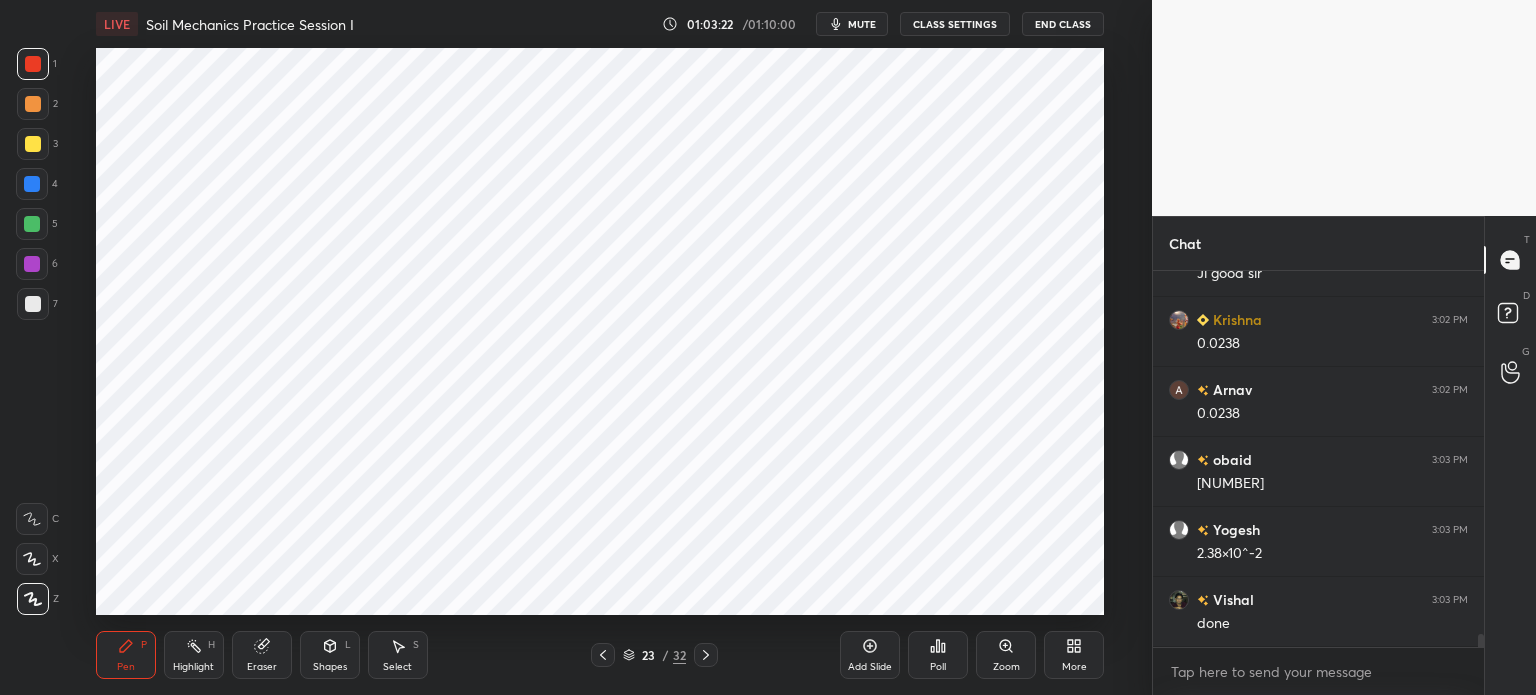 click at bounding box center (32, 184) 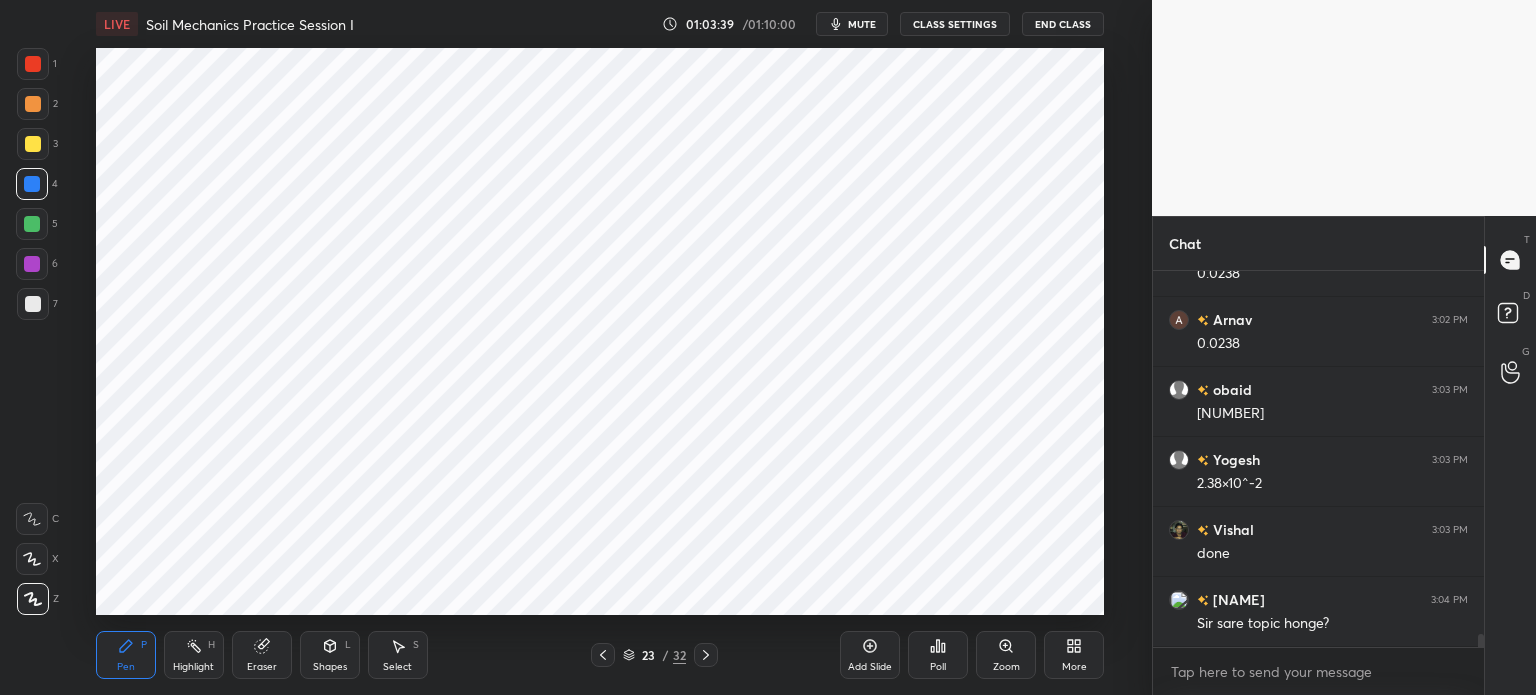scroll, scrollTop: 10226, scrollLeft: 0, axis: vertical 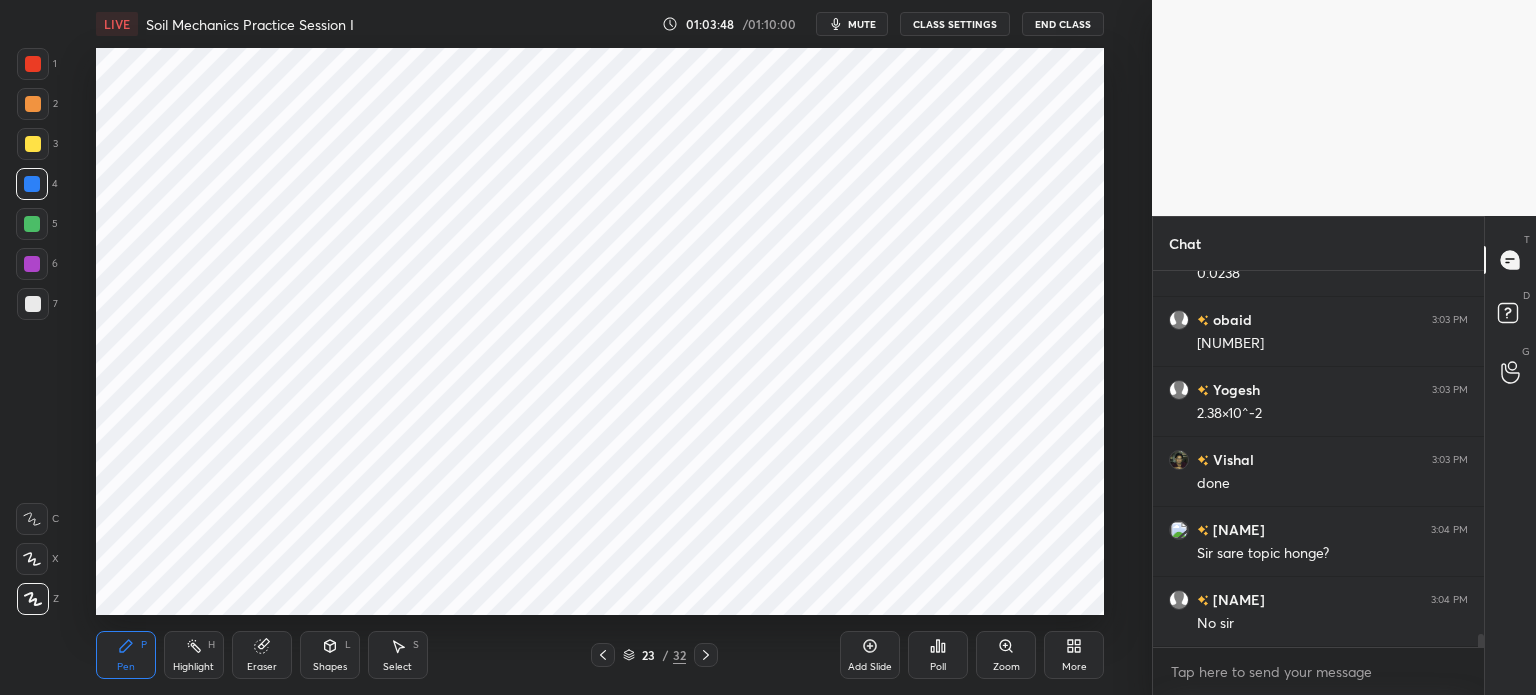 click at bounding box center (33, 64) 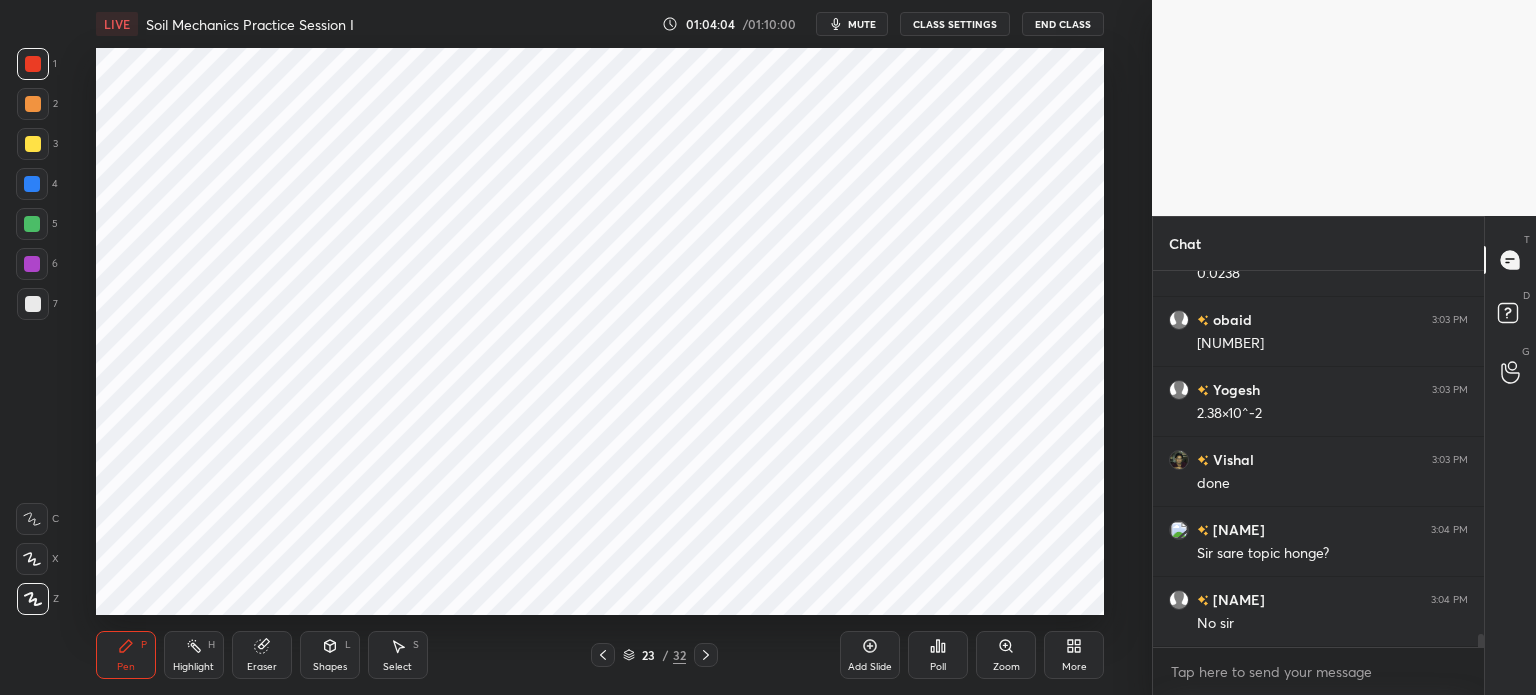 click at bounding box center (32, 184) 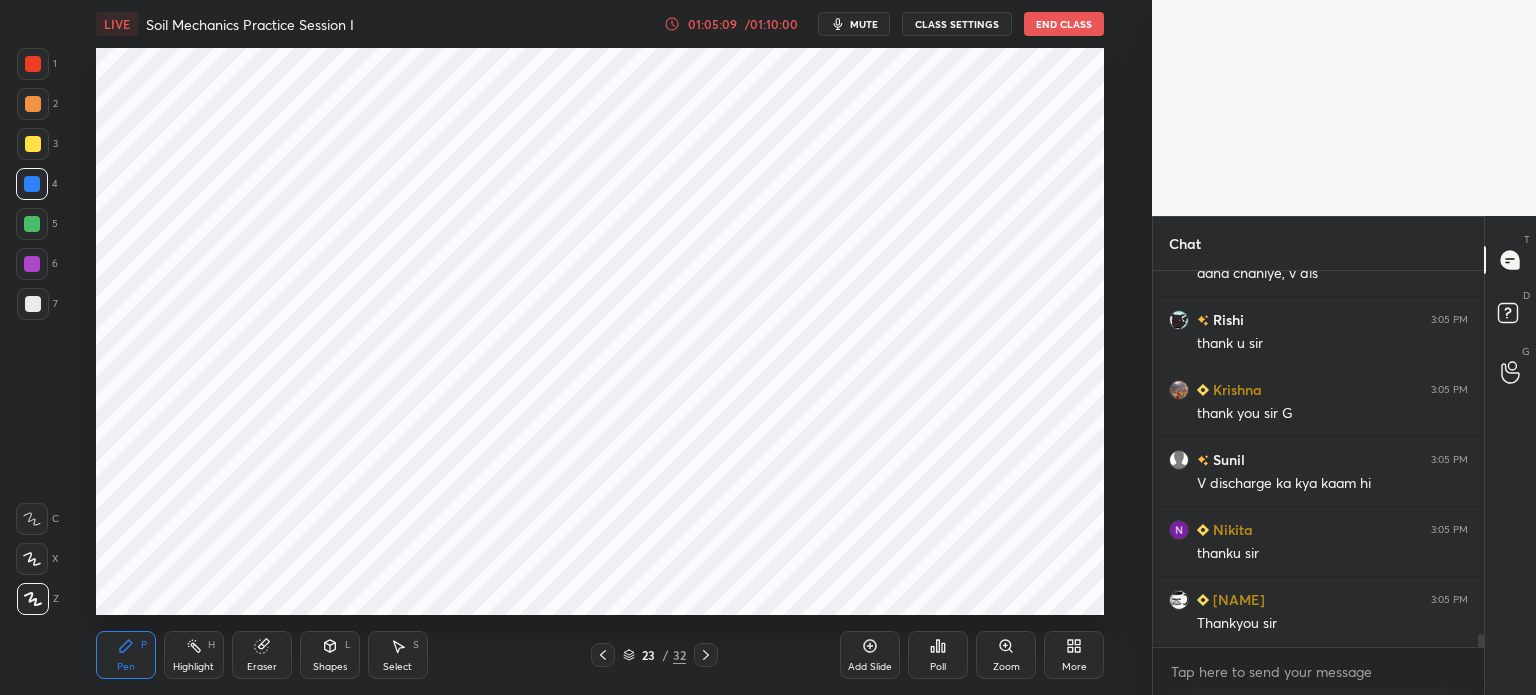scroll, scrollTop: 10510, scrollLeft: 0, axis: vertical 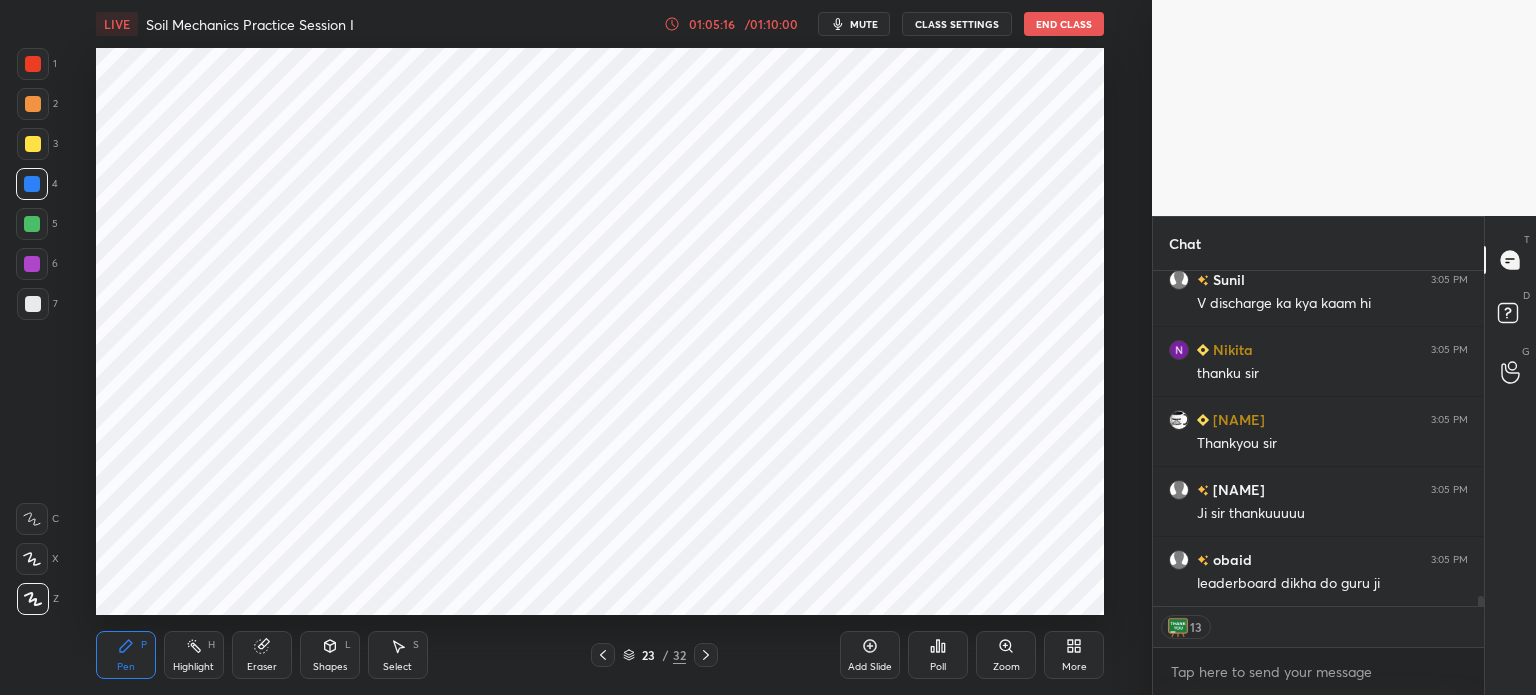 click on "Poll" at bounding box center [938, 667] 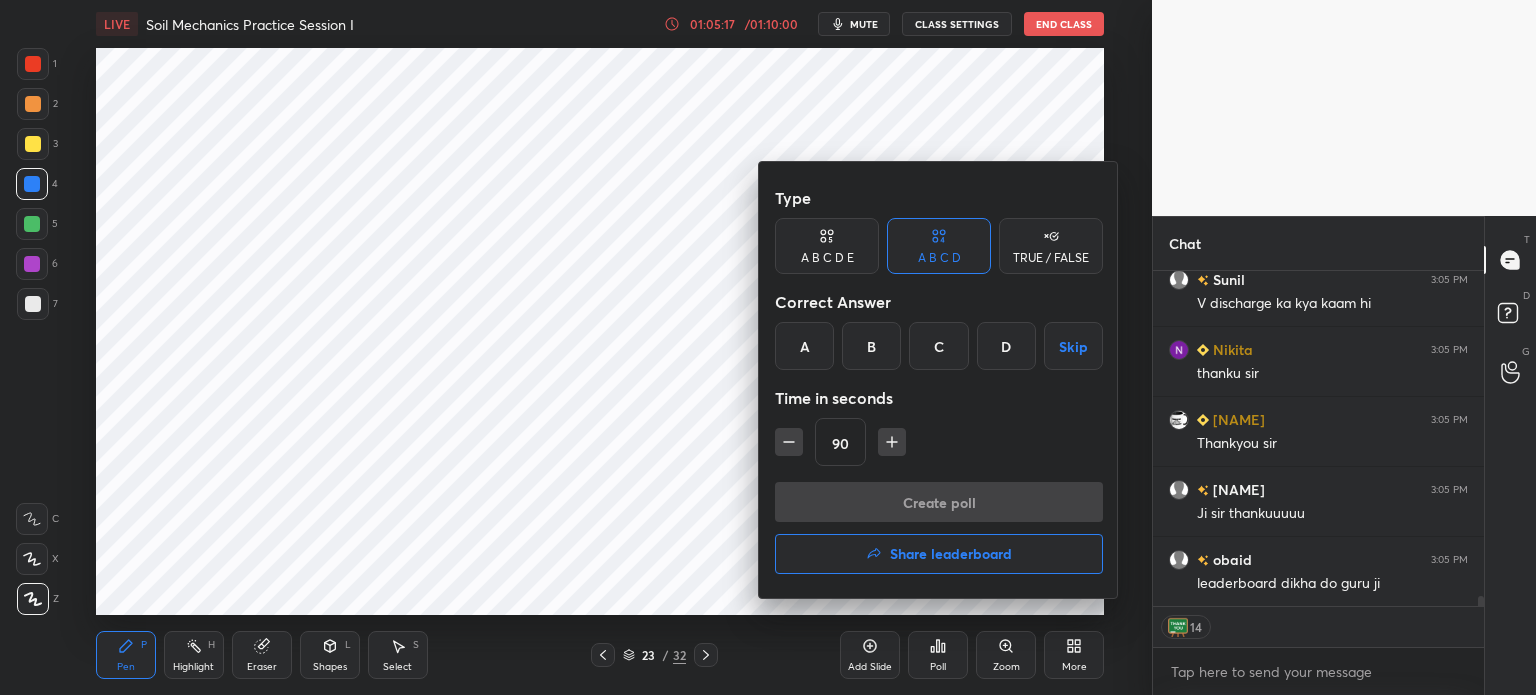 click on "Share leaderboard" at bounding box center [951, 554] 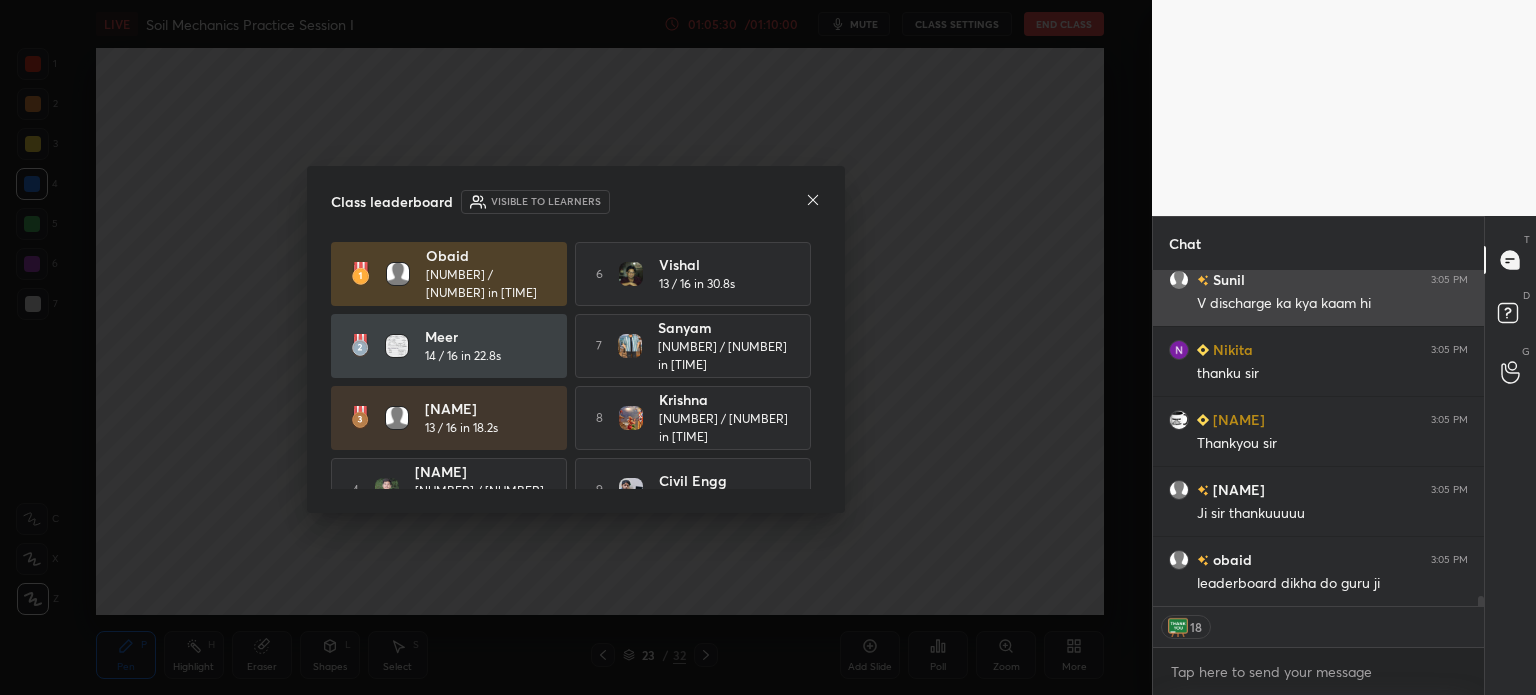 scroll, scrollTop: 5, scrollLeft: 6, axis: both 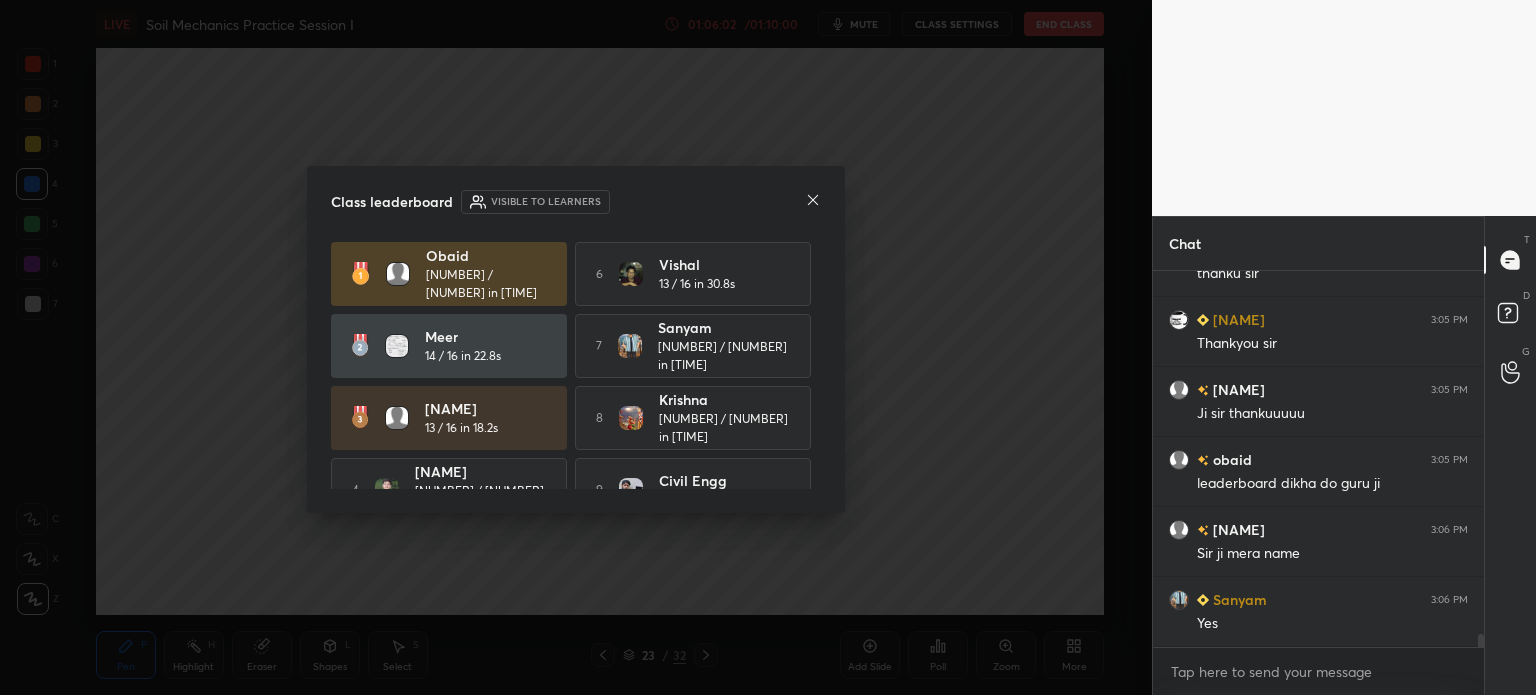 click 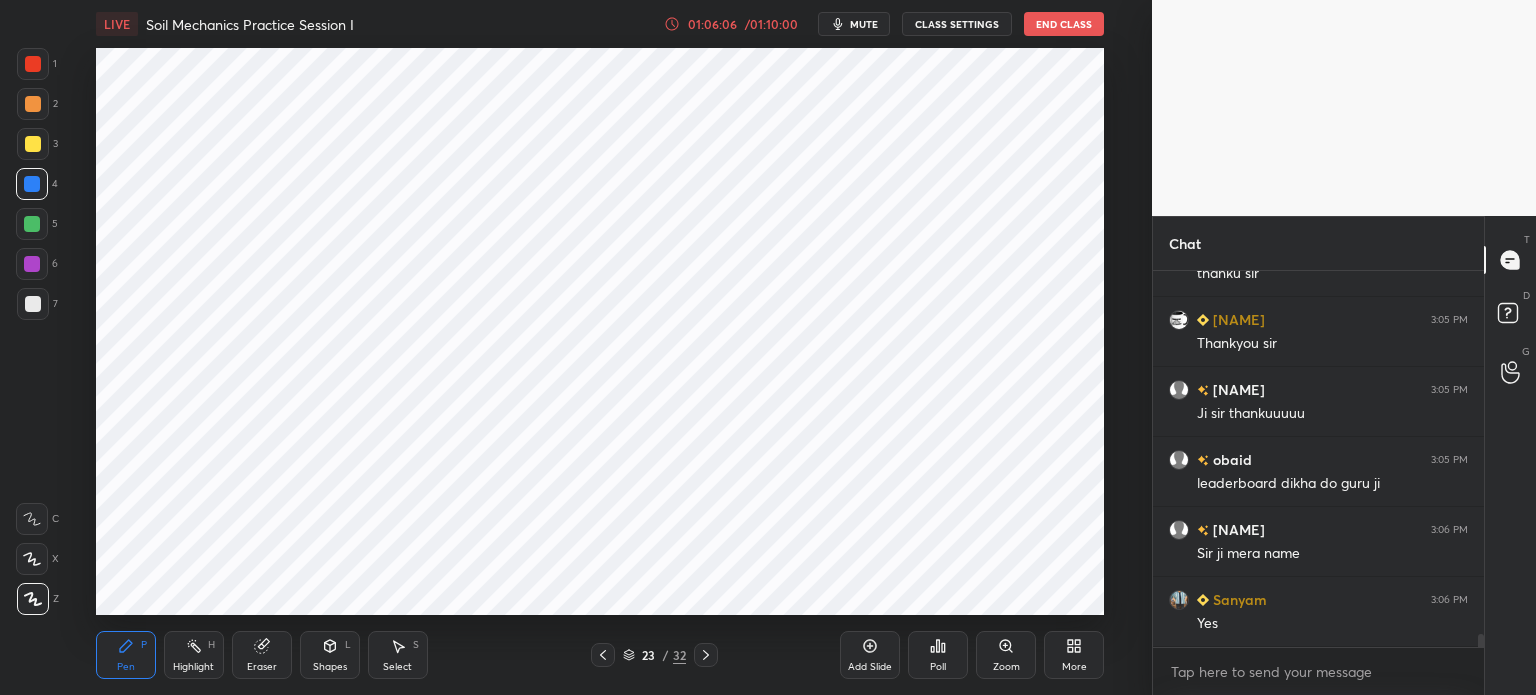 click on "End Class" at bounding box center [1064, 24] 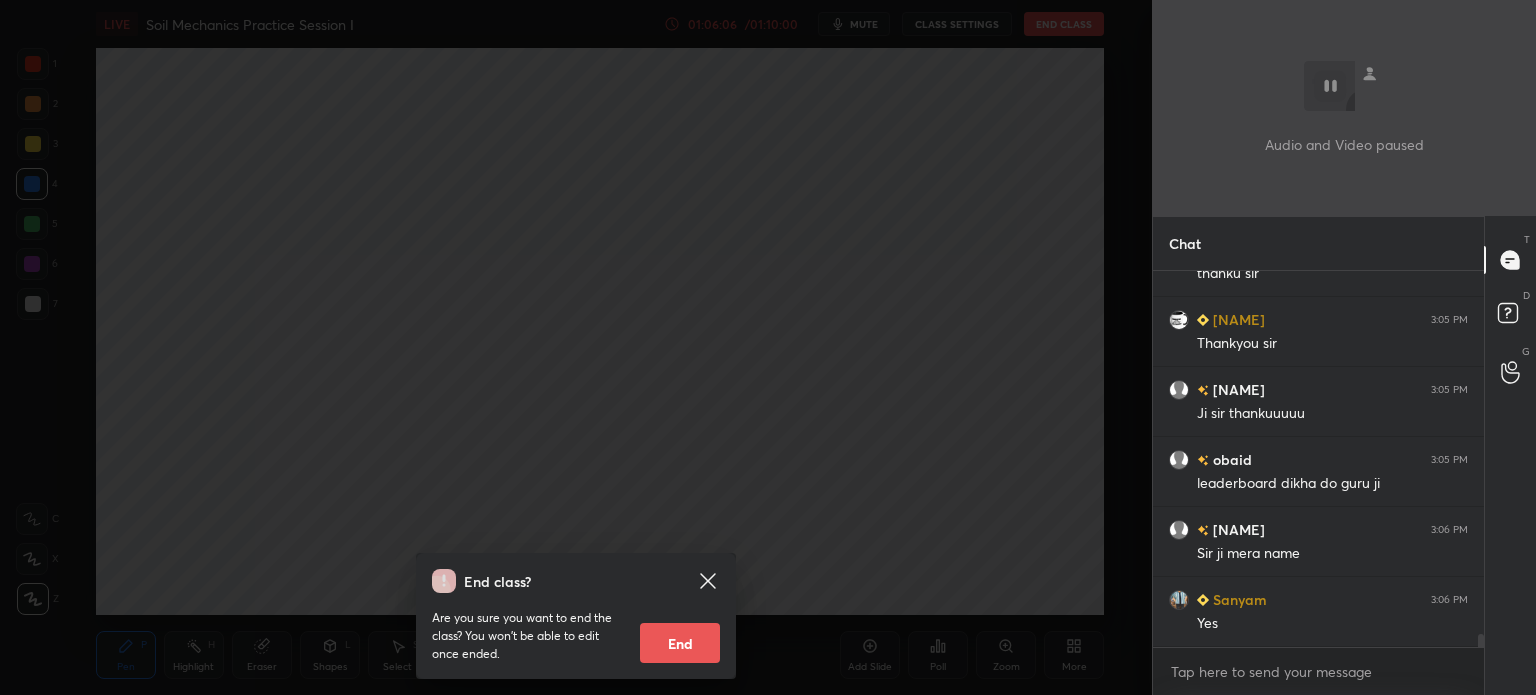 scroll, scrollTop: 10790, scrollLeft: 0, axis: vertical 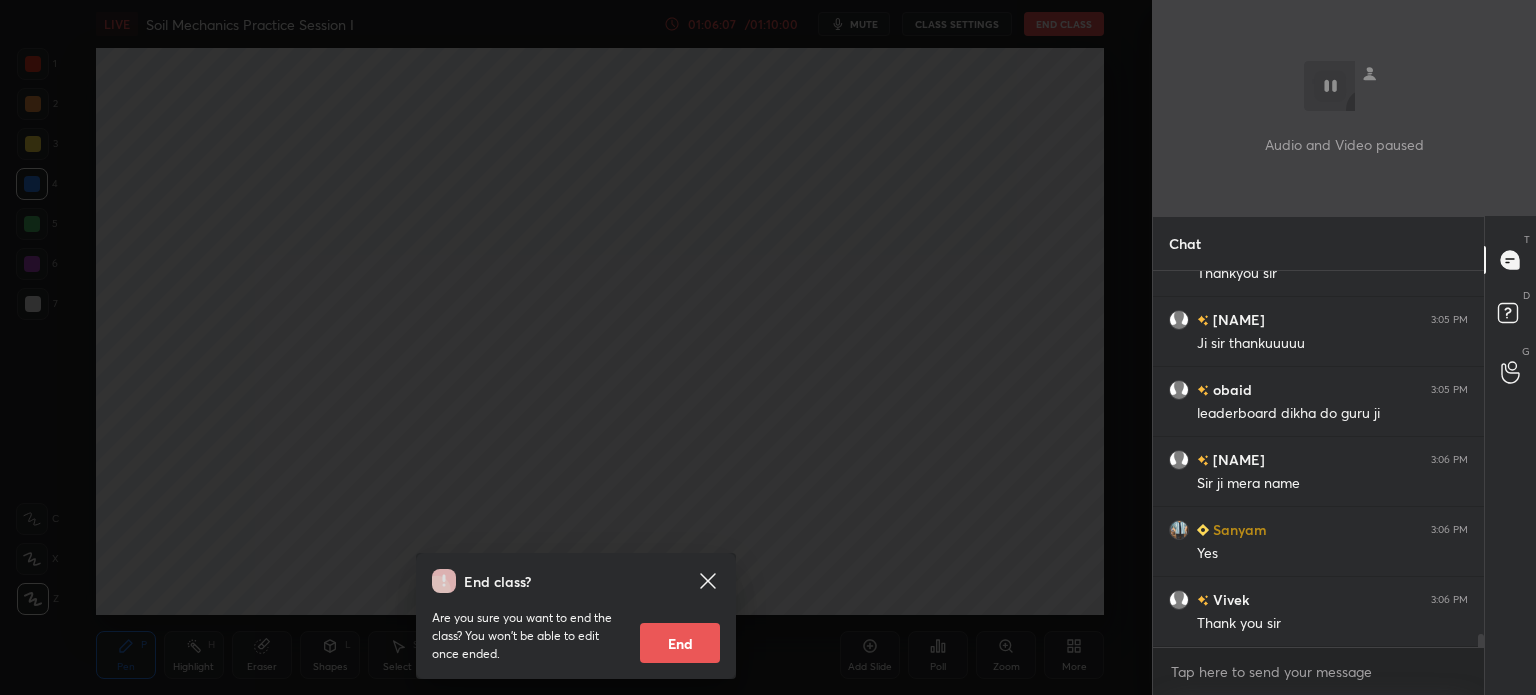 click on "End" at bounding box center (680, 643) 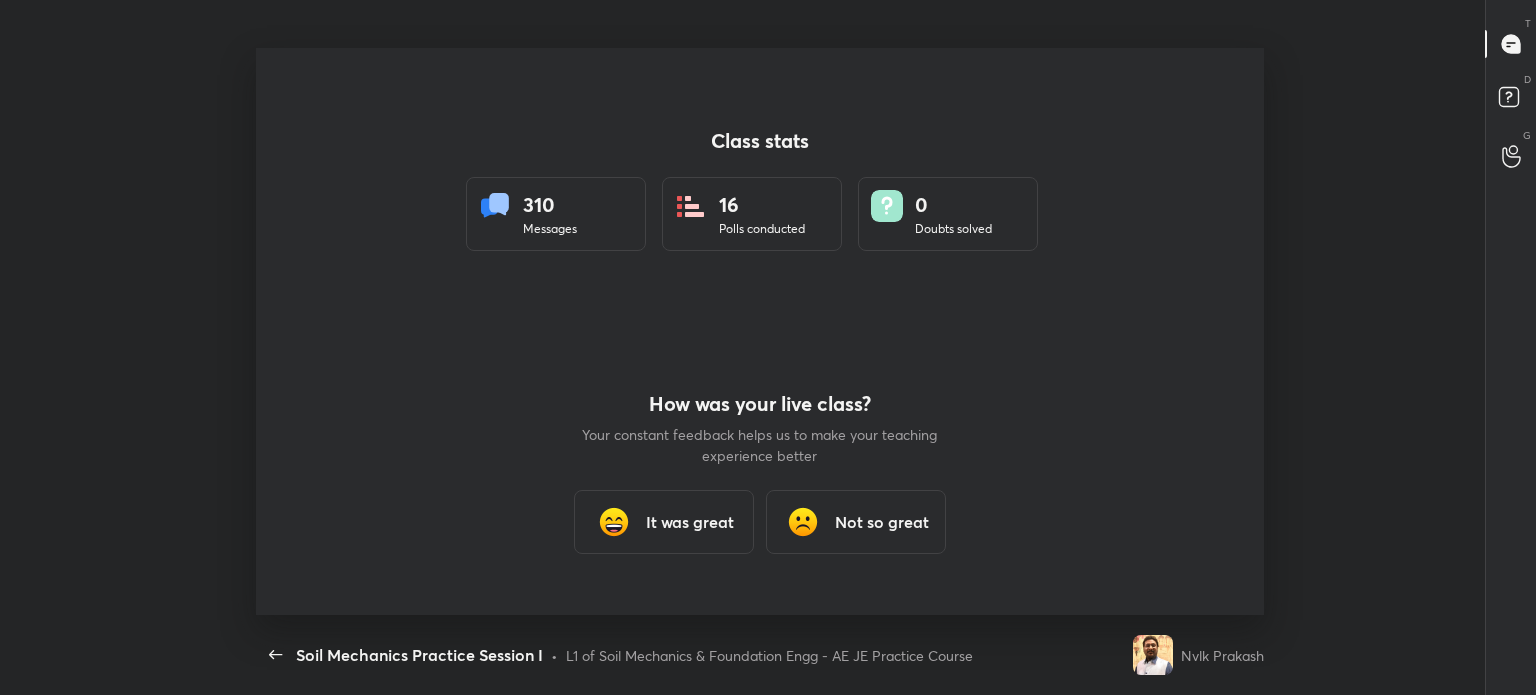 scroll, scrollTop: 99432, scrollLeft: 98536, axis: both 